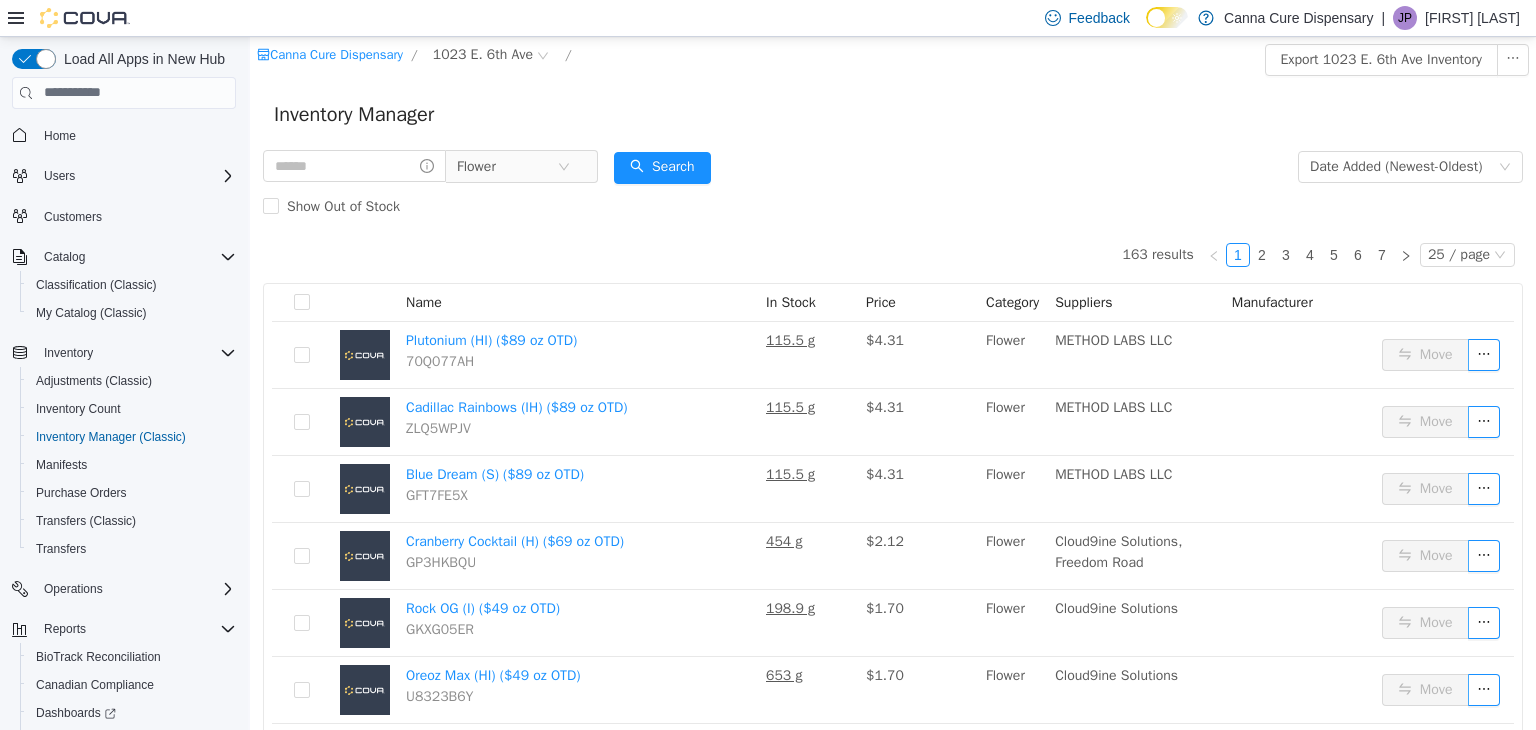 scroll, scrollTop: 0, scrollLeft: 0, axis: both 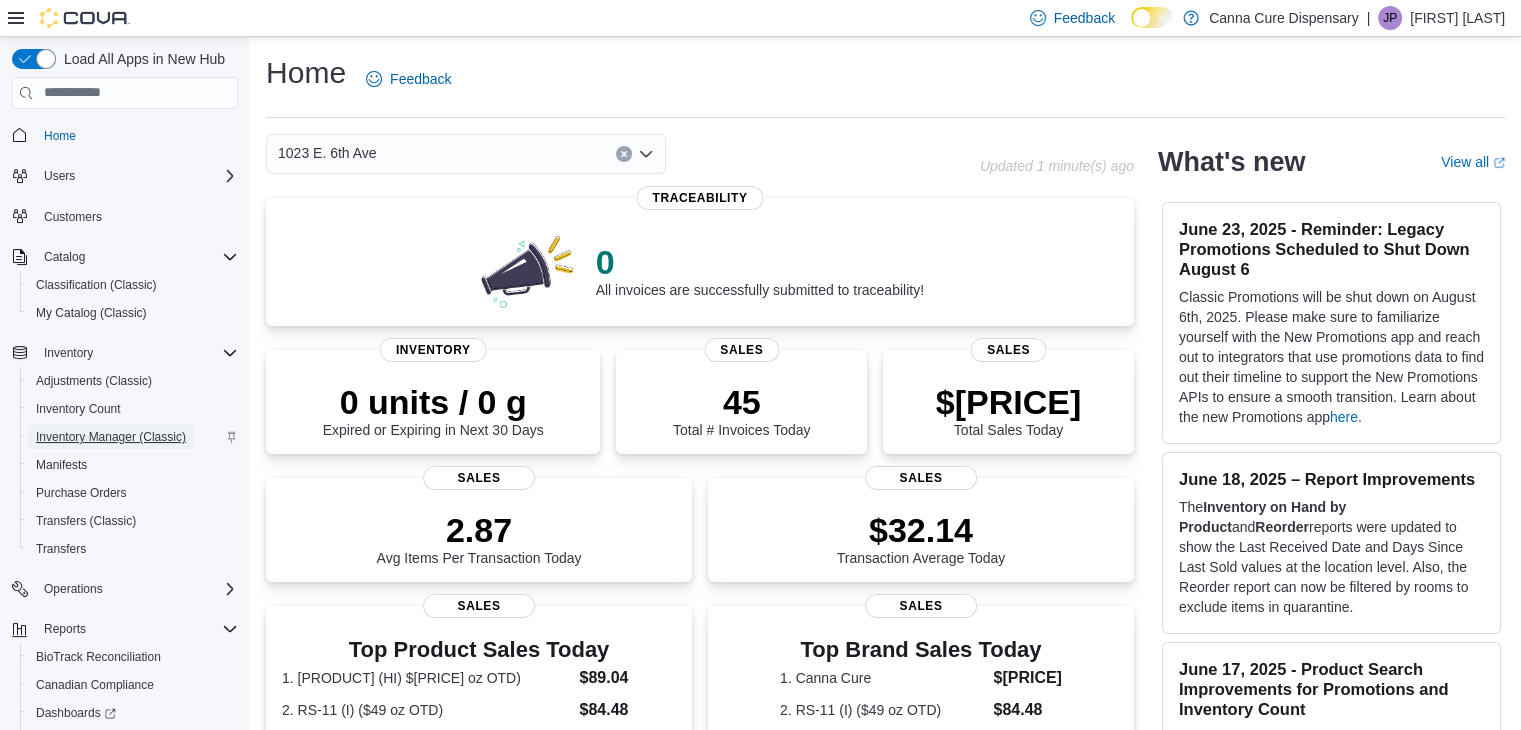 click on "Inventory Manager (Classic)" at bounding box center [111, 437] 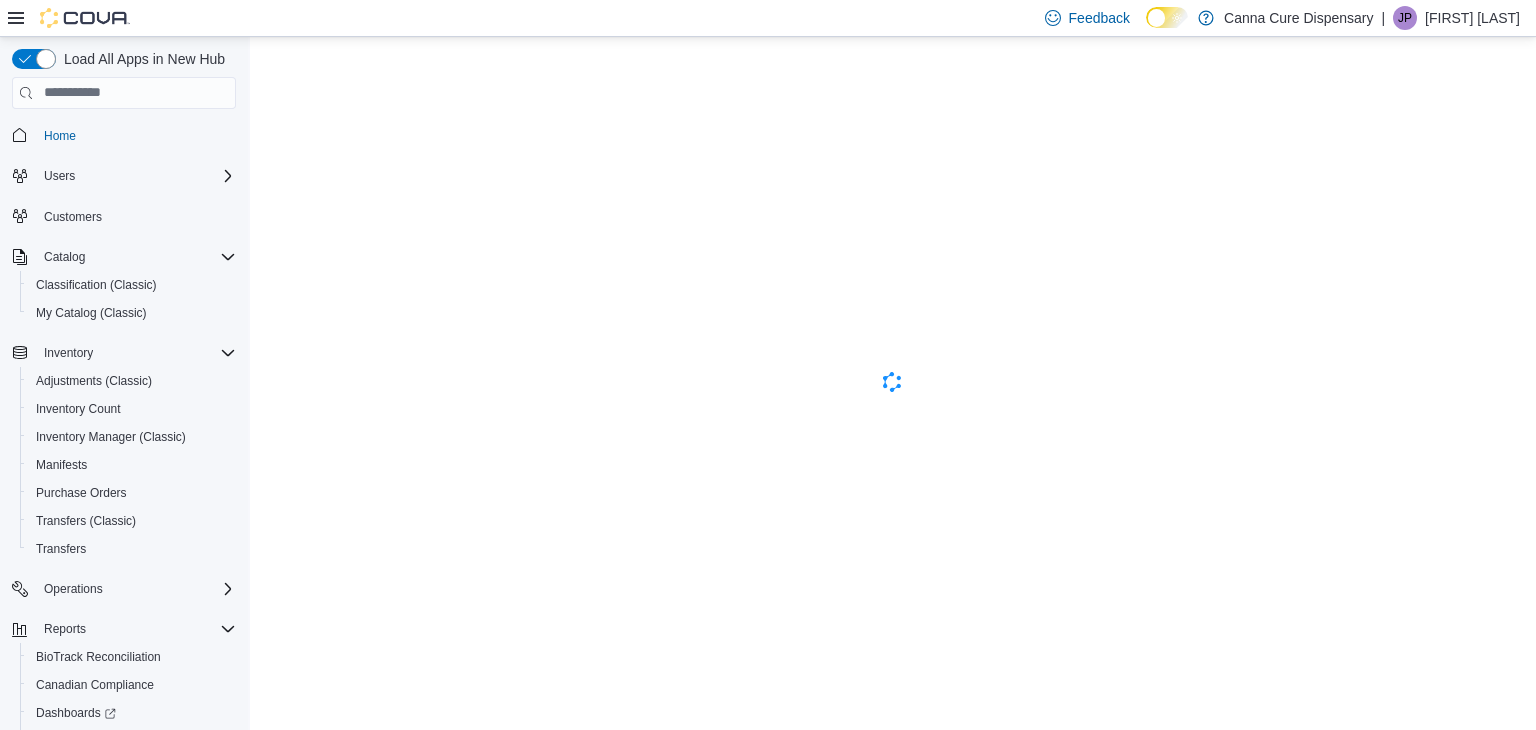 scroll, scrollTop: 0, scrollLeft: 0, axis: both 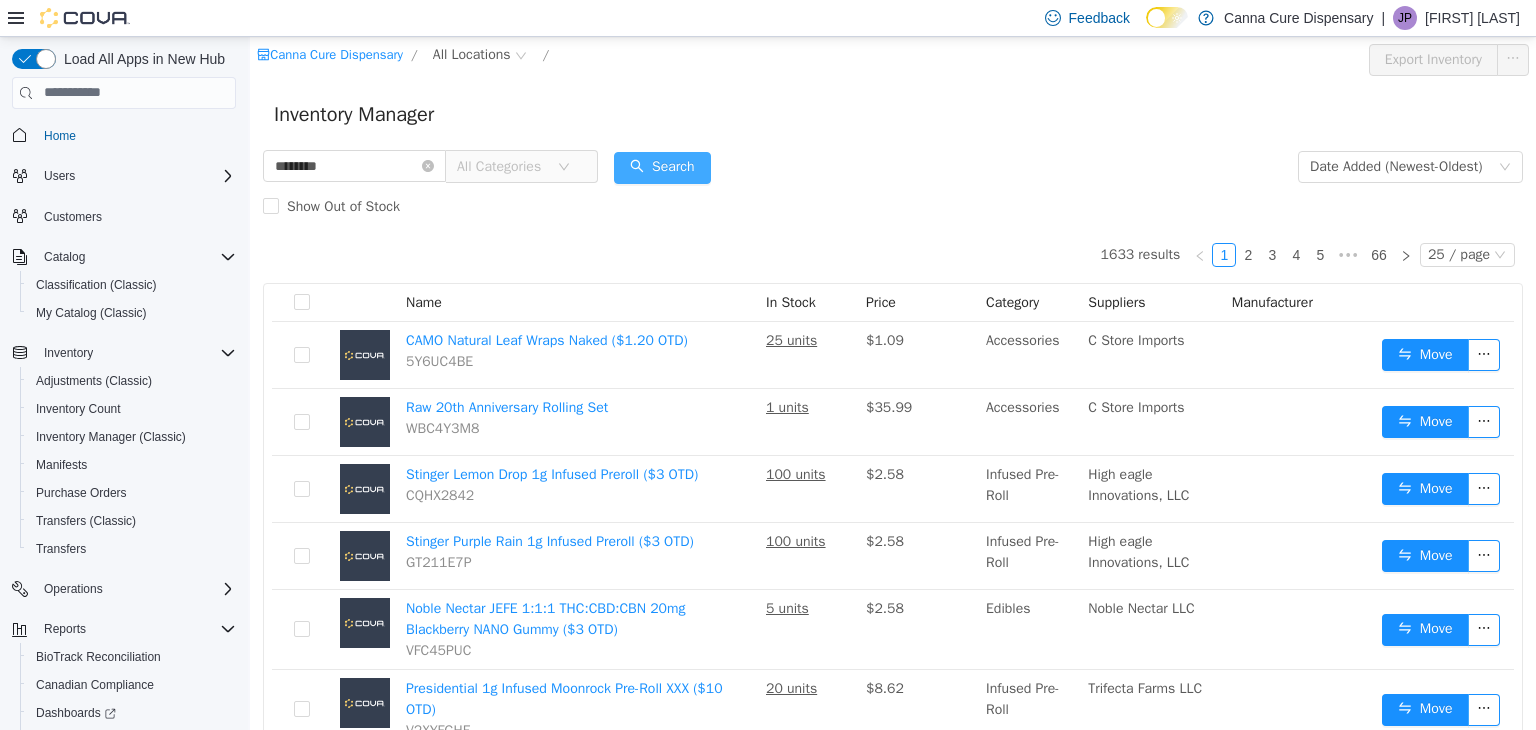 type on "********" 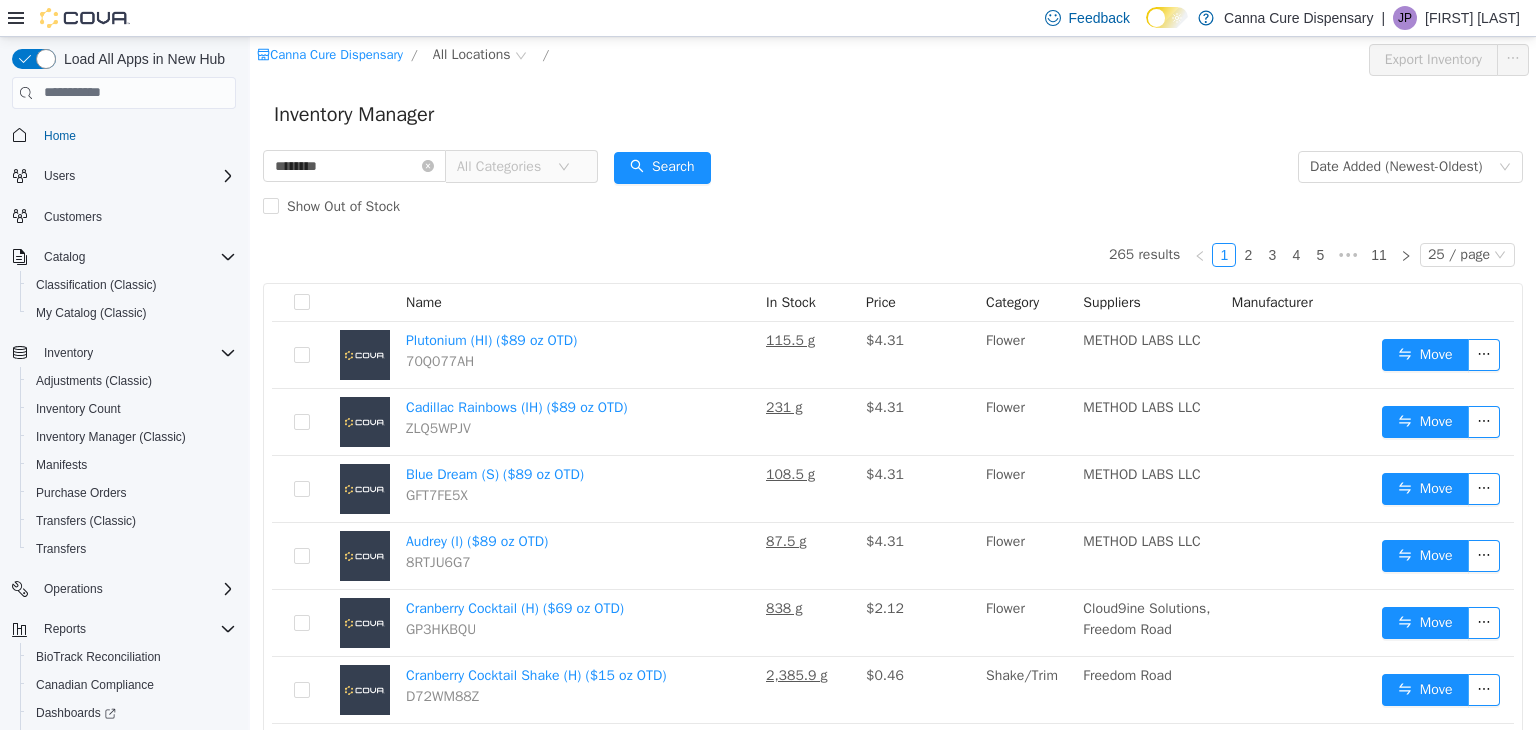 click on "All Categories" at bounding box center (502, 166) 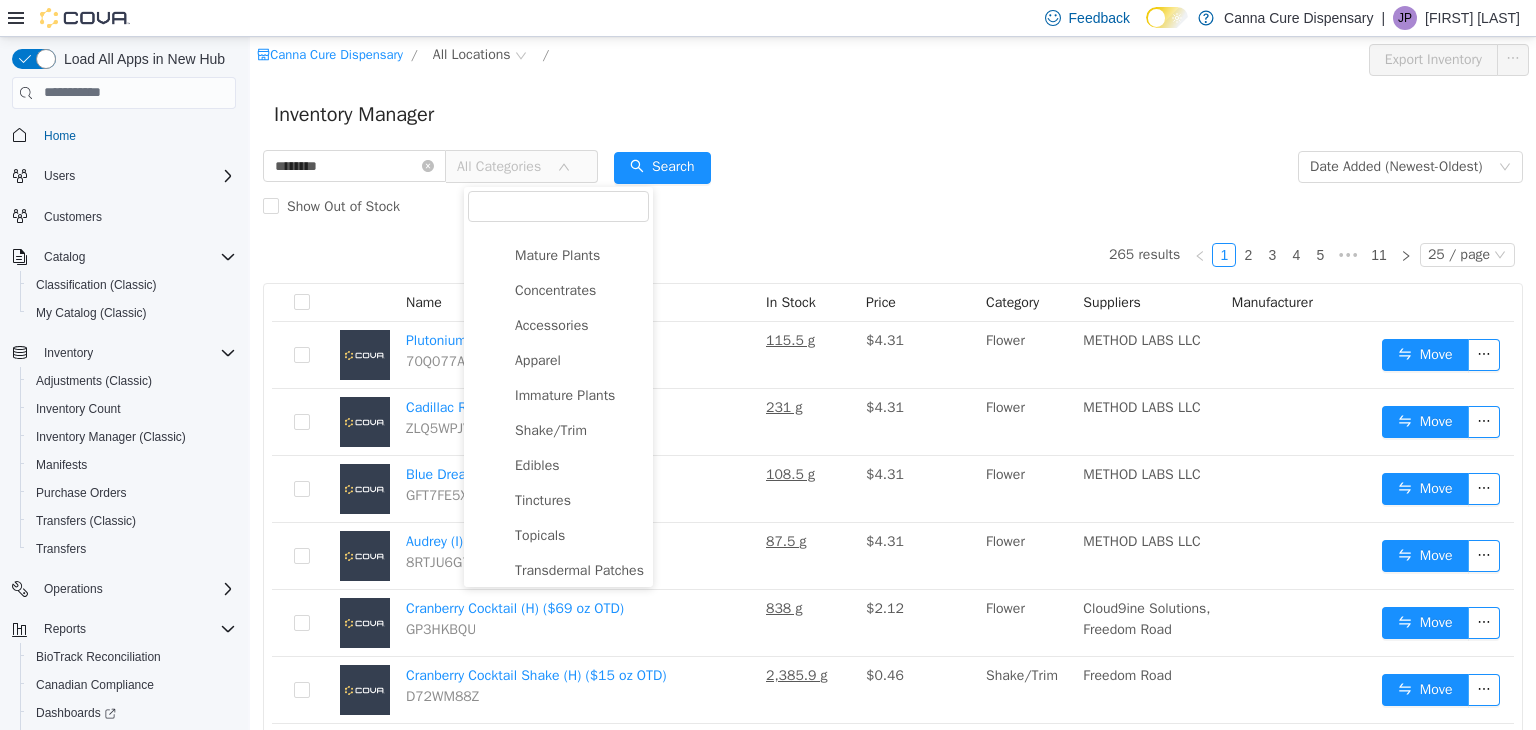 scroll, scrollTop: 200, scrollLeft: 0, axis: vertical 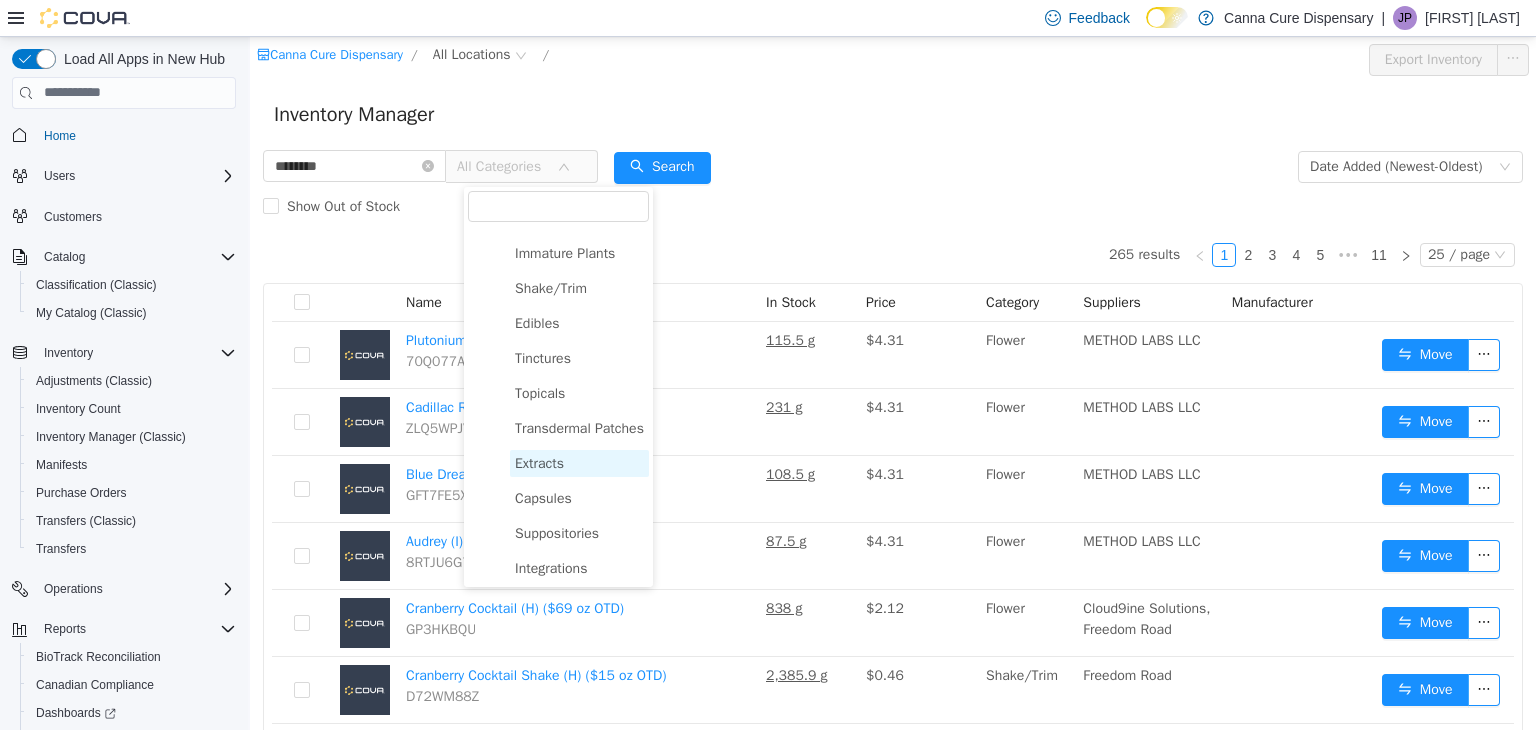 click on "Extracts" at bounding box center (539, 462) 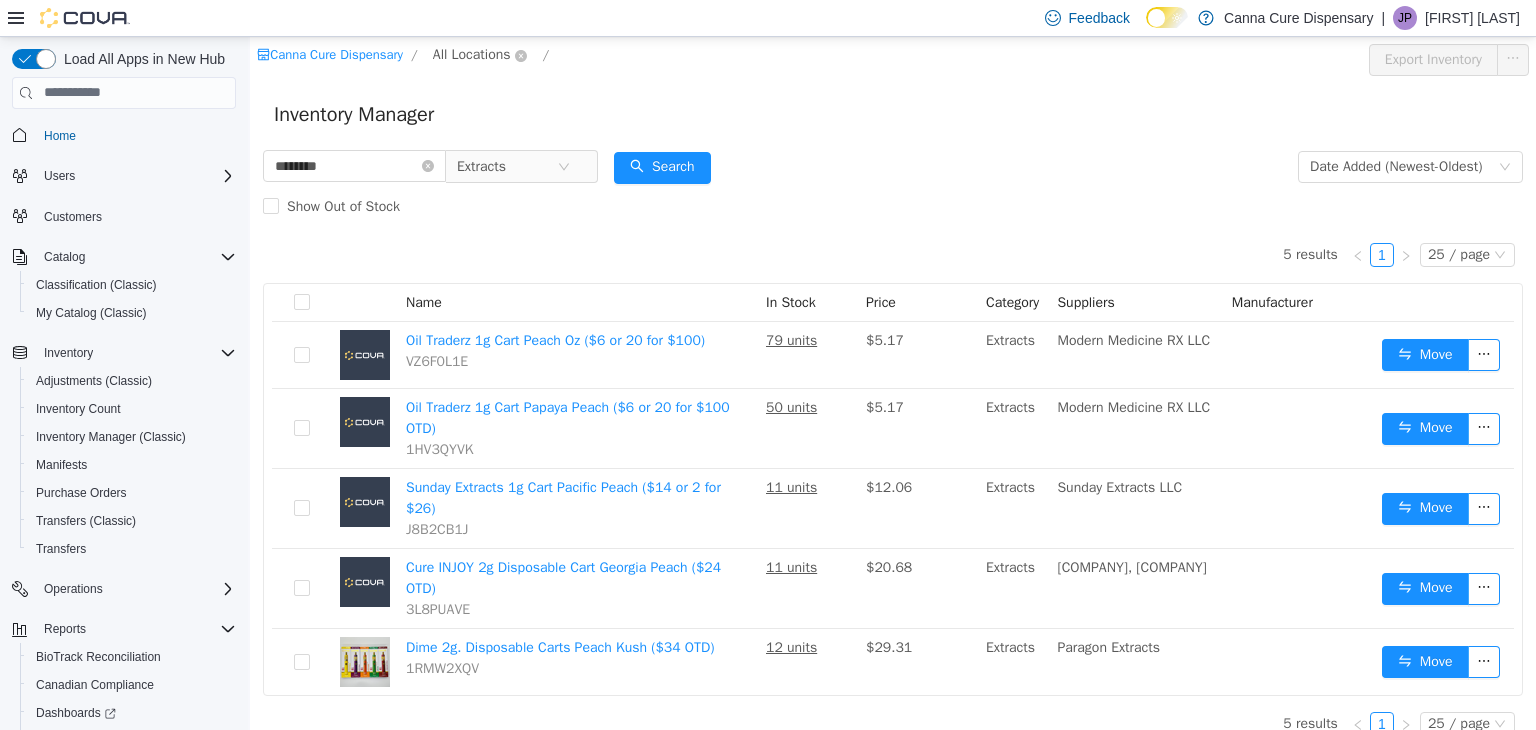 click on "All Locations" at bounding box center [472, 54] 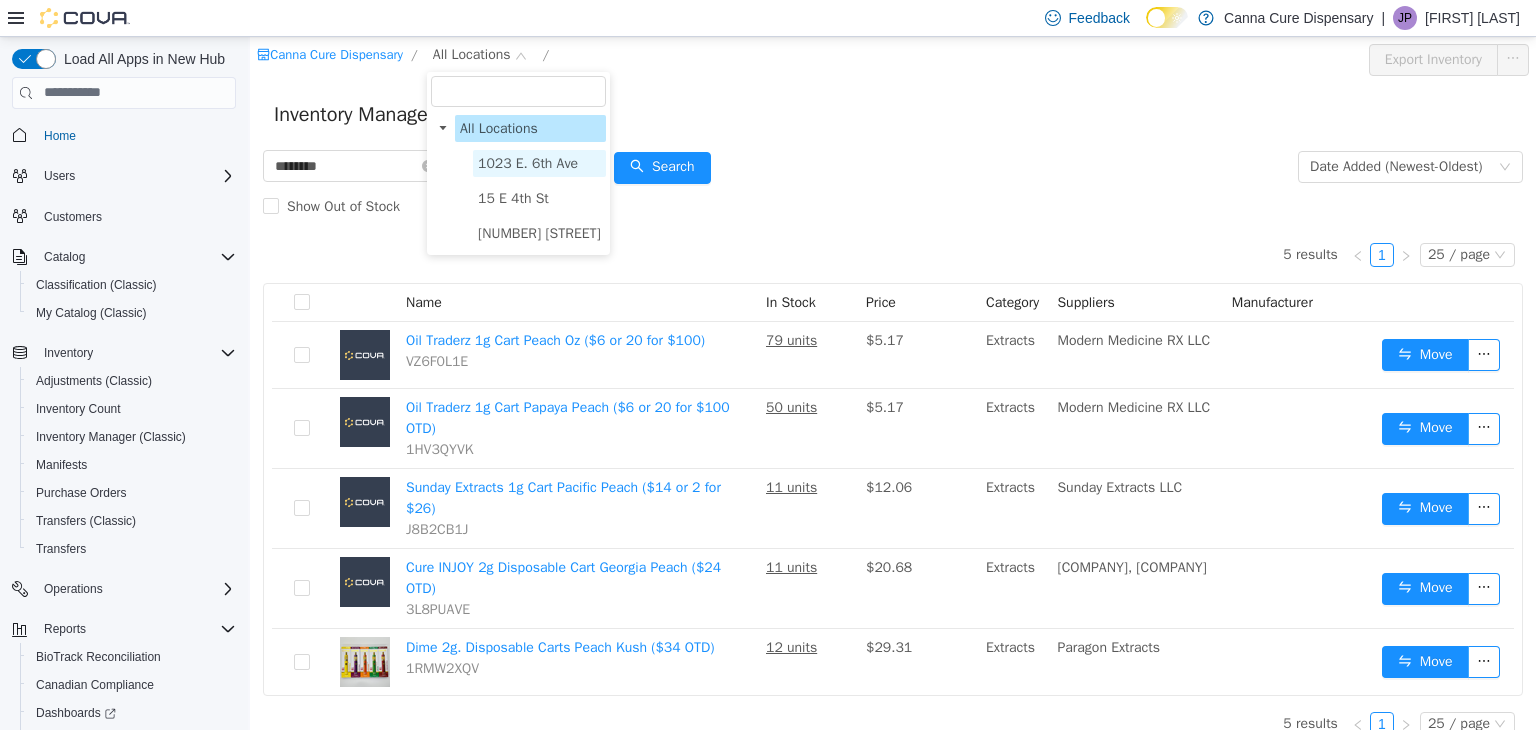 click on "1023 E. 6th Ave" at bounding box center (528, 162) 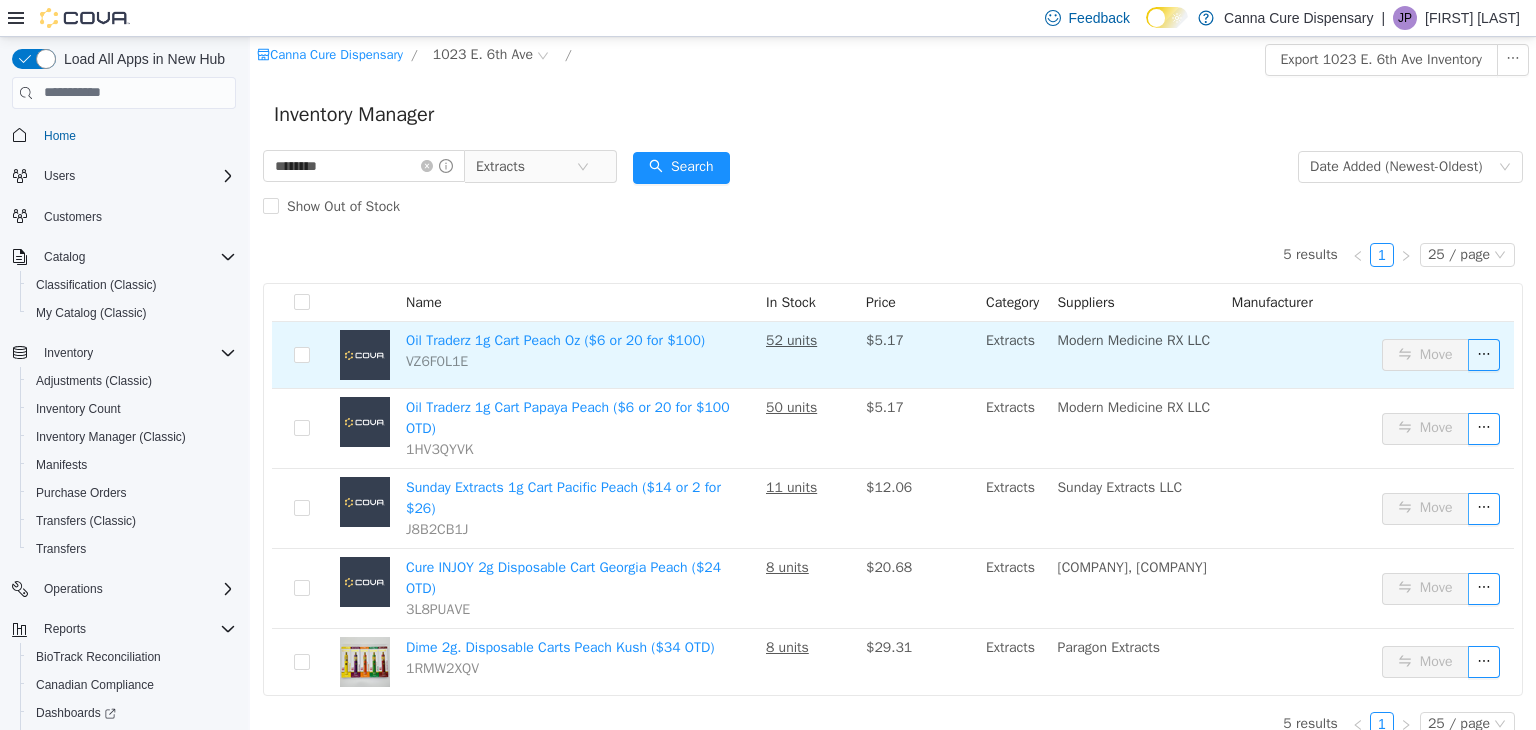 click on "Move" at bounding box center [1444, 354] 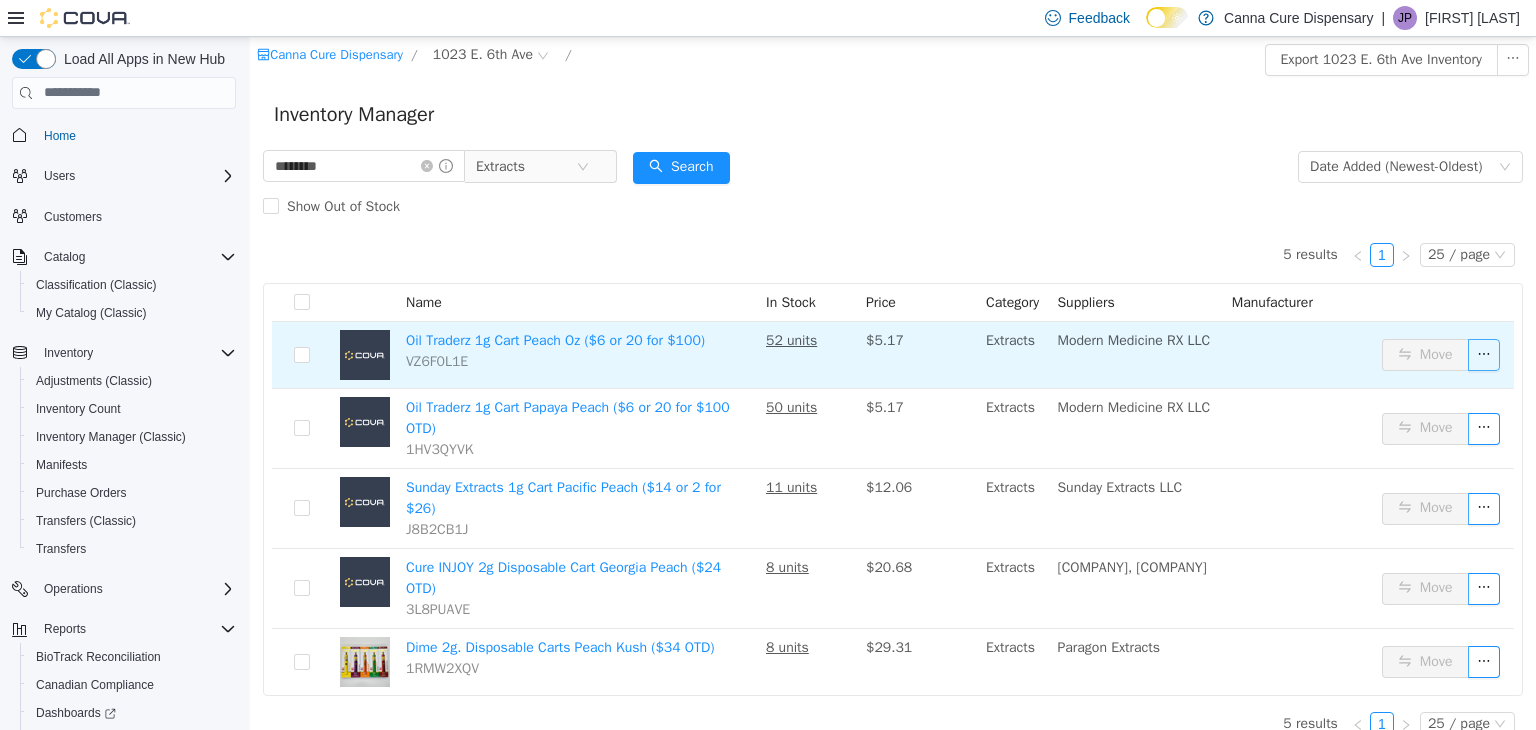 click at bounding box center [1484, 354] 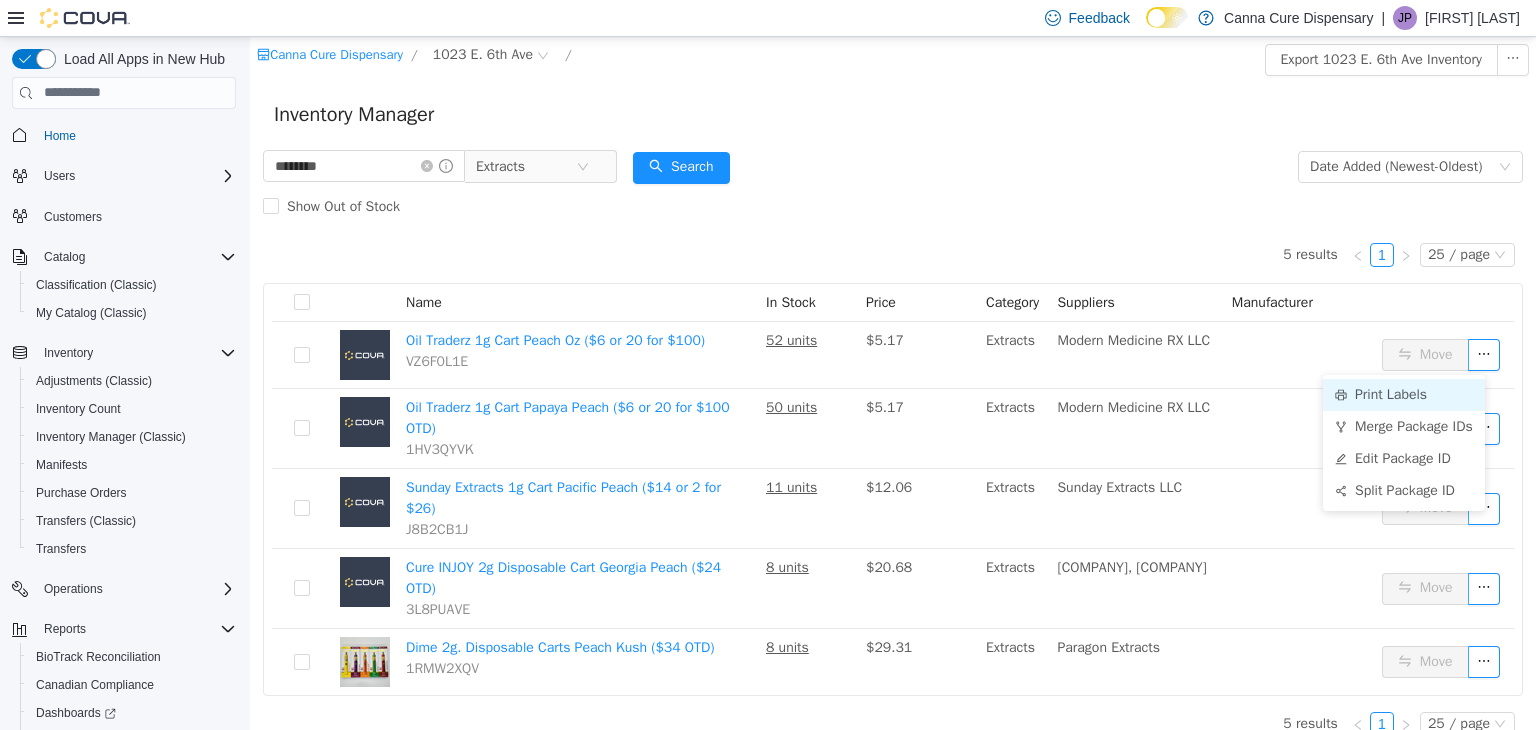 click on "Print Labels" at bounding box center [1404, 394] 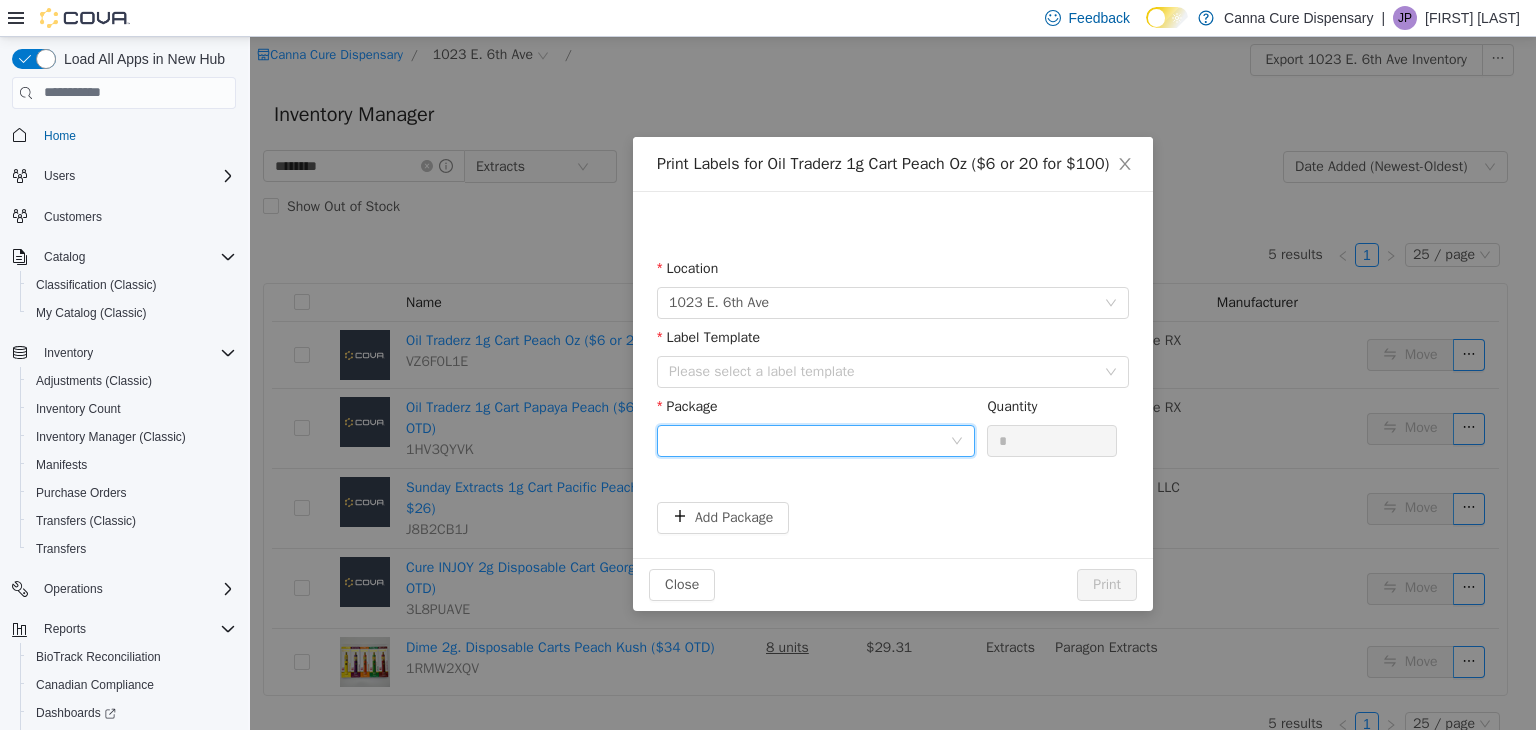 click at bounding box center [809, 440] 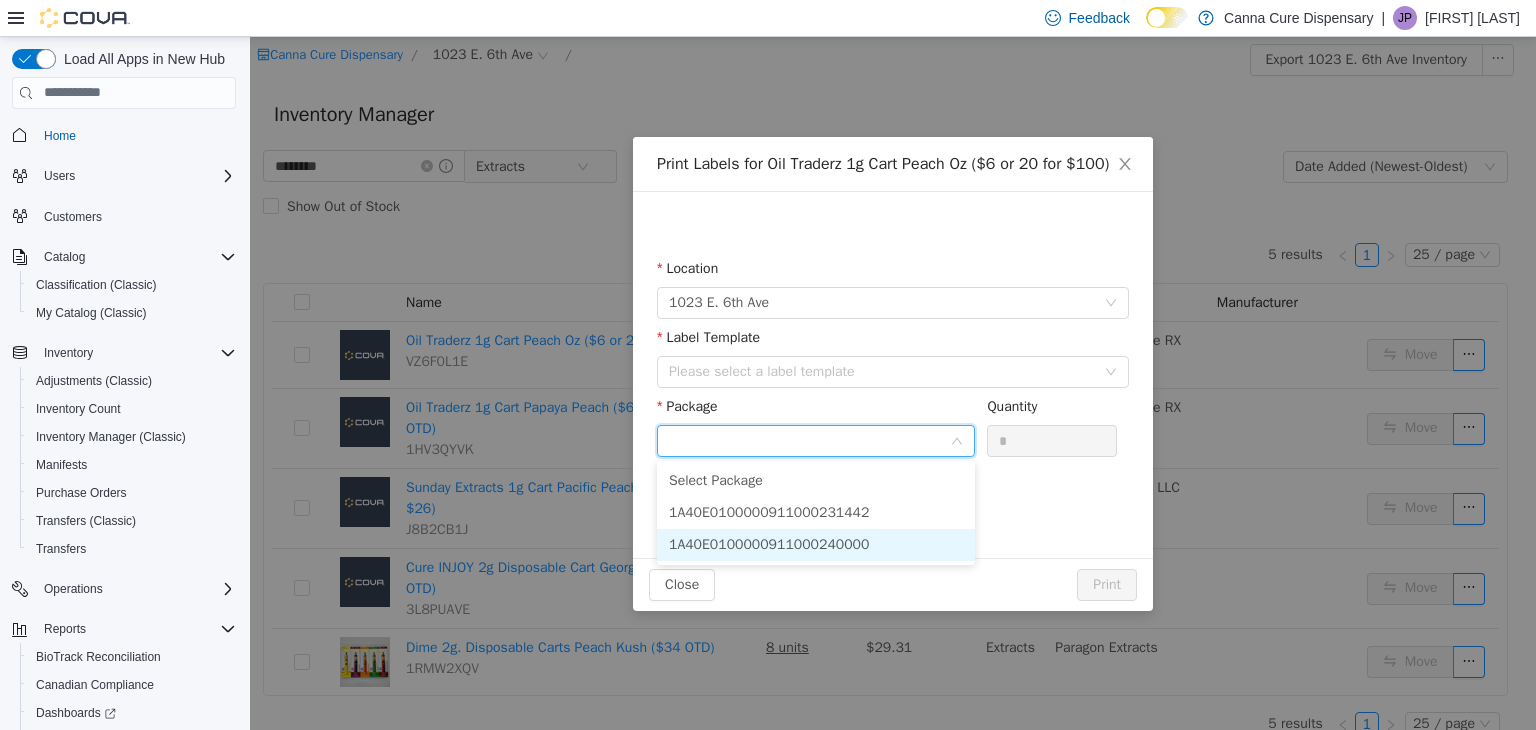 click on "1A40E0100000911000240000" at bounding box center (769, 543) 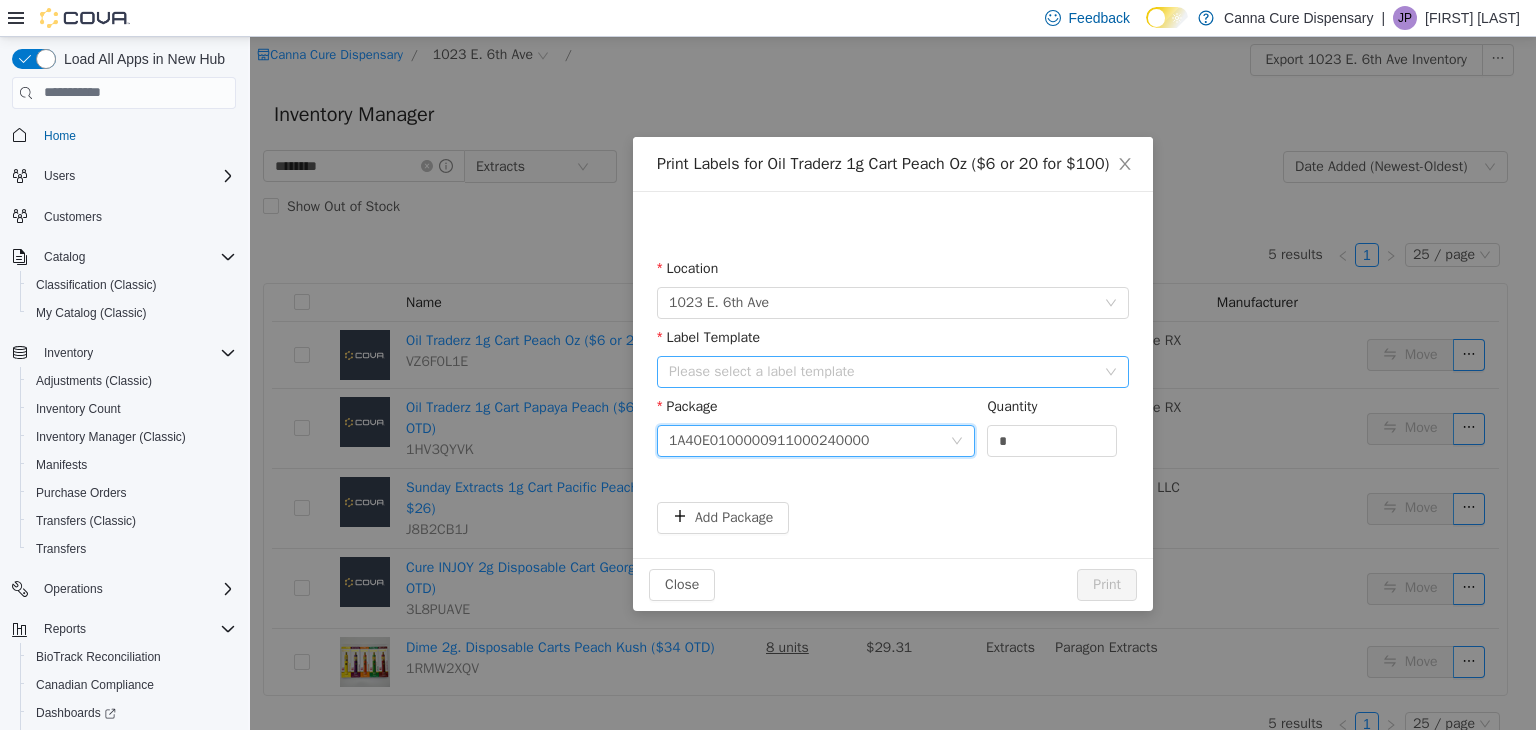 click on "Please select a label template" at bounding box center (882, 371) 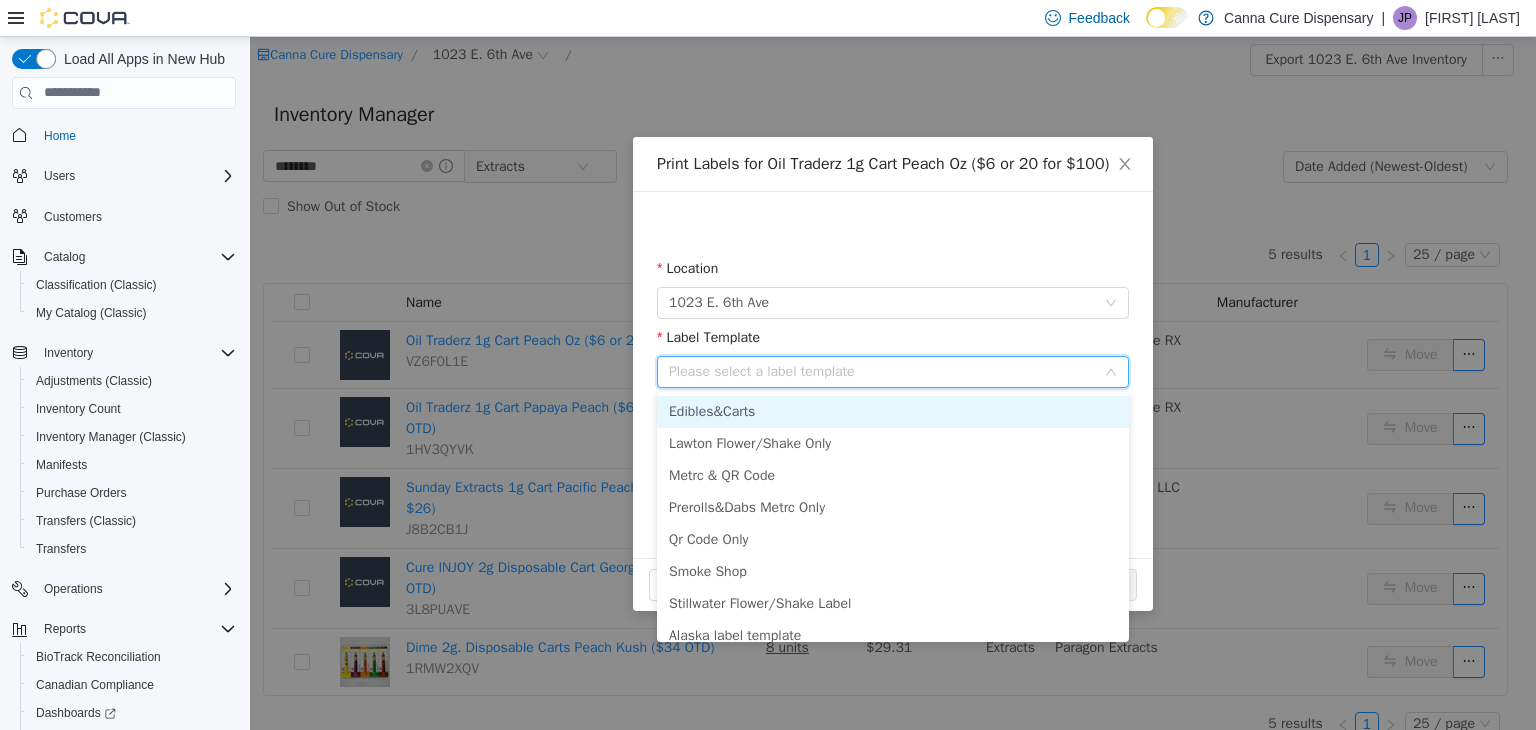 click on "Edibles&Carts" at bounding box center [893, 411] 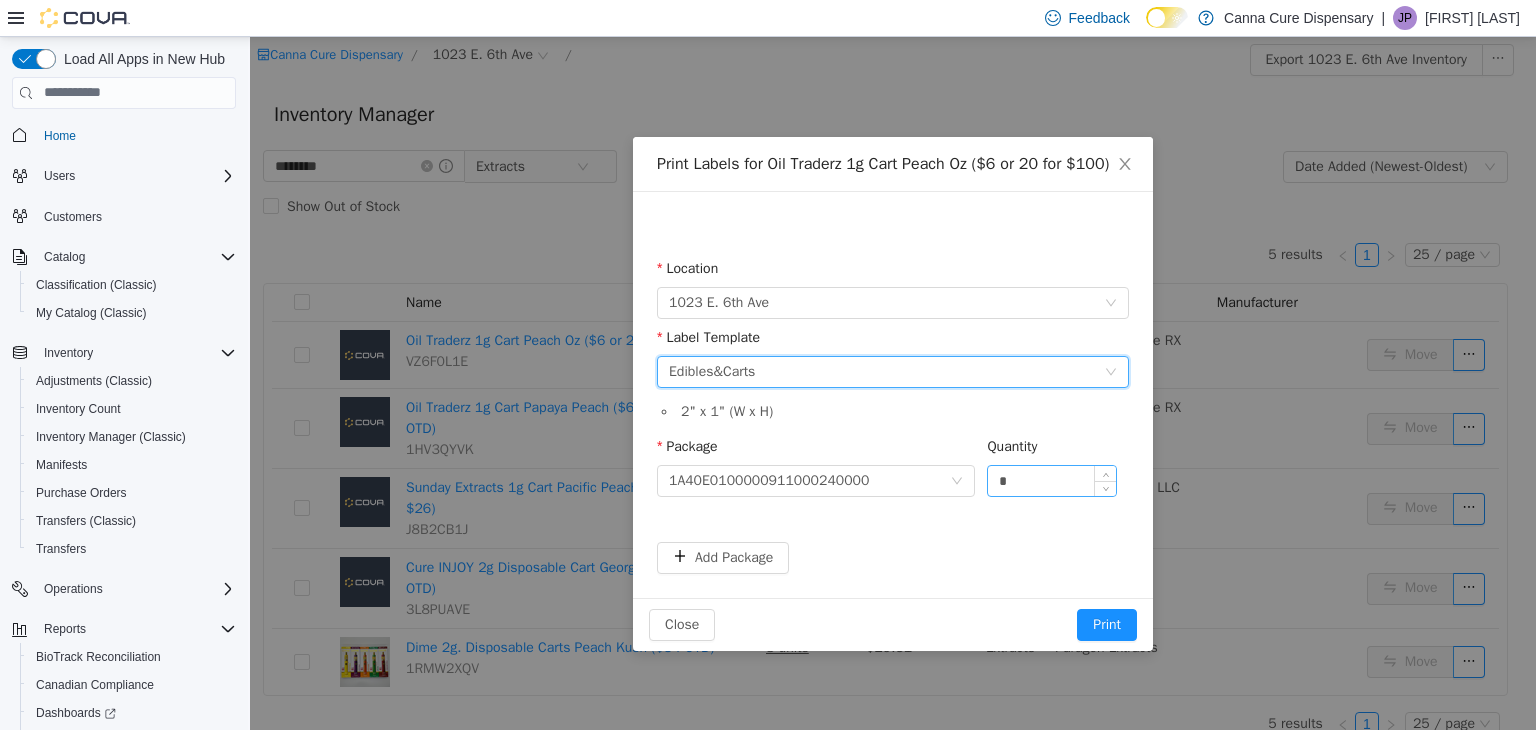 click on "*" at bounding box center [1052, 480] 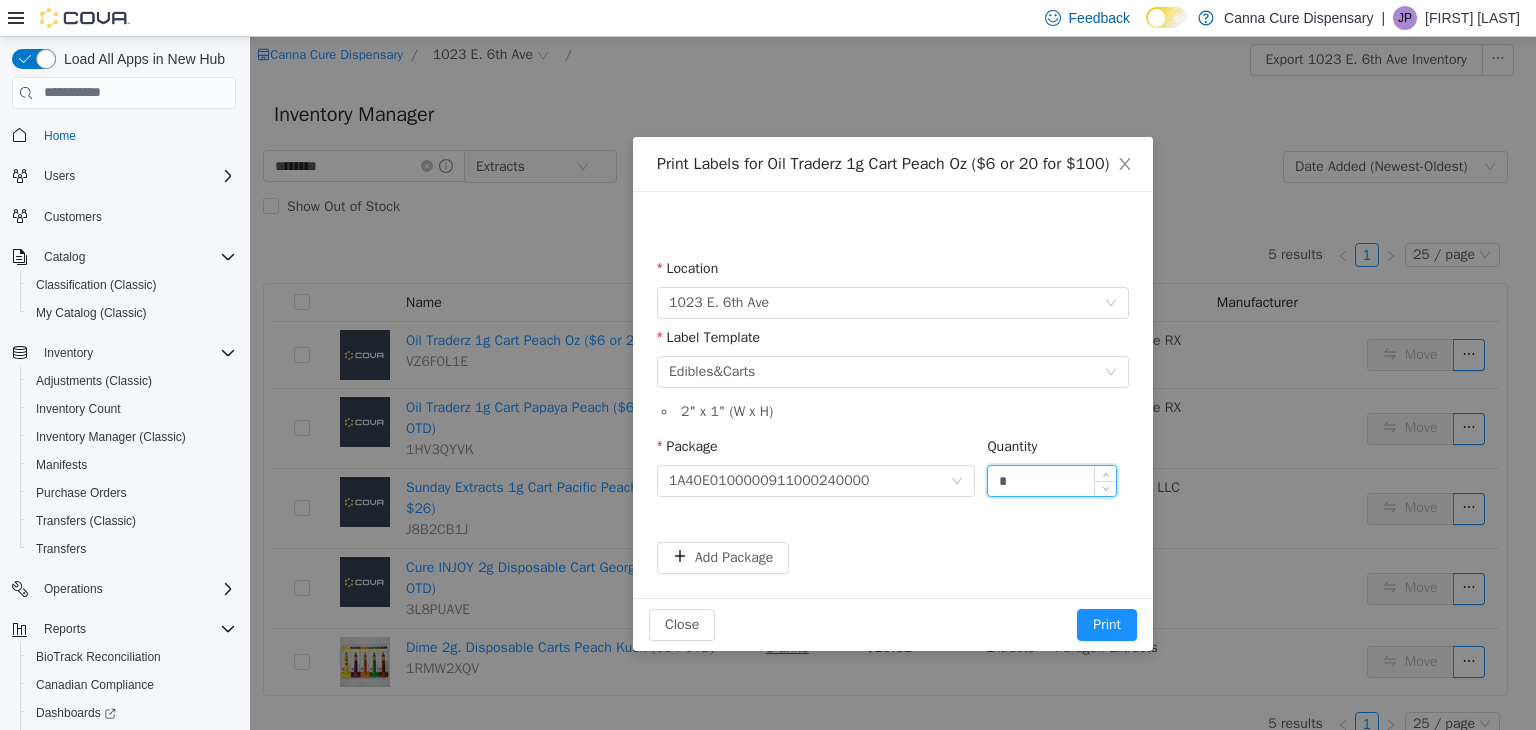 click on "*" at bounding box center [1052, 480] 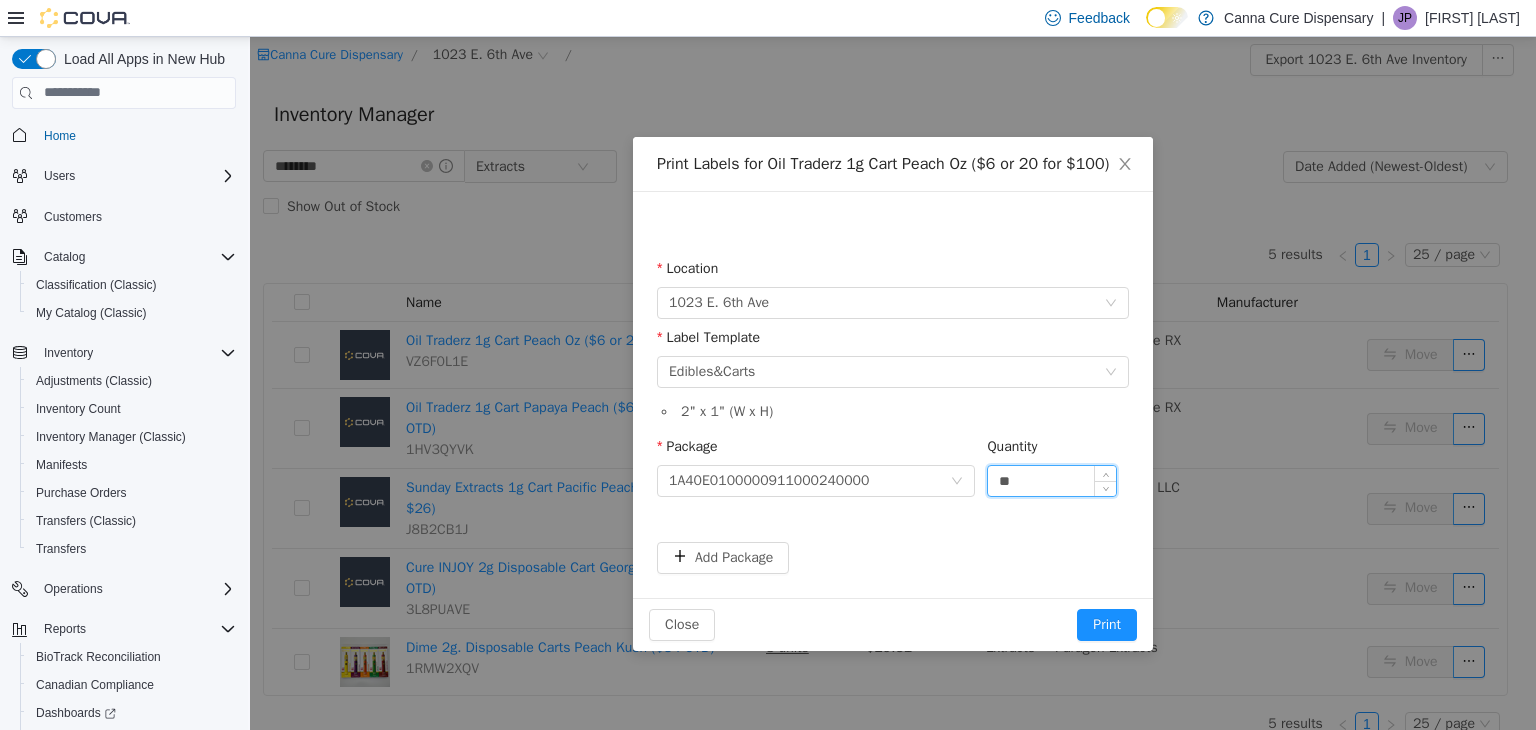 type on "**" 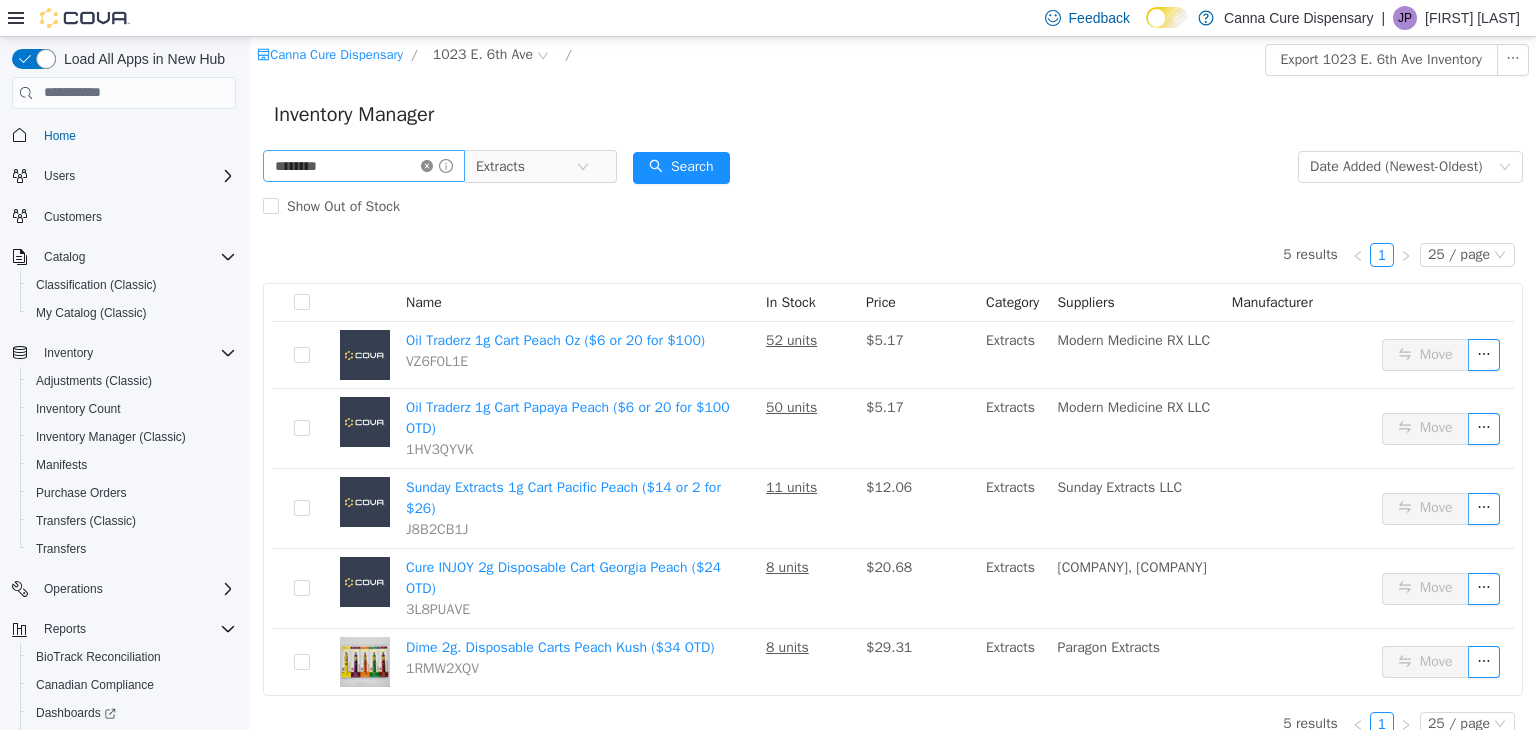 click 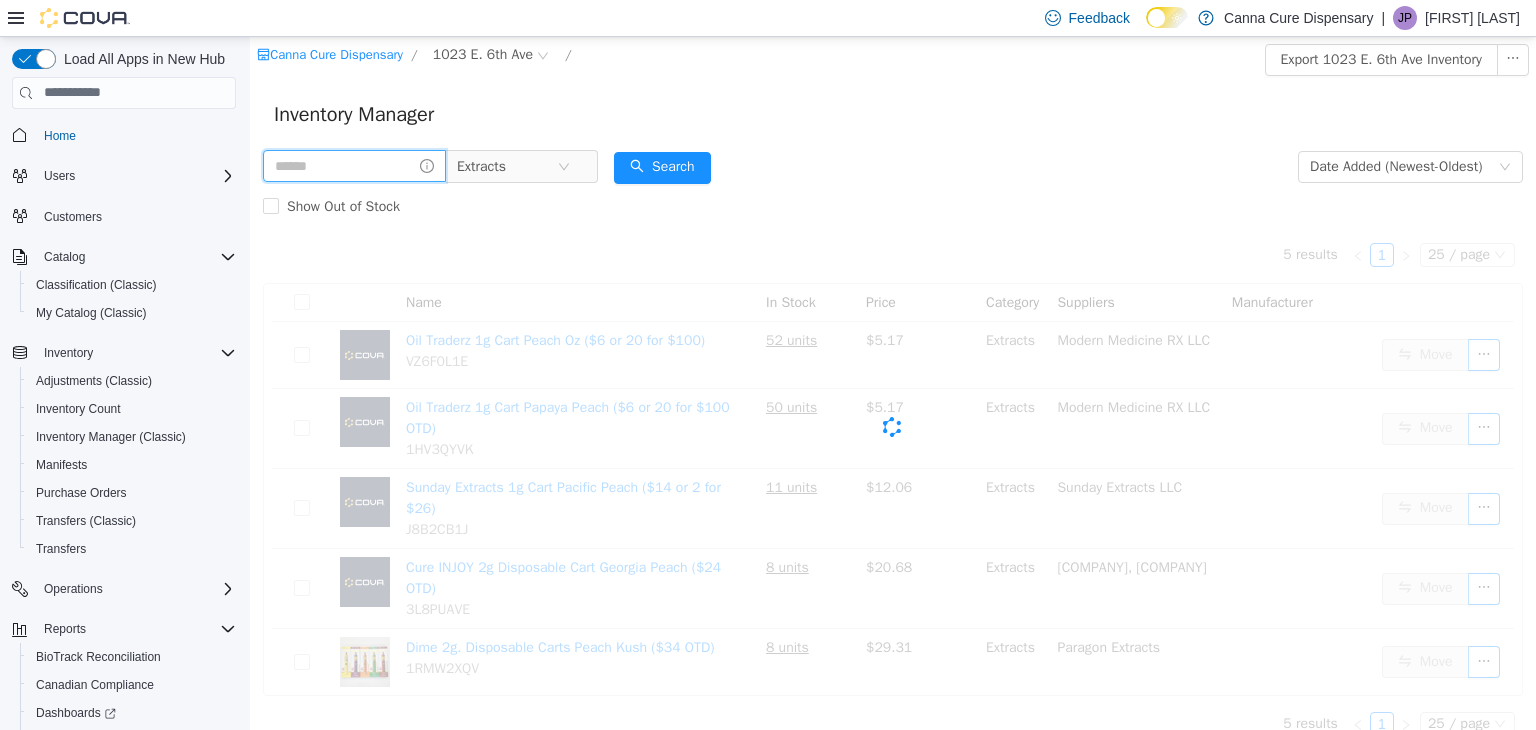 click at bounding box center [354, 165] 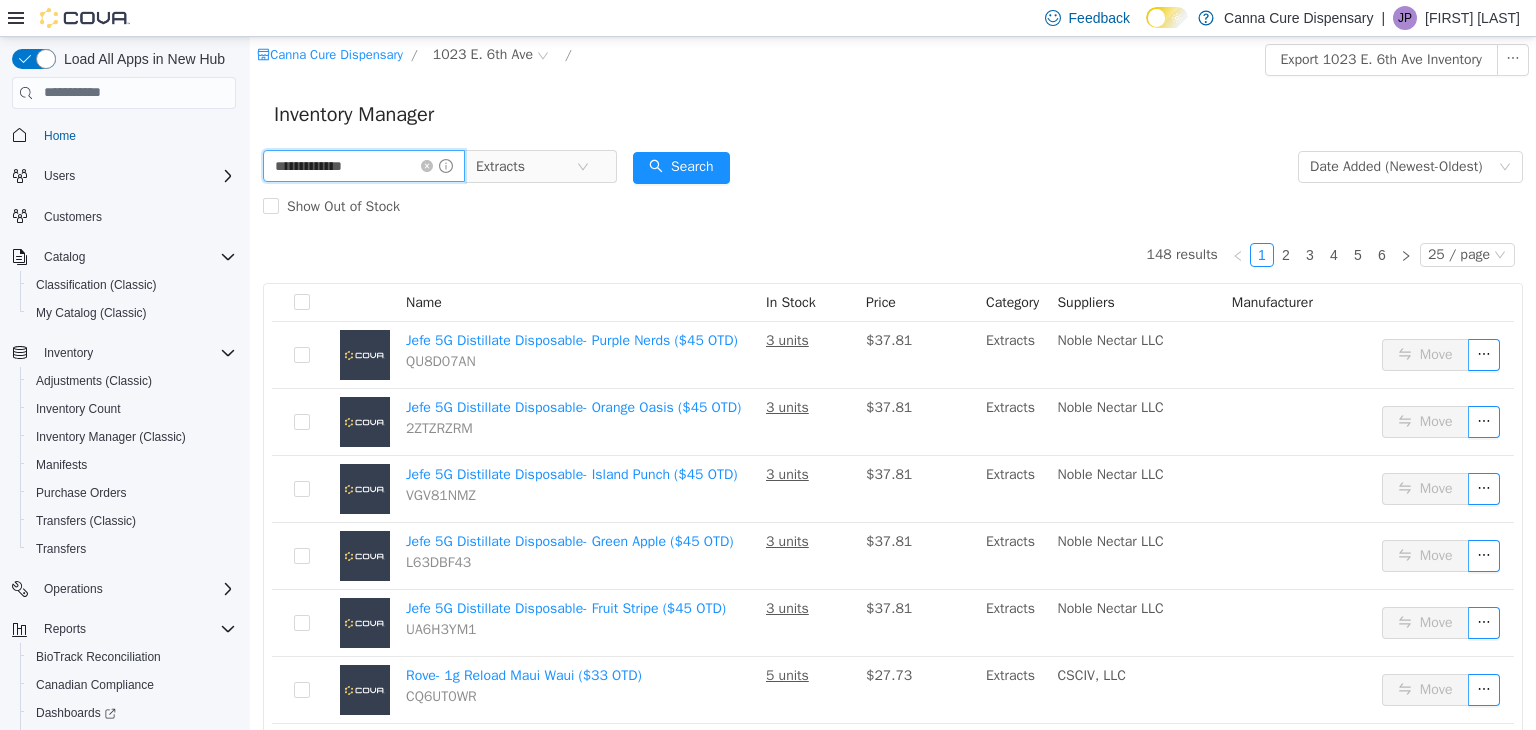 type on "**********" 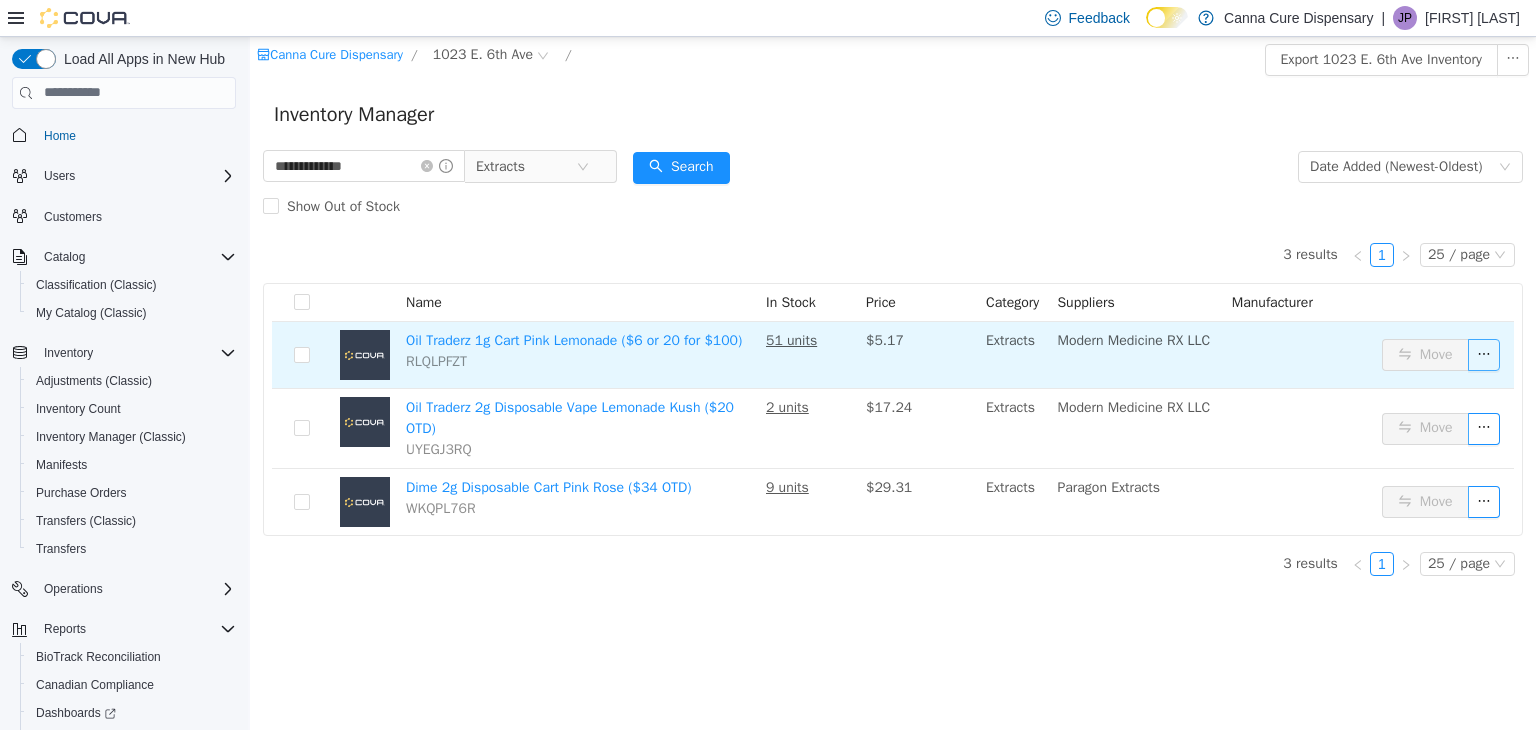 click at bounding box center (1484, 354) 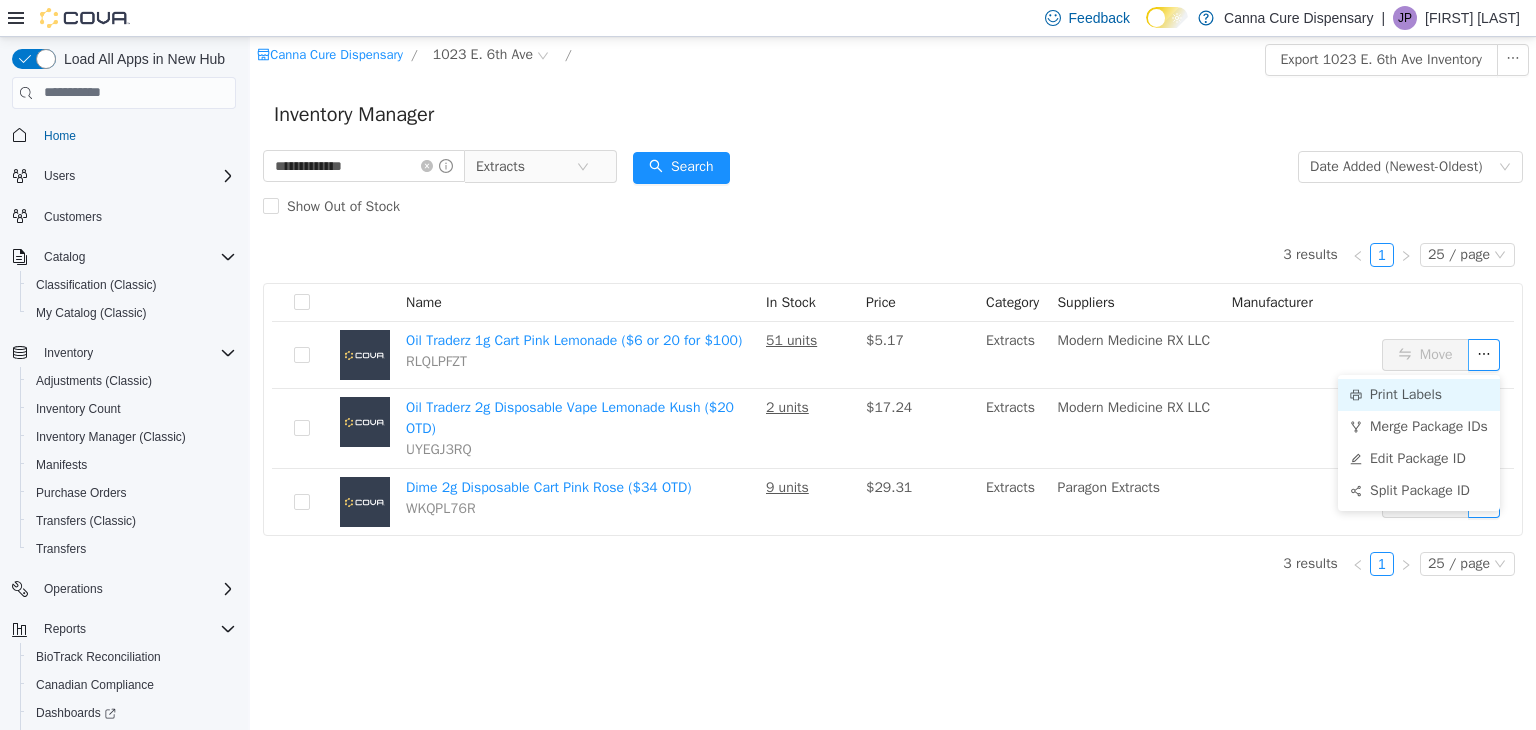 click on "Print Labels" at bounding box center [1419, 394] 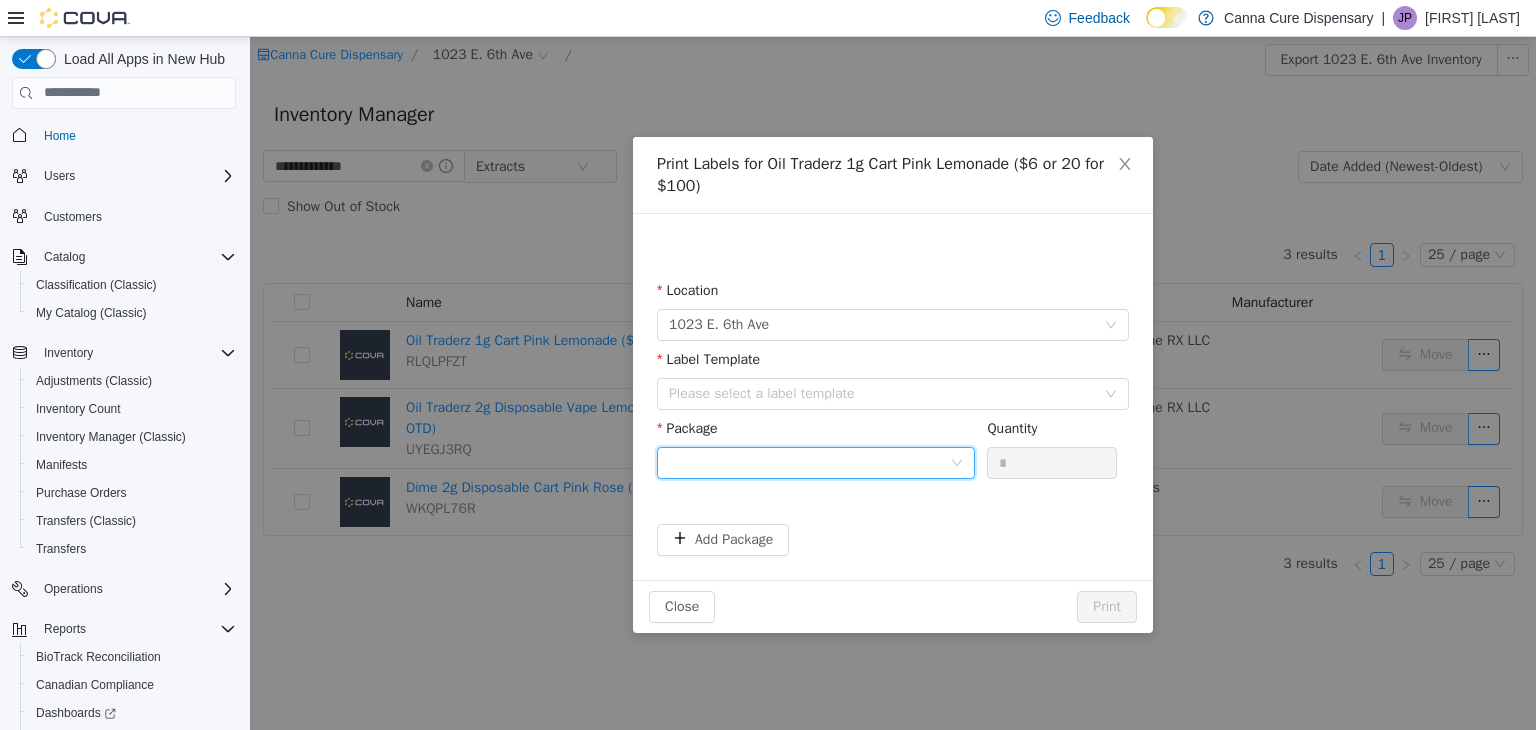 click at bounding box center (809, 462) 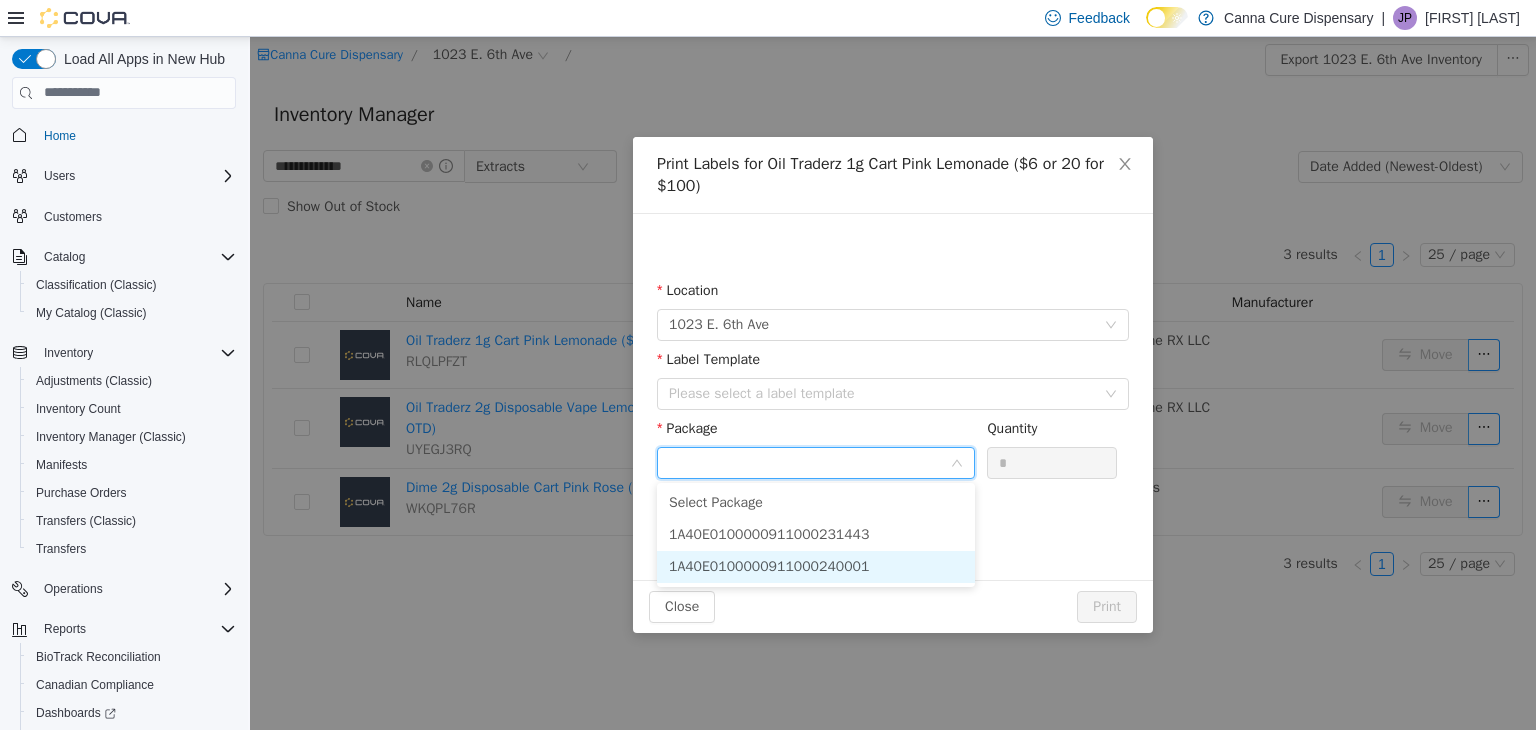 drag, startPoint x: 893, startPoint y: 570, endPoint x: 865, endPoint y: 426, distance: 146.69696 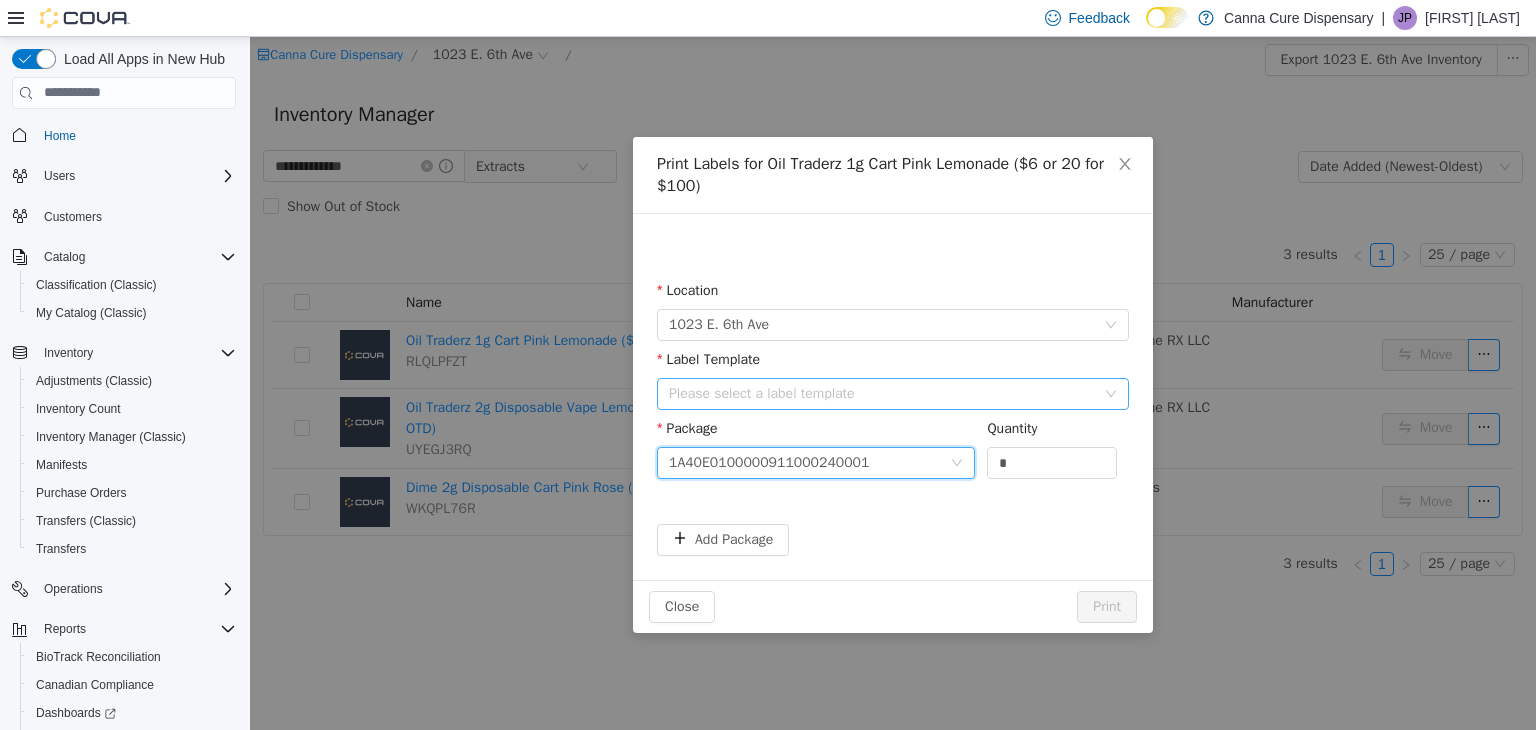 drag, startPoint x: 869, startPoint y: 390, endPoint x: 844, endPoint y: 407, distance: 30.232433 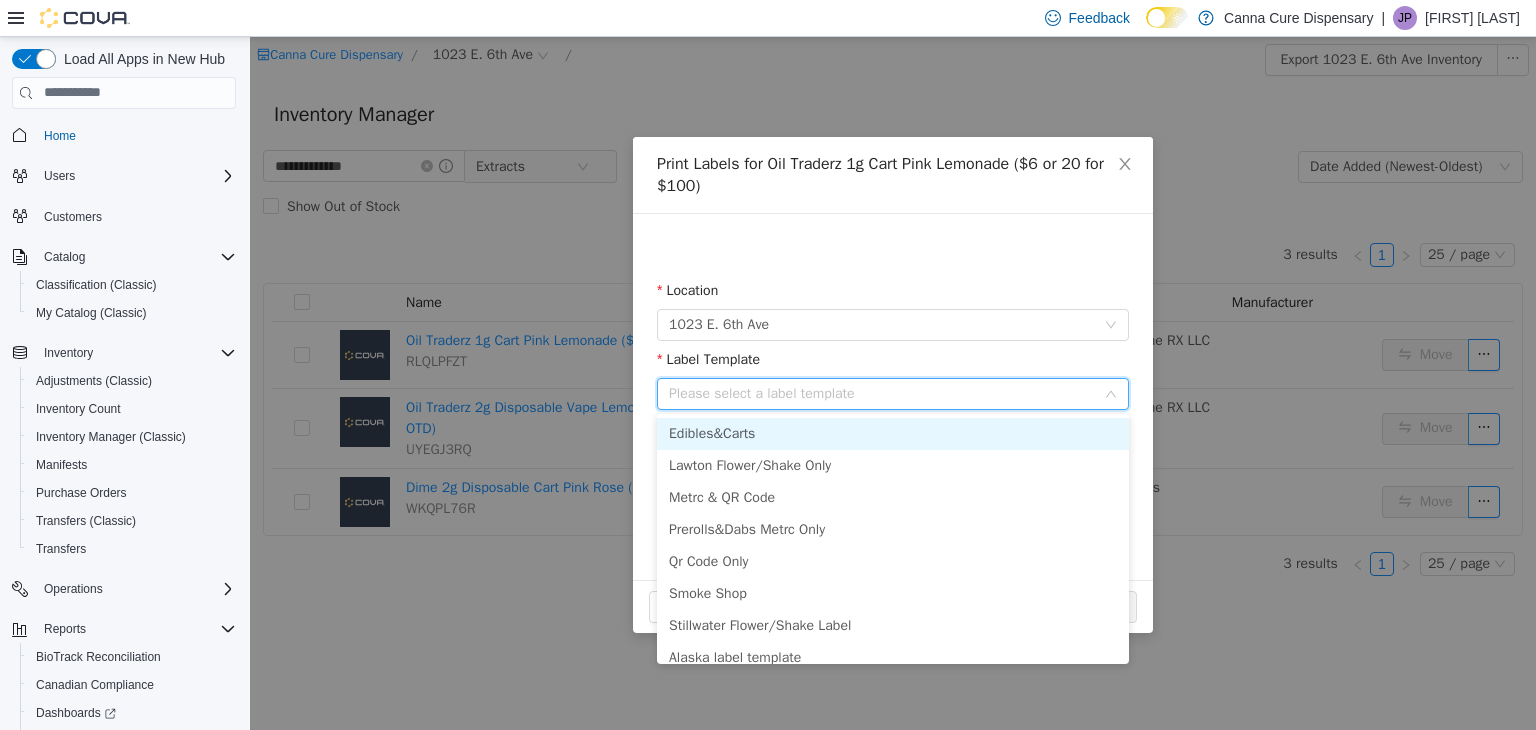 click on "Edibles&Carts" at bounding box center (893, 433) 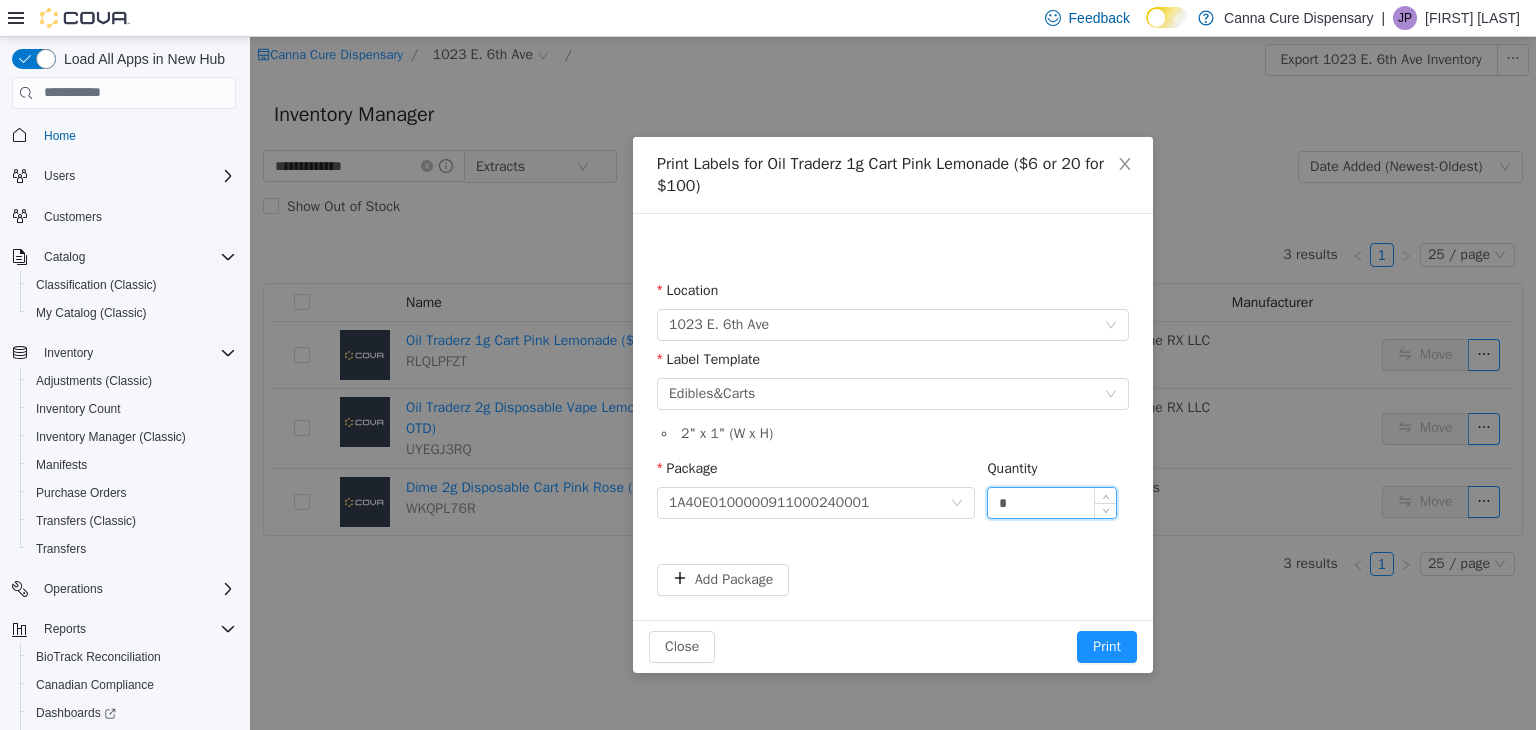 click on "*" at bounding box center (1052, 502) 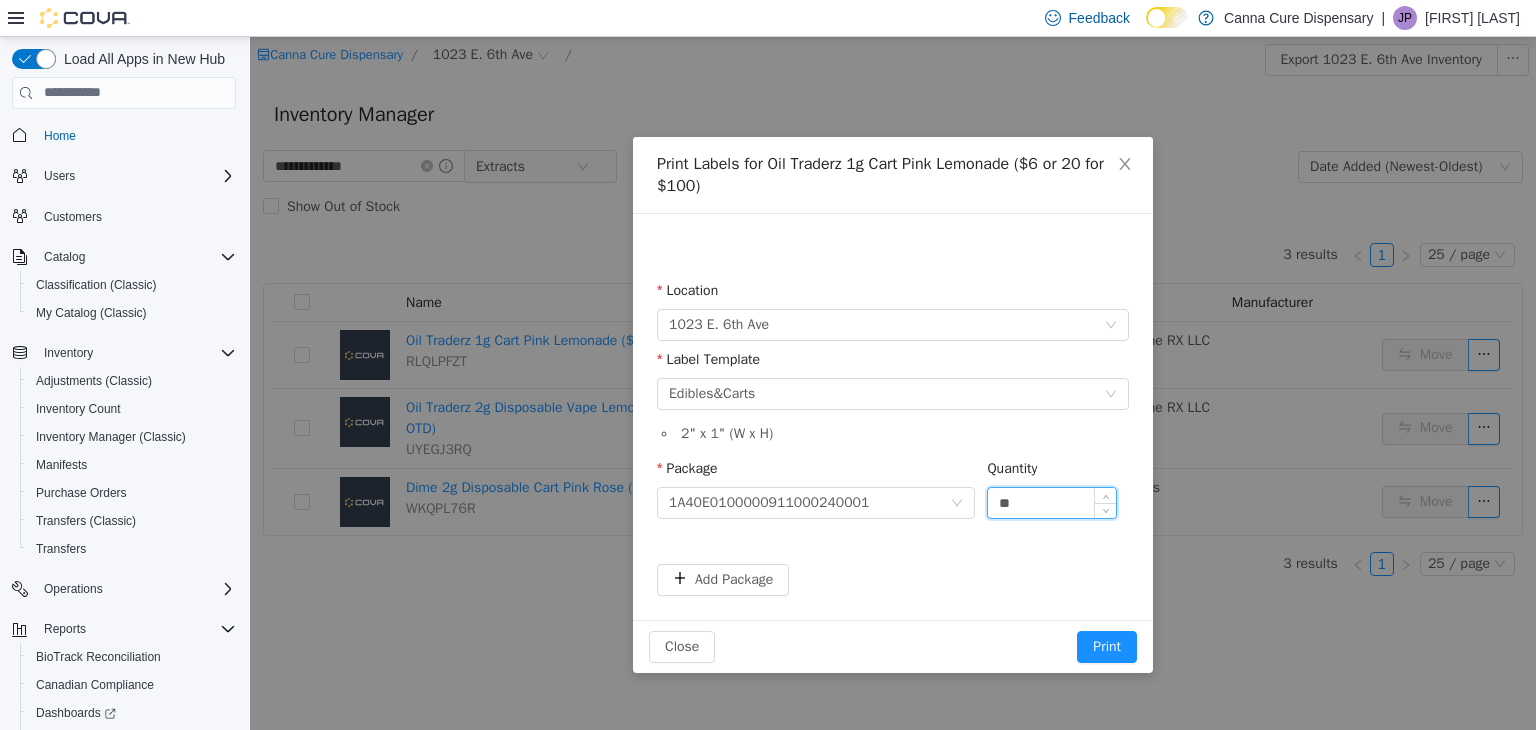 type on "**" 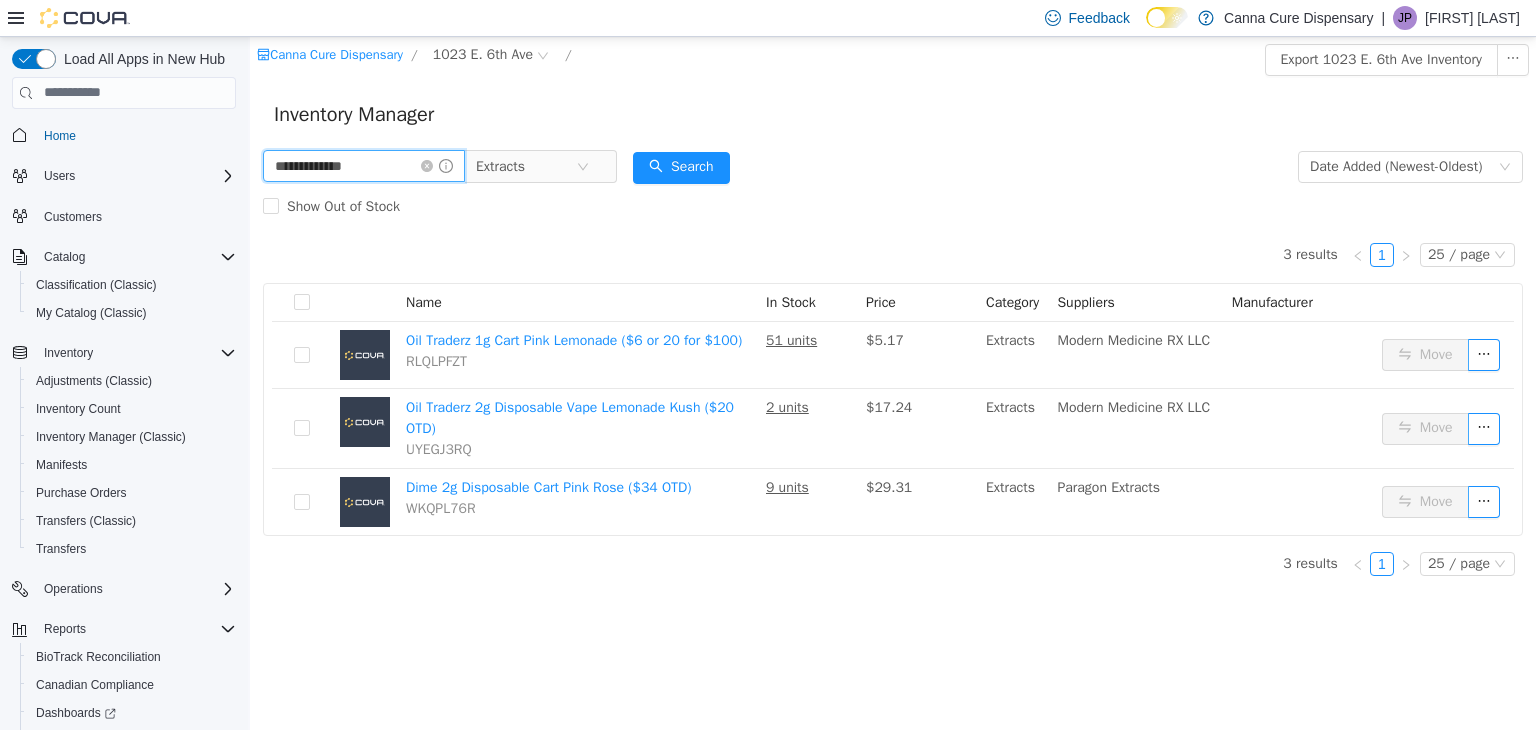 click on "**********" at bounding box center [364, 165] 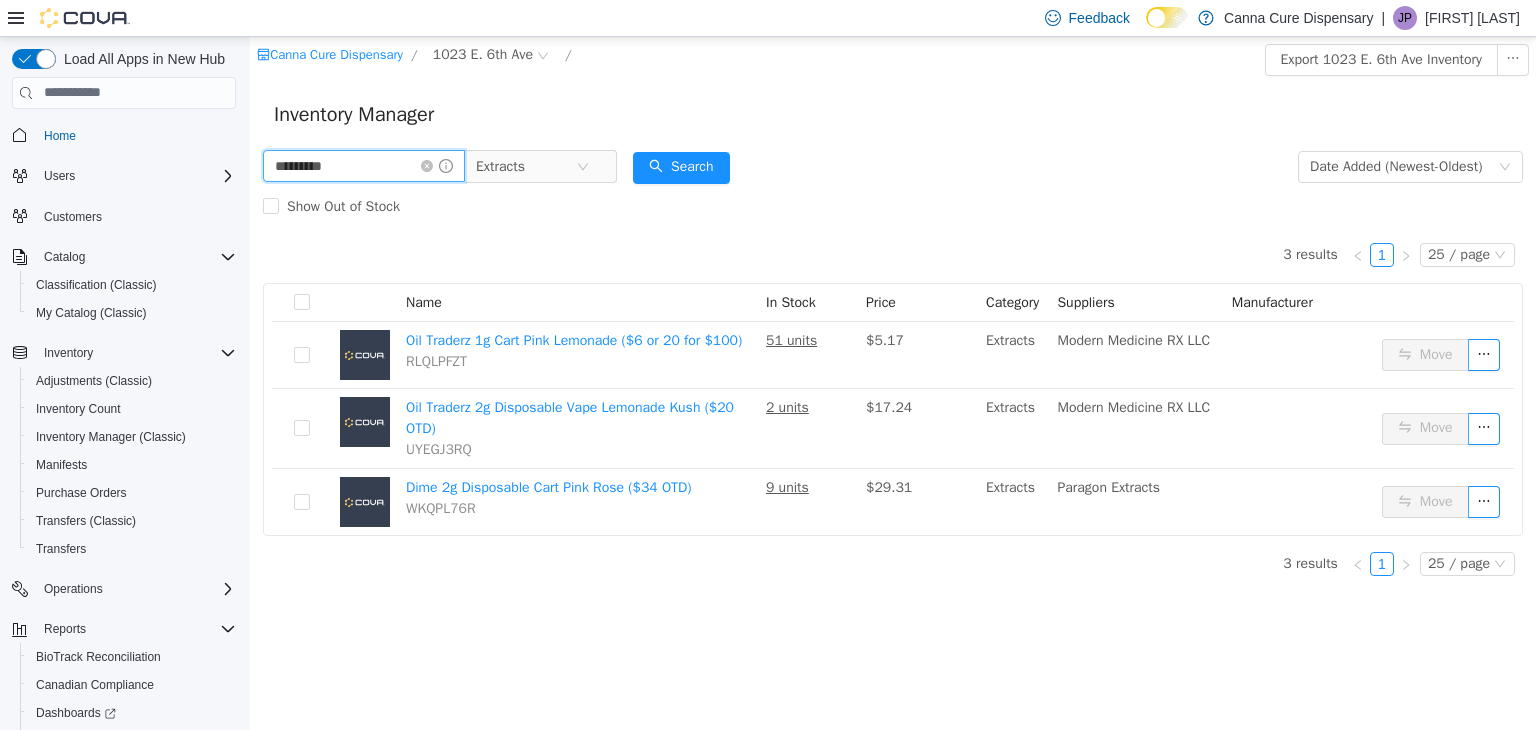 type on "*********" 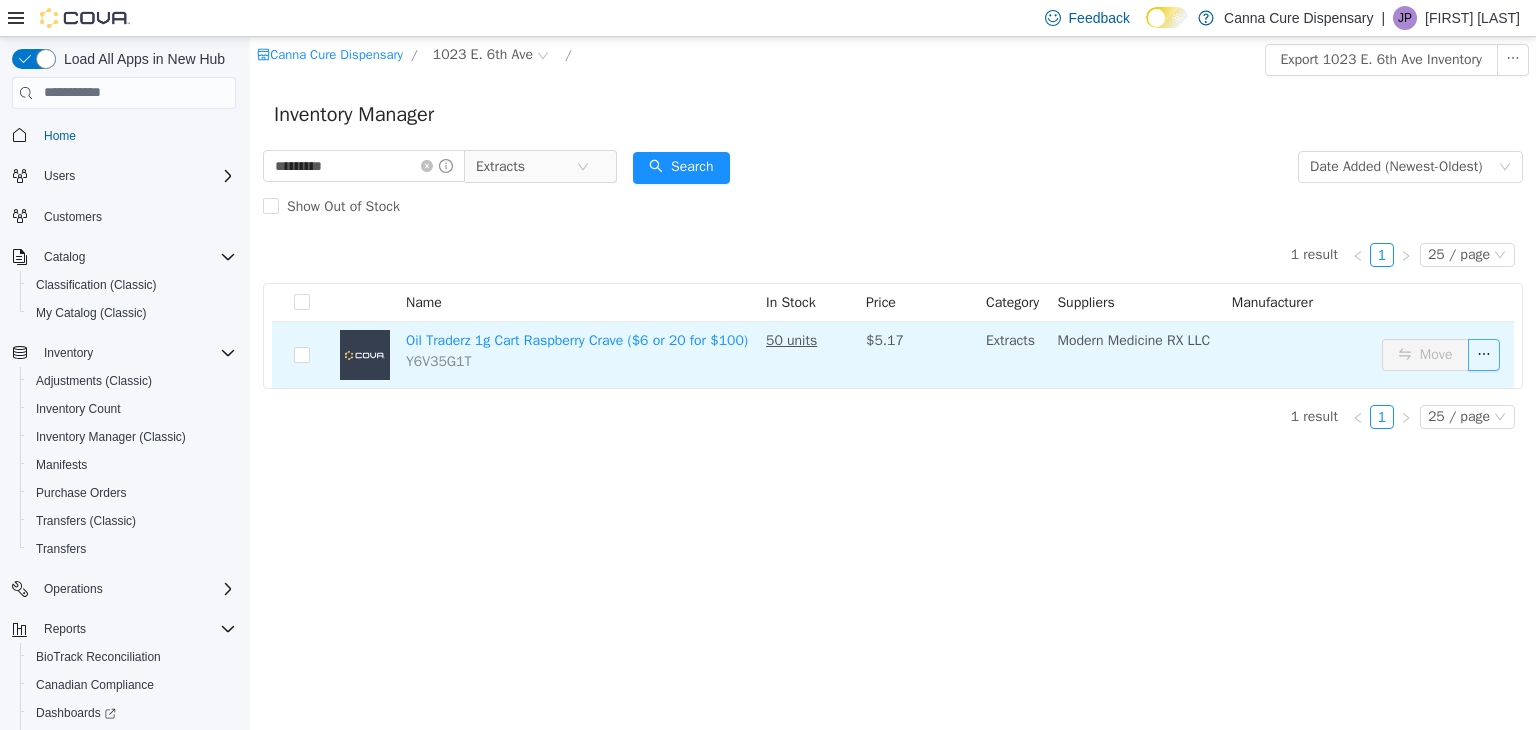 click at bounding box center [1484, 354] 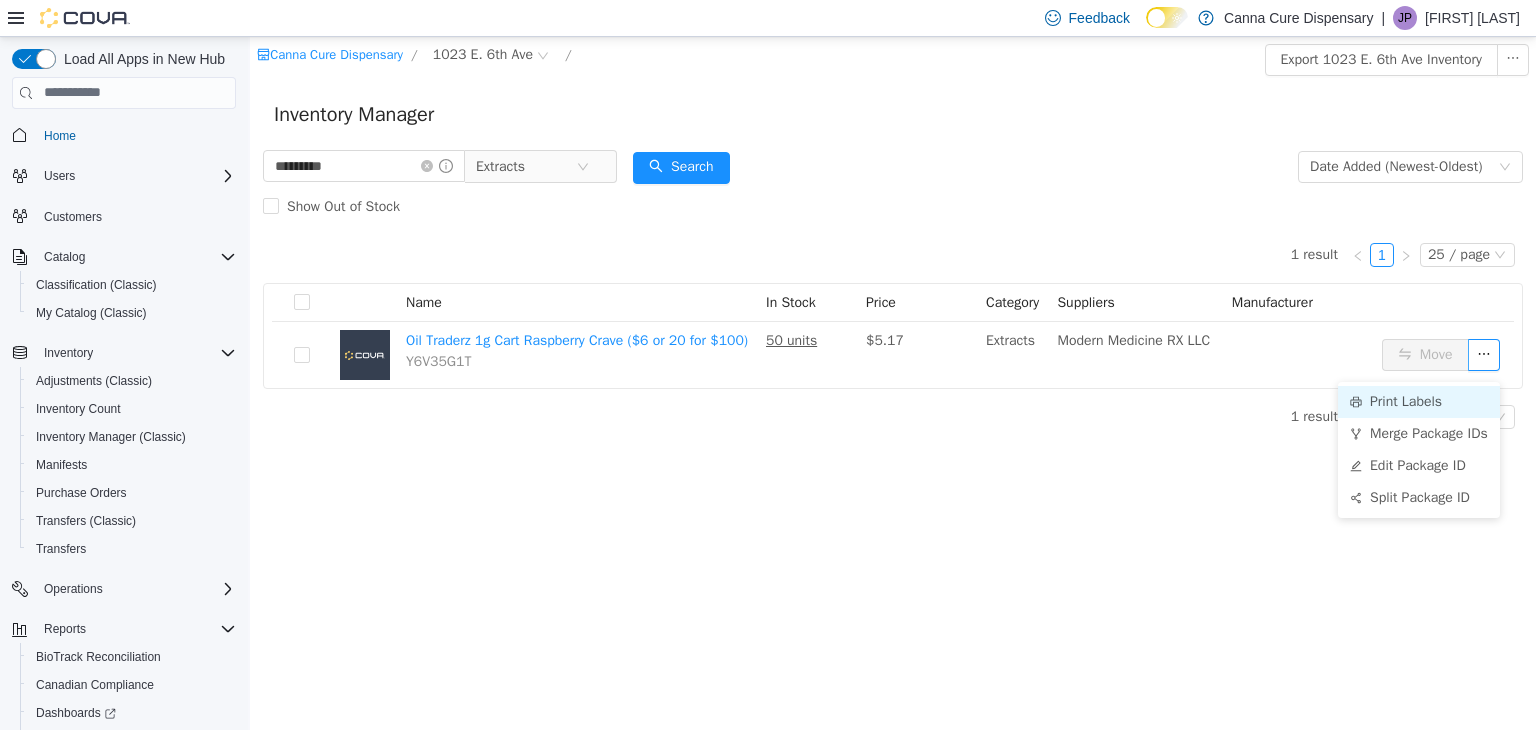 click on "Print Labels" at bounding box center [1419, 401] 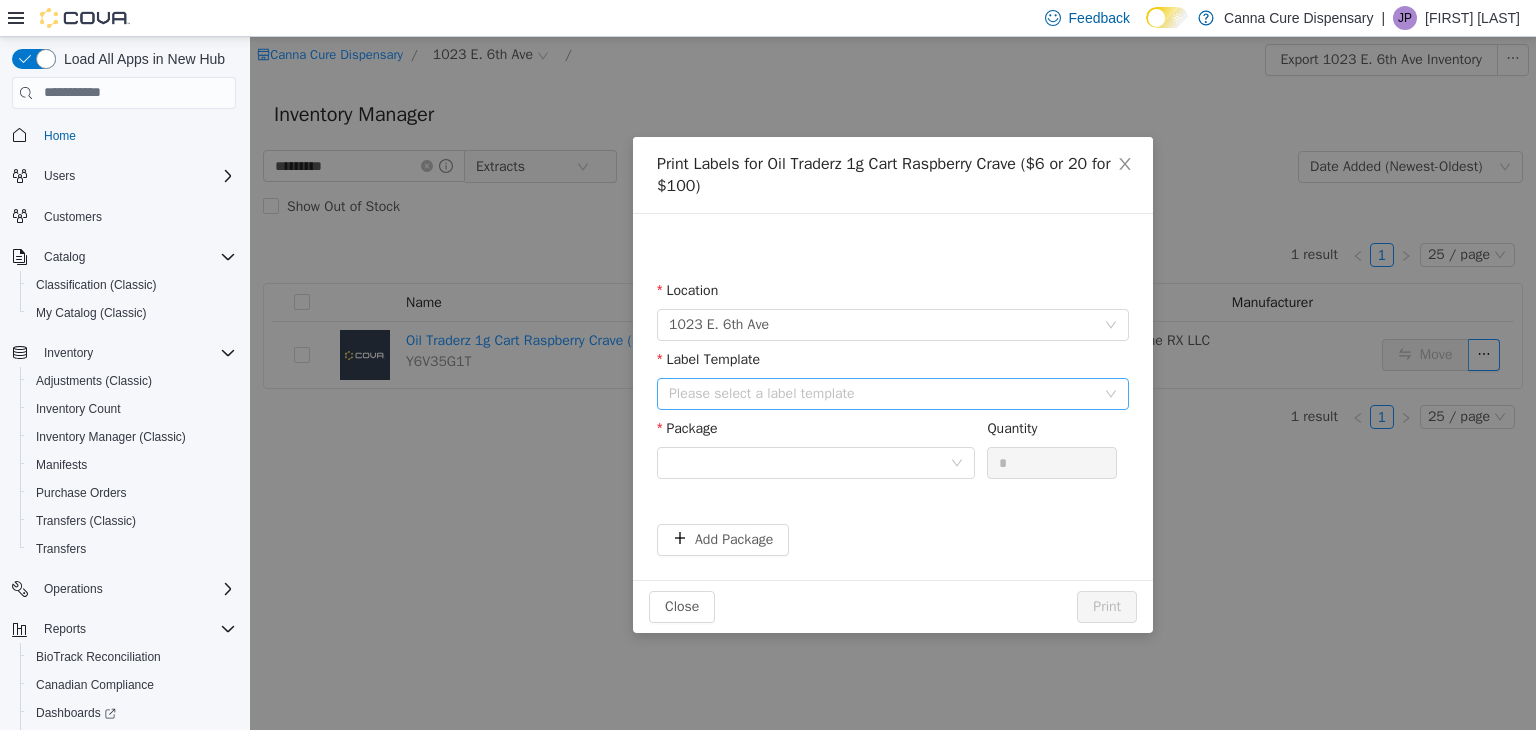 click on "Please select a label template" at bounding box center [882, 393] 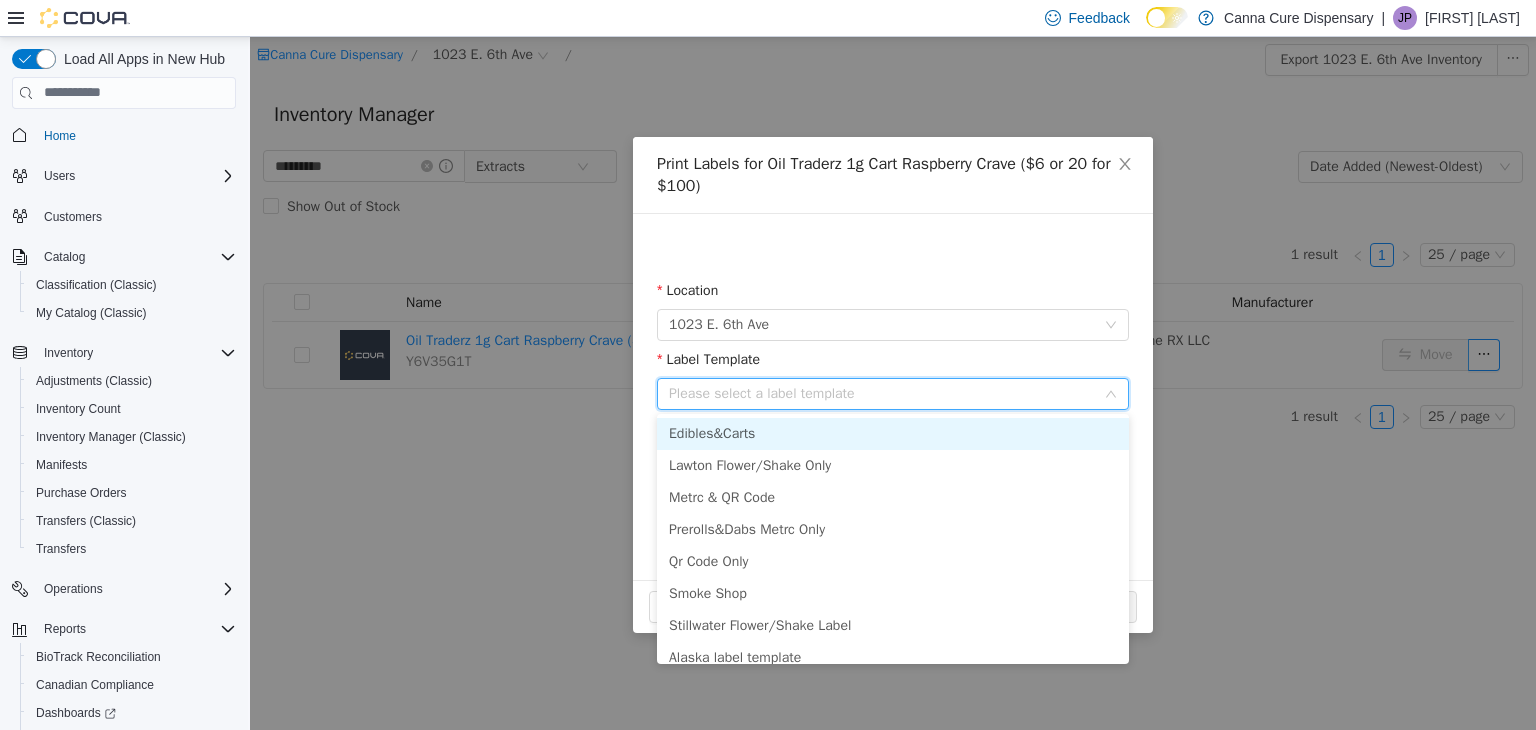 click on "Edibles&Carts" at bounding box center (893, 433) 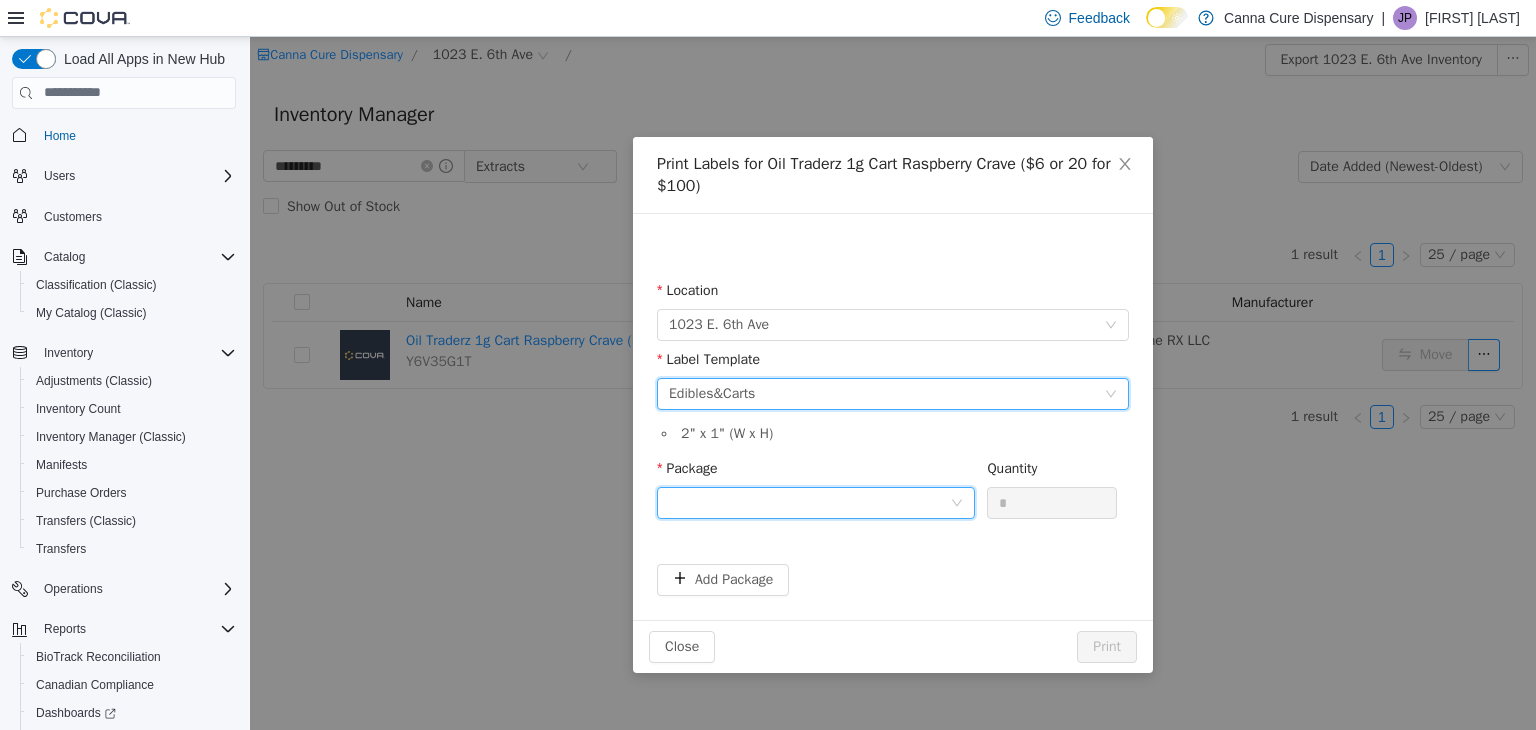 click at bounding box center [809, 502] 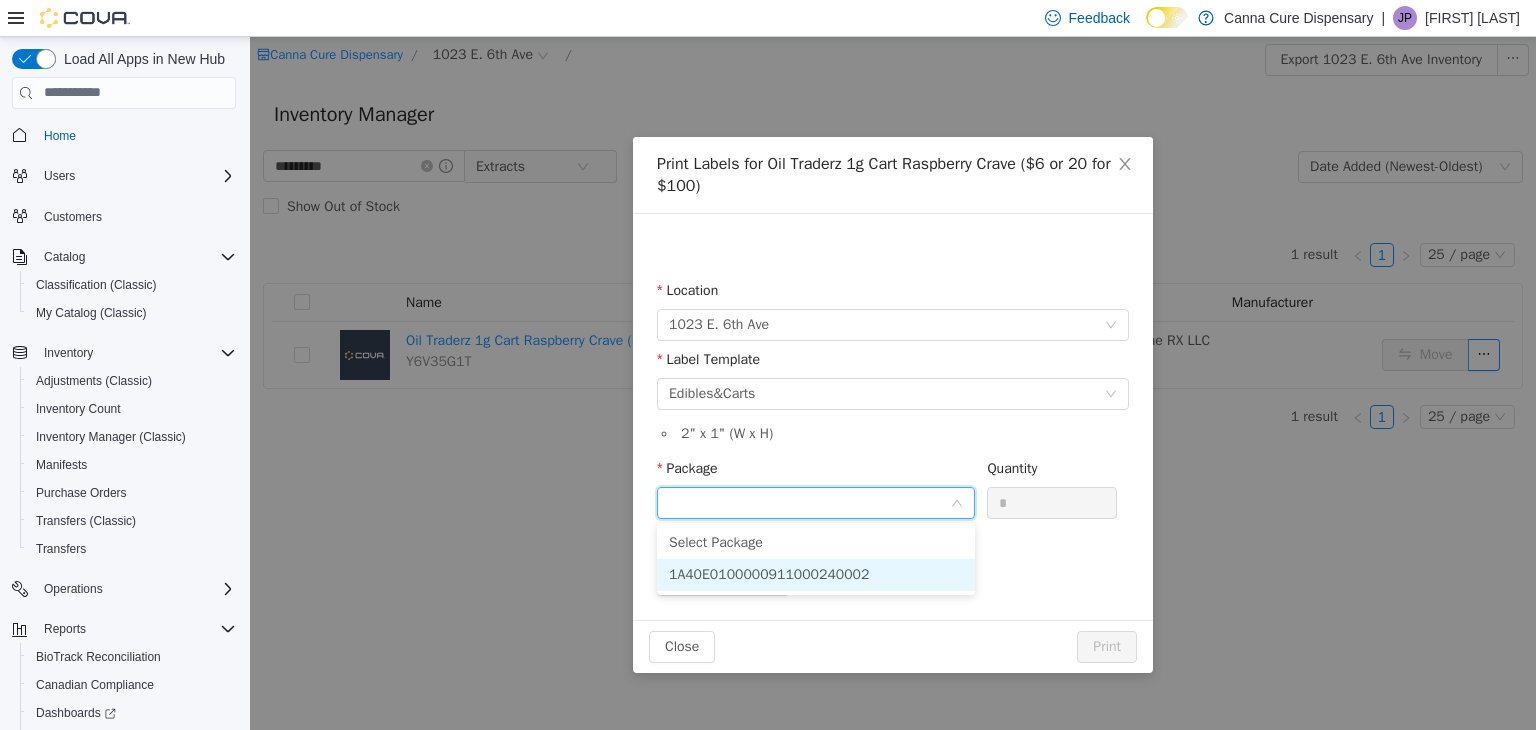 click on "1A40E0100000911000240002" at bounding box center (769, 573) 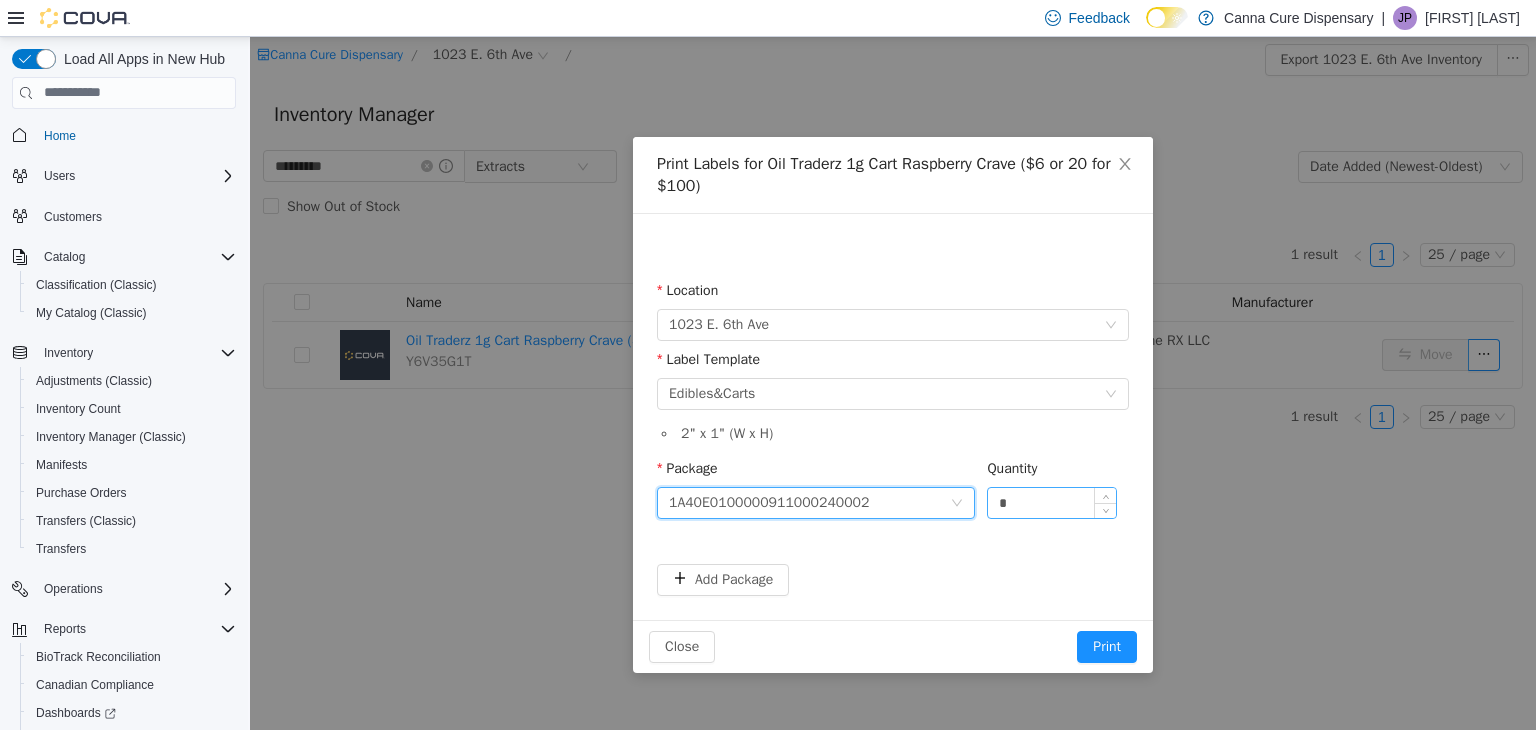 click on "*" at bounding box center [1052, 502] 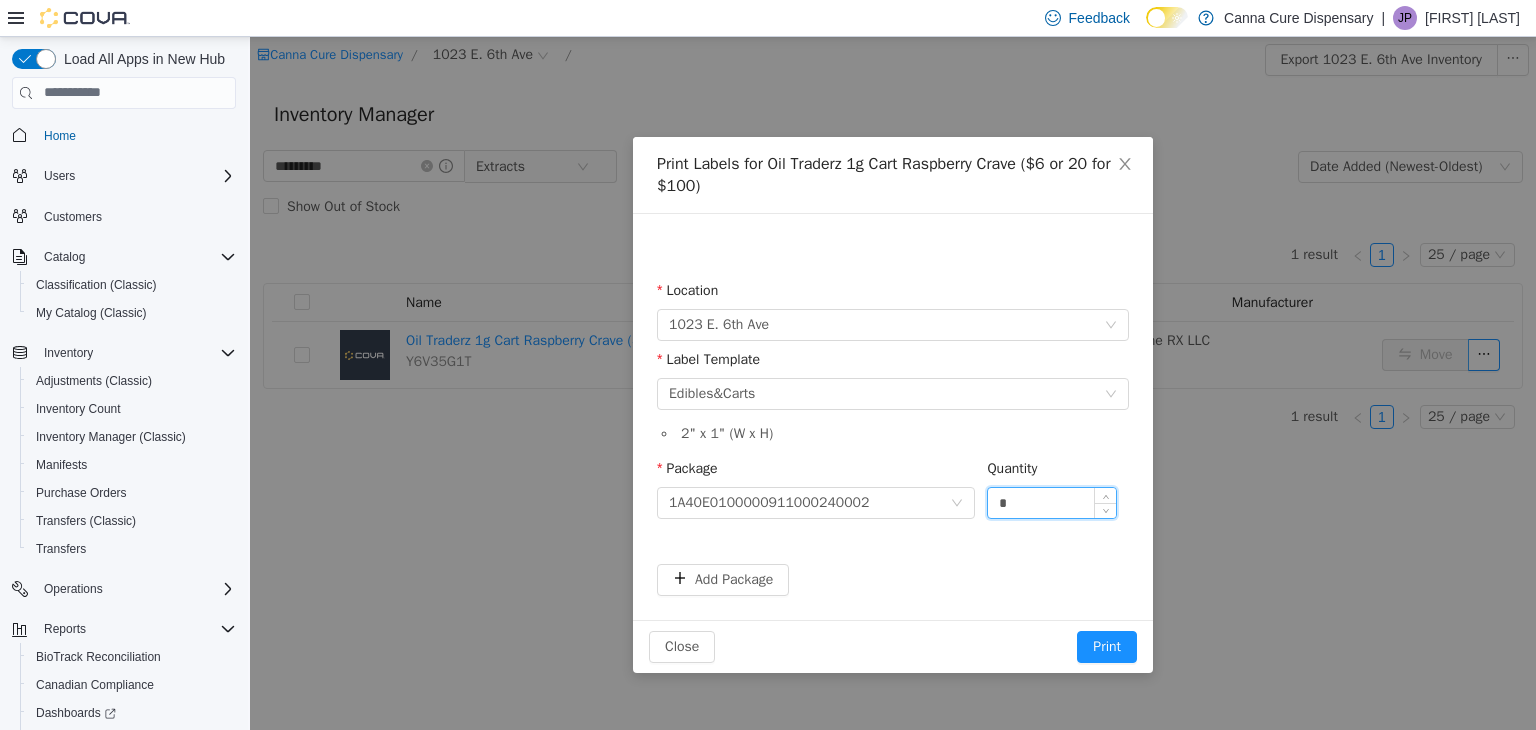 click on "*" at bounding box center [1052, 502] 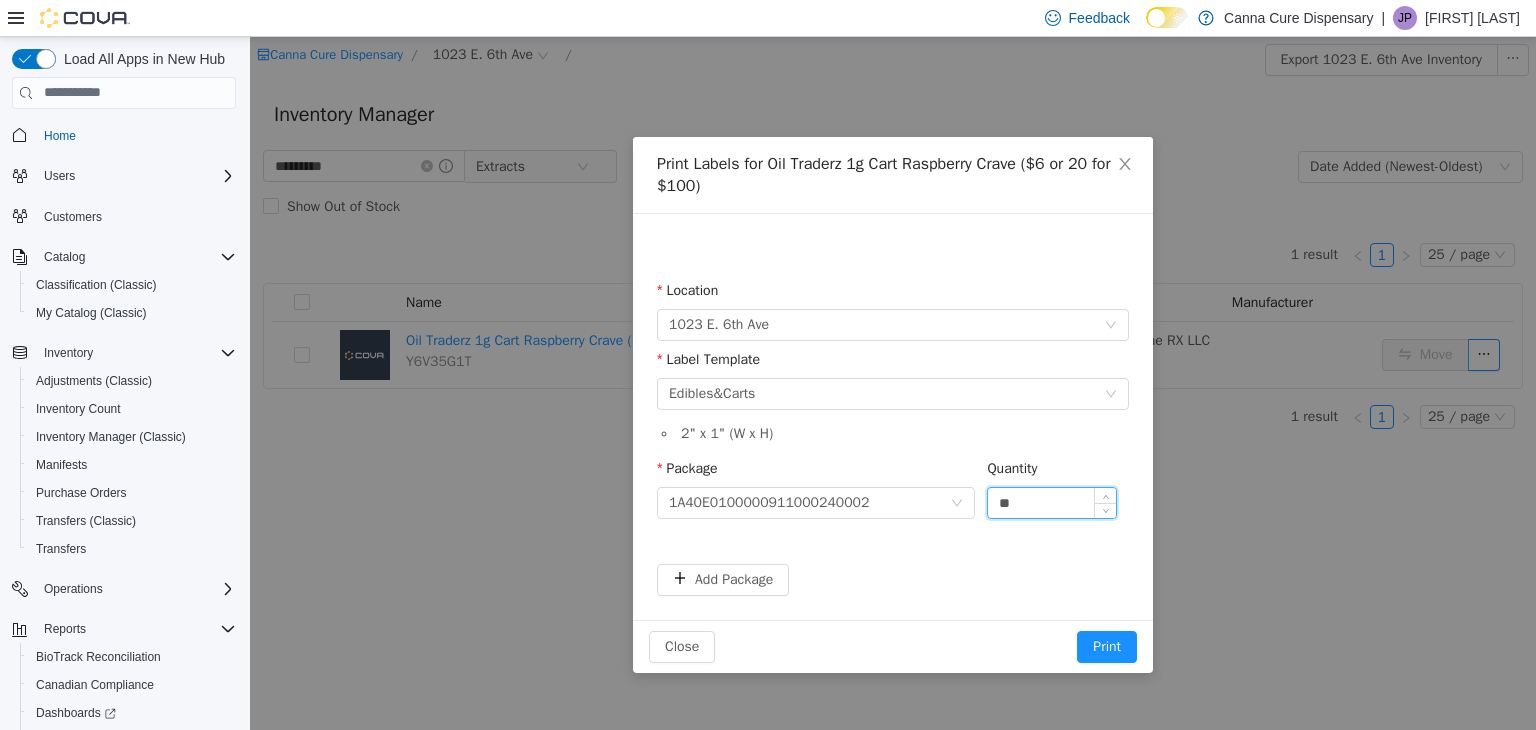 type on "**" 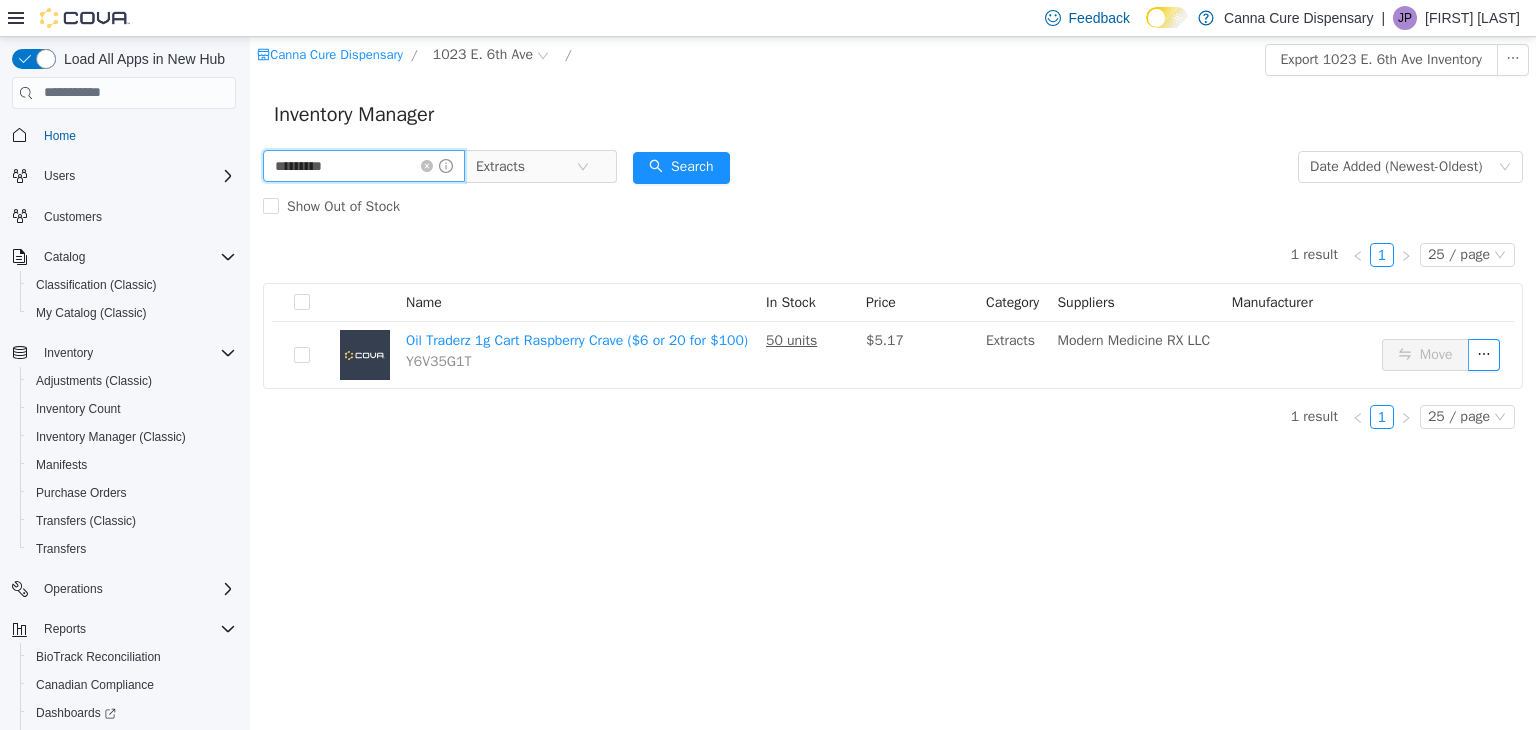 click on "*********" at bounding box center (364, 165) 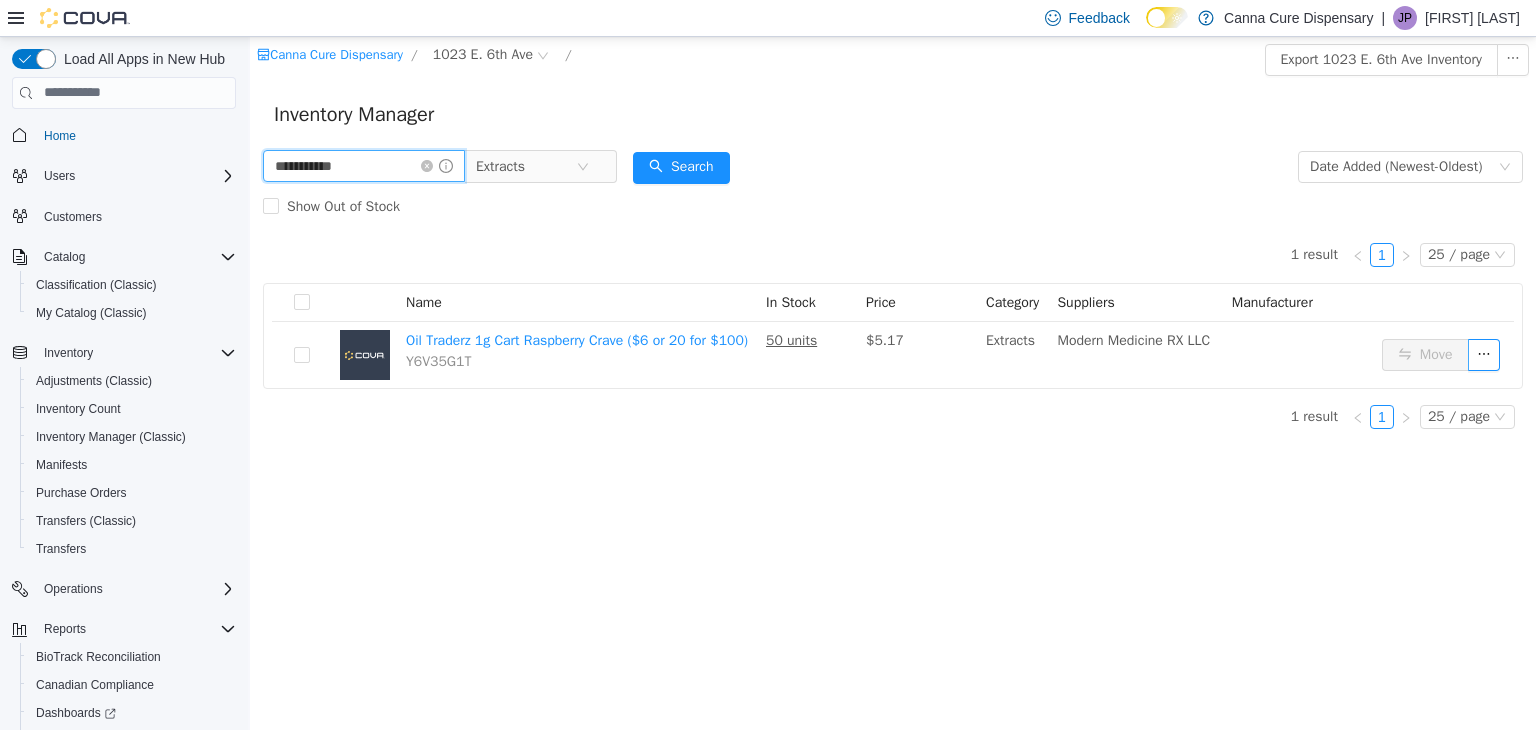 type on "**********" 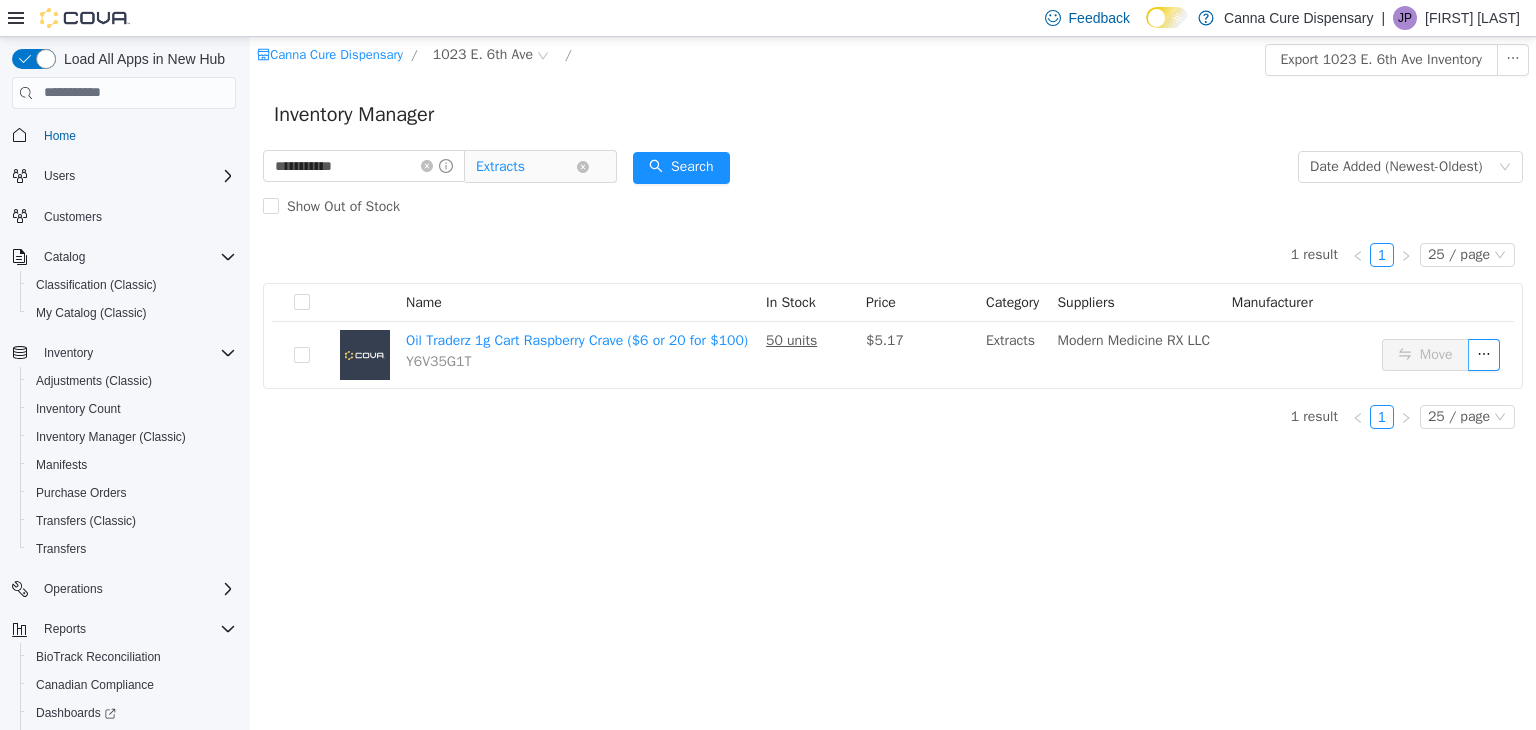 click on "Extracts" at bounding box center (526, 166) 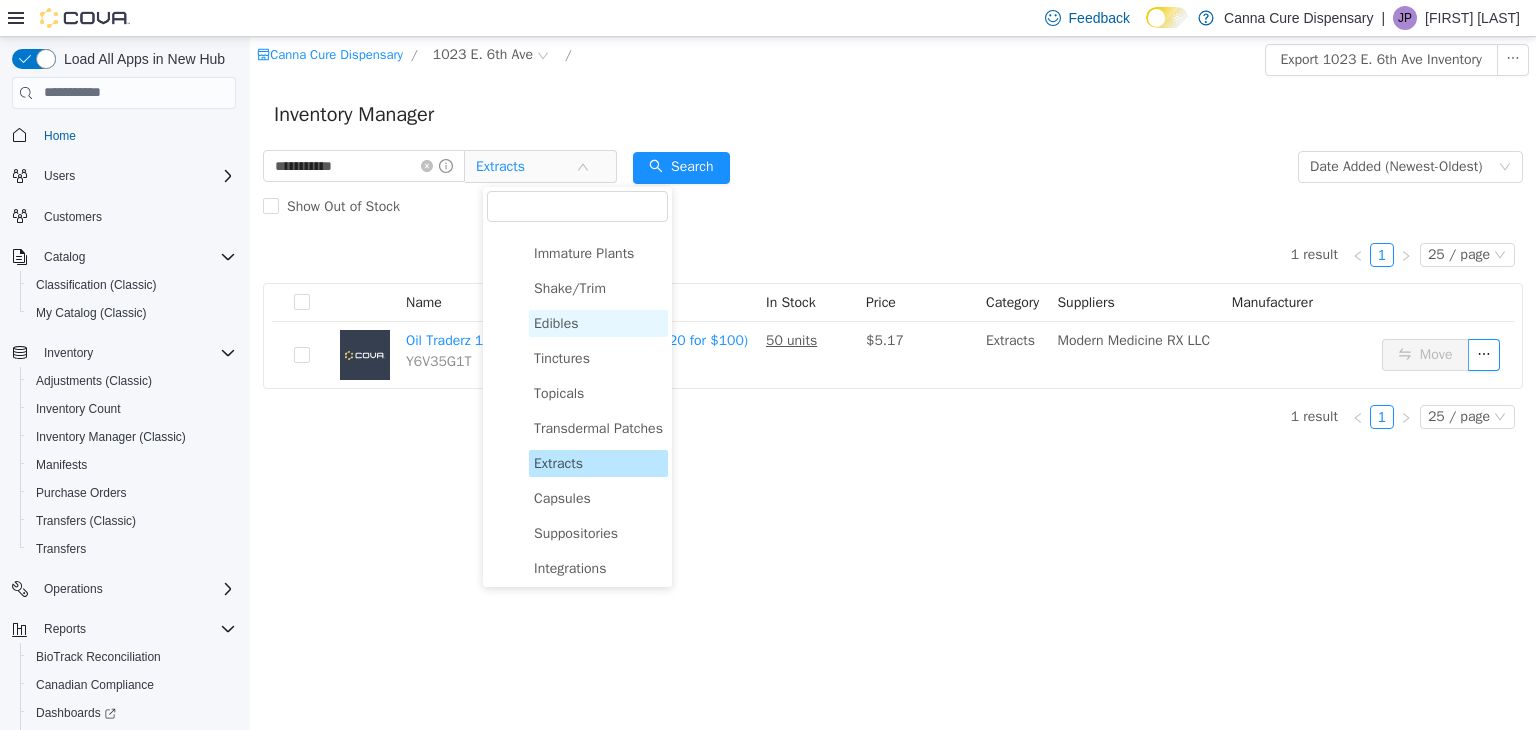 scroll, scrollTop: 100, scrollLeft: 0, axis: vertical 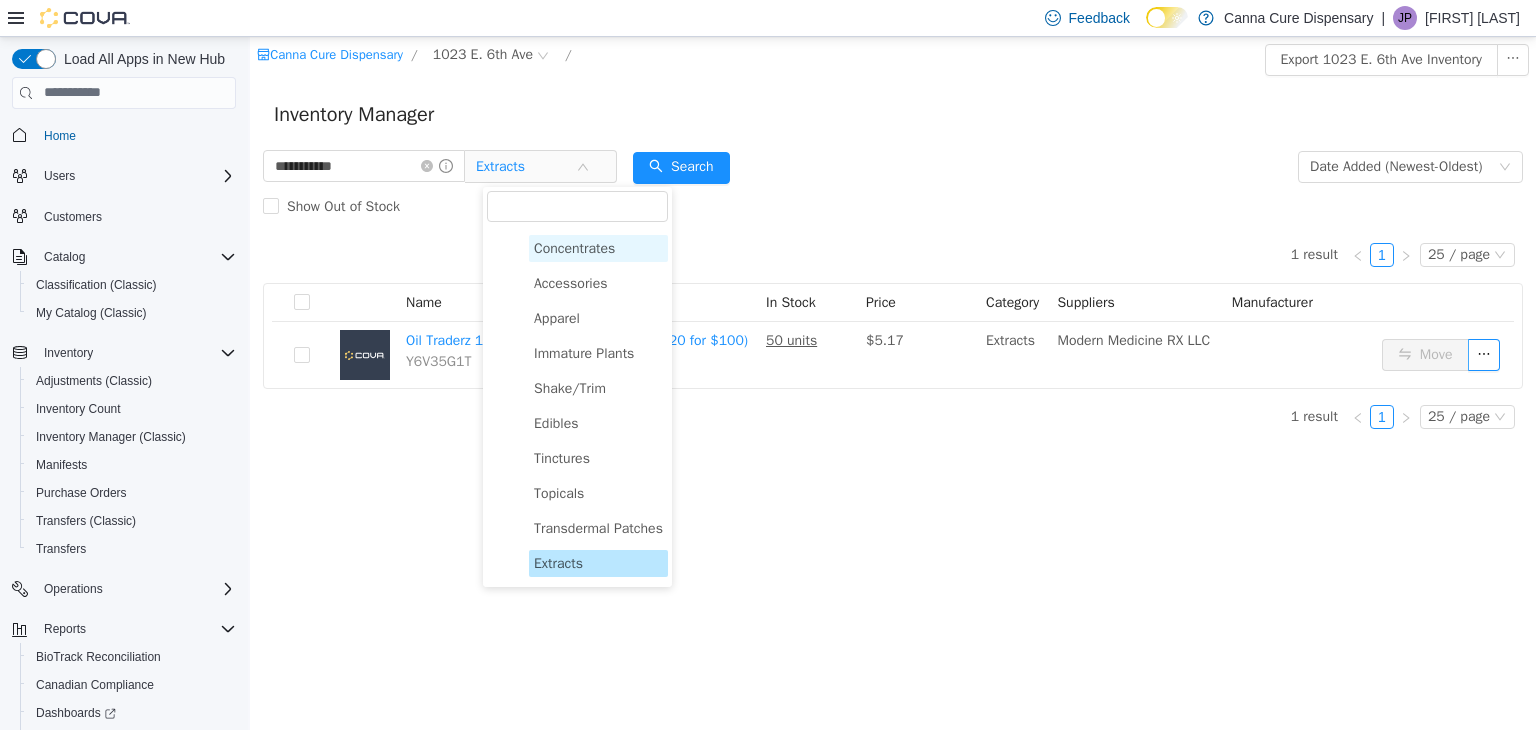 click on "Concentrates" at bounding box center (574, 247) 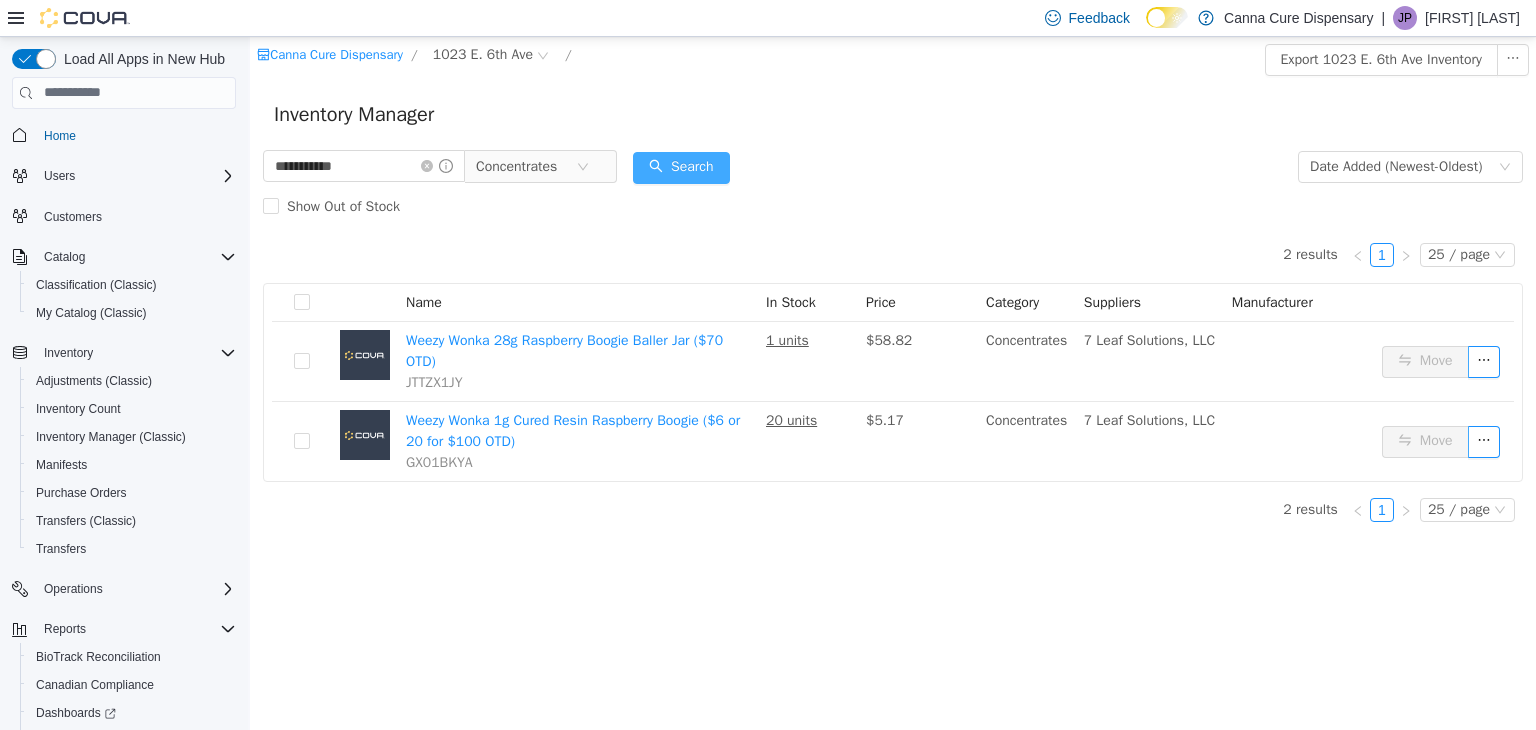 click on "Search" at bounding box center [681, 167] 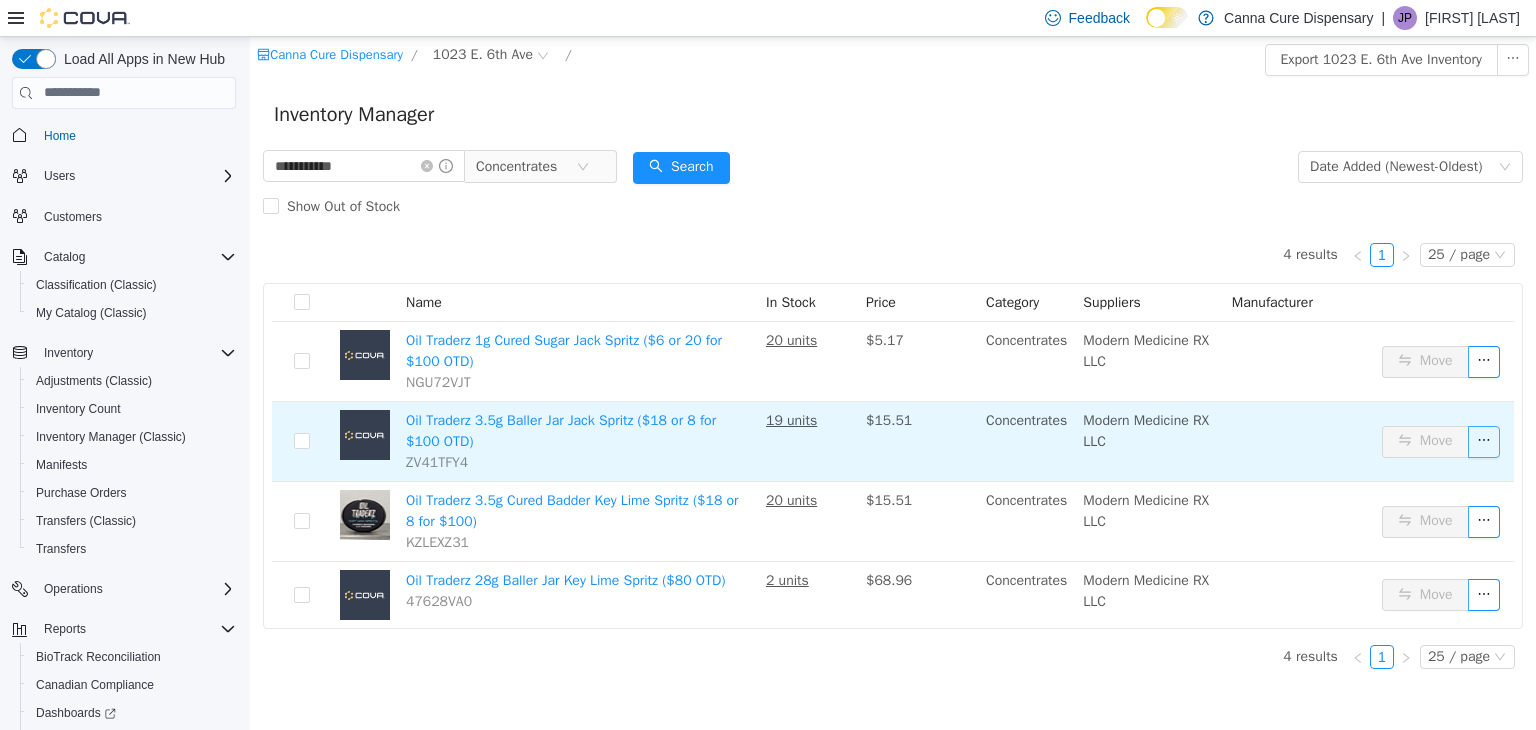 click at bounding box center (1484, 441) 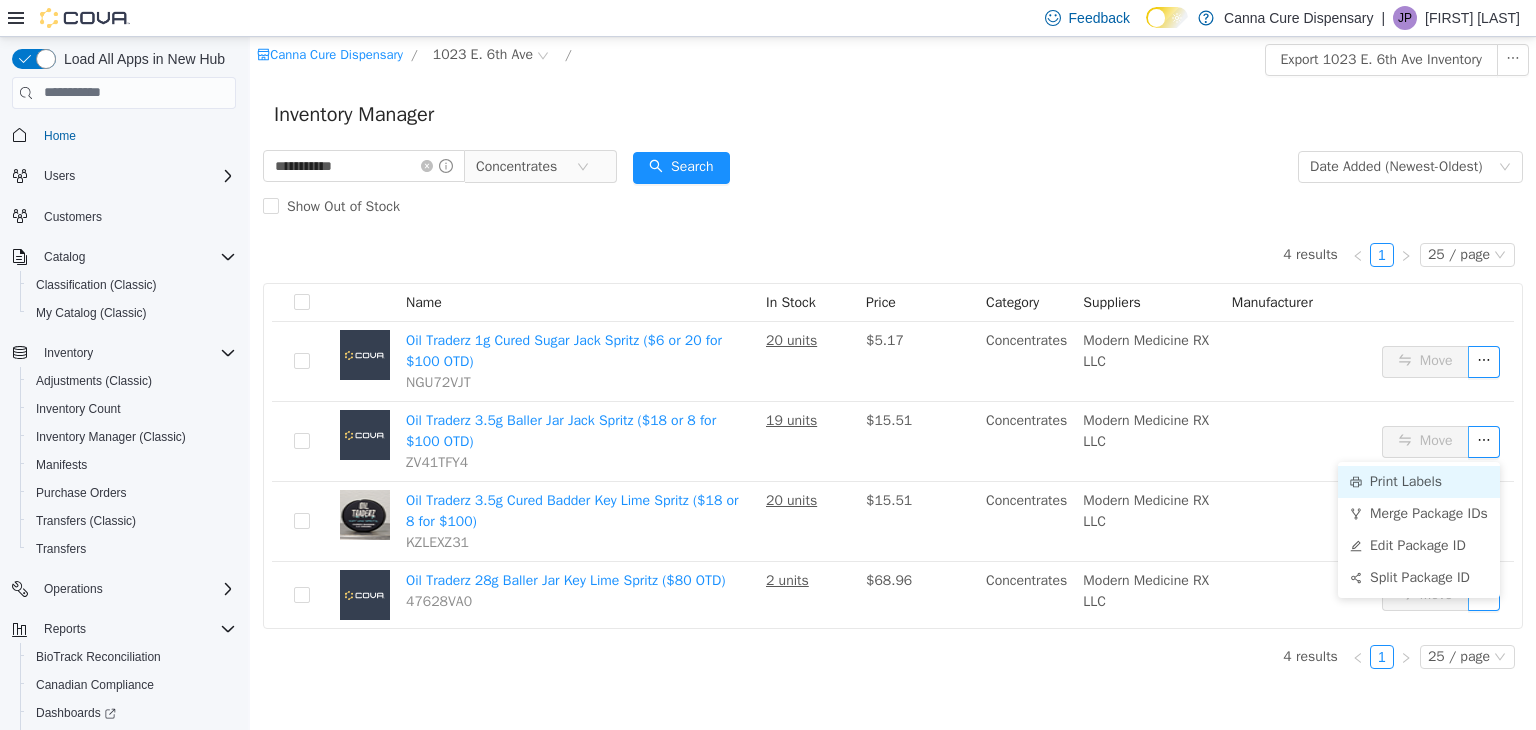 click on "Print Labels" at bounding box center (1419, 481) 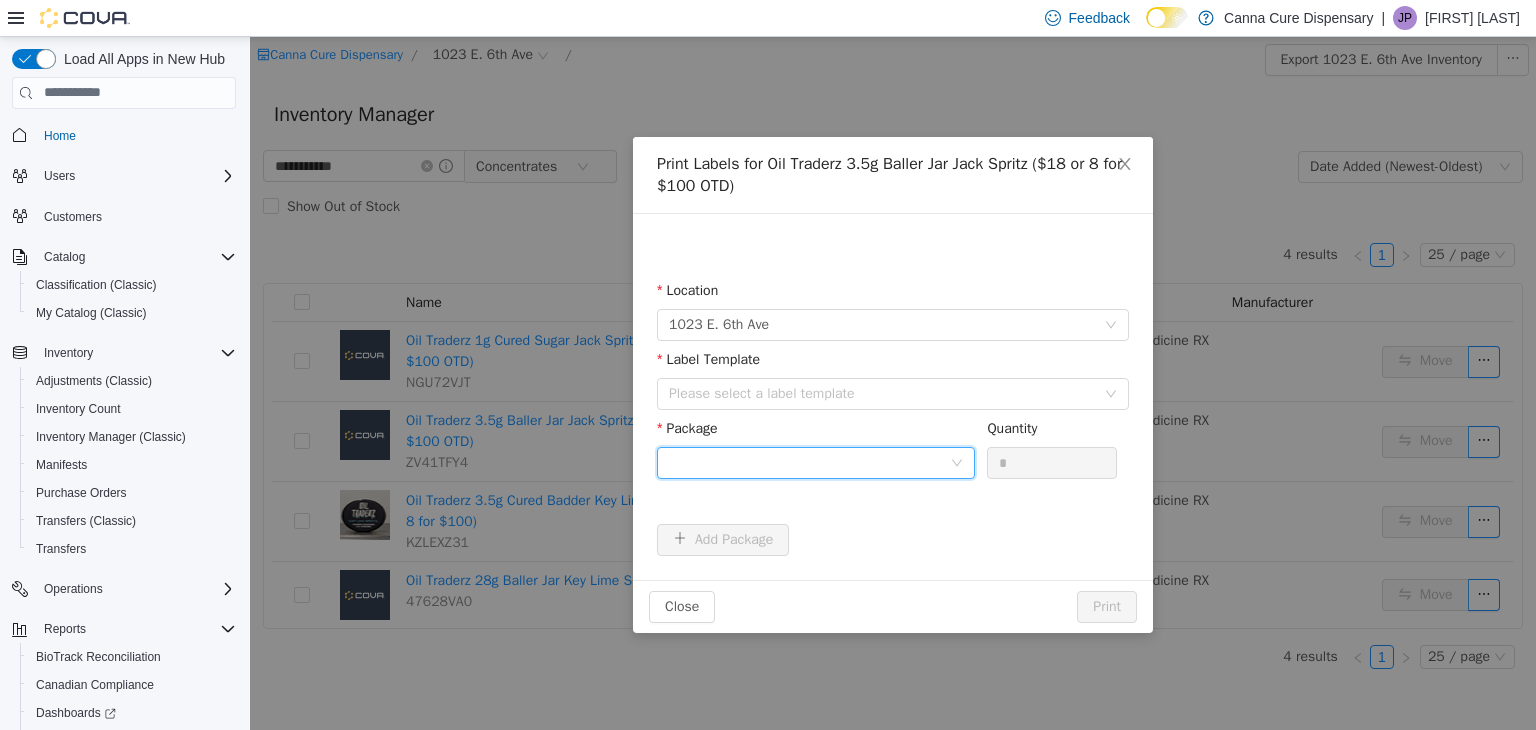 click at bounding box center [809, 462] 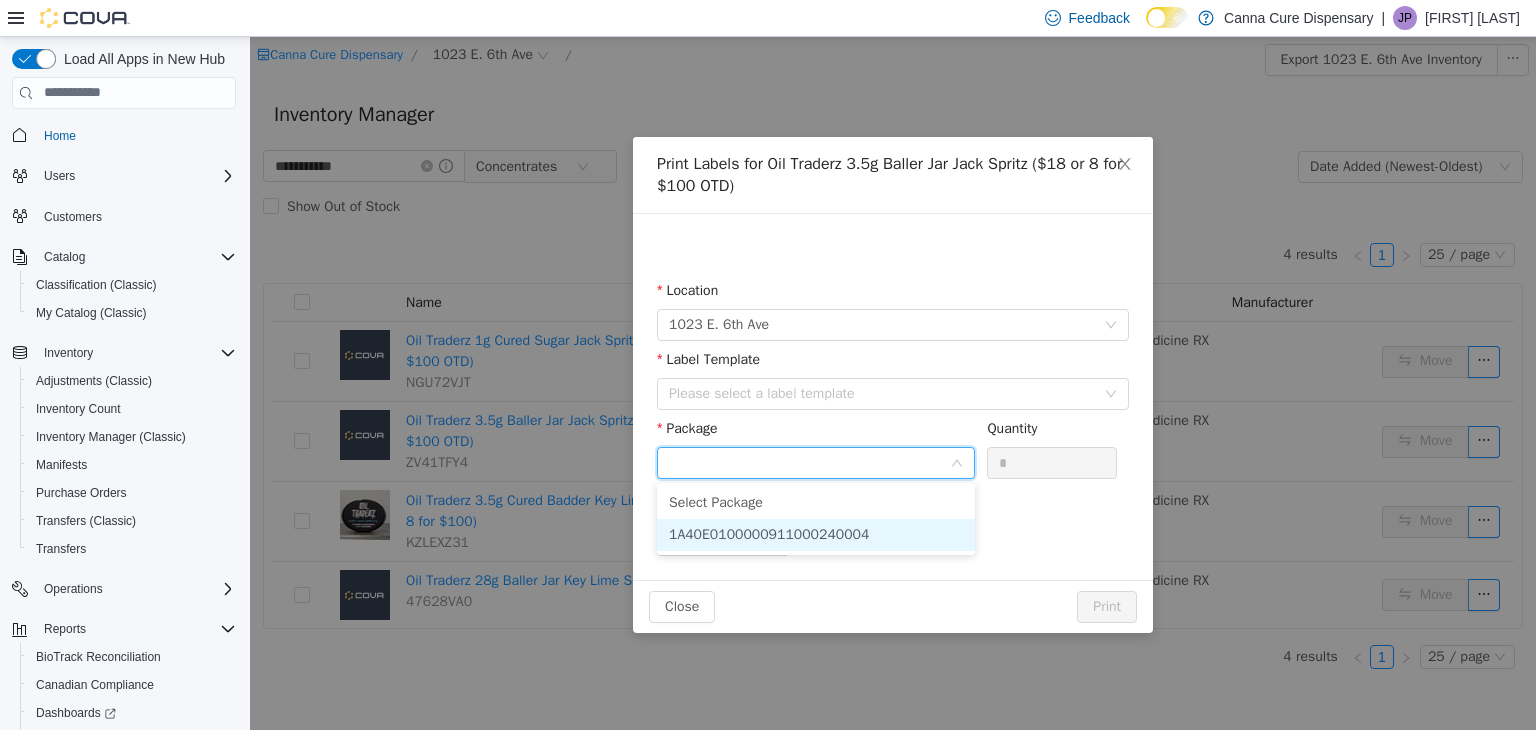 drag, startPoint x: 796, startPoint y: 538, endPoint x: 771, endPoint y: 409, distance: 131.40015 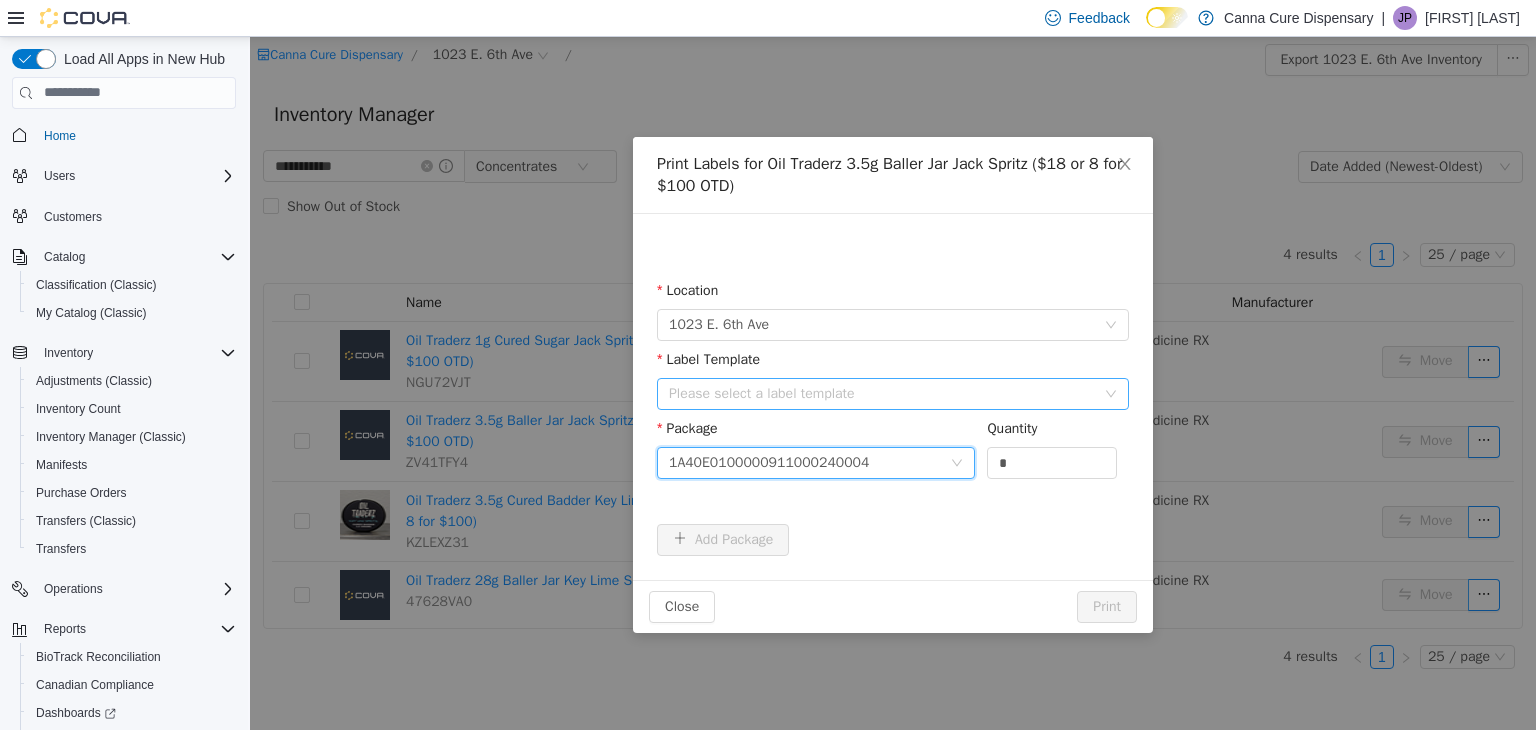 click on "Please select a label template" at bounding box center [882, 393] 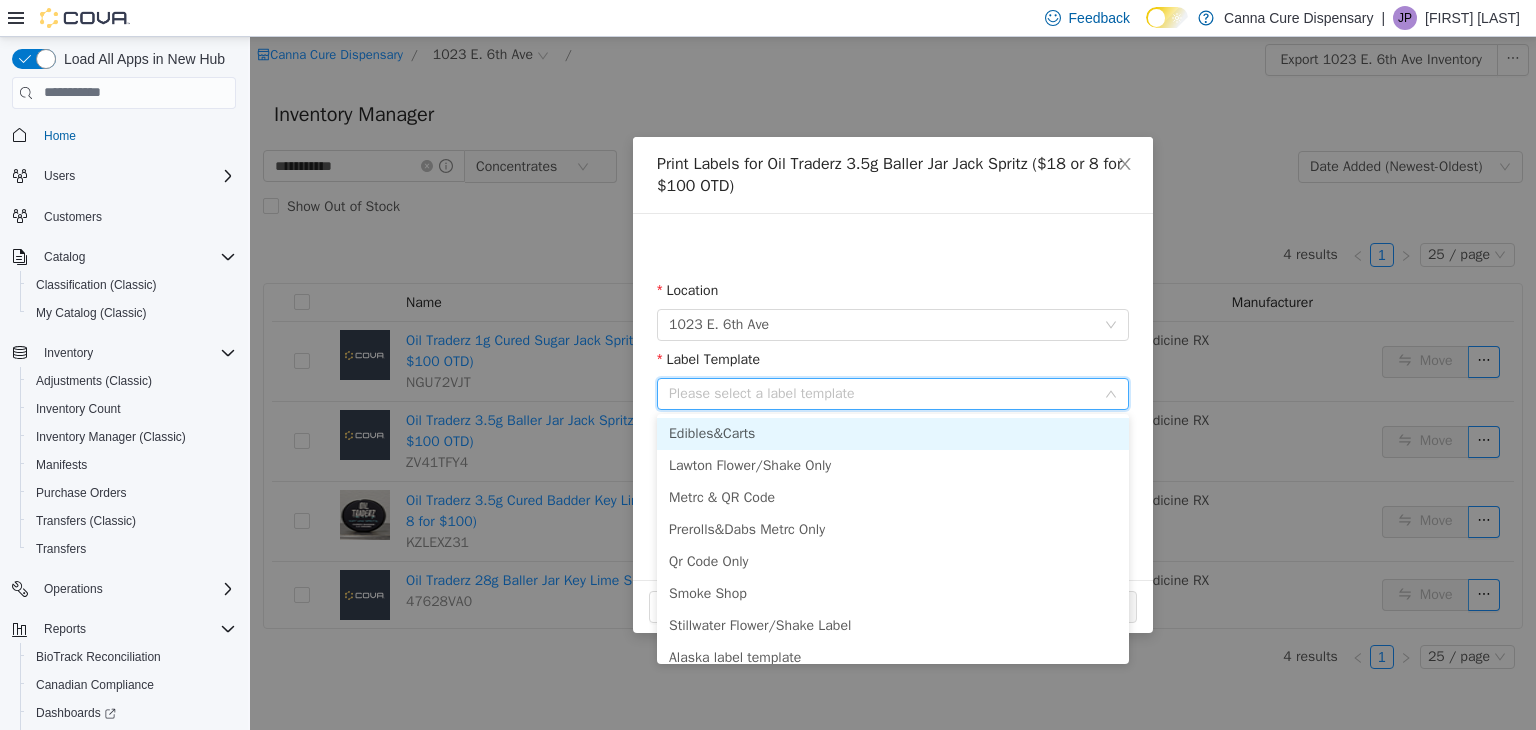 click on "Edibles&Carts" at bounding box center [893, 433] 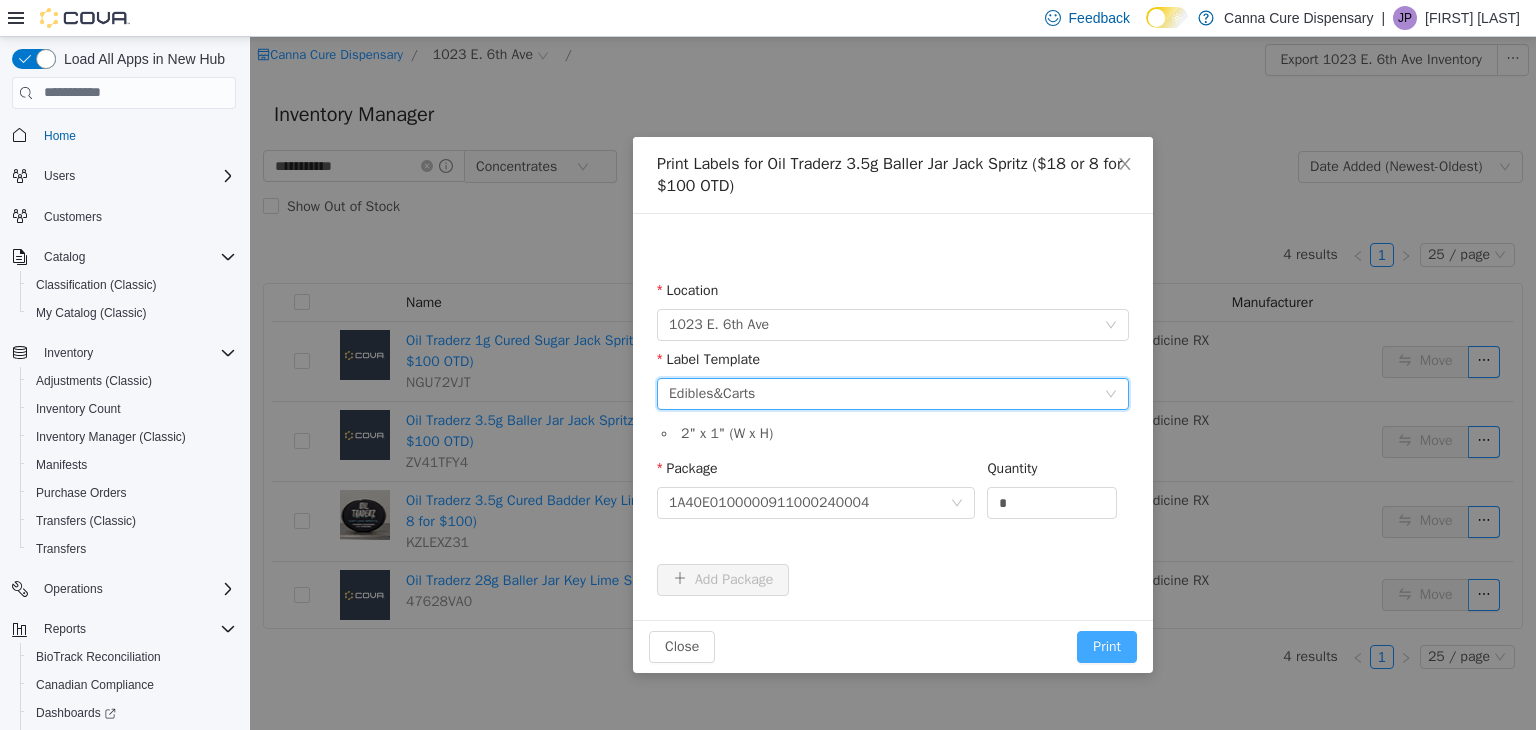 click on "Print" at bounding box center (1107, 646) 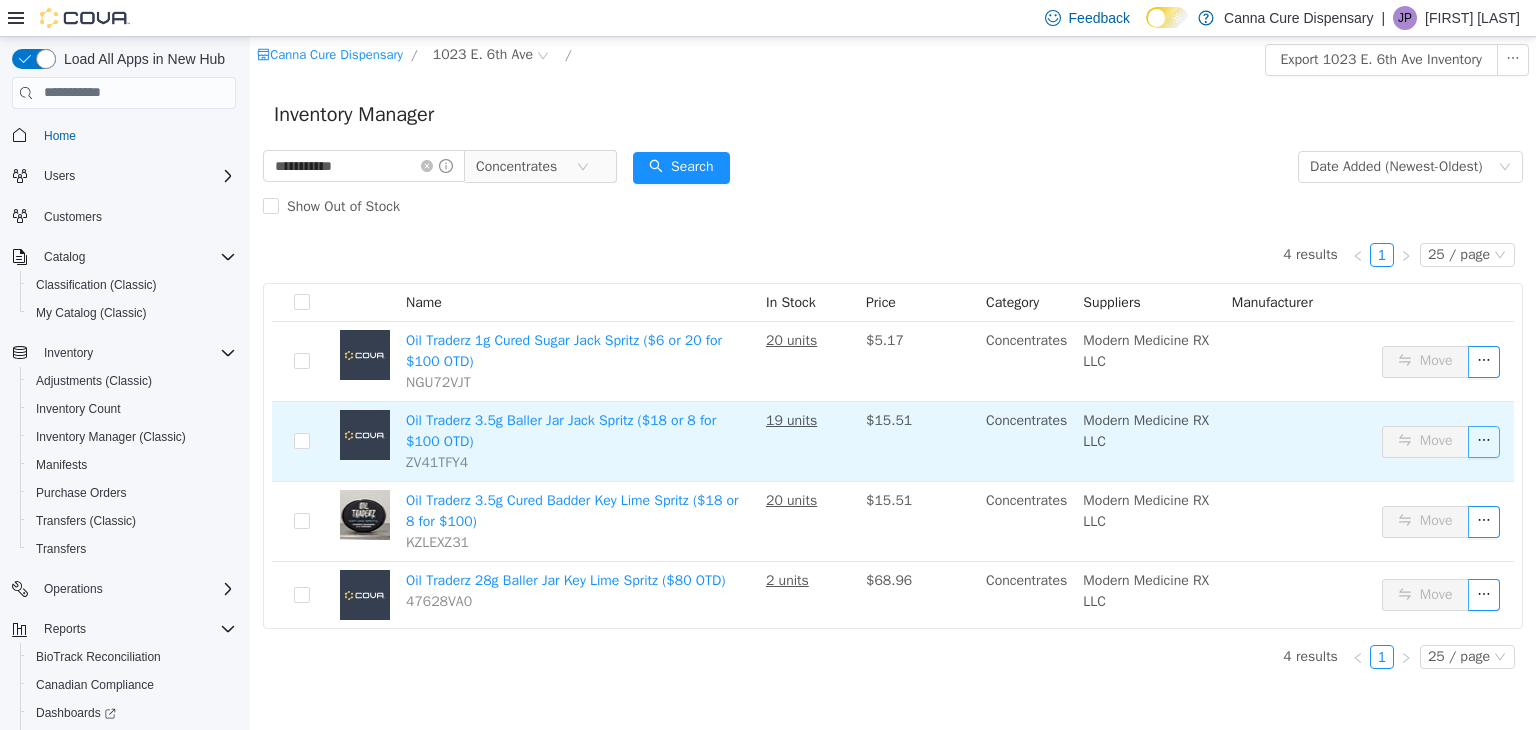 click at bounding box center [1484, 441] 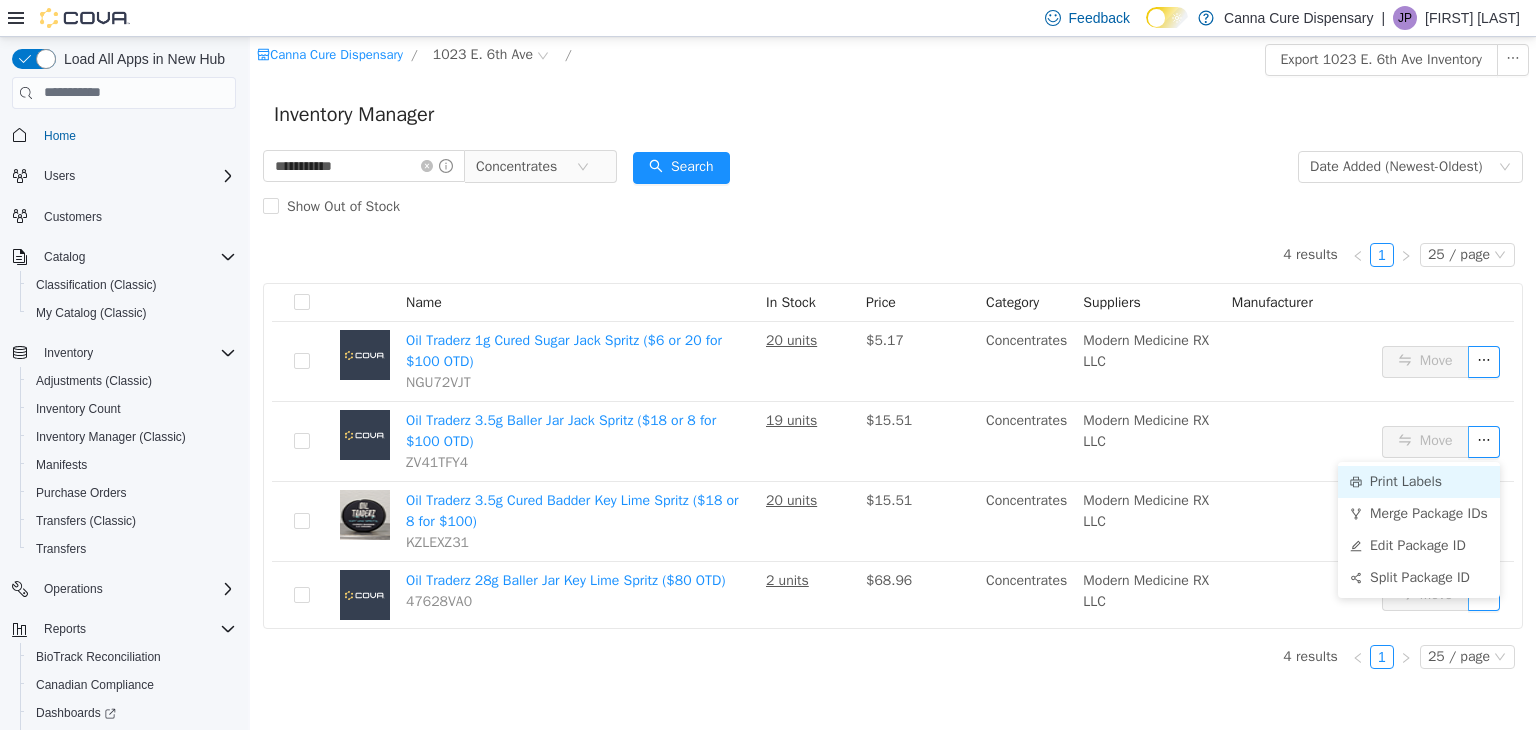 click on "Print Labels" at bounding box center (1419, 481) 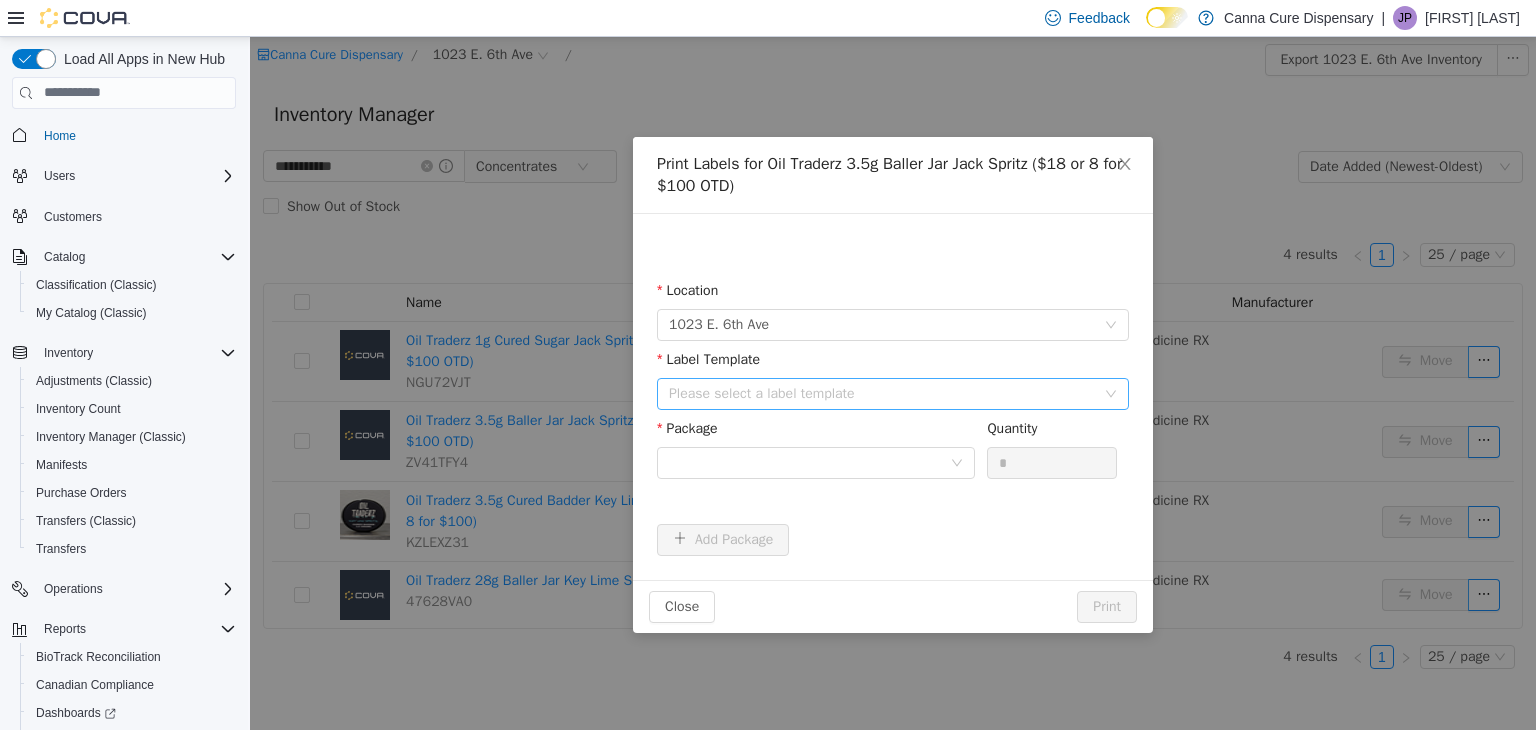 click on "Please select a label template" at bounding box center (882, 393) 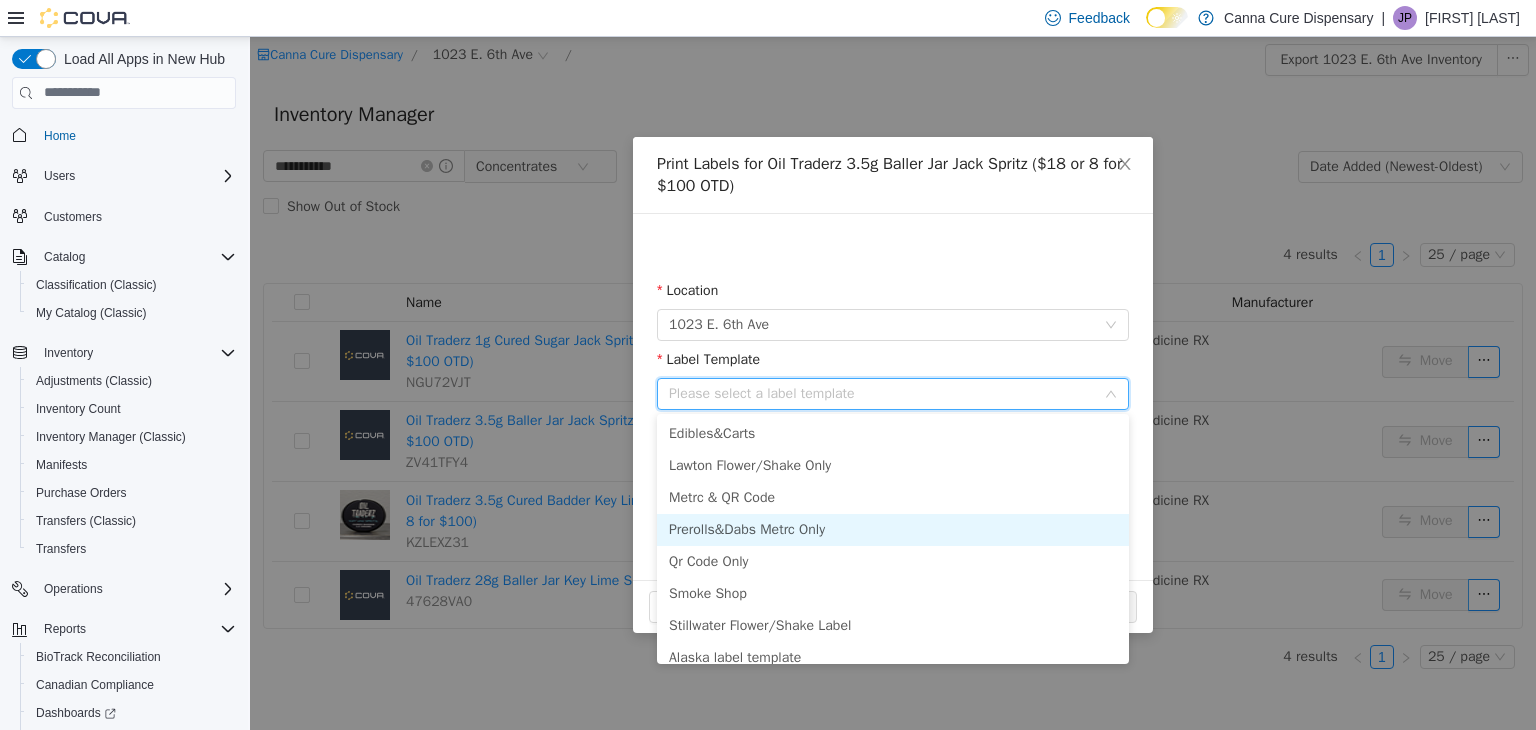 click on "Prerolls&Dabs Metrc Only" at bounding box center [893, 529] 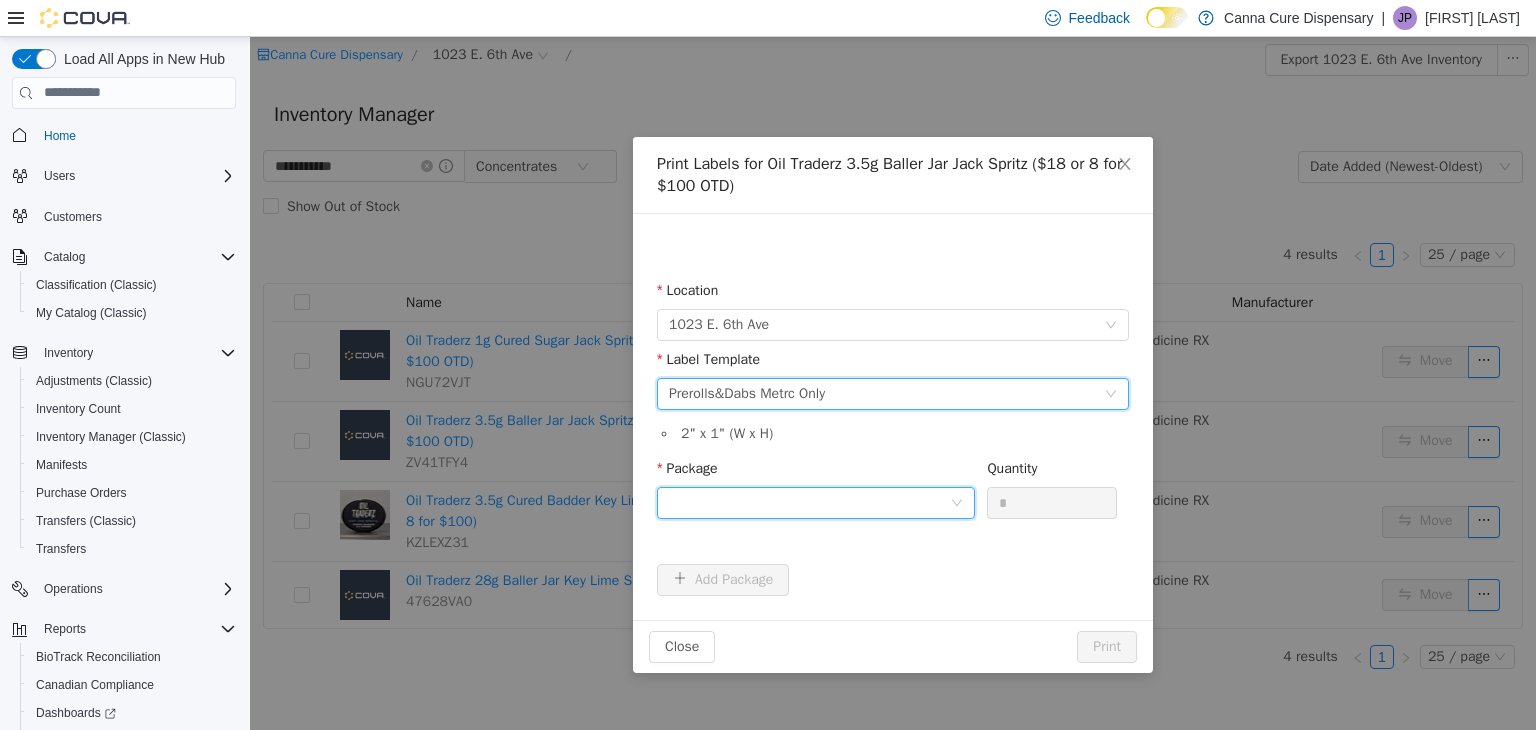 click at bounding box center (809, 502) 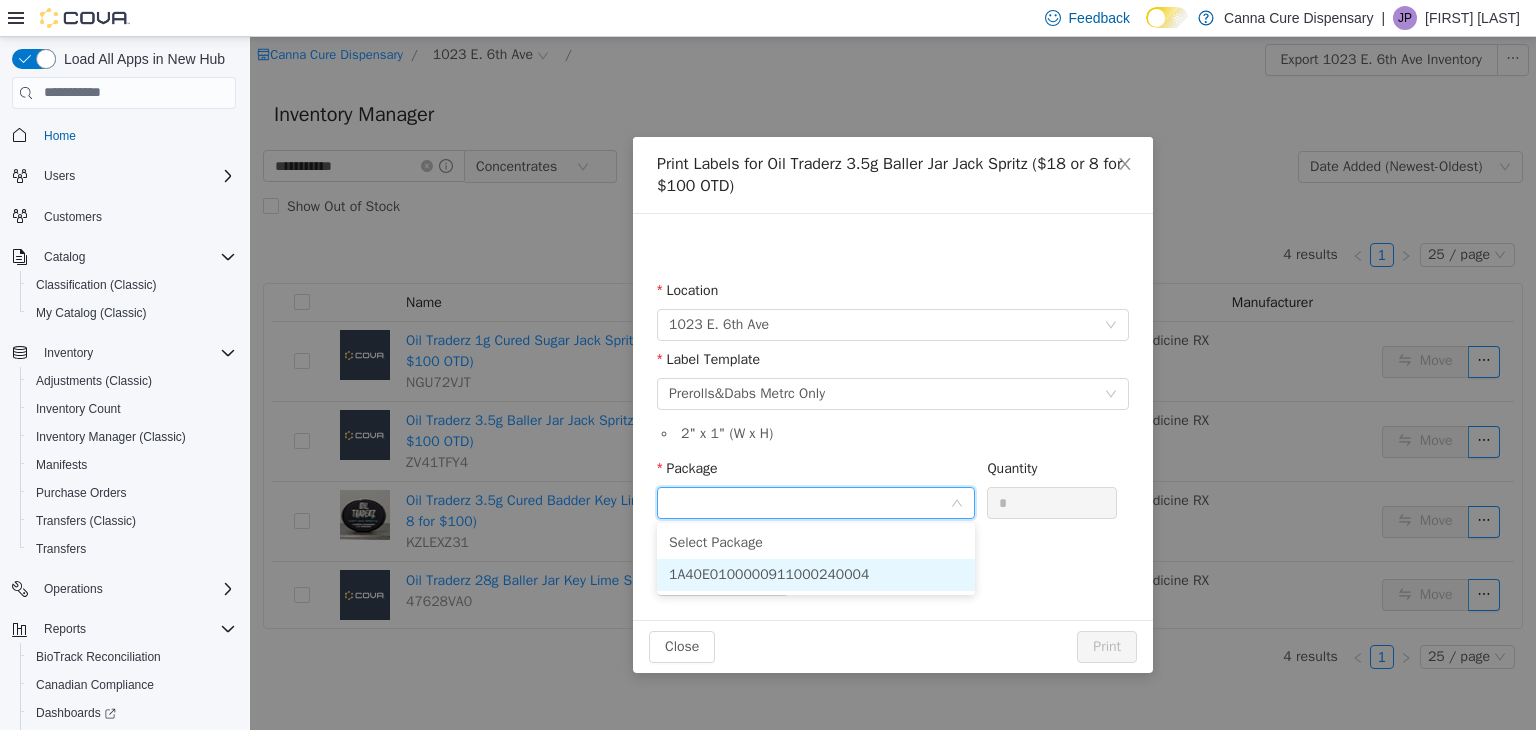drag, startPoint x: 819, startPoint y: 573, endPoint x: 980, endPoint y: 537, distance: 164.97575 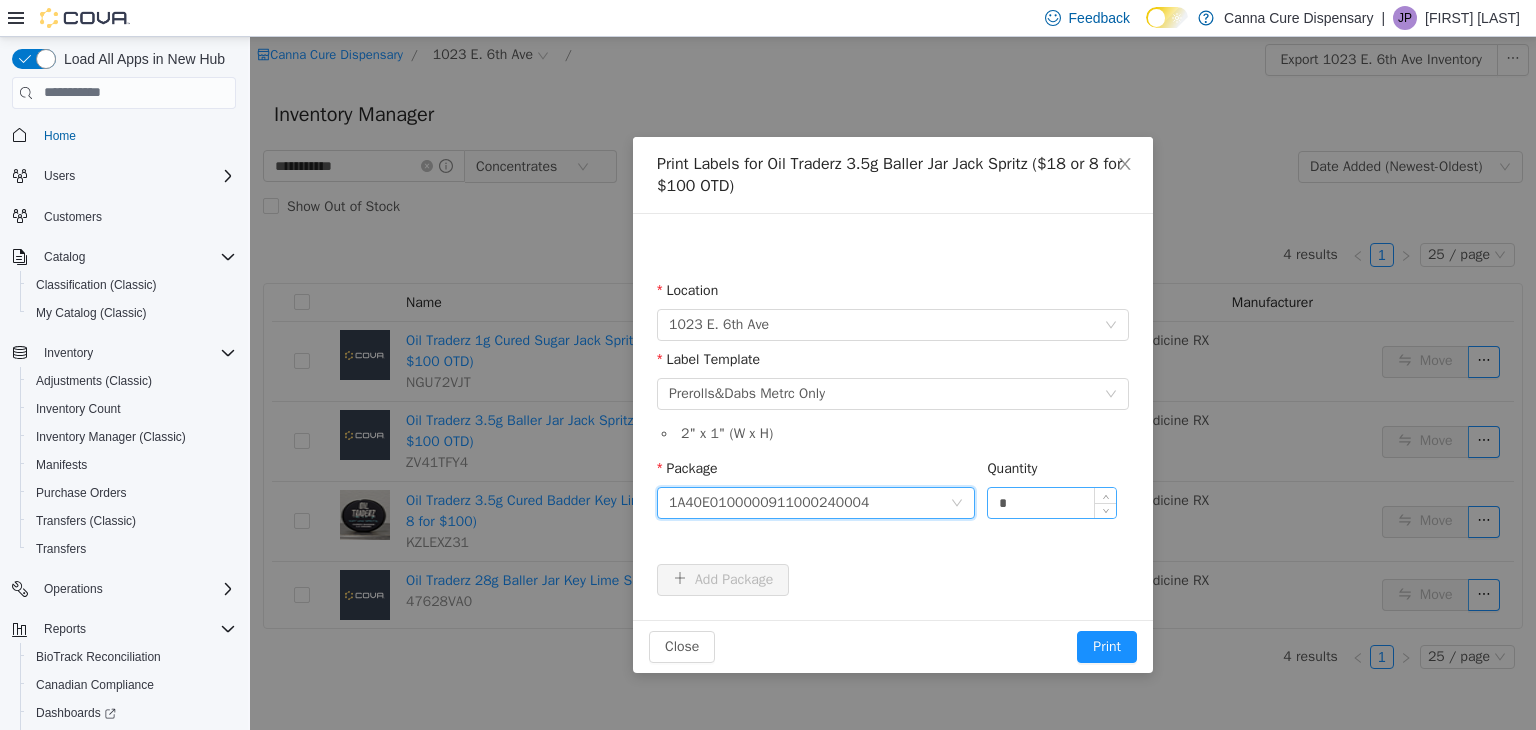 click on "*" at bounding box center [1052, 502] 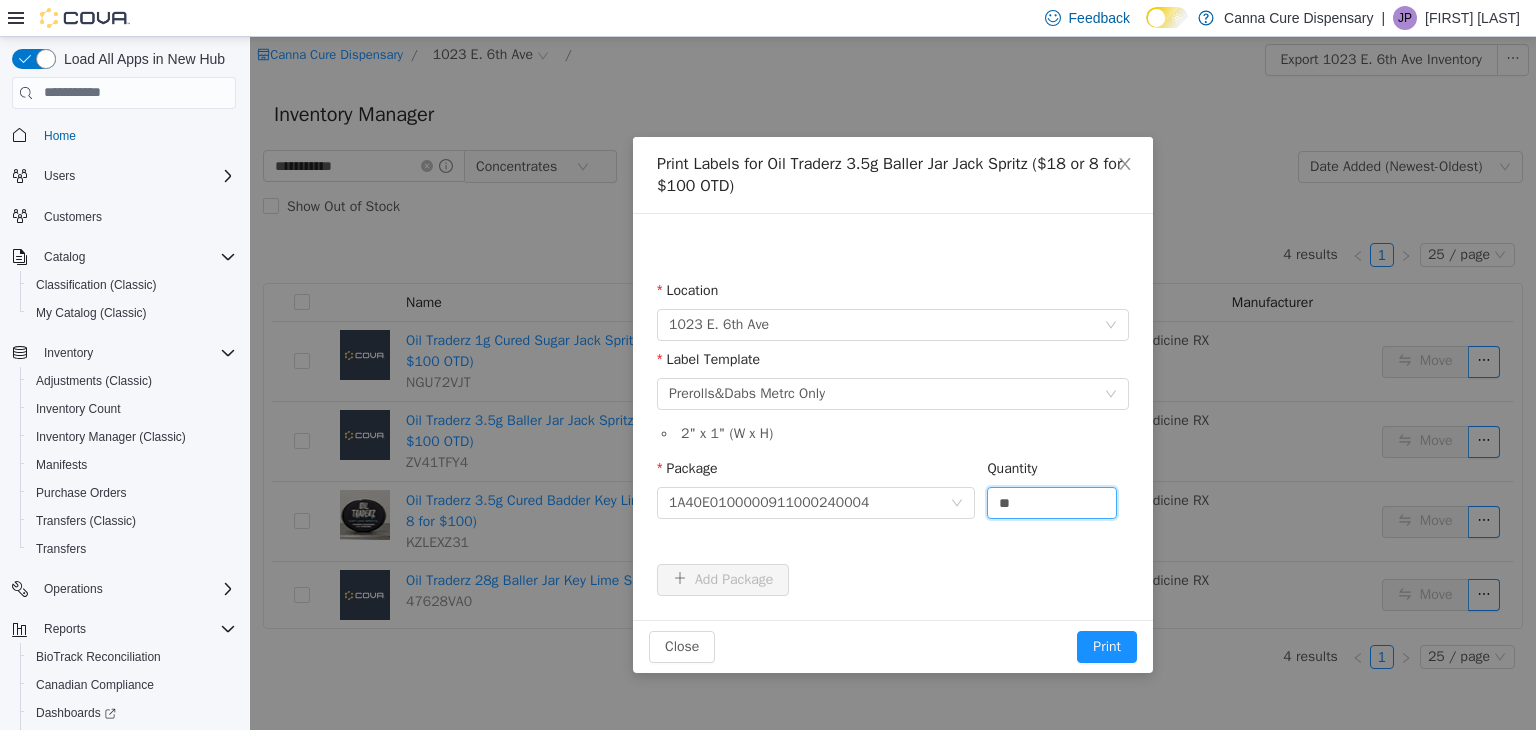 type on "**" 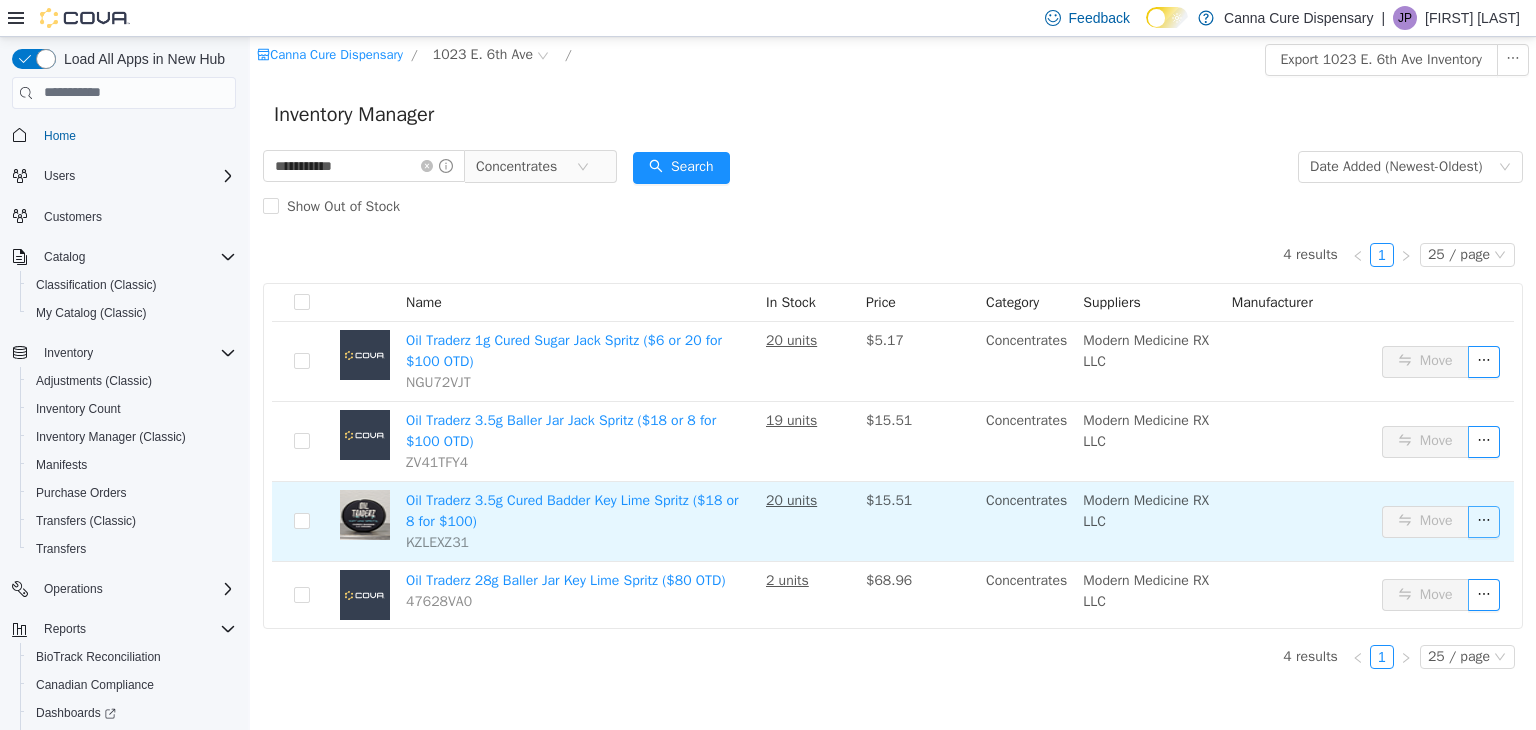 click at bounding box center [1484, 521] 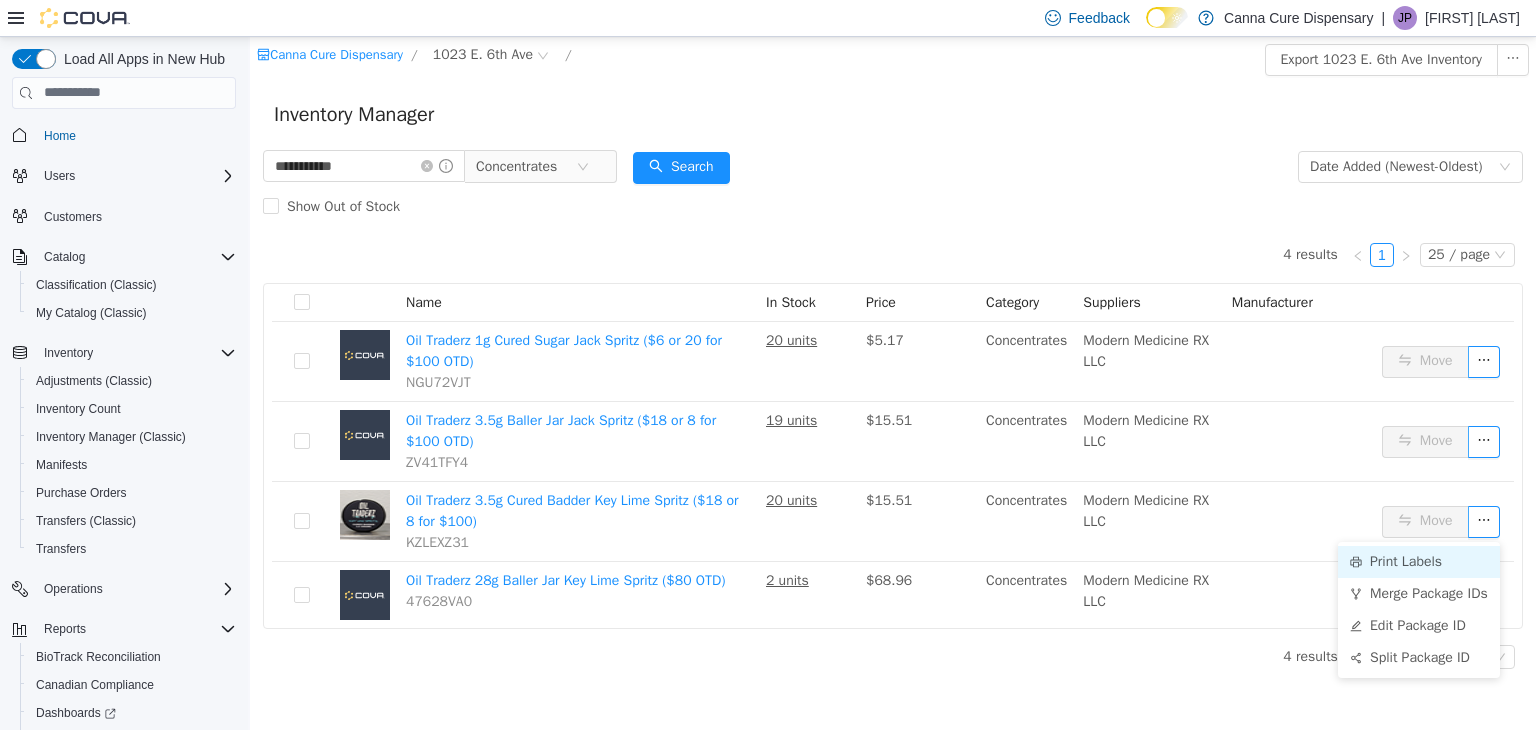 click on "Print Labels" at bounding box center (1419, 561) 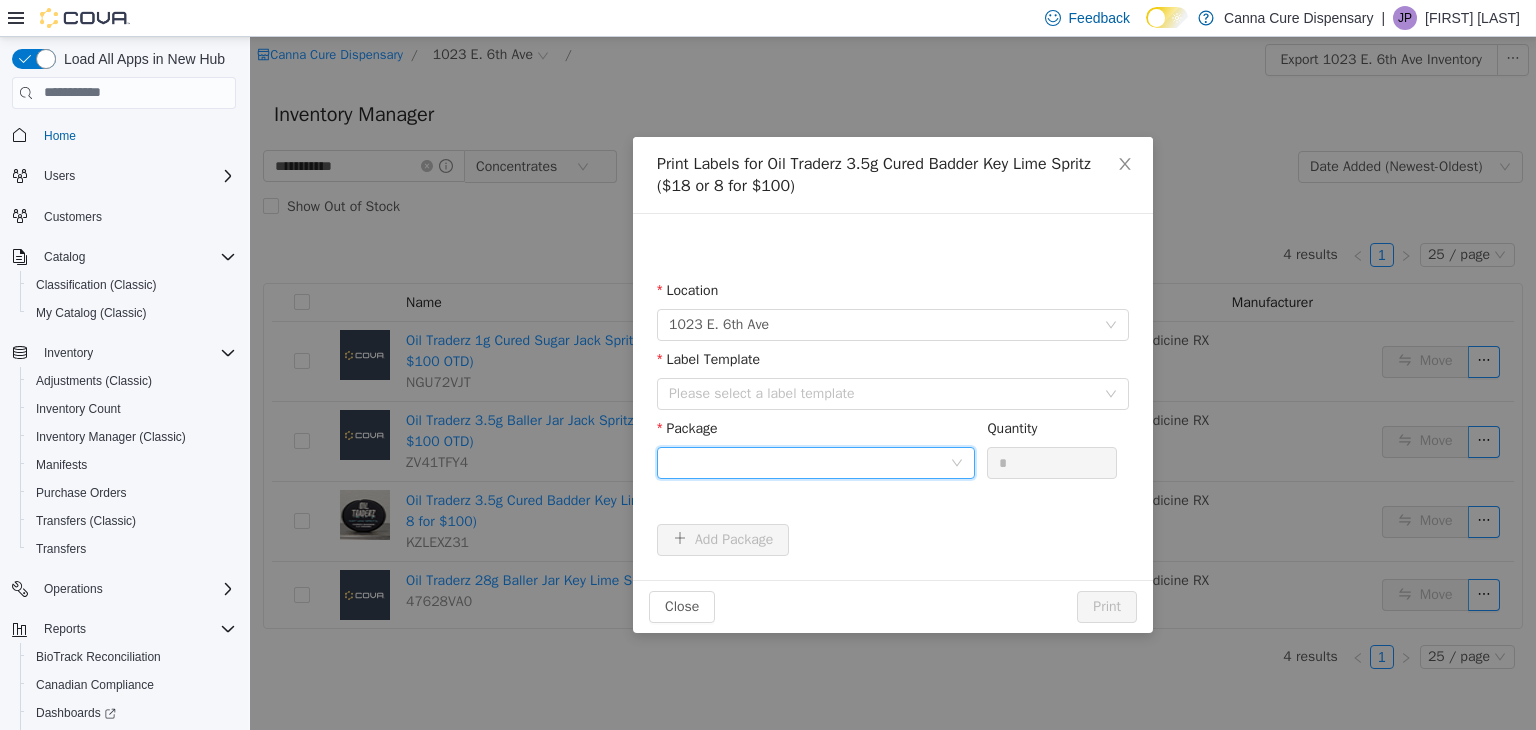 click at bounding box center [809, 462] 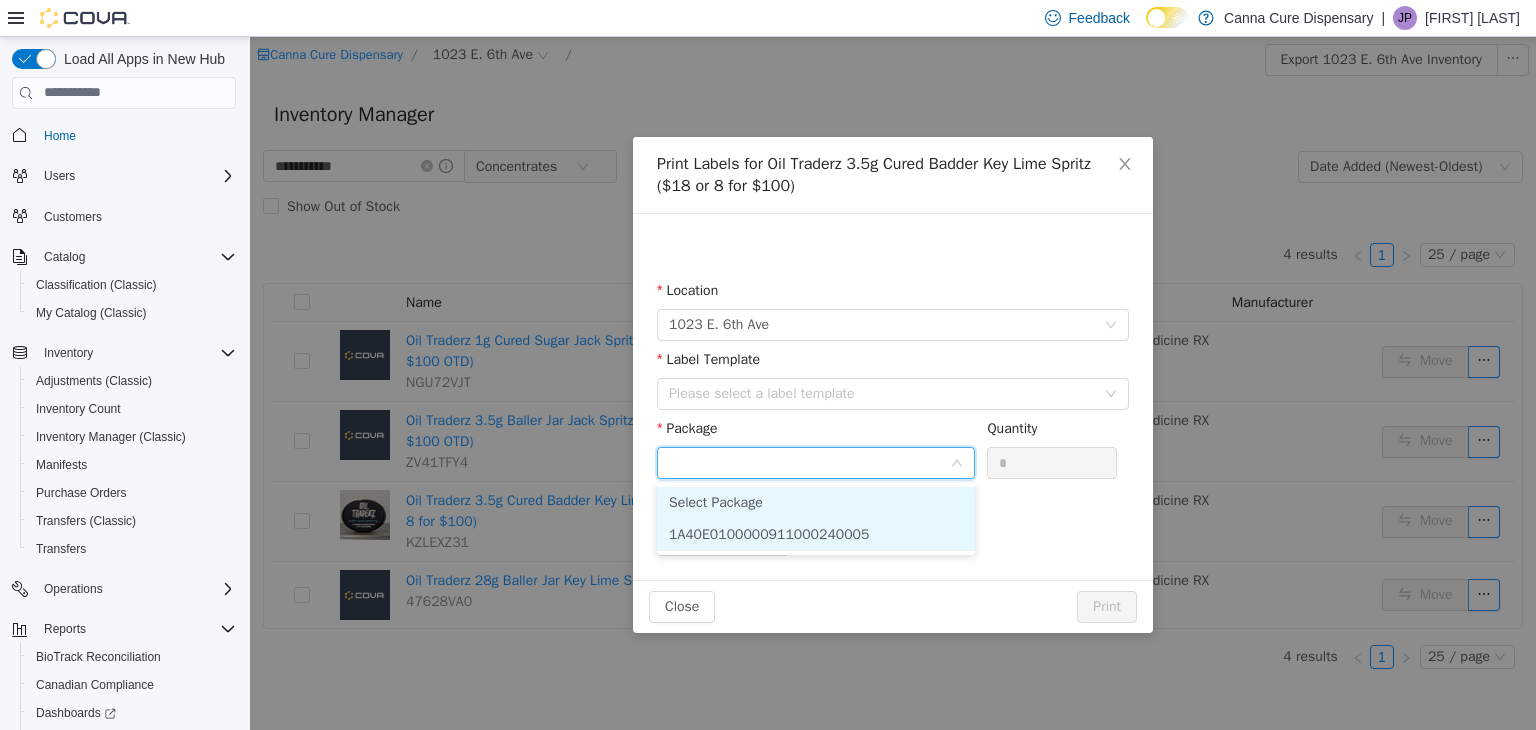 click on "1A40E0100000911000240005" at bounding box center (769, 533) 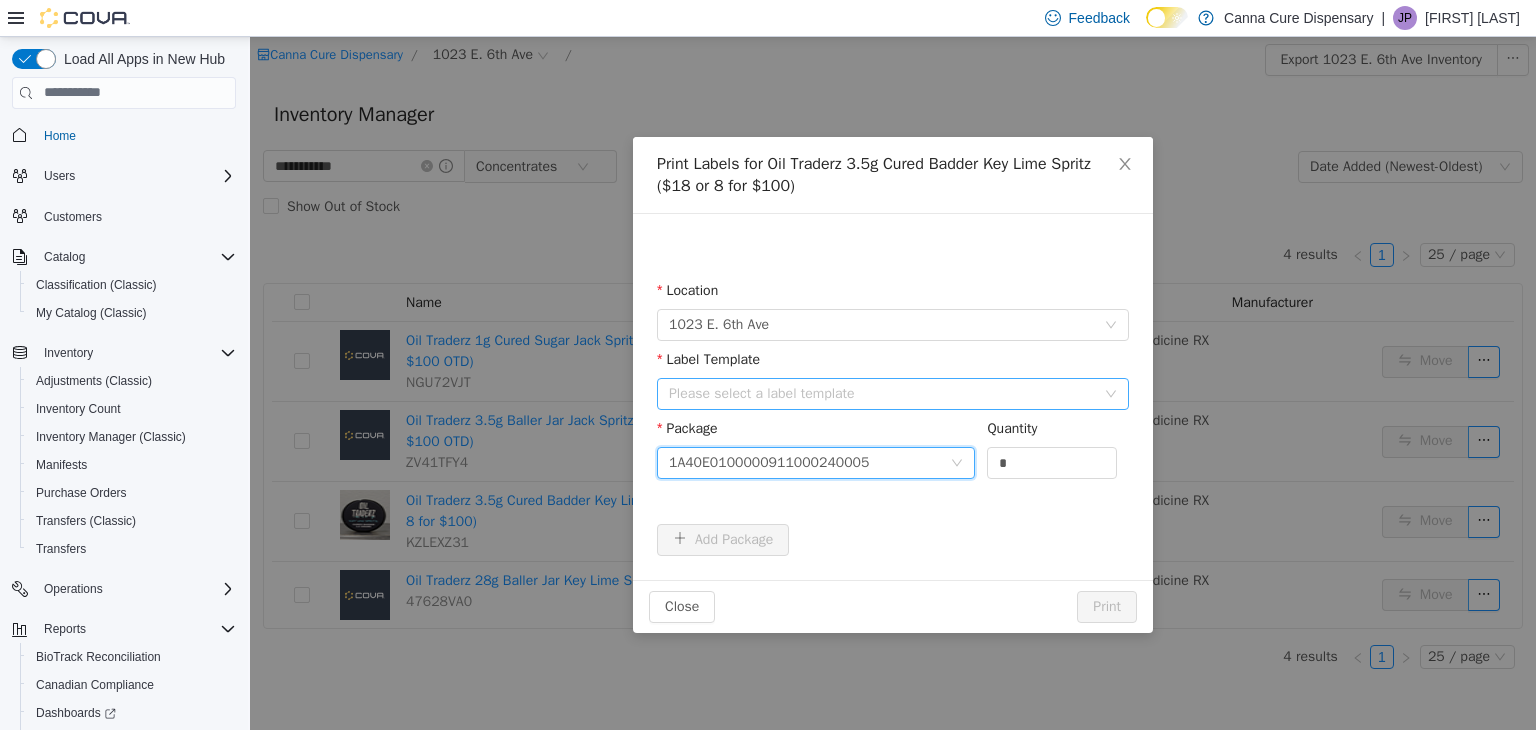 click on "Please select a label template" at bounding box center (882, 393) 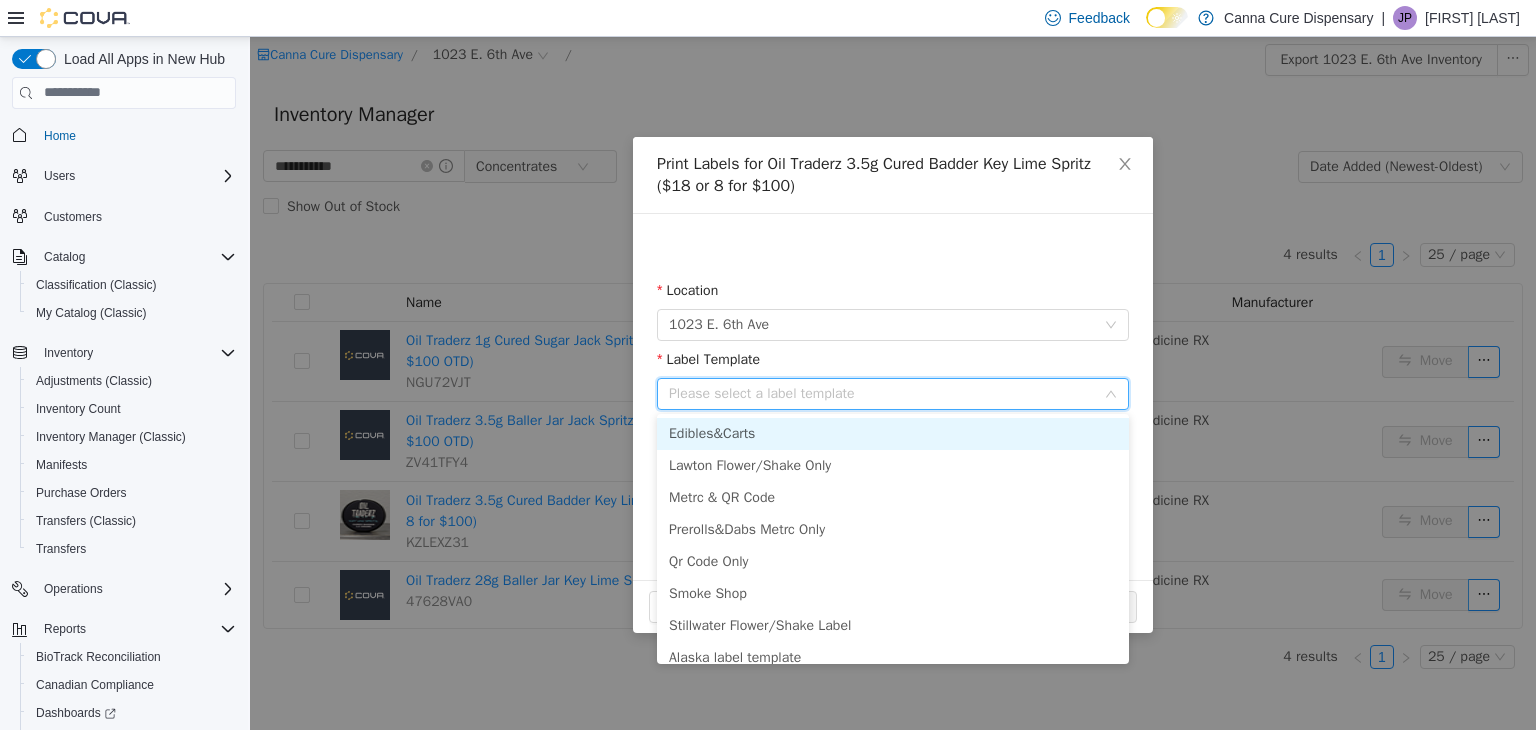 click on "Edibles&Carts" at bounding box center [893, 433] 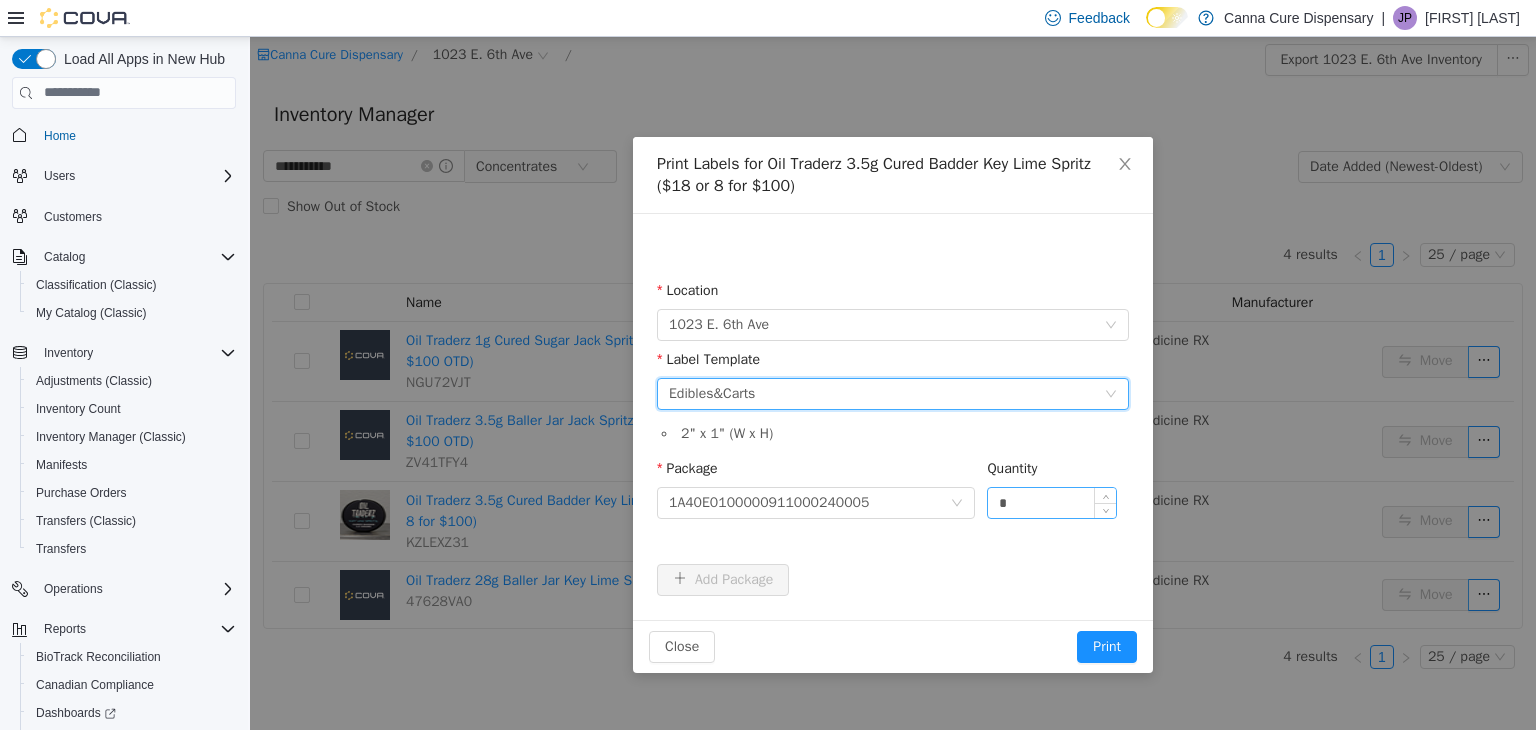 click on "*" at bounding box center (1052, 502) 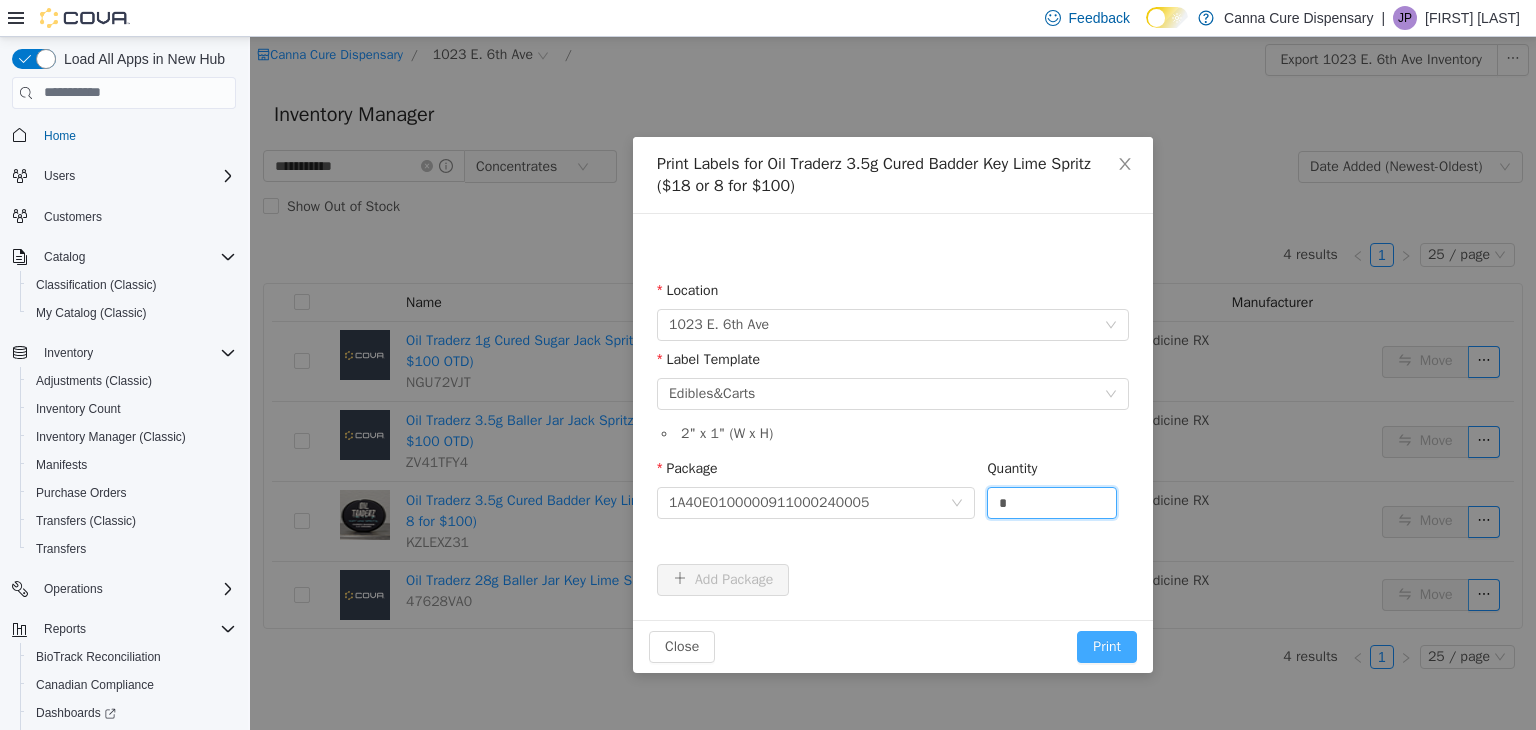 click on "Print" at bounding box center [1107, 646] 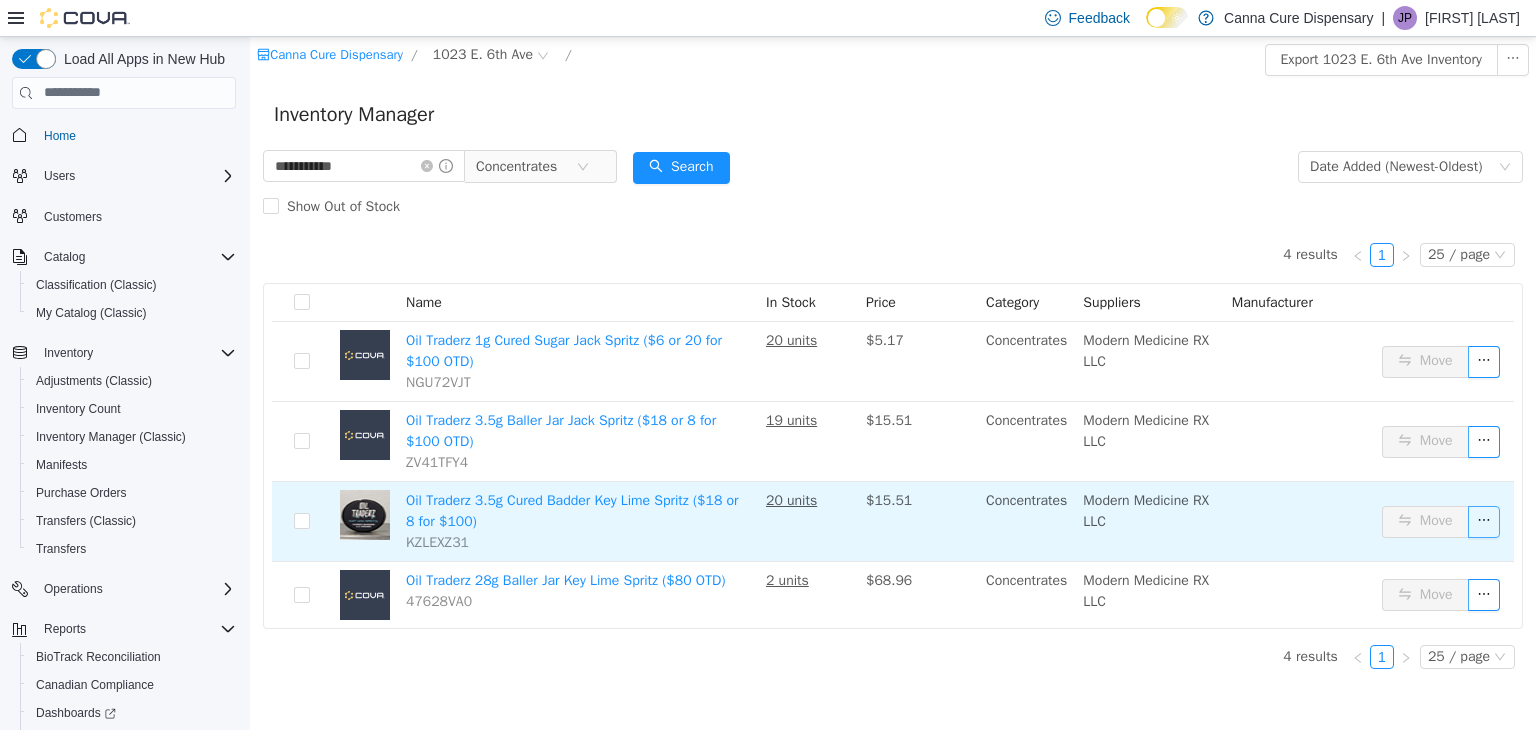 click at bounding box center (1484, 521) 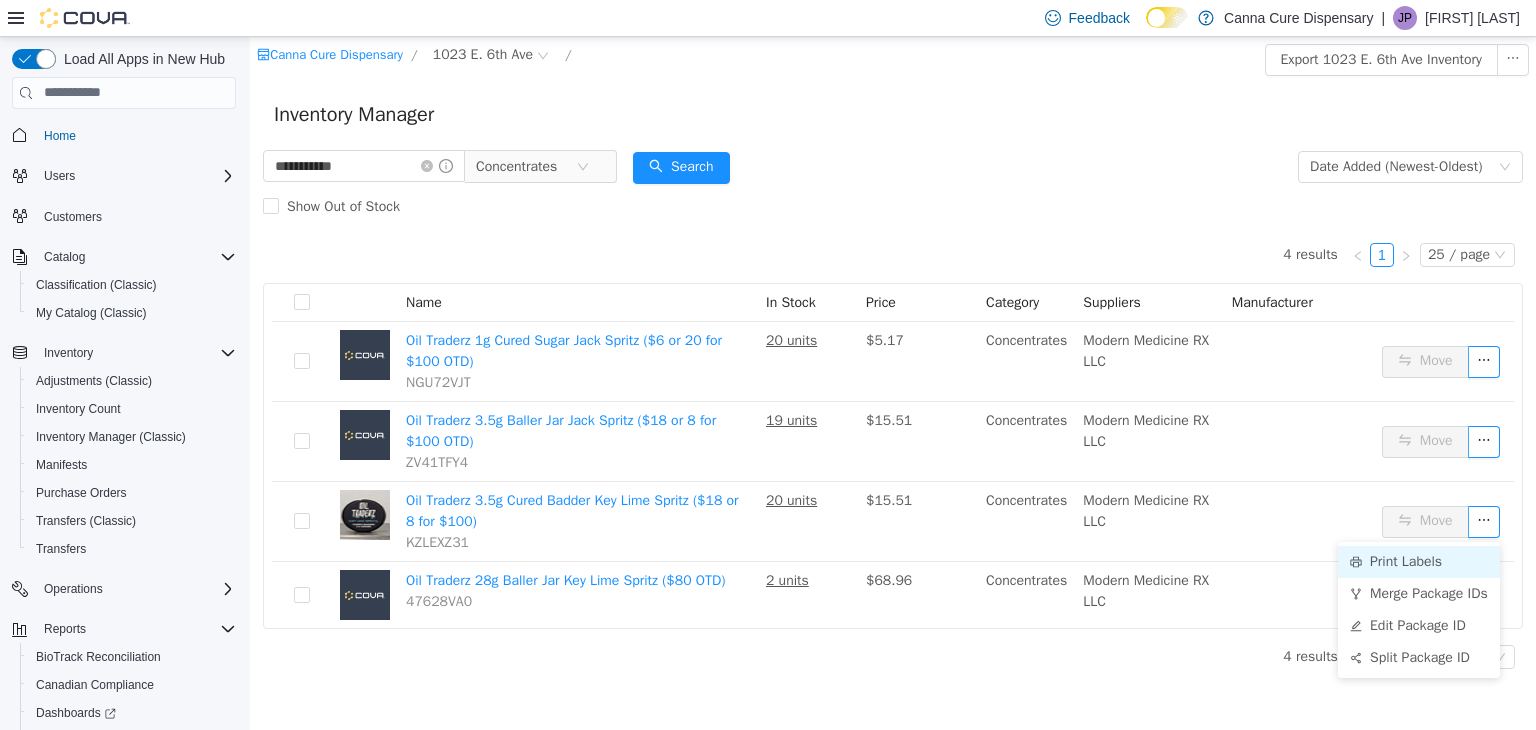 click on "Print Labels" at bounding box center (1419, 561) 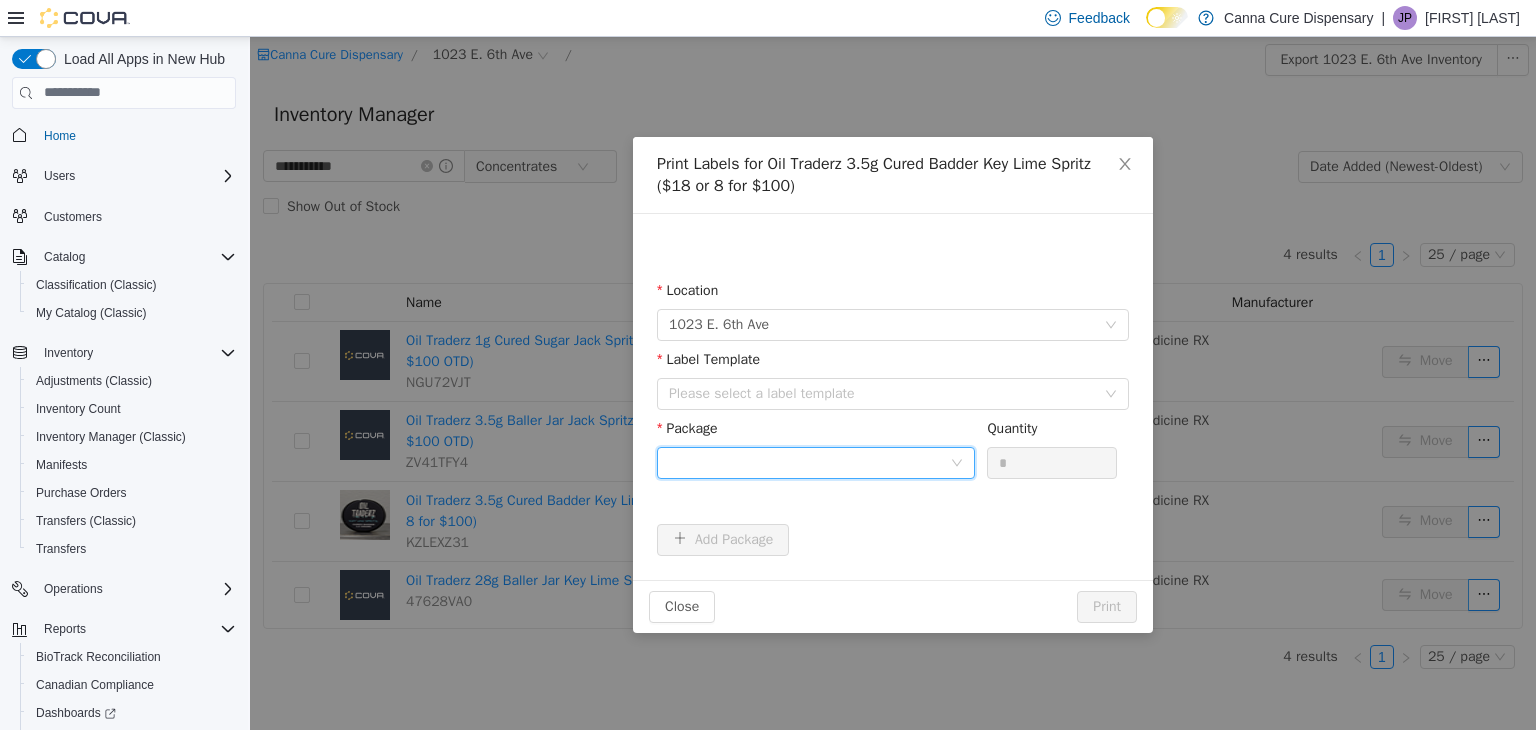 click at bounding box center (809, 462) 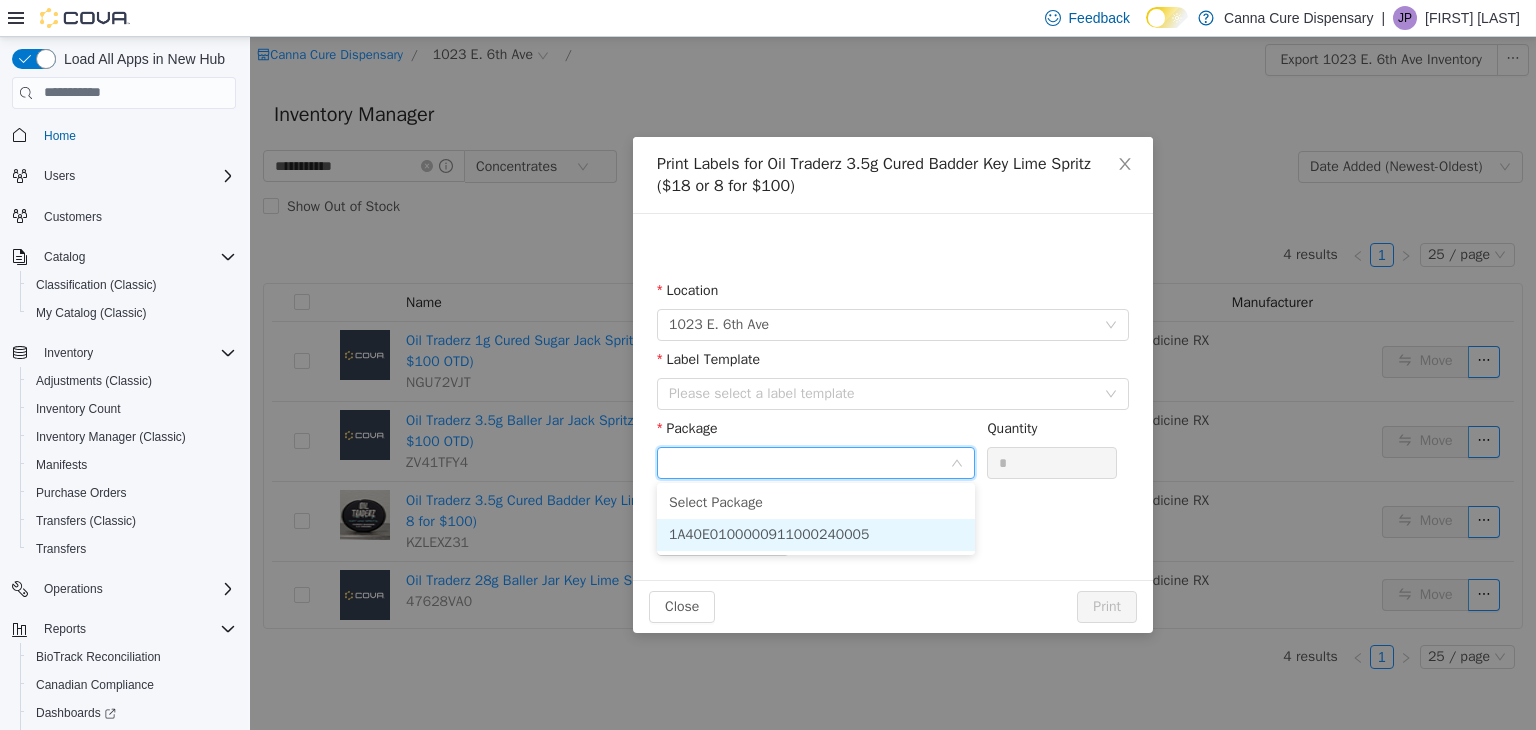 click on "1A40E0100000911000240005" at bounding box center [816, 534] 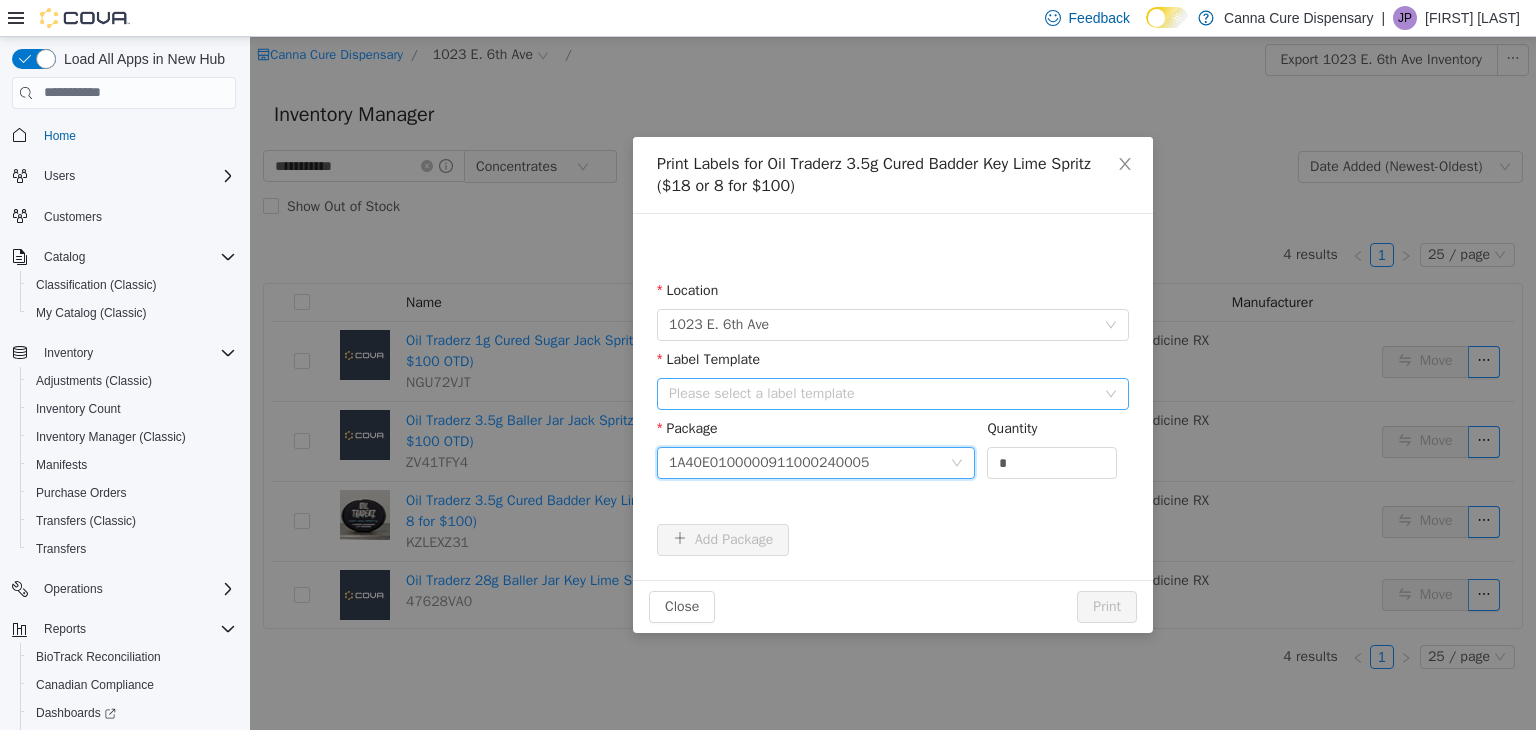 click on "Please select a label template" at bounding box center (882, 393) 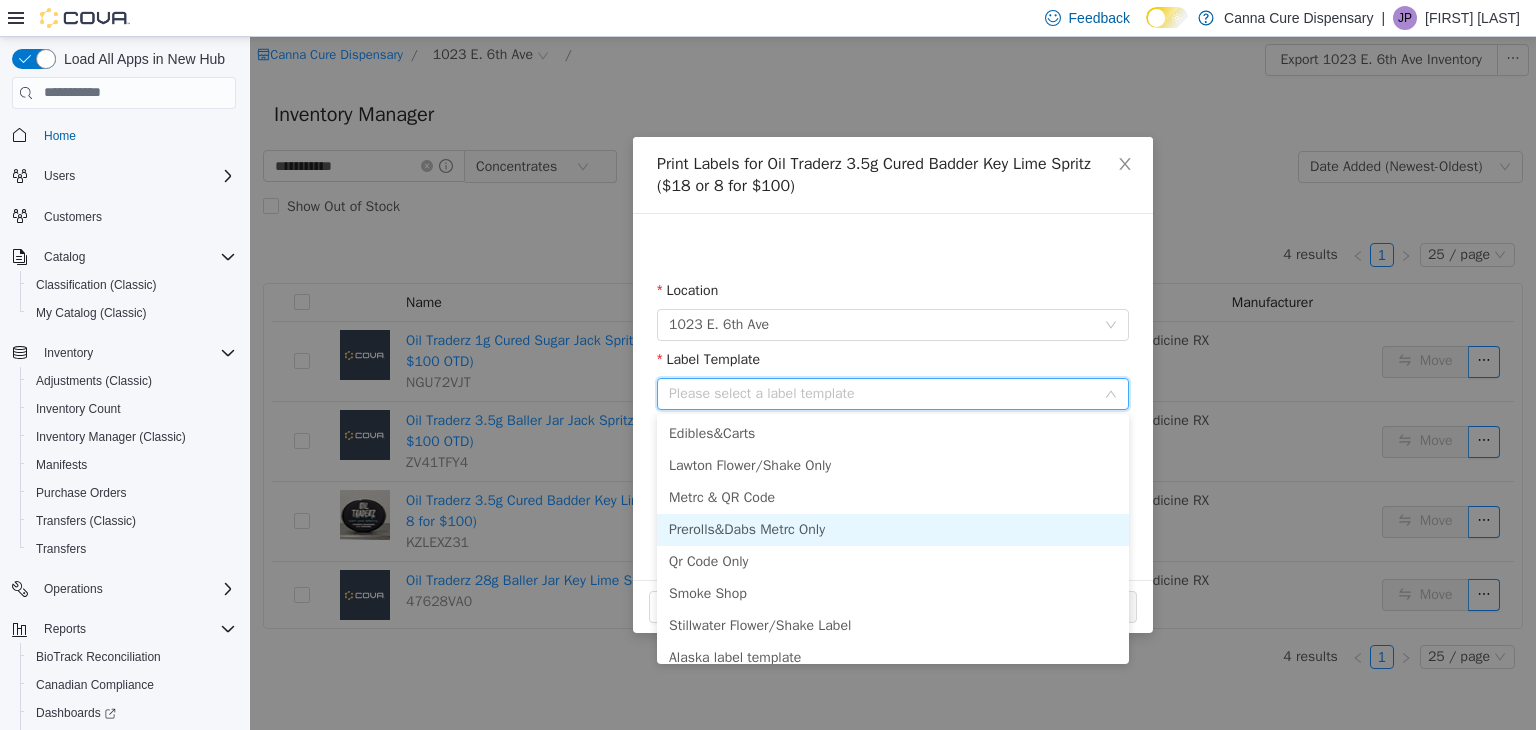 click on "Prerolls&Dabs Metrc Only" at bounding box center [893, 529] 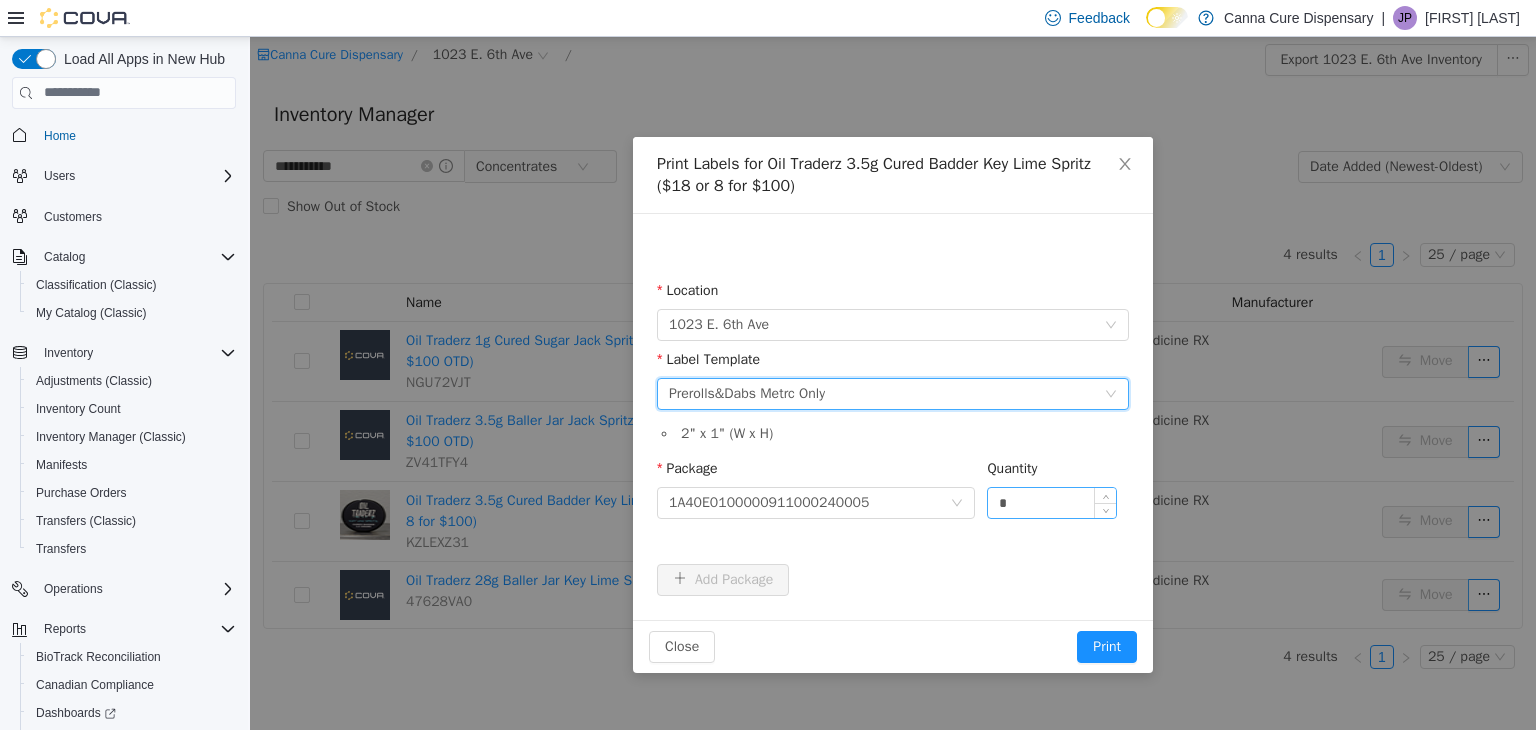 click on "*" at bounding box center [1052, 502] 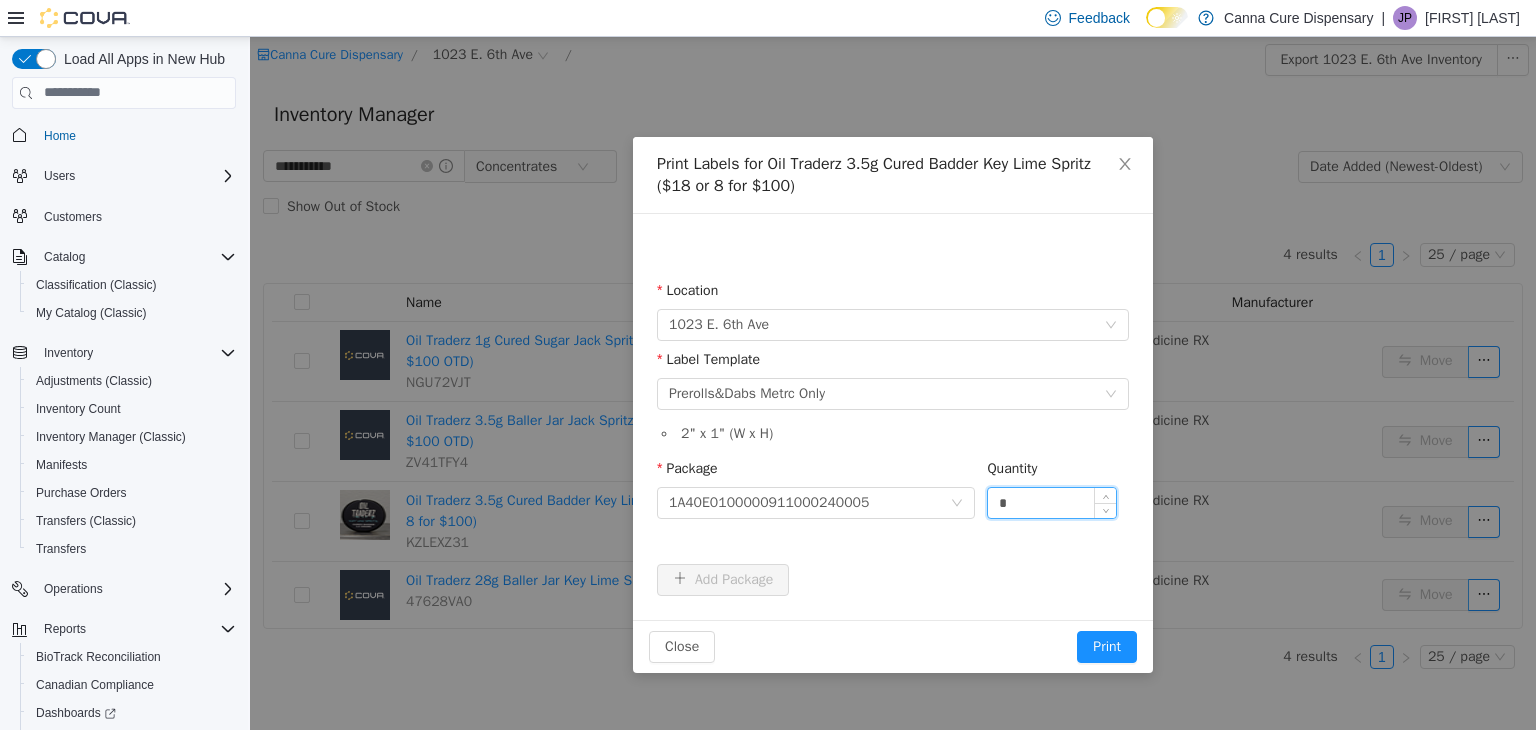 click on "*" at bounding box center [1052, 502] 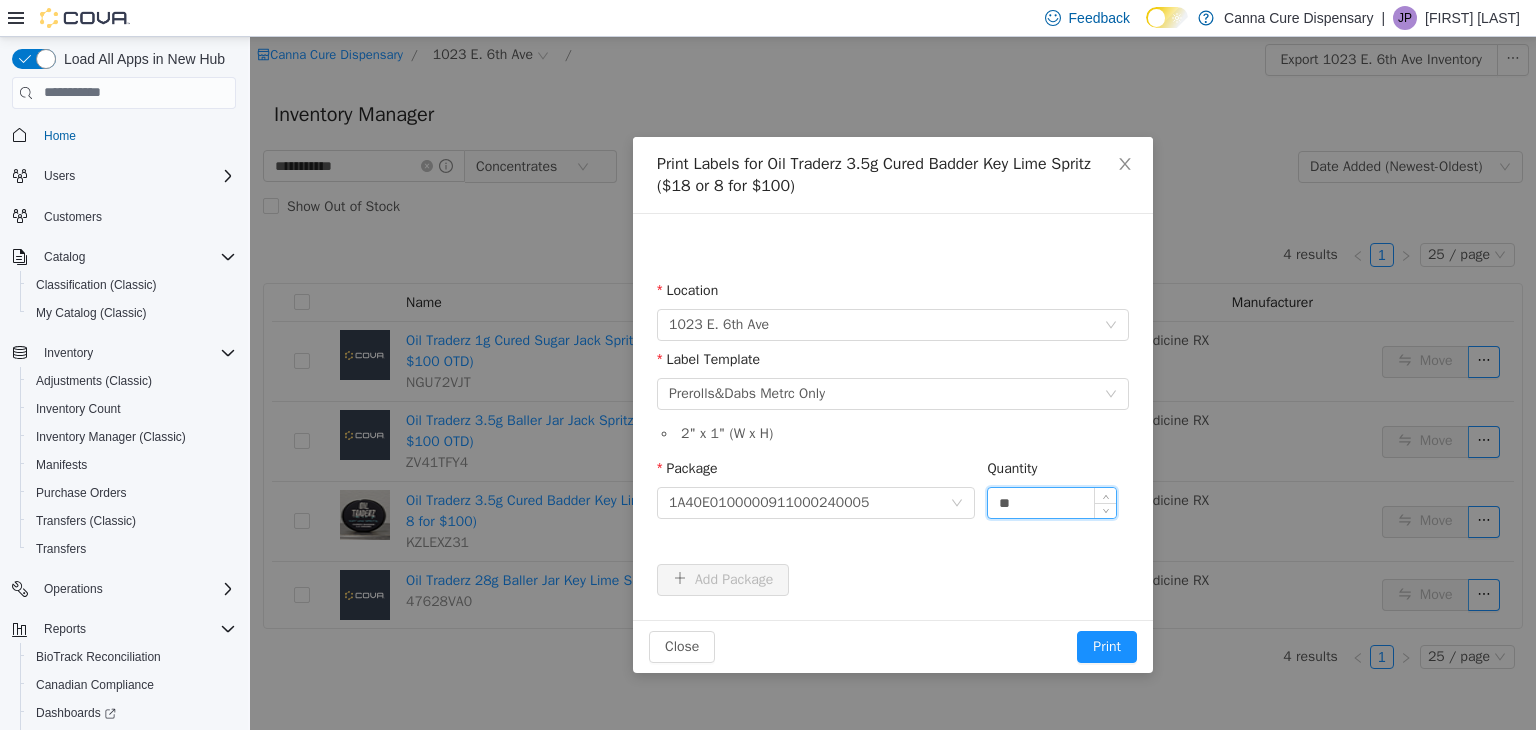 type on "**" 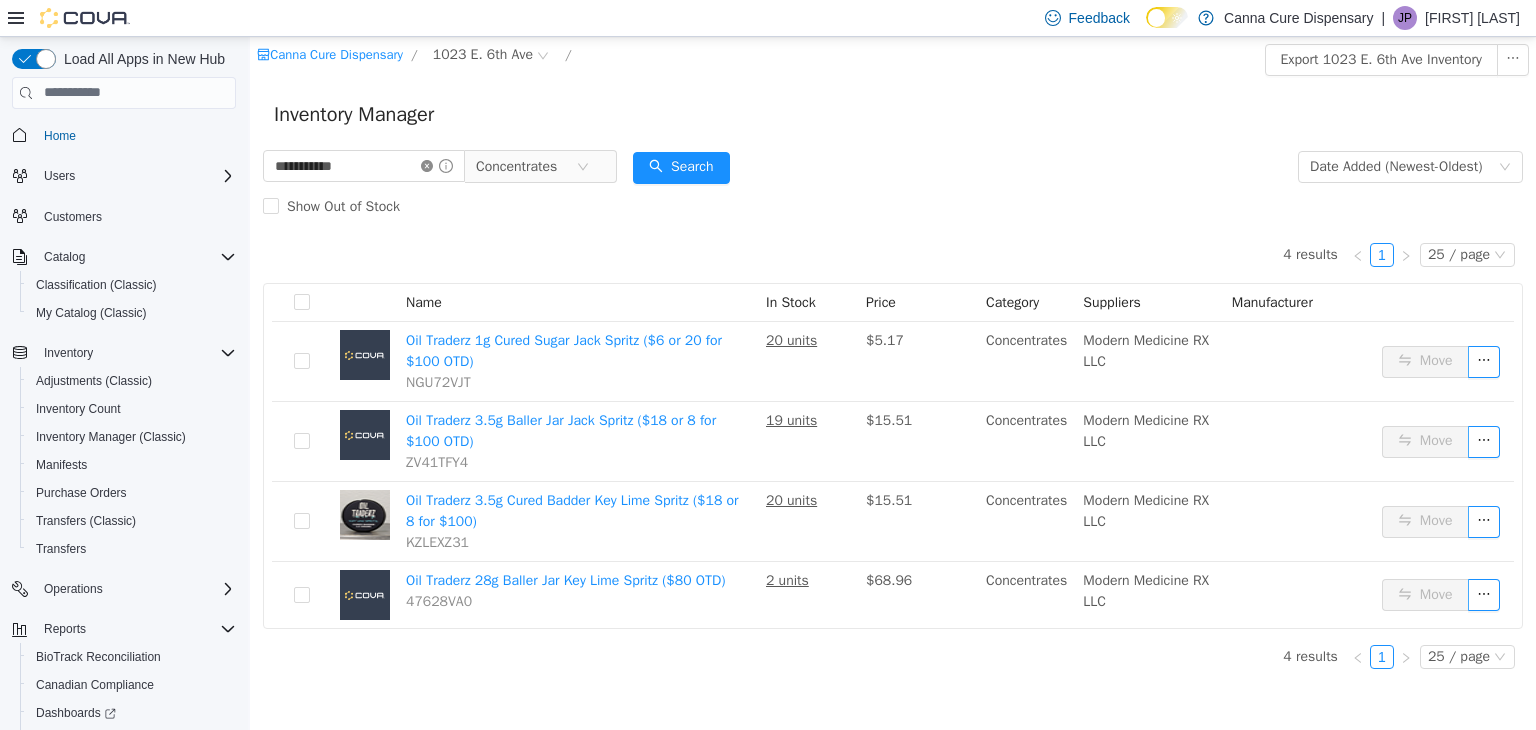 click 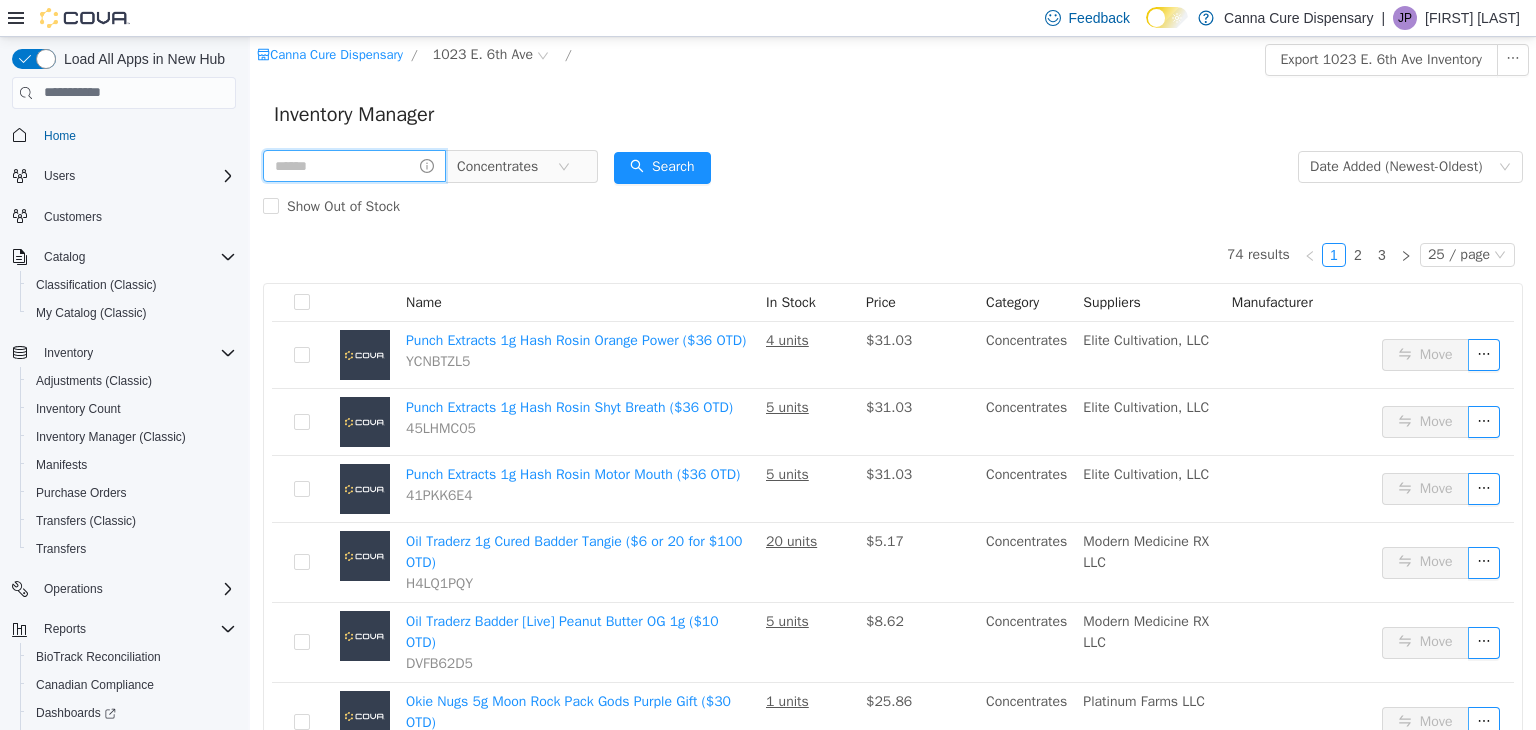 click at bounding box center [354, 165] 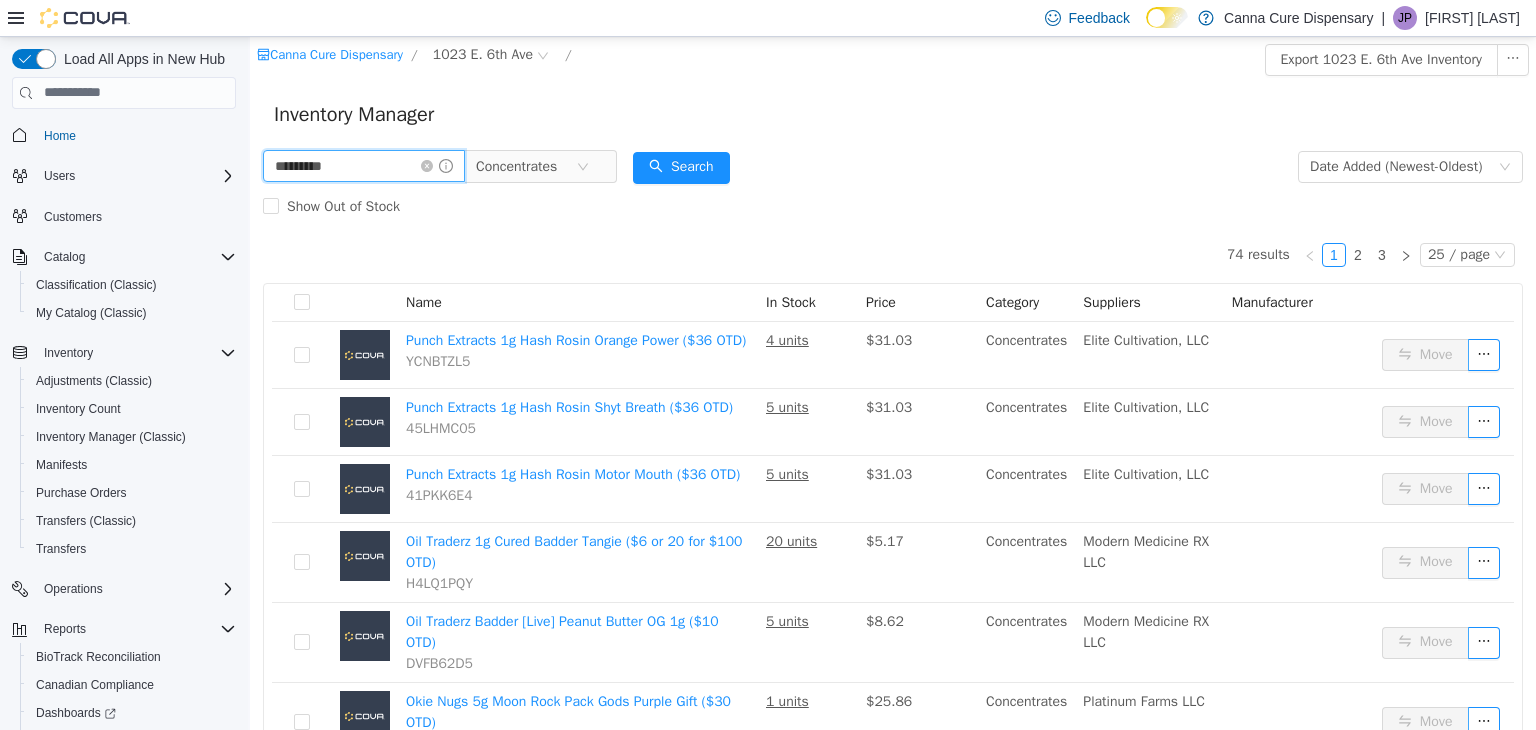type on "*********" 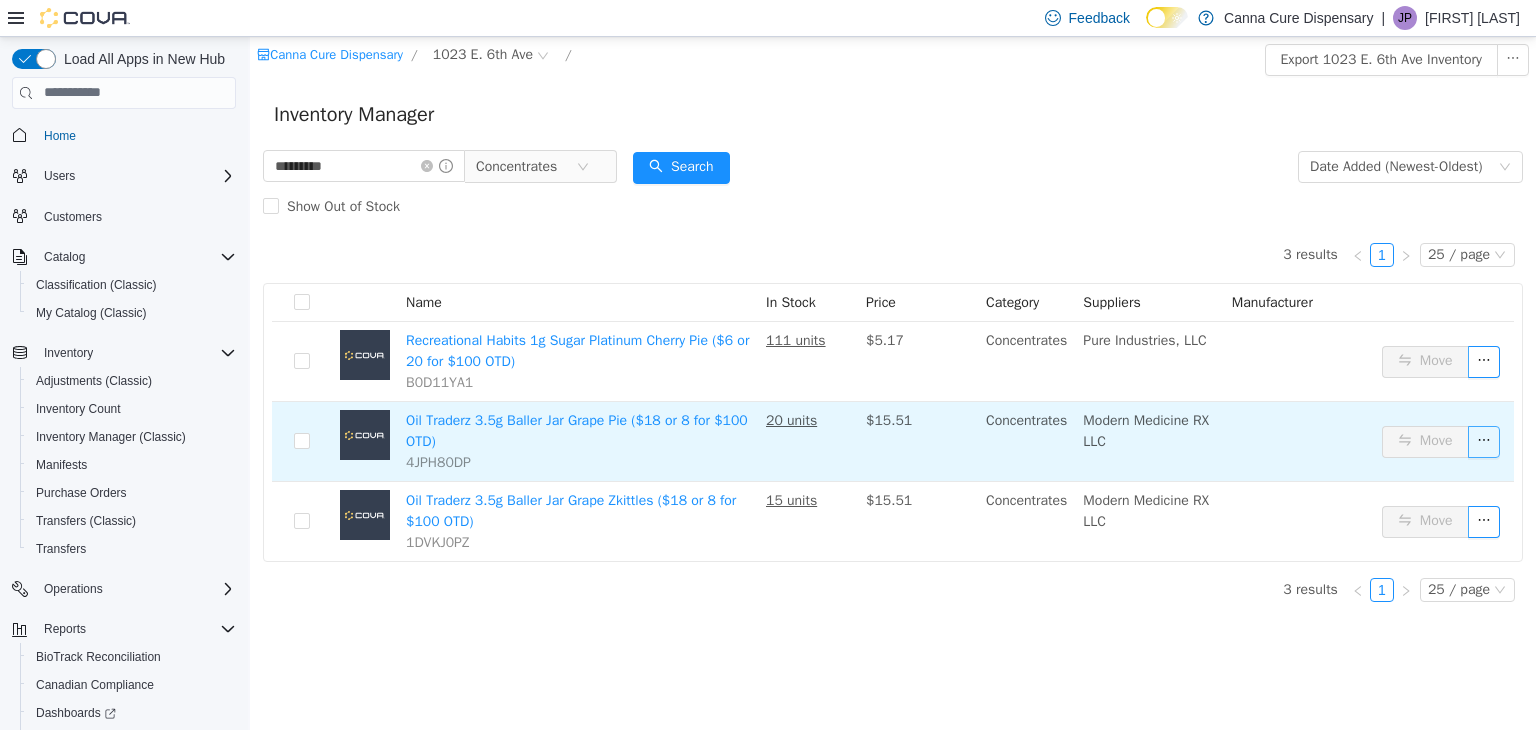click at bounding box center (1484, 441) 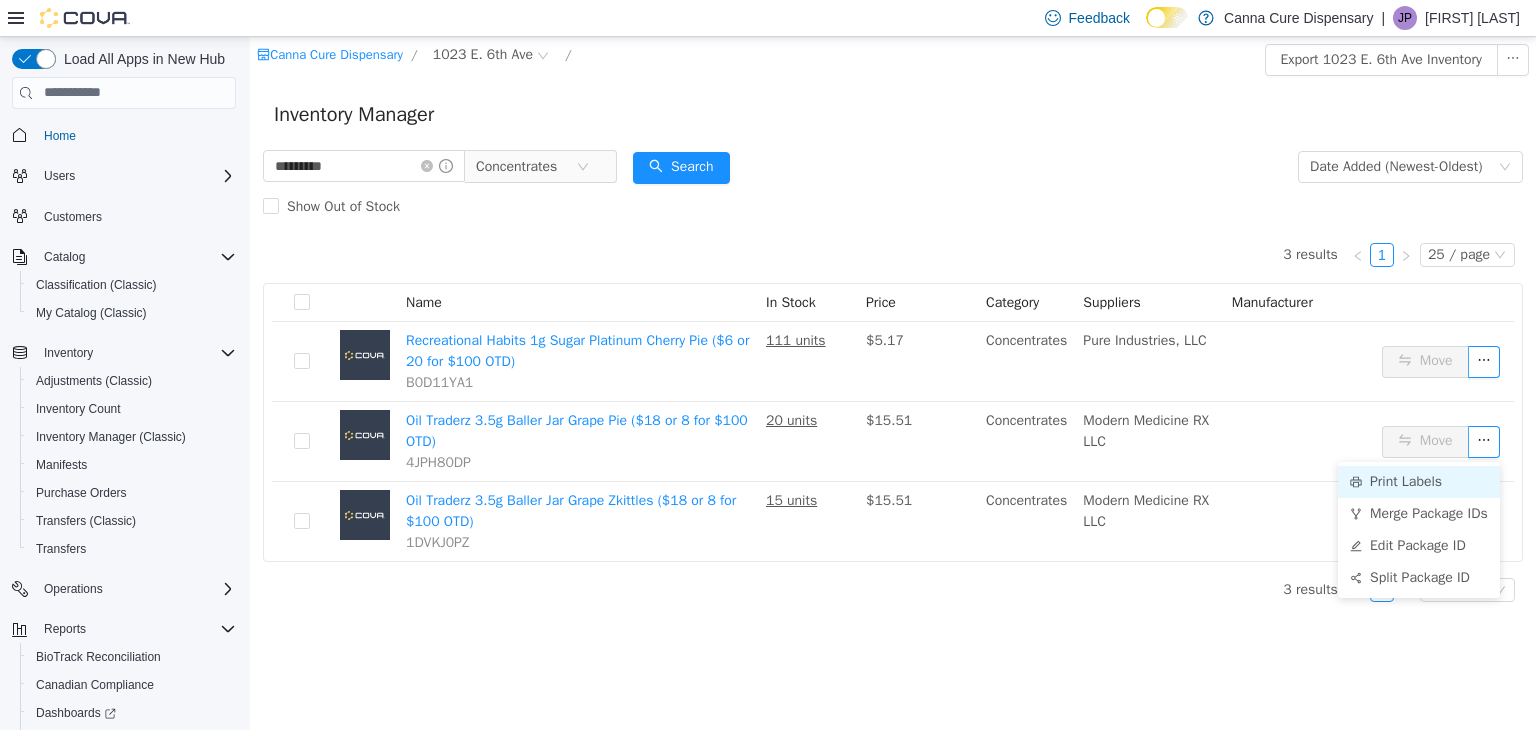 click on "Print Labels" at bounding box center (1419, 481) 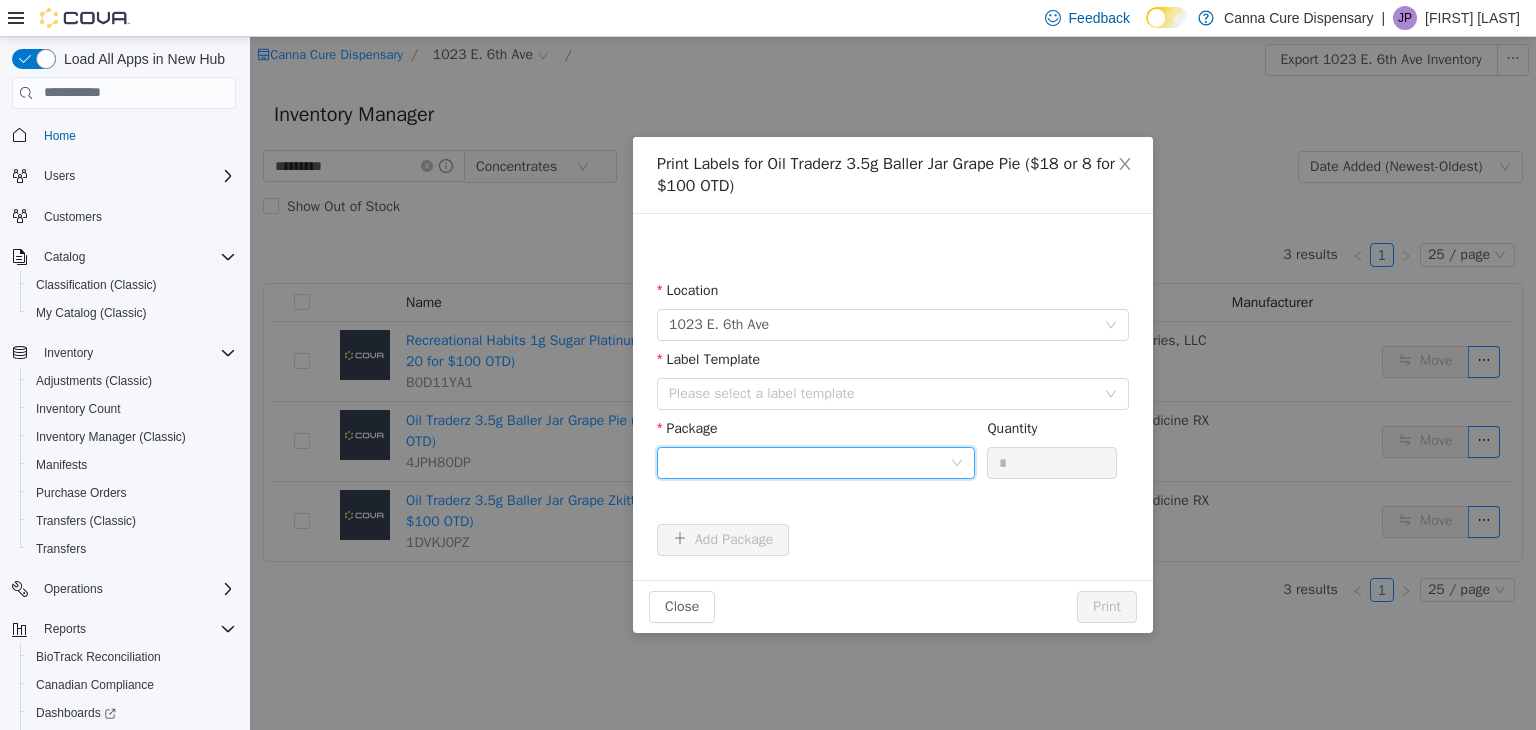 click at bounding box center (809, 462) 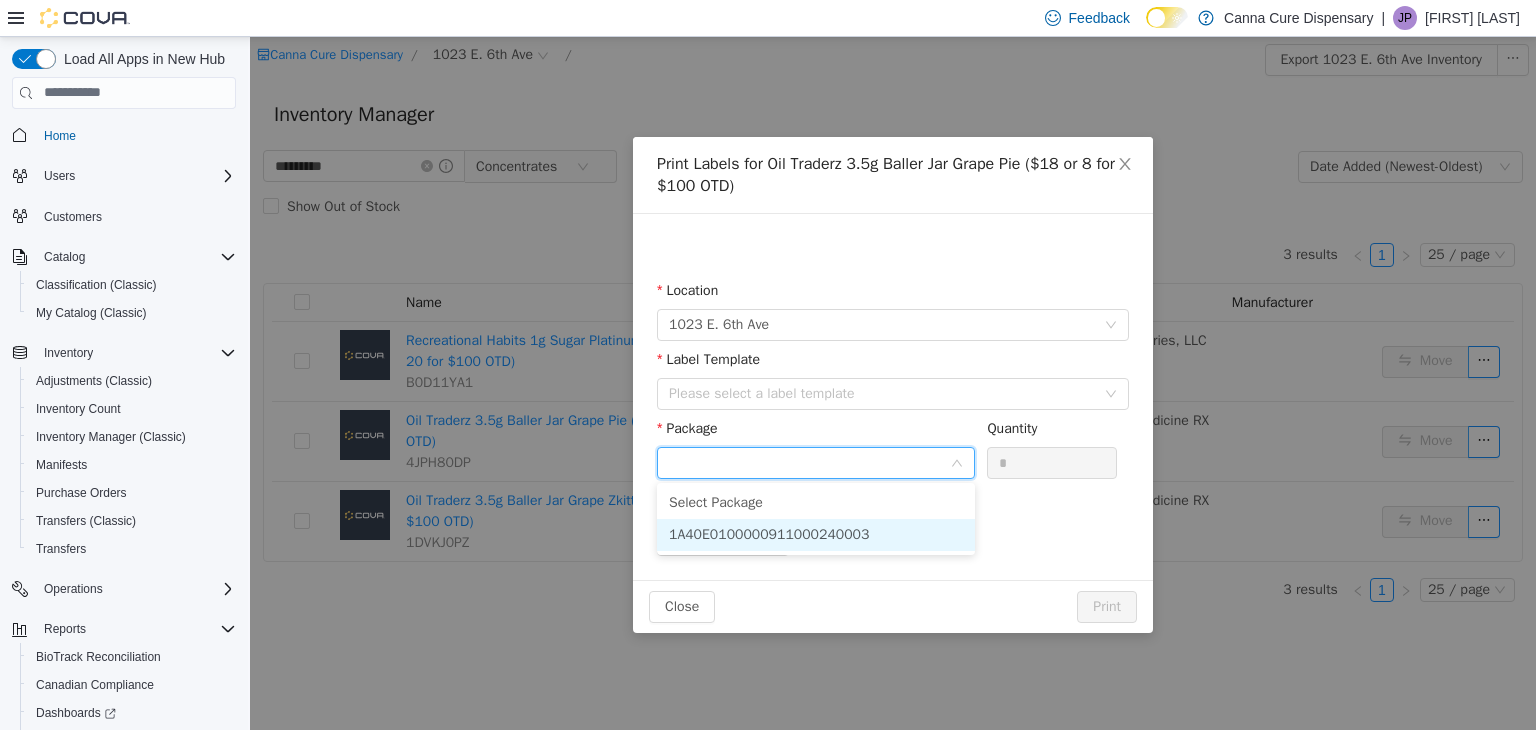 drag, startPoint x: 816, startPoint y: 535, endPoint x: 800, endPoint y: 479, distance: 58.24088 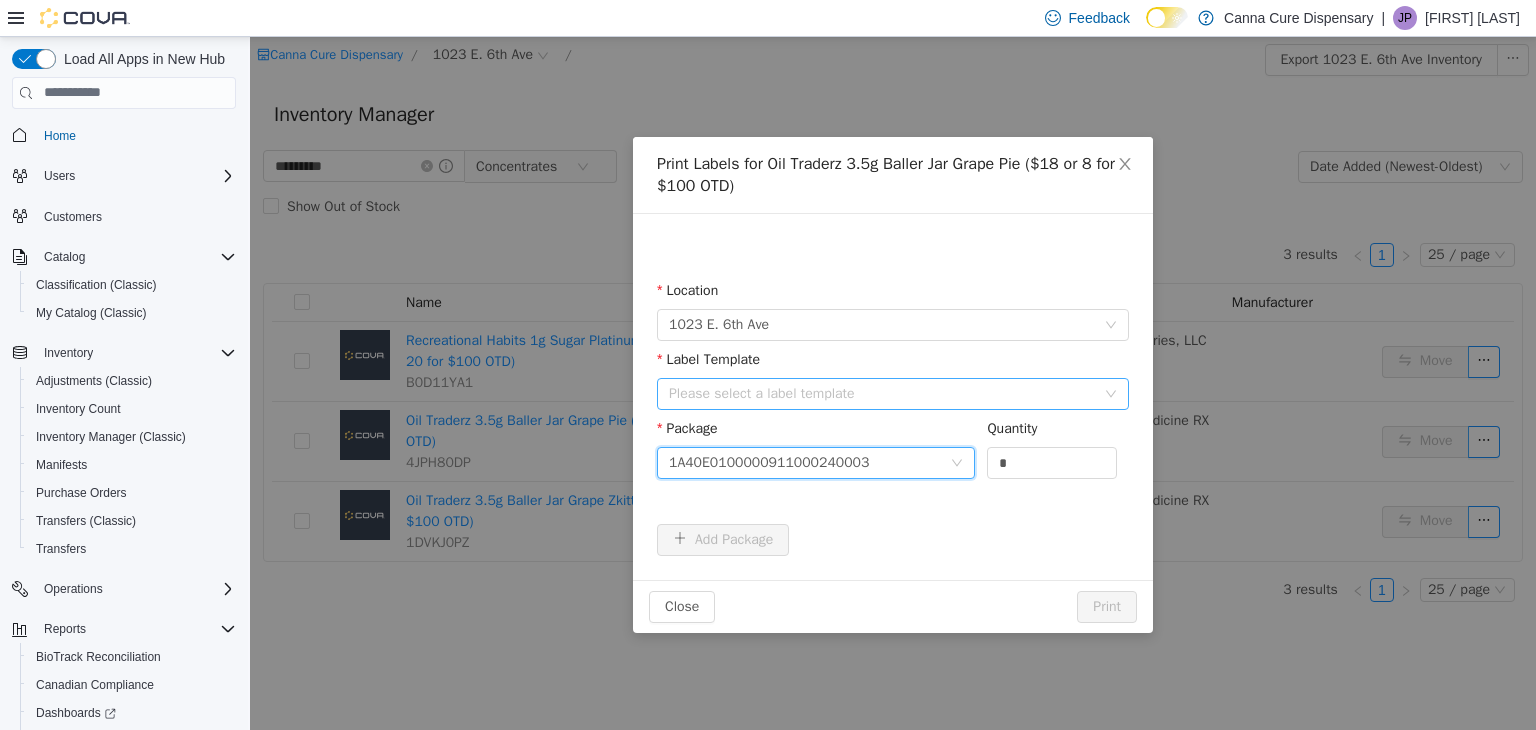 drag, startPoint x: 789, startPoint y: 391, endPoint x: 776, endPoint y: 406, distance: 19.849434 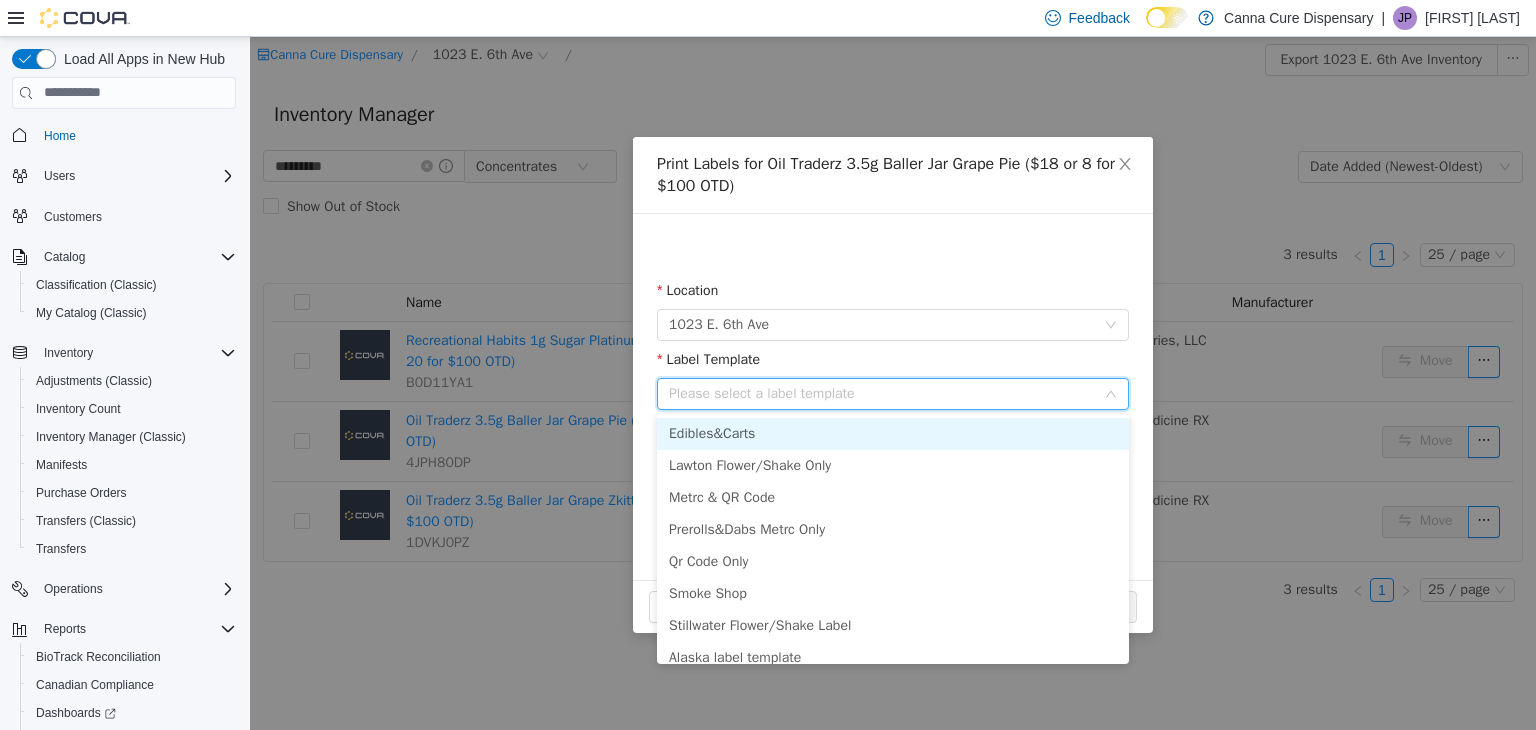 click on "Edibles&Carts" at bounding box center (893, 433) 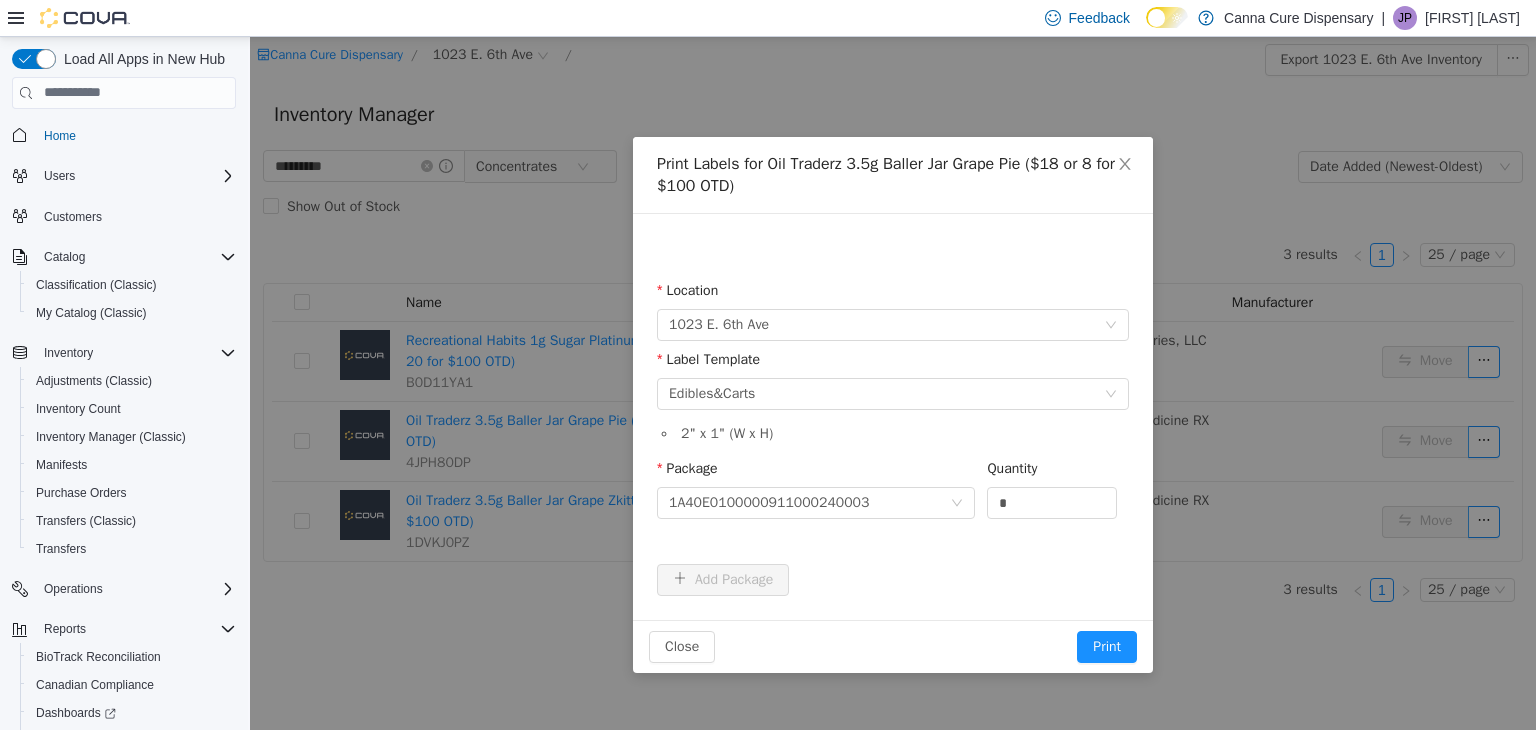 drag, startPoint x: 1115, startPoint y: 625, endPoint x: 1118, endPoint y: 642, distance: 17.262676 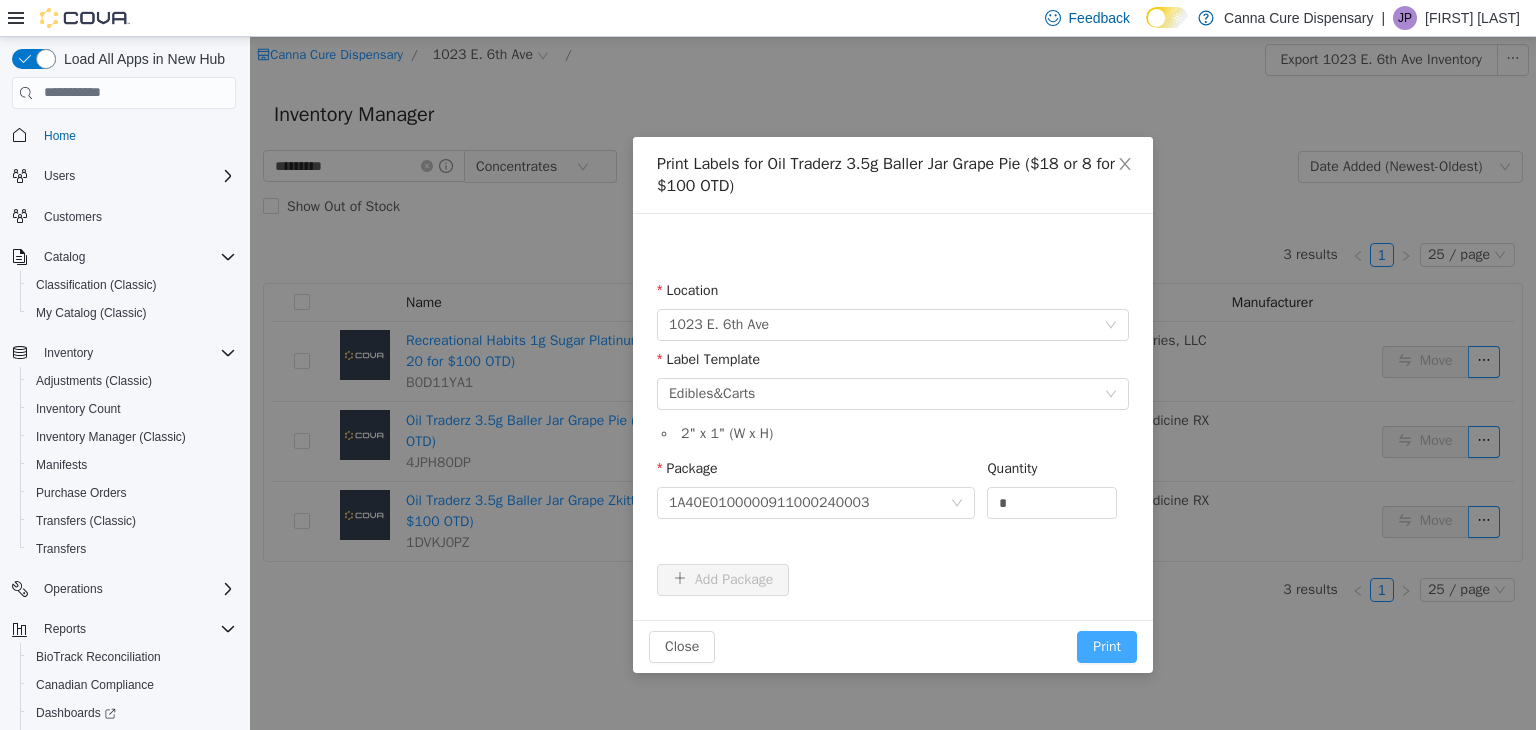 click on "Print" at bounding box center [1107, 646] 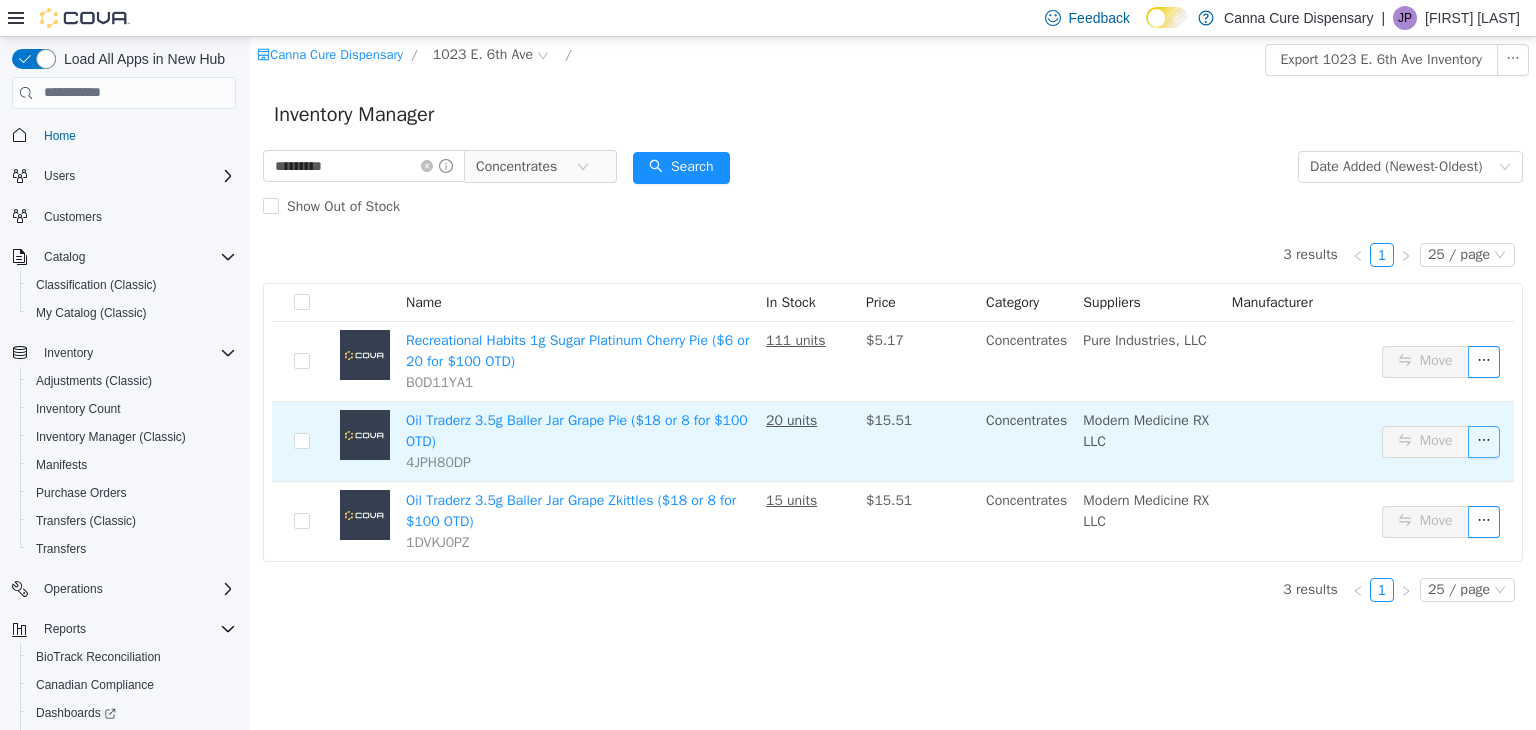 click at bounding box center (1484, 441) 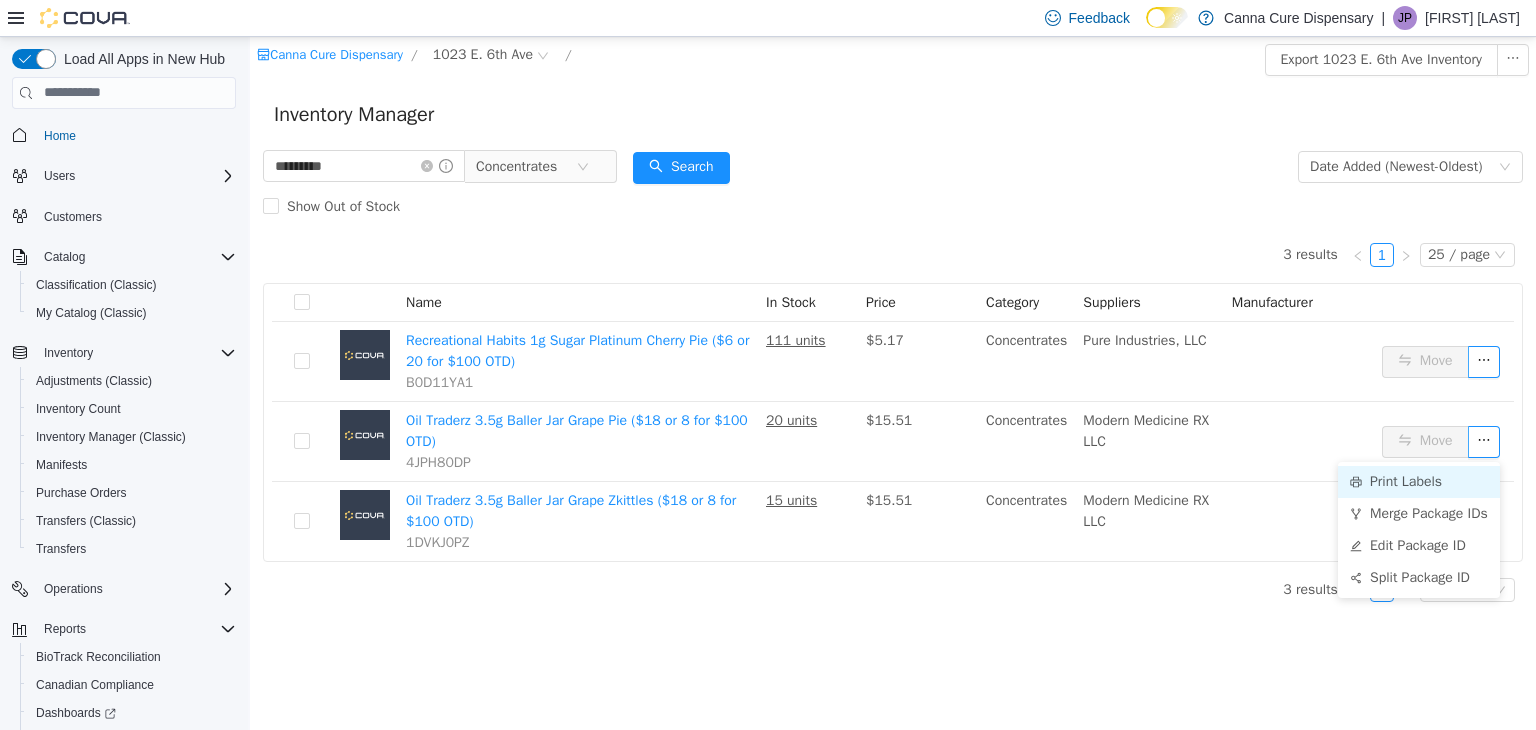 click on "Print Labels" at bounding box center [1419, 481] 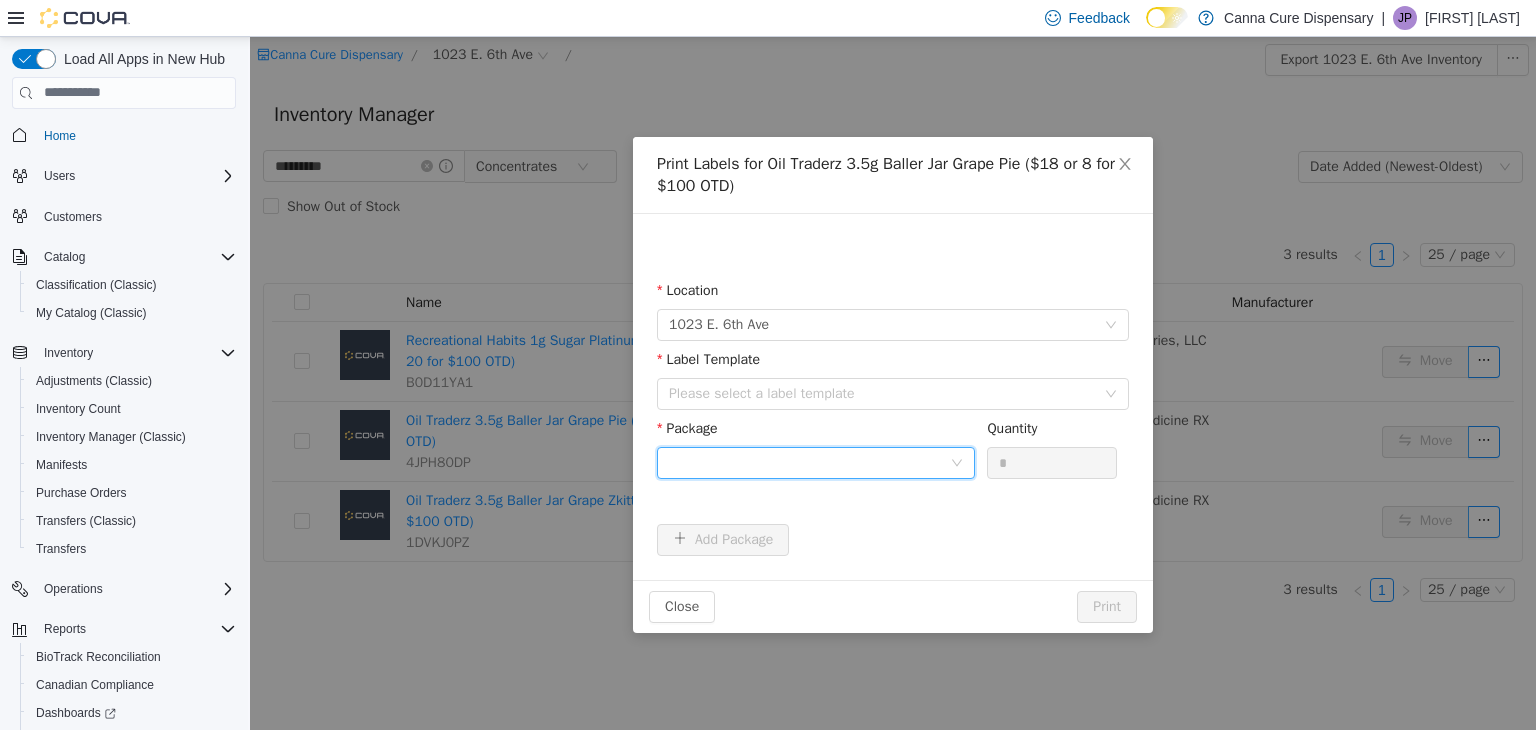 click at bounding box center [809, 462] 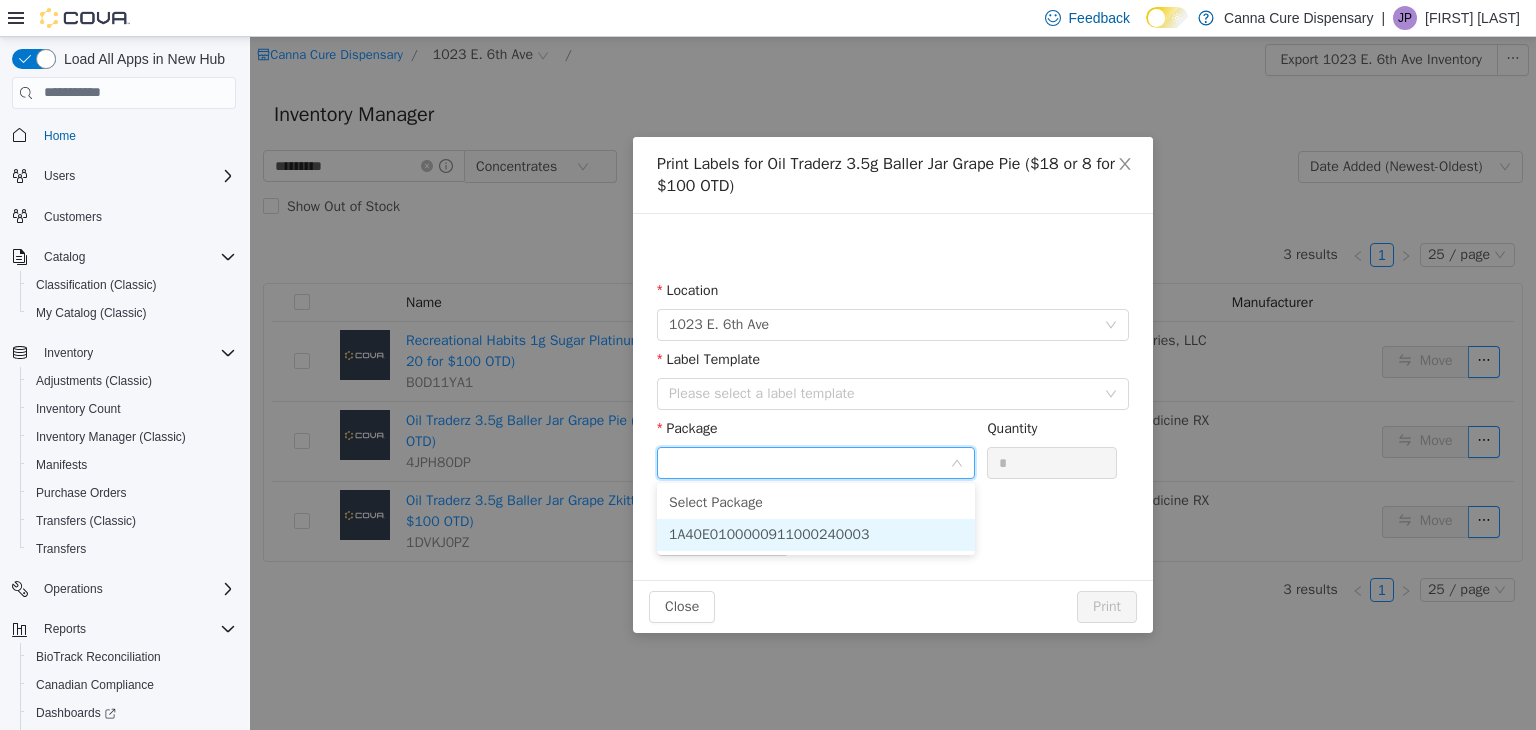 click on "1A40E0100000911000240003" at bounding box center [816, 534] 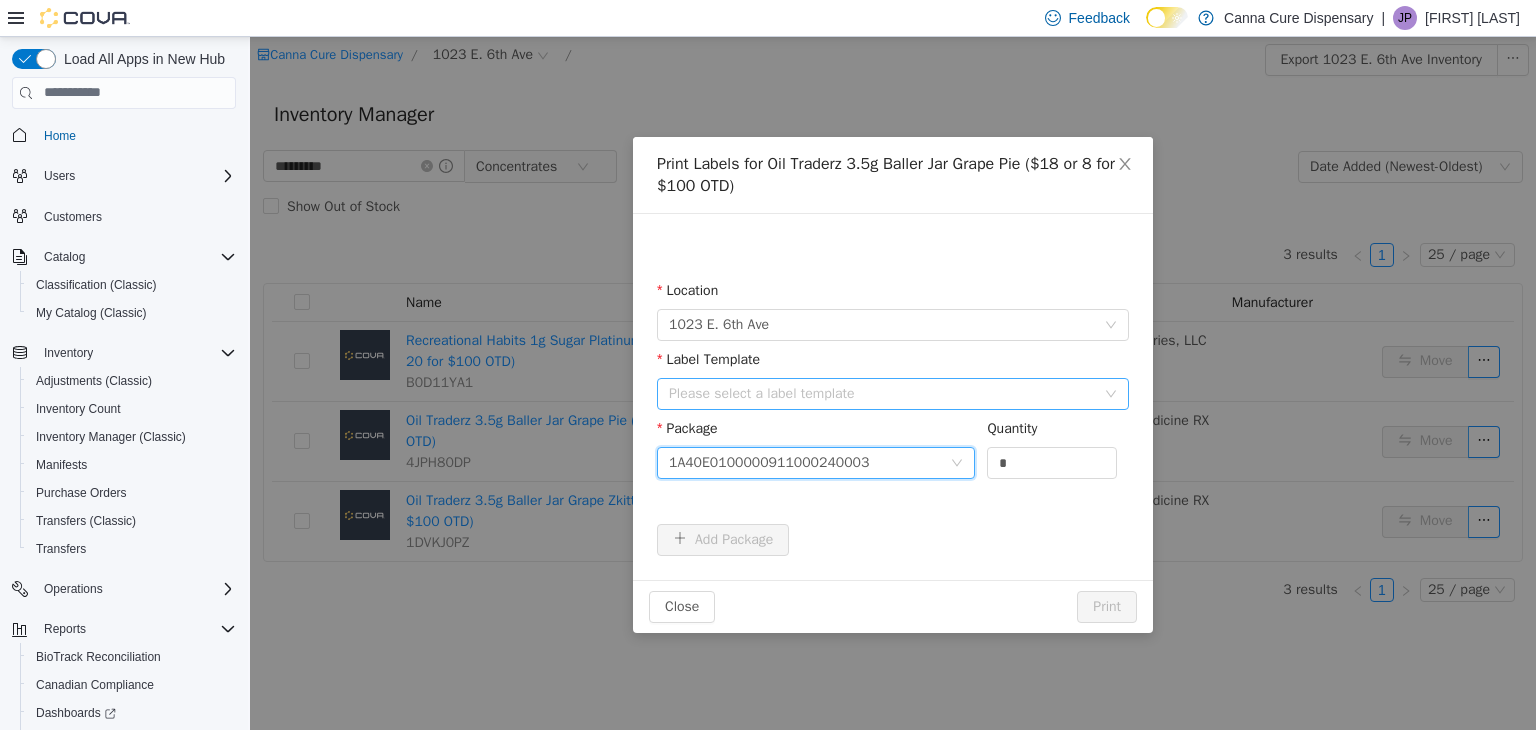 click on "Please select a label template" at bounding box center [882, 393] 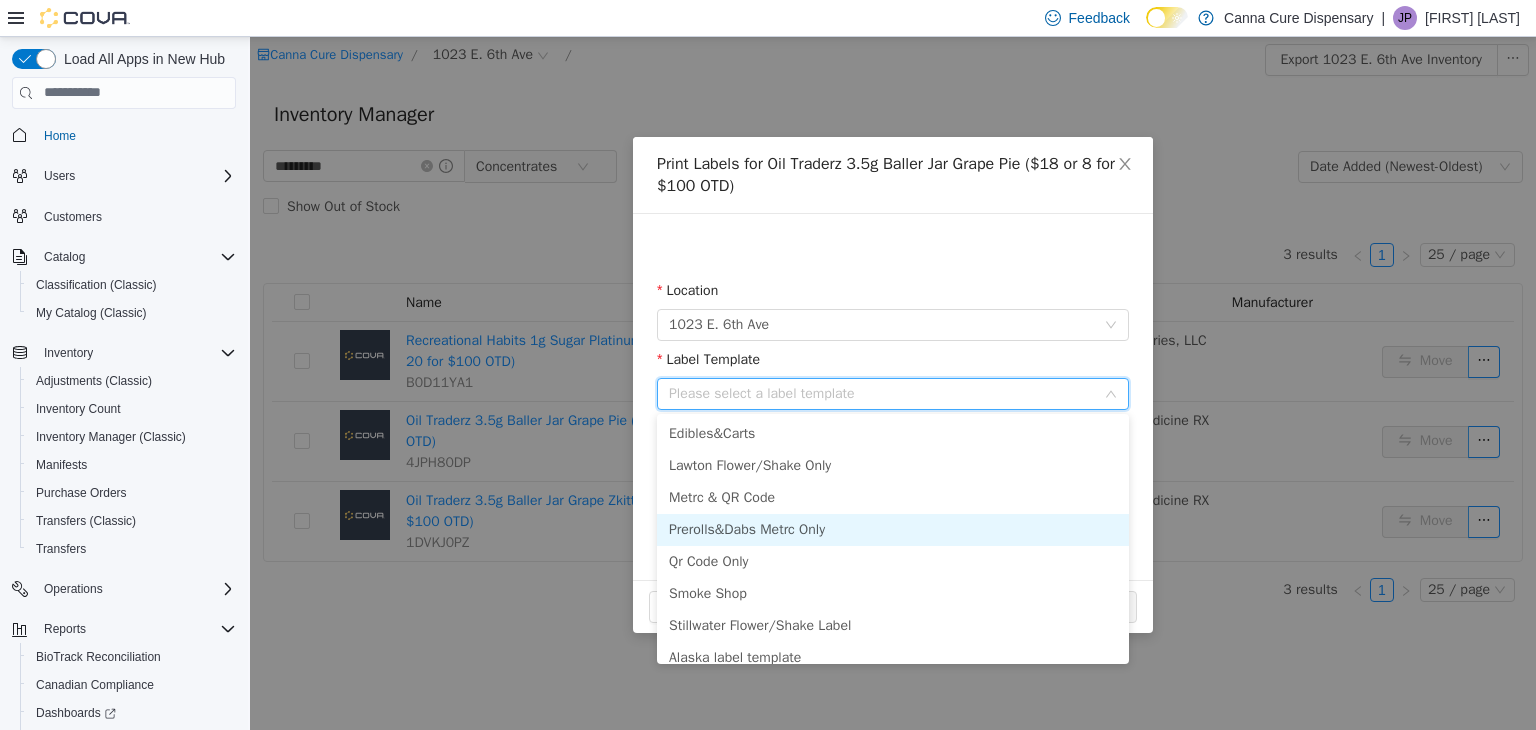 click on "Prerolls&Dabs Metrc Only" at bounding box center (893, 529) 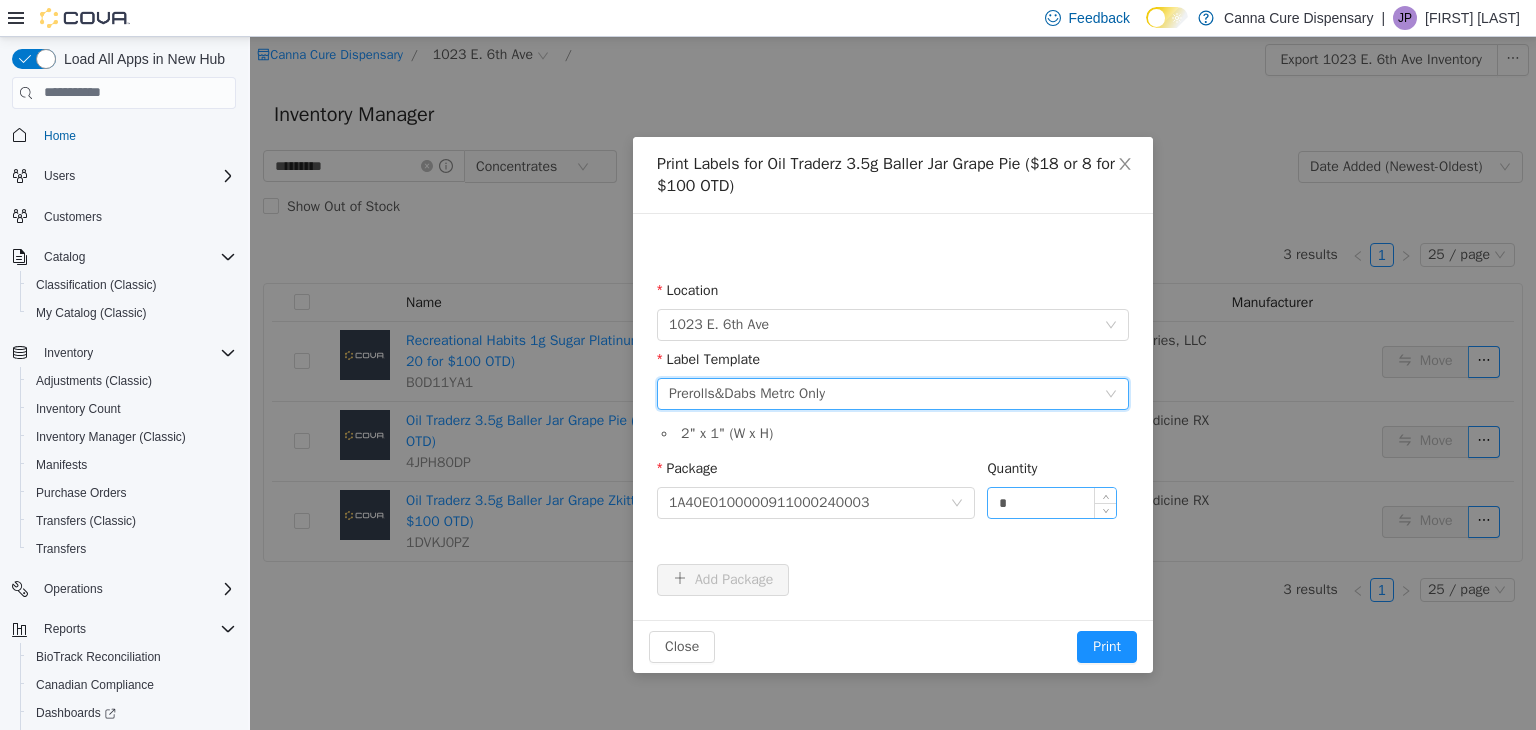 click on "*" at bounding box center [1052, 502] 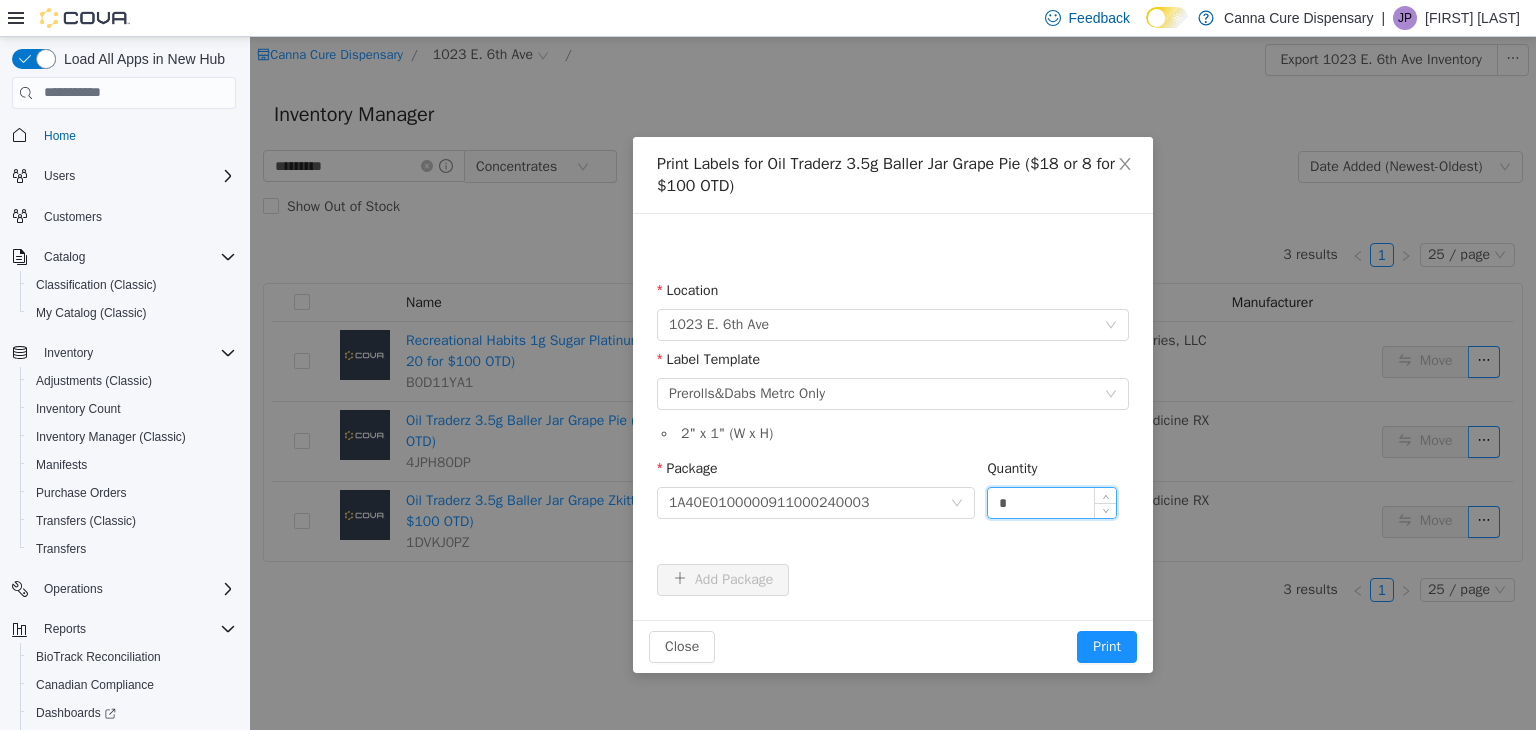 click on "*" at bounding box center [1052, 502] 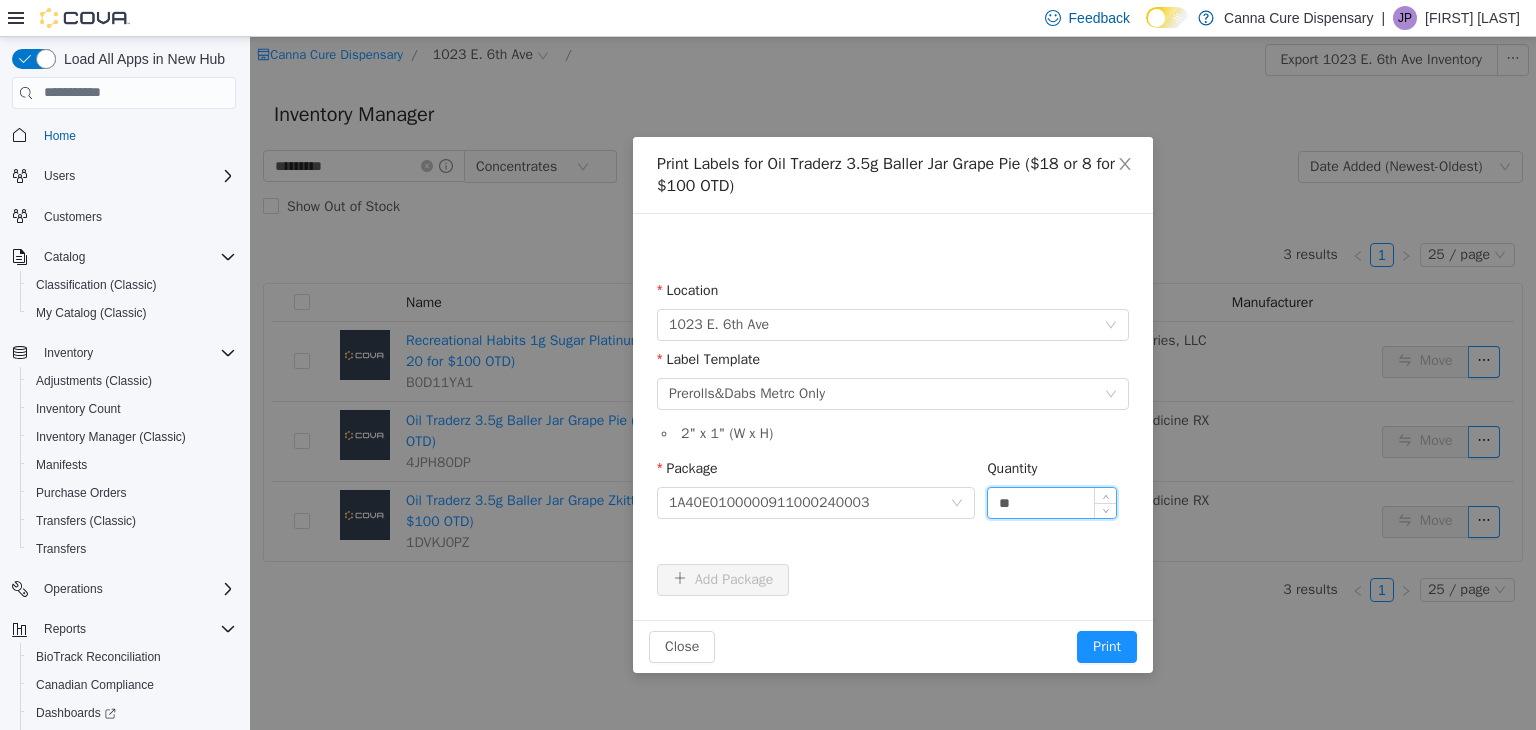 type on "**" 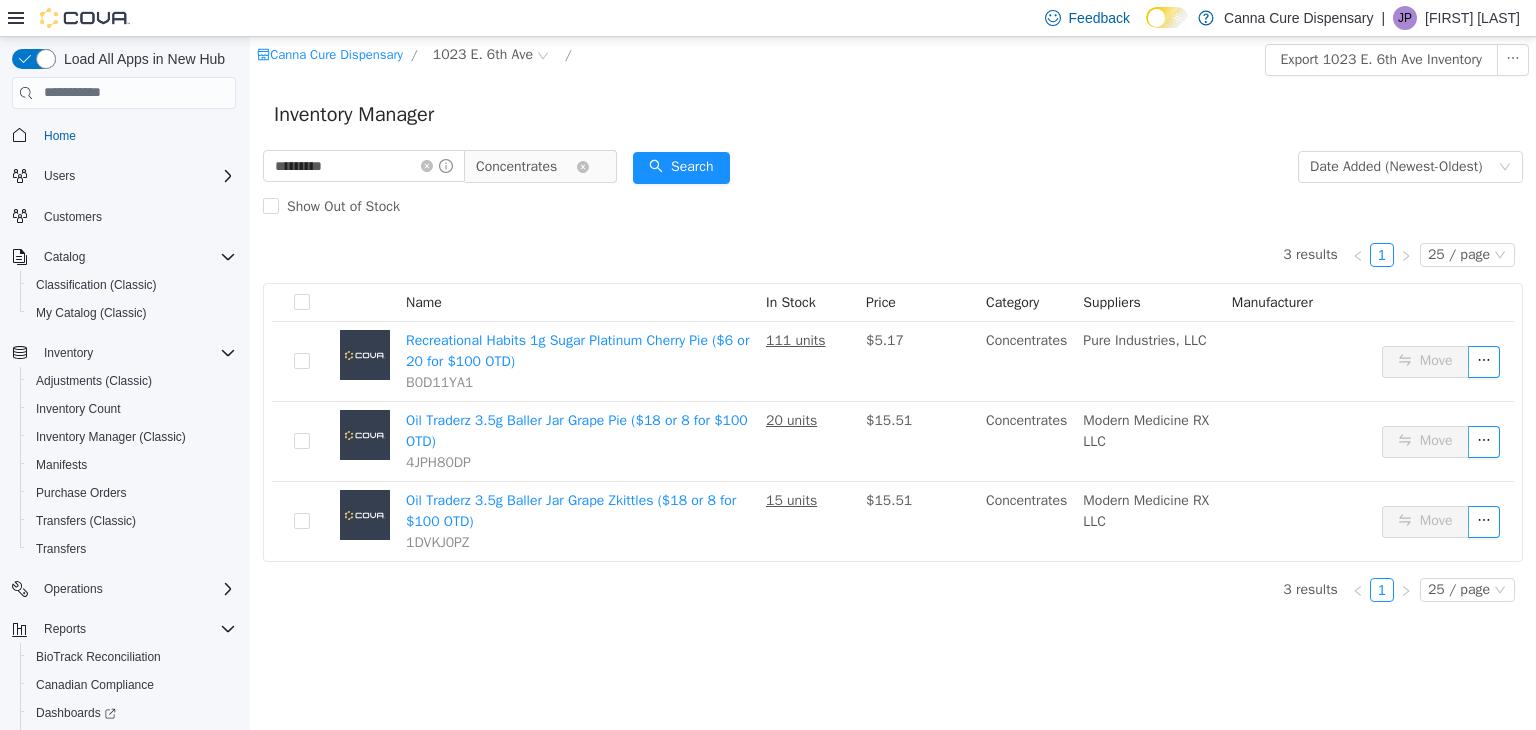 click on "Concentrates" at bounding box center (516, 166) 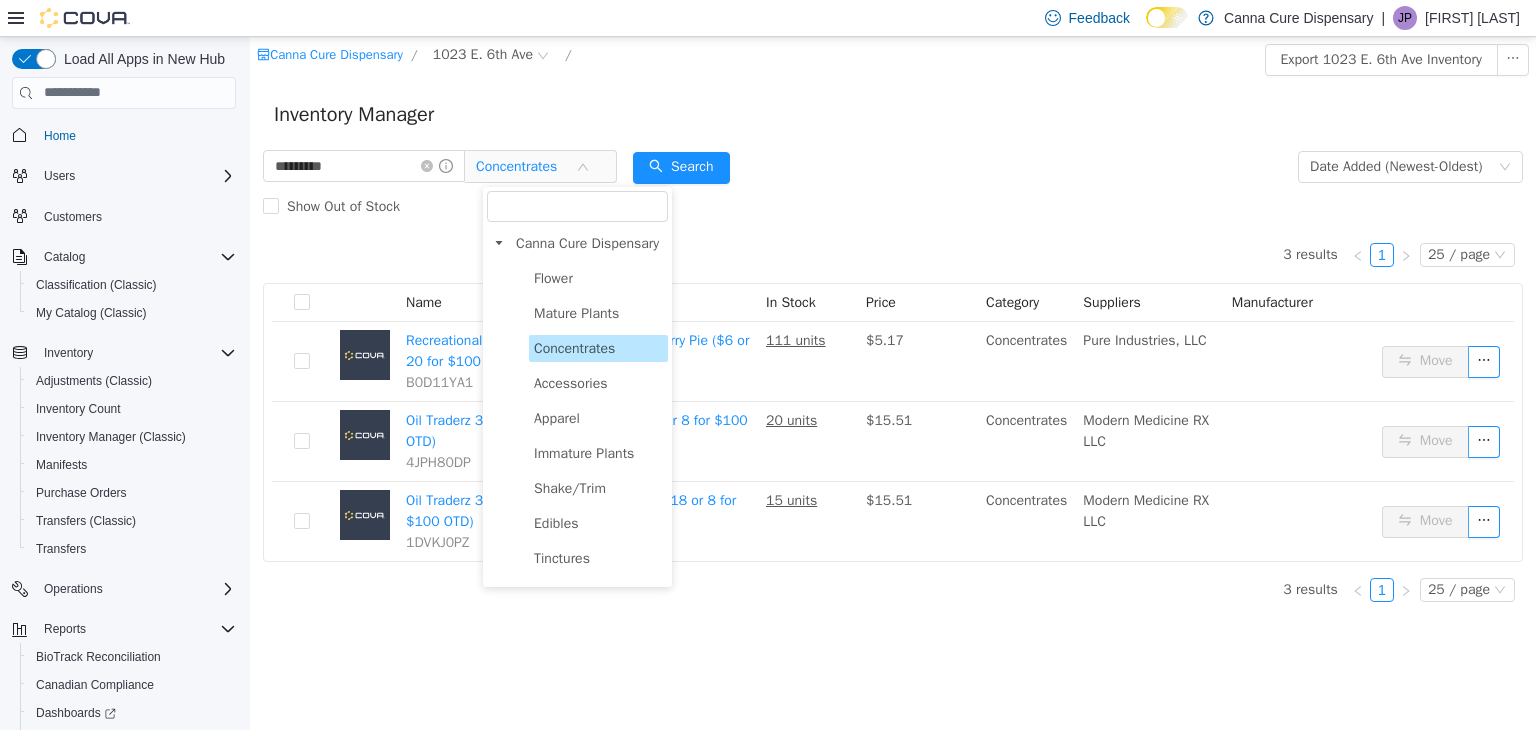 scroll, scrollTop: 0, scrollLeft: 0, axis: both 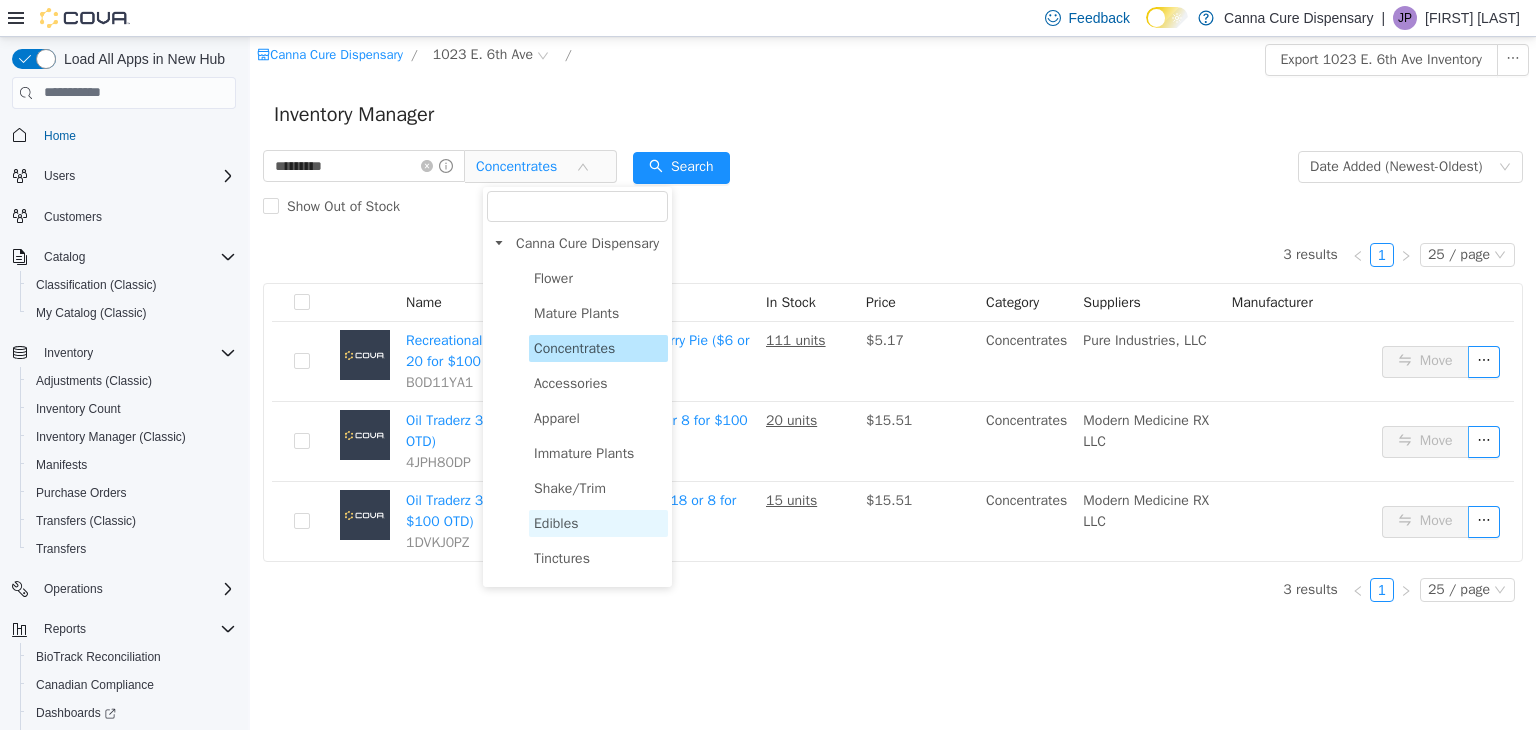 click on "Edibles" at bounding box center (556, 522) 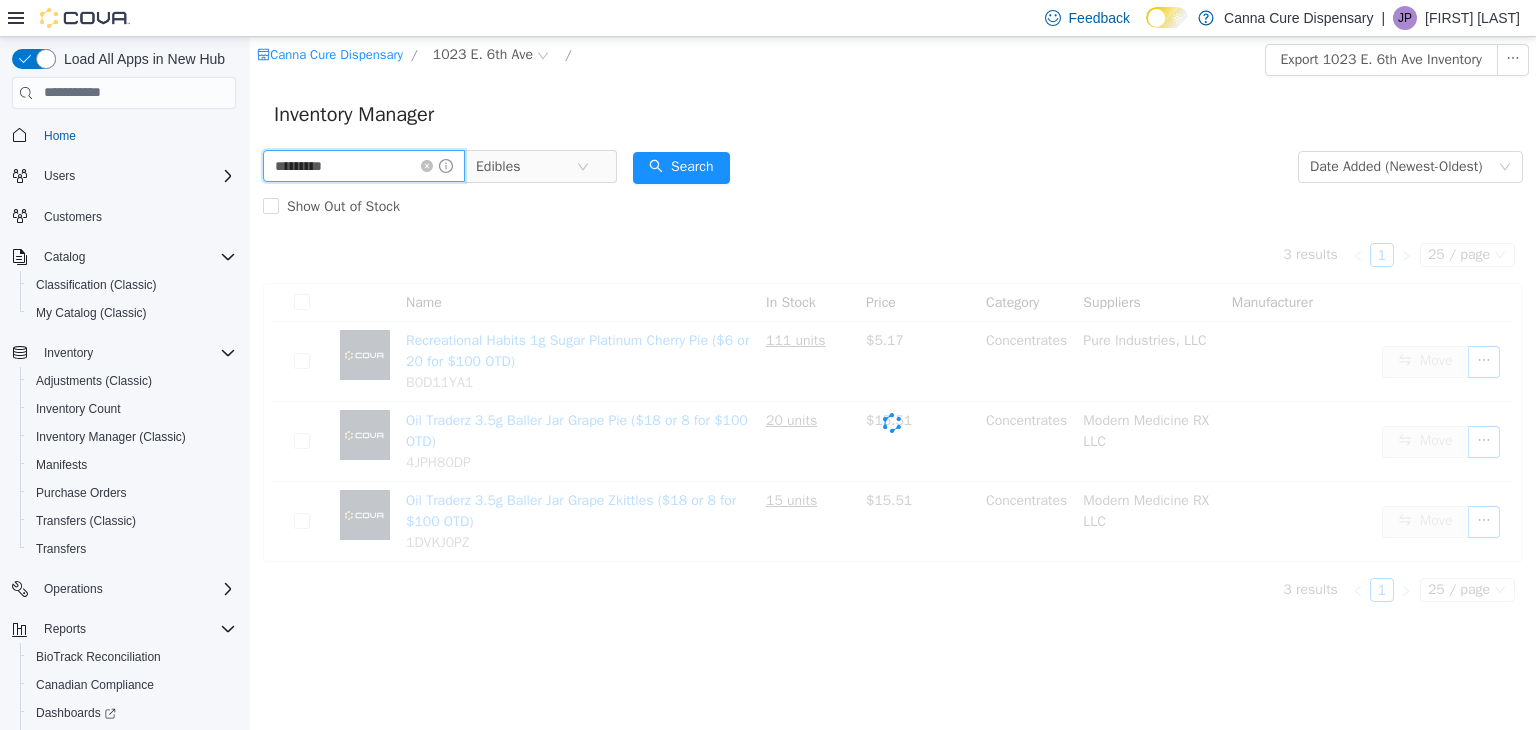 click on "*********" at bounding box center [364, 165] 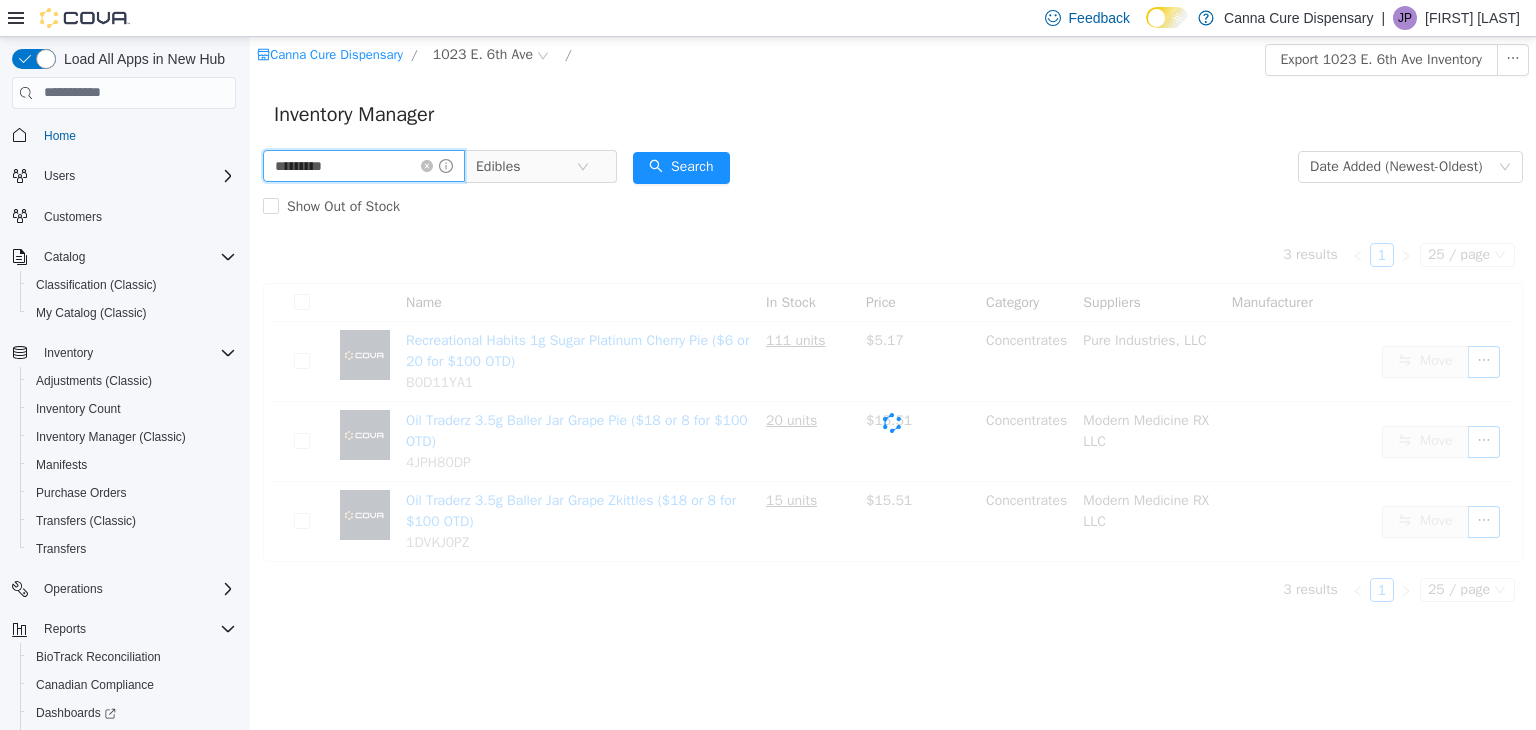click on "*********" at bounding box center (364, 165) 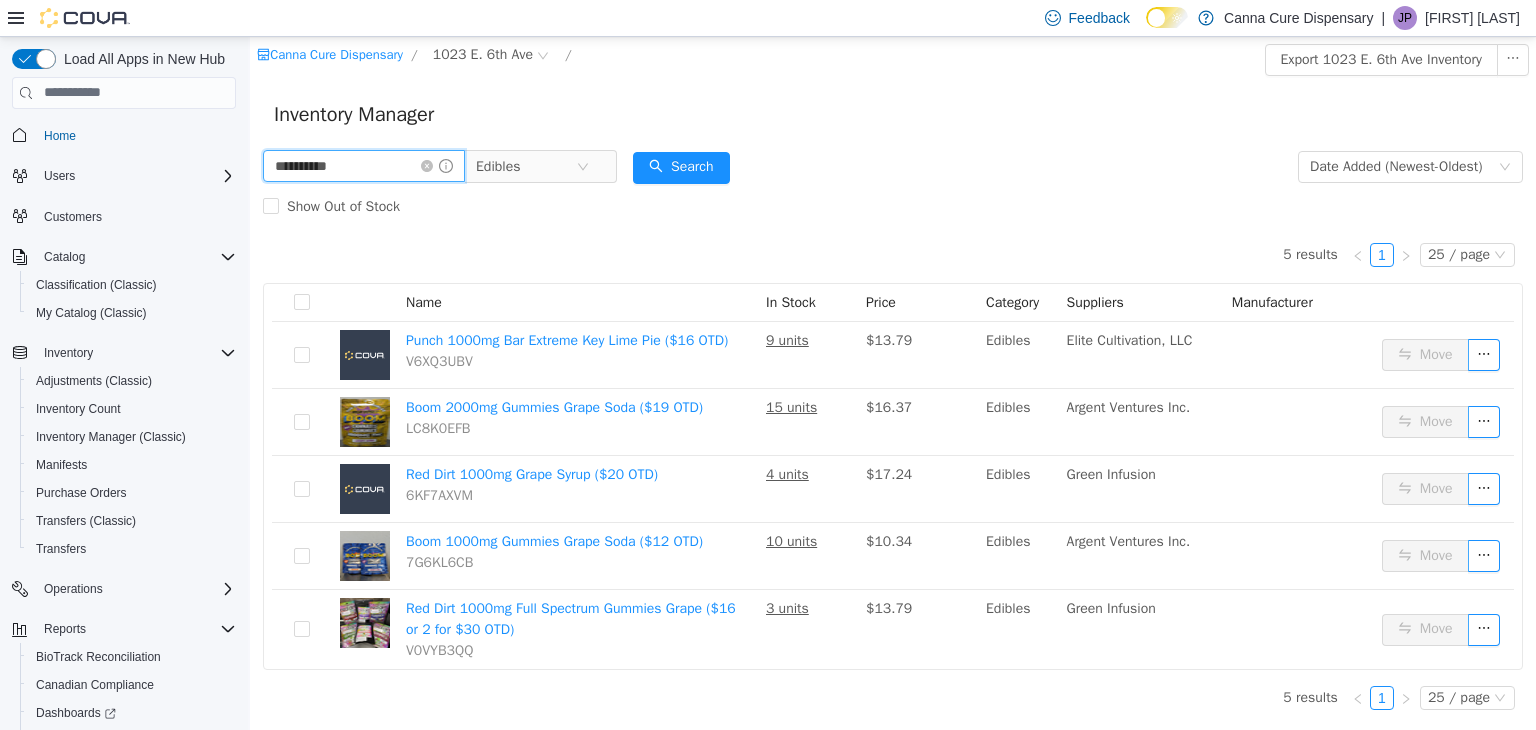 type on "**********" 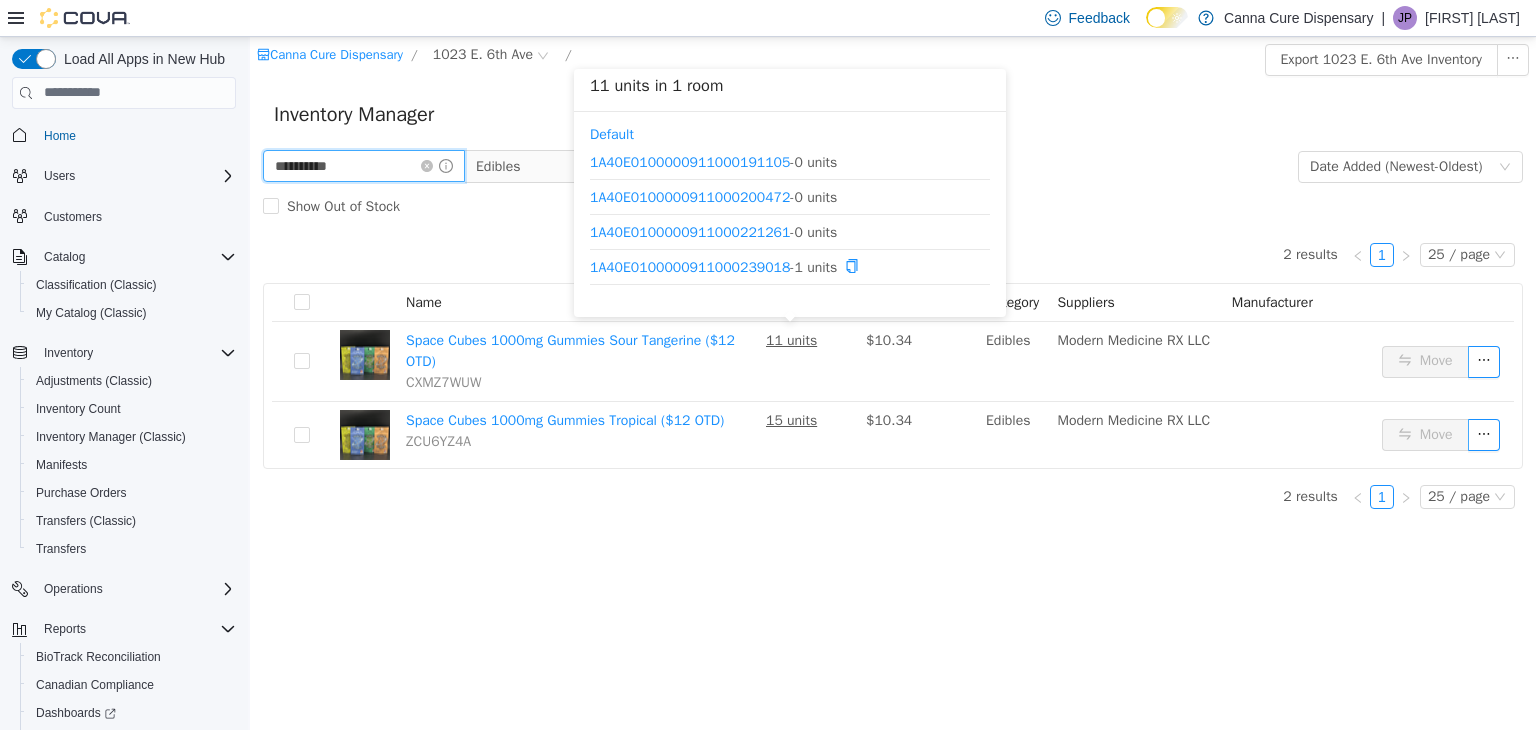 scroll, scrollTop: 60, scrollLeft: 0, axis: vertical 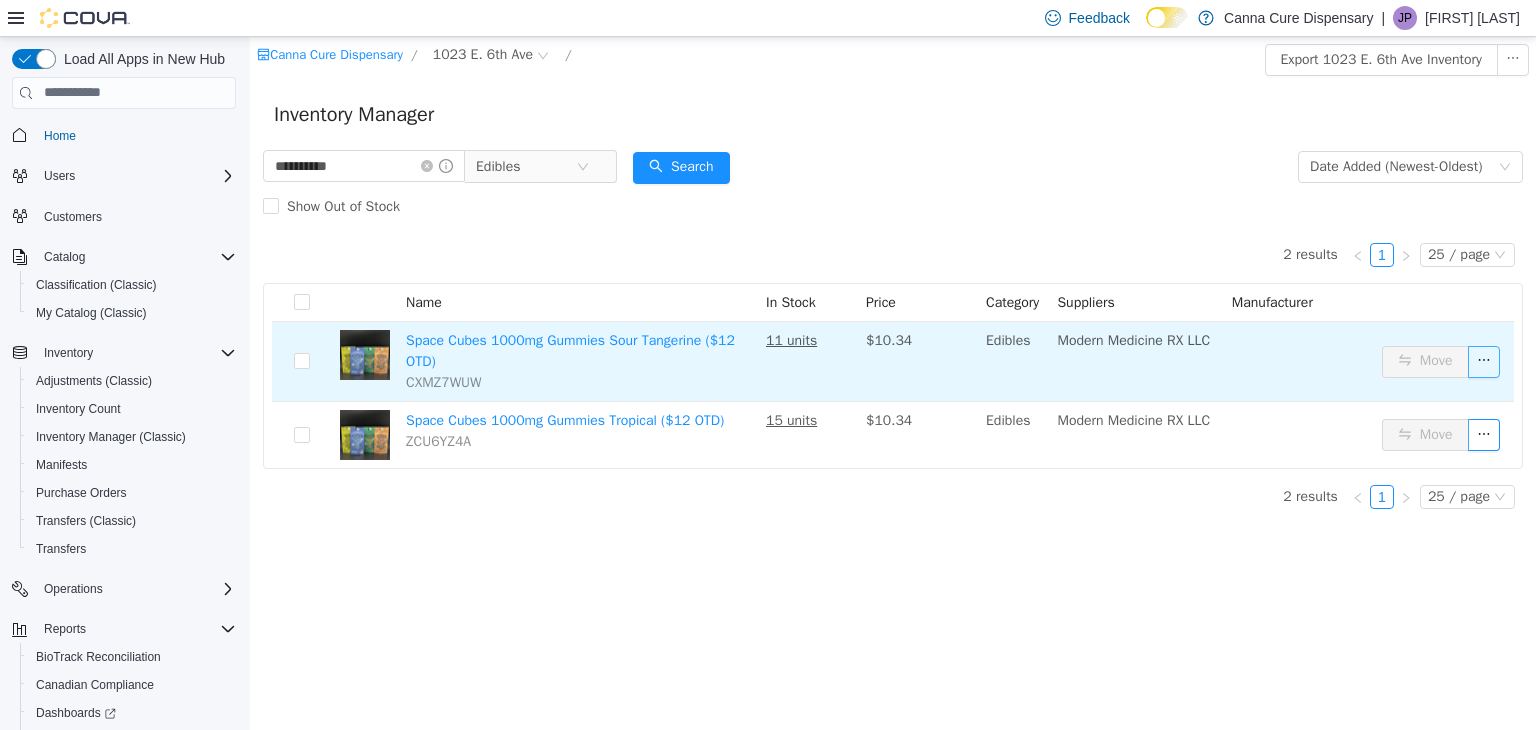 click at bounding box center (1484, 361) 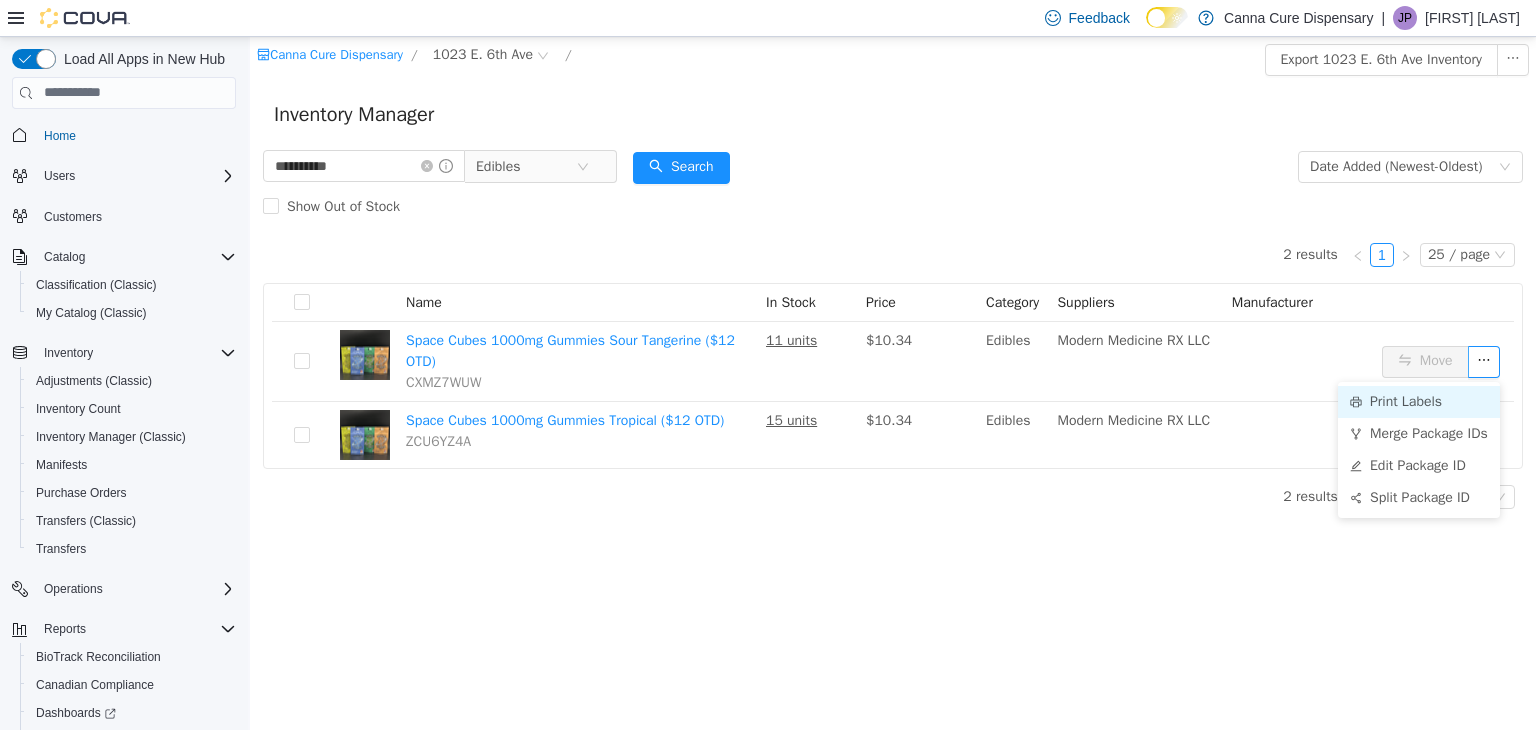 click on "Print Labels" at bounding box center [1419, 401] 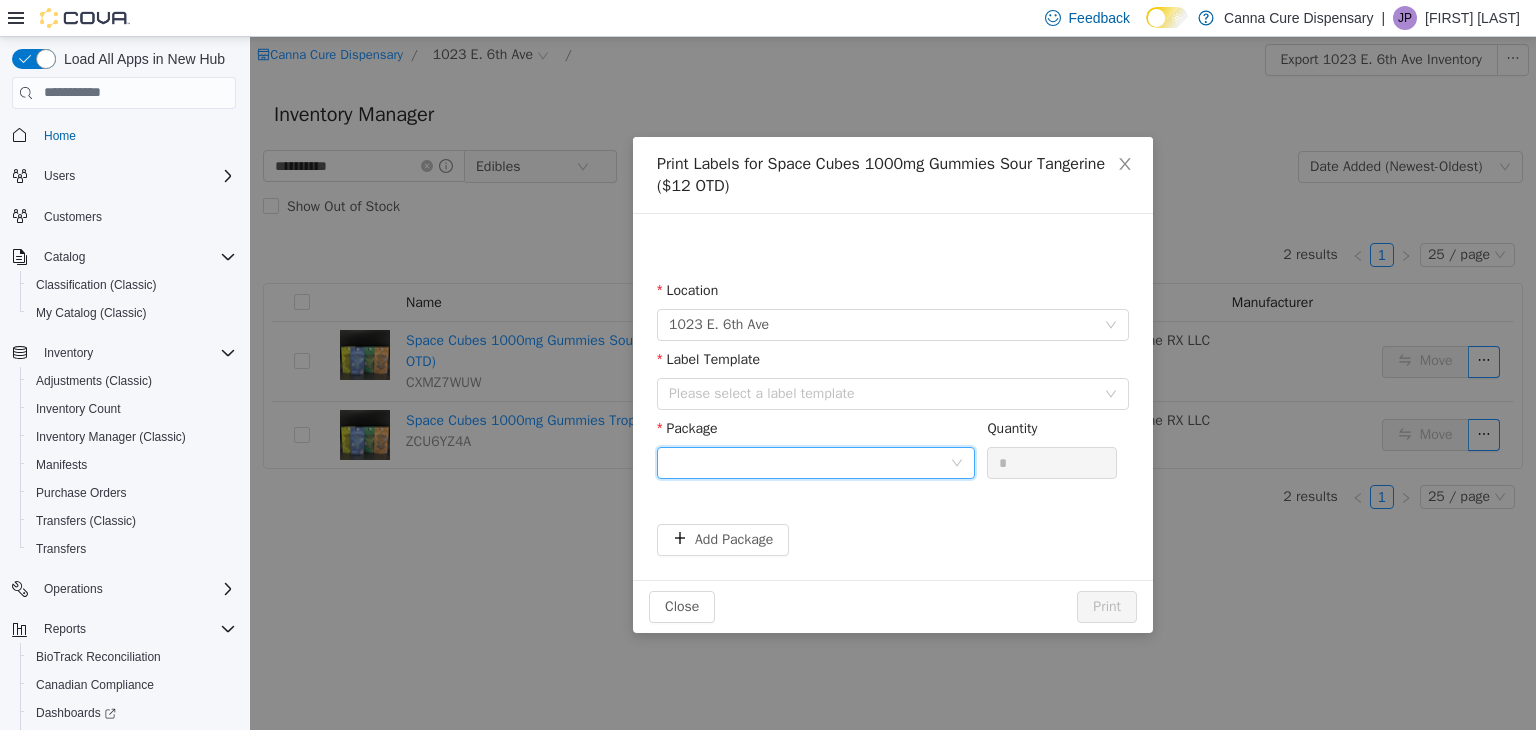 click at bounding box center (809, 462) 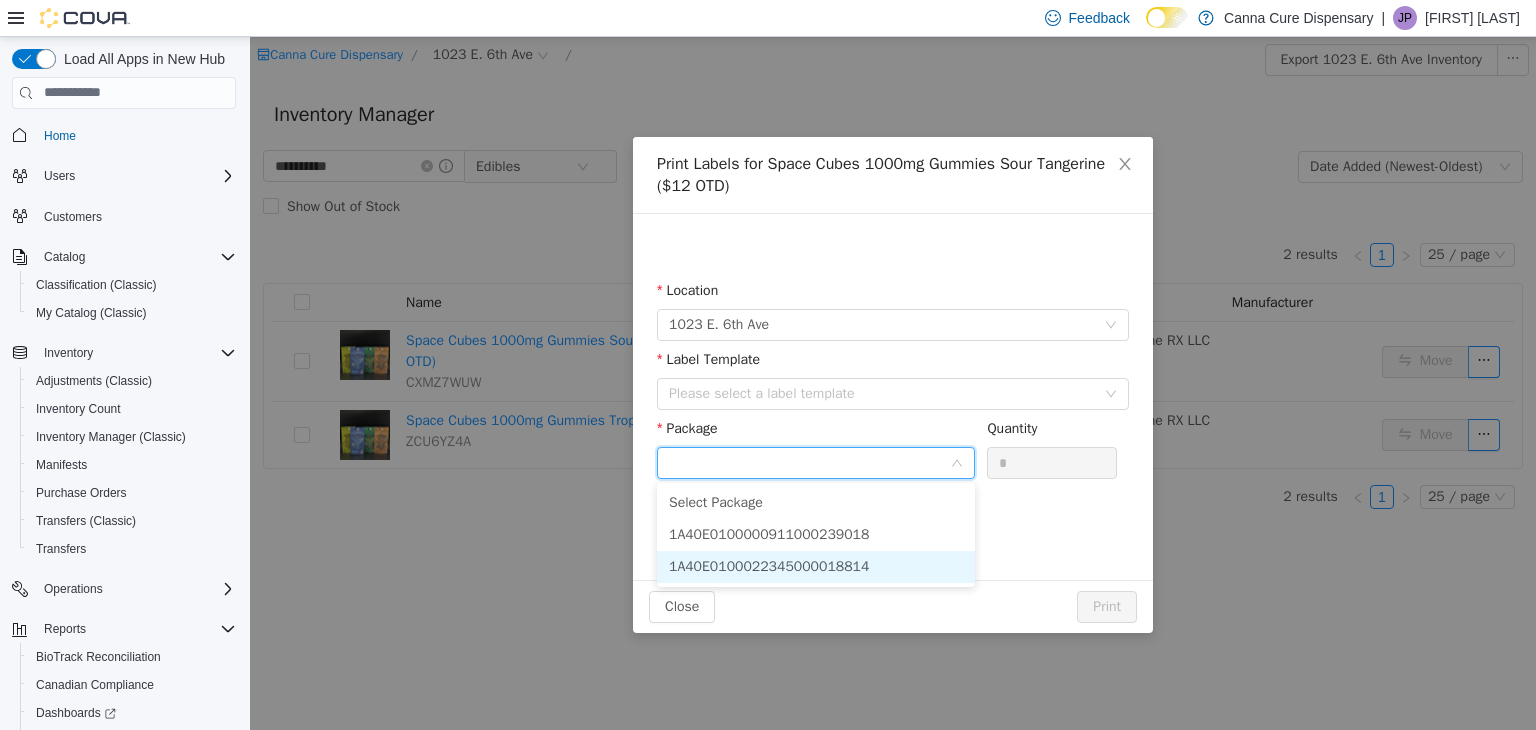 click on "1A40E0100022345000018814" at bounding box center [769, 565] 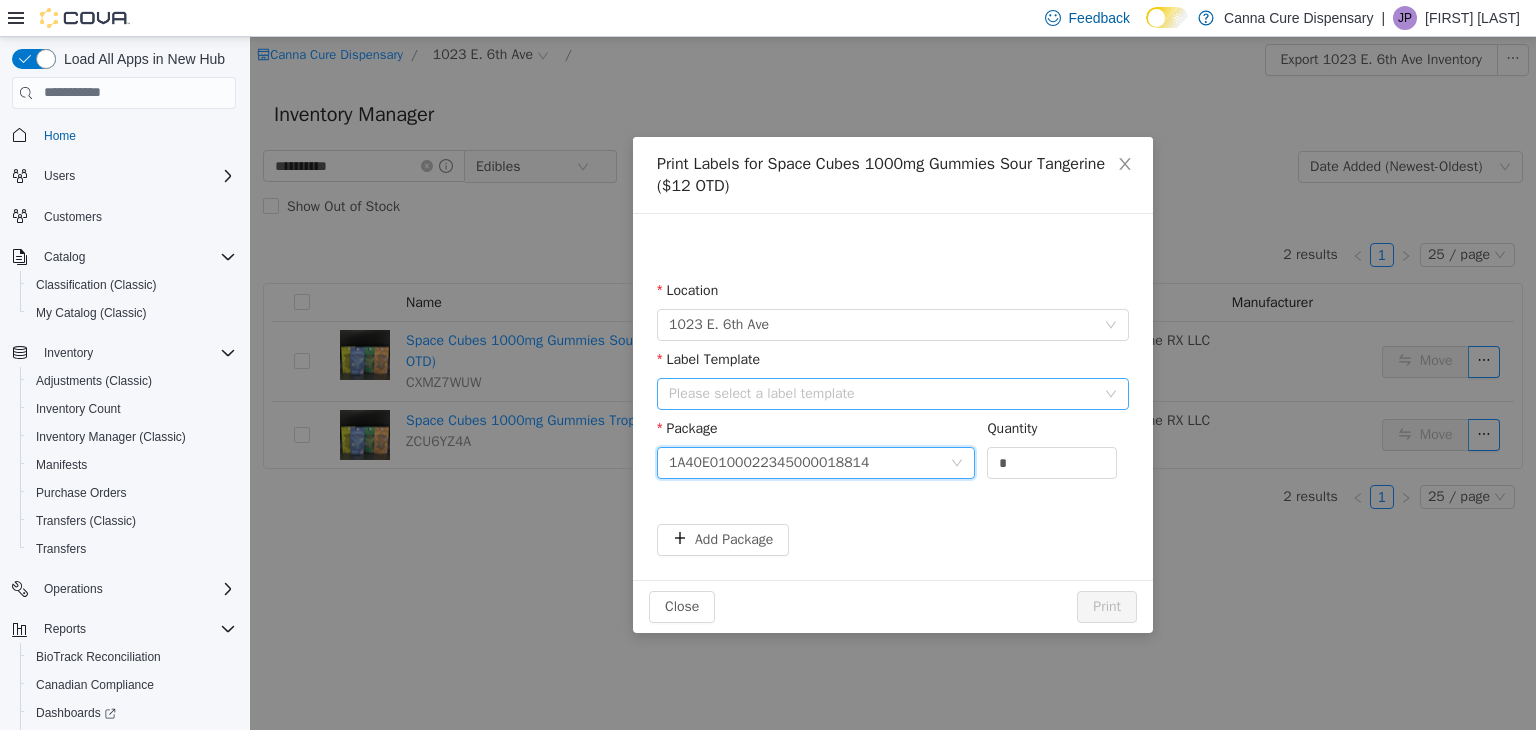 click on "Please select a label template" at bounding box center (882, 393) 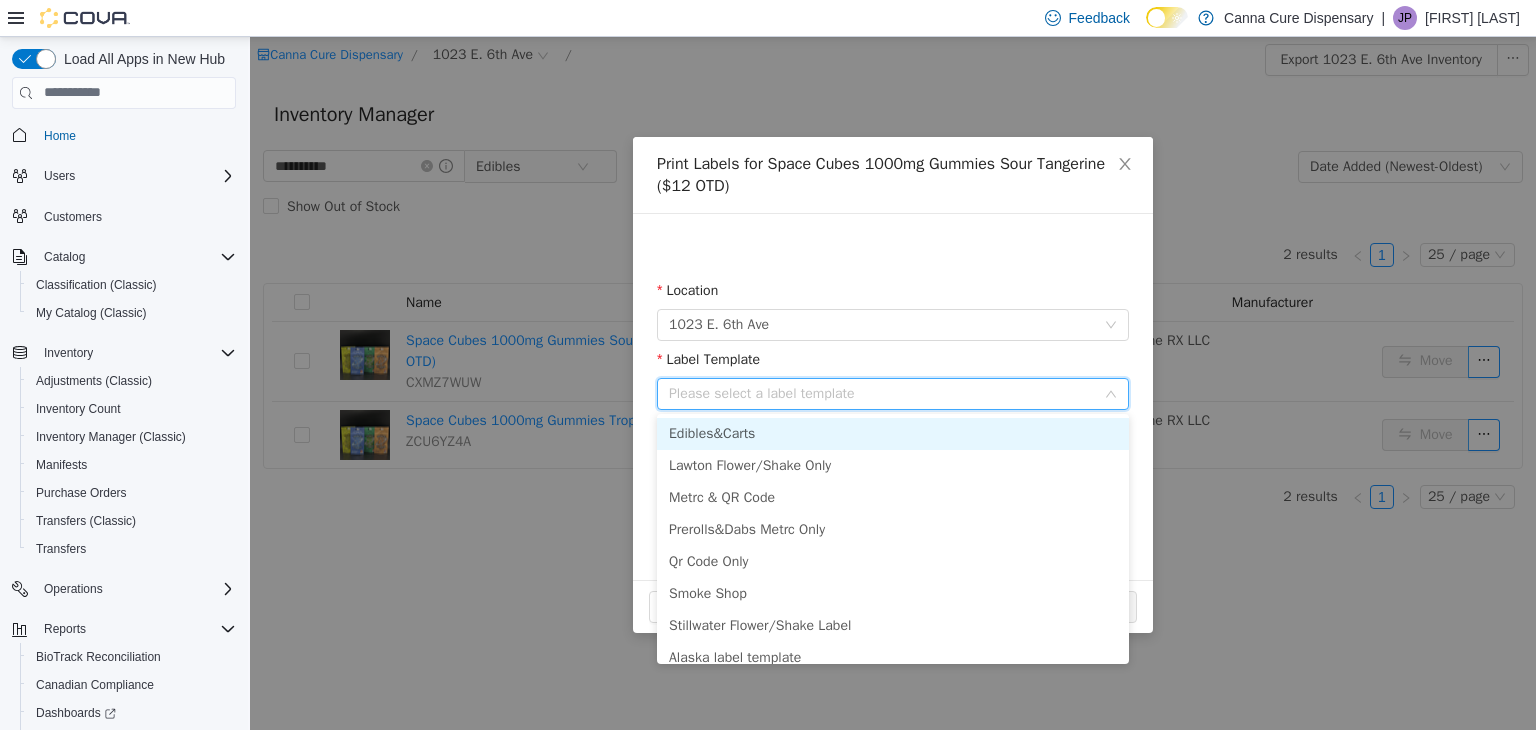 click on "Edibles&Carts" at bounding box center (893, 433) 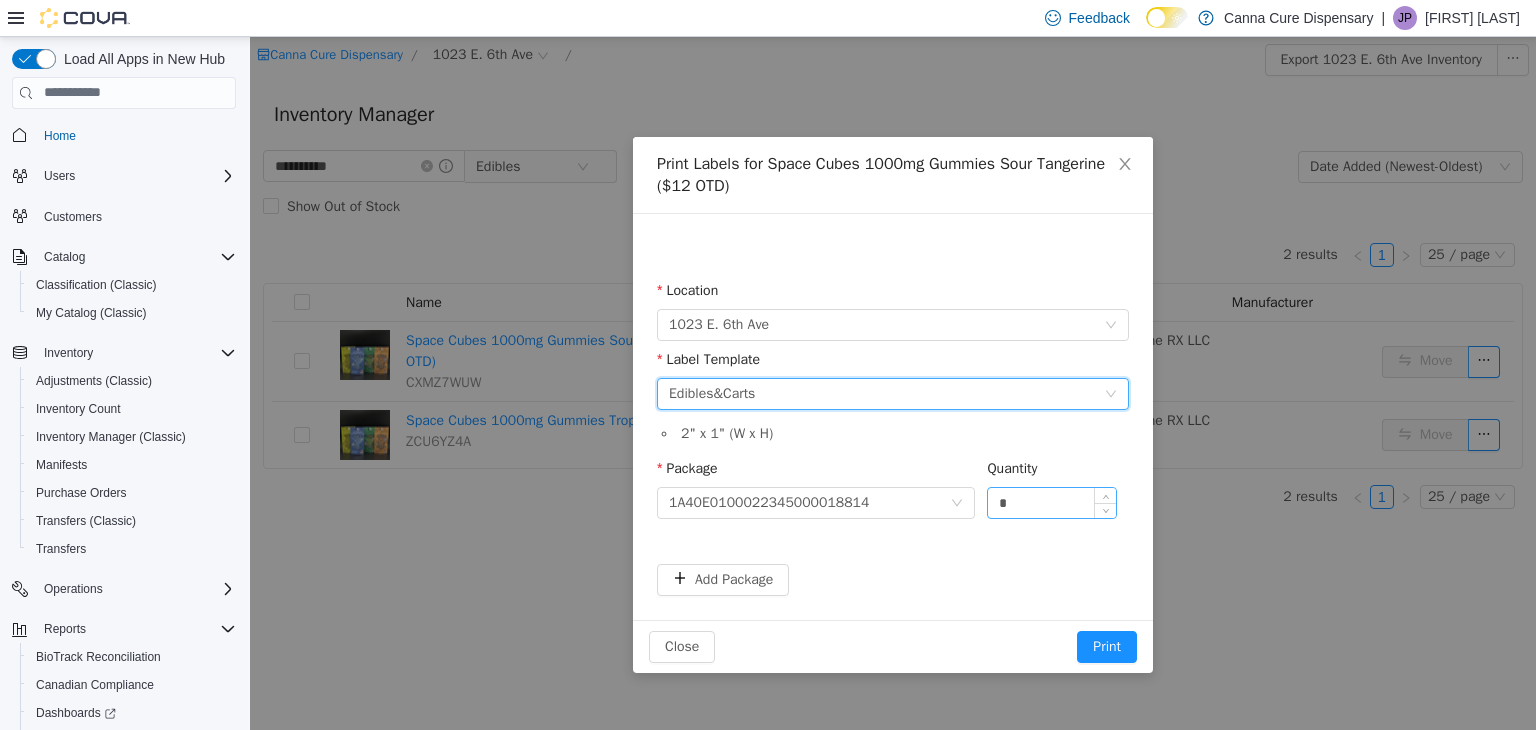click on "*" at bounding box center (1052, 502) 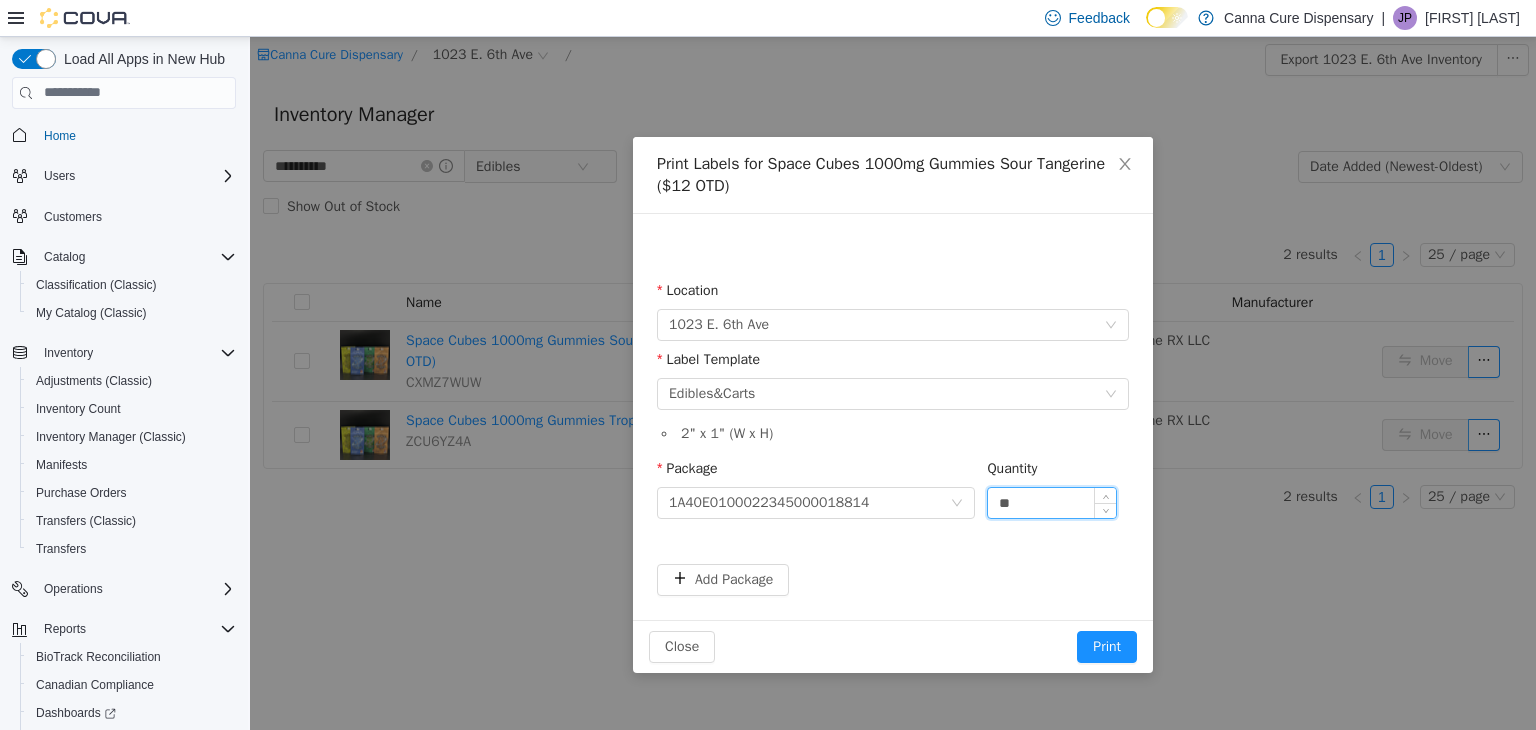 type on "**" 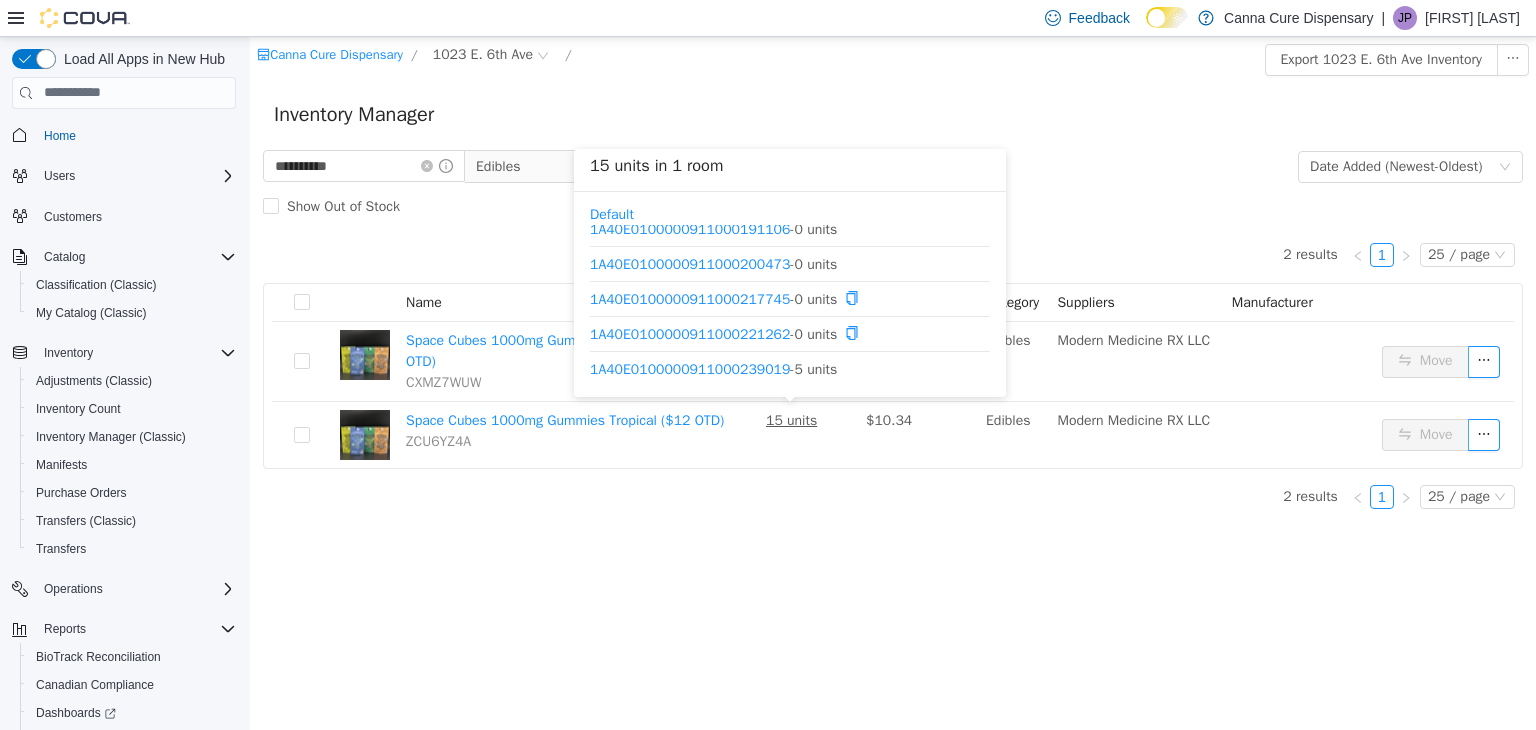 scroll, scrollTop: 94, scrollLeft: 0, axis: vertical 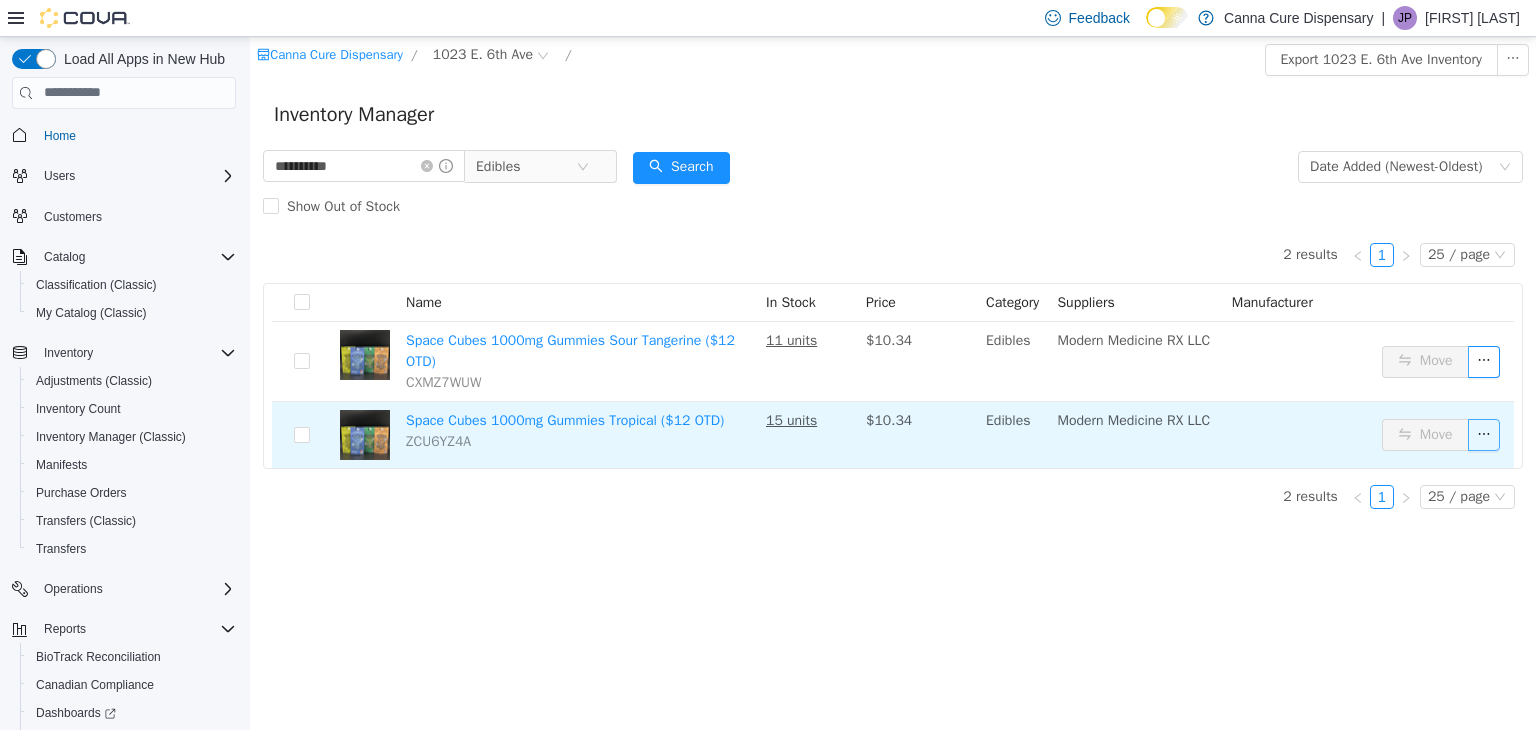 click at bounding box center (1484, 434) 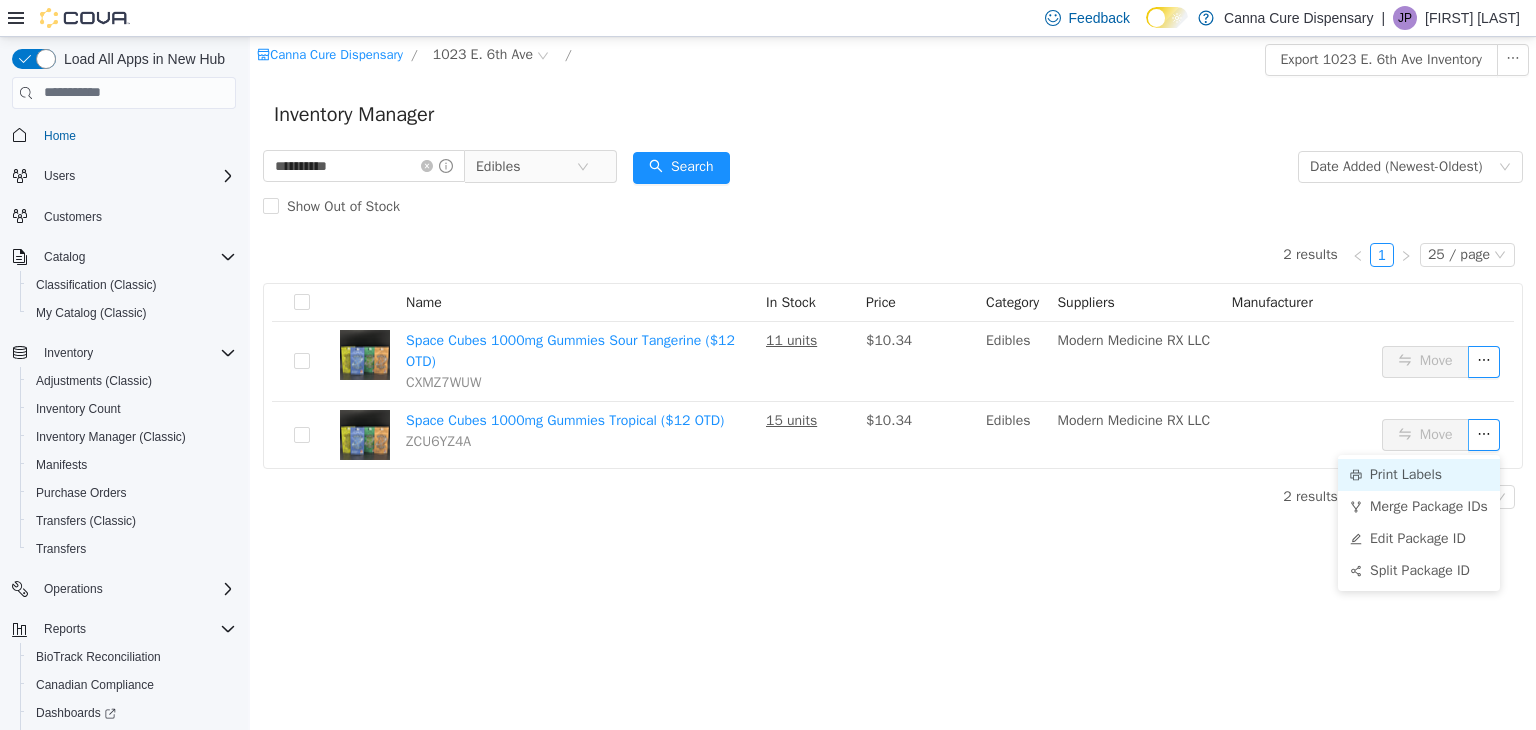 click on "Print Labels" at bounding box center [1419, 474] 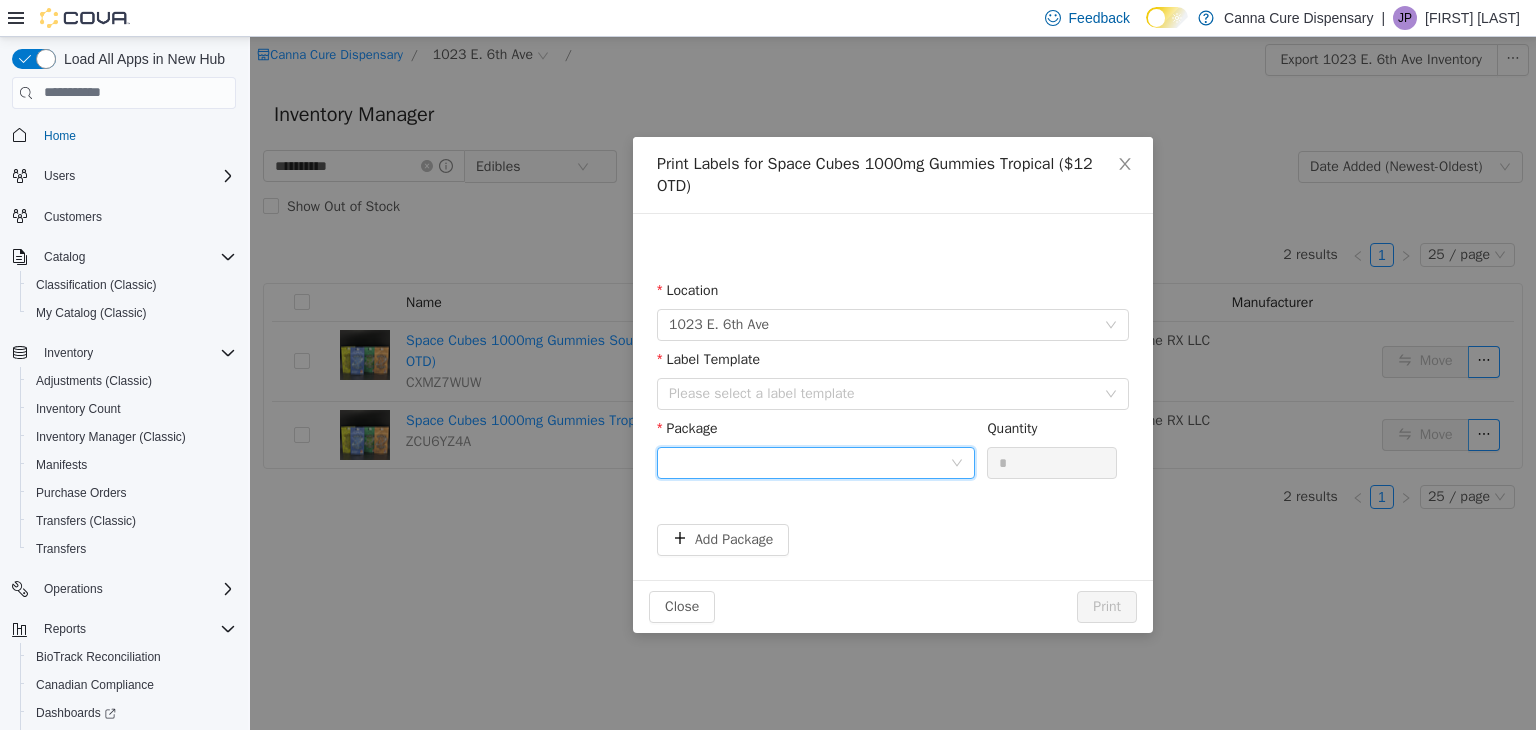 click at bounding box center [809, 462] 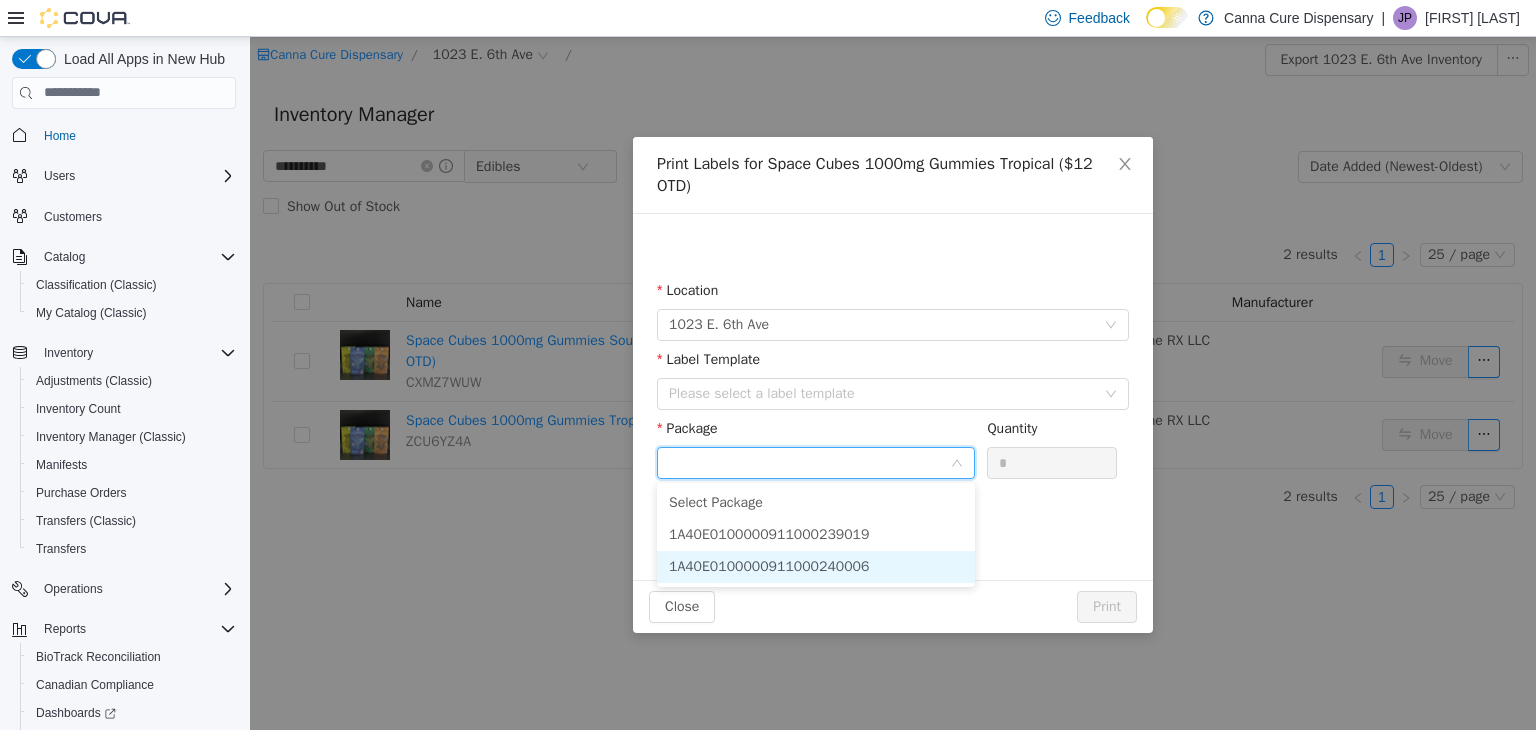click on "1A40E0100000911000240006" at bounding box center [769, 565] 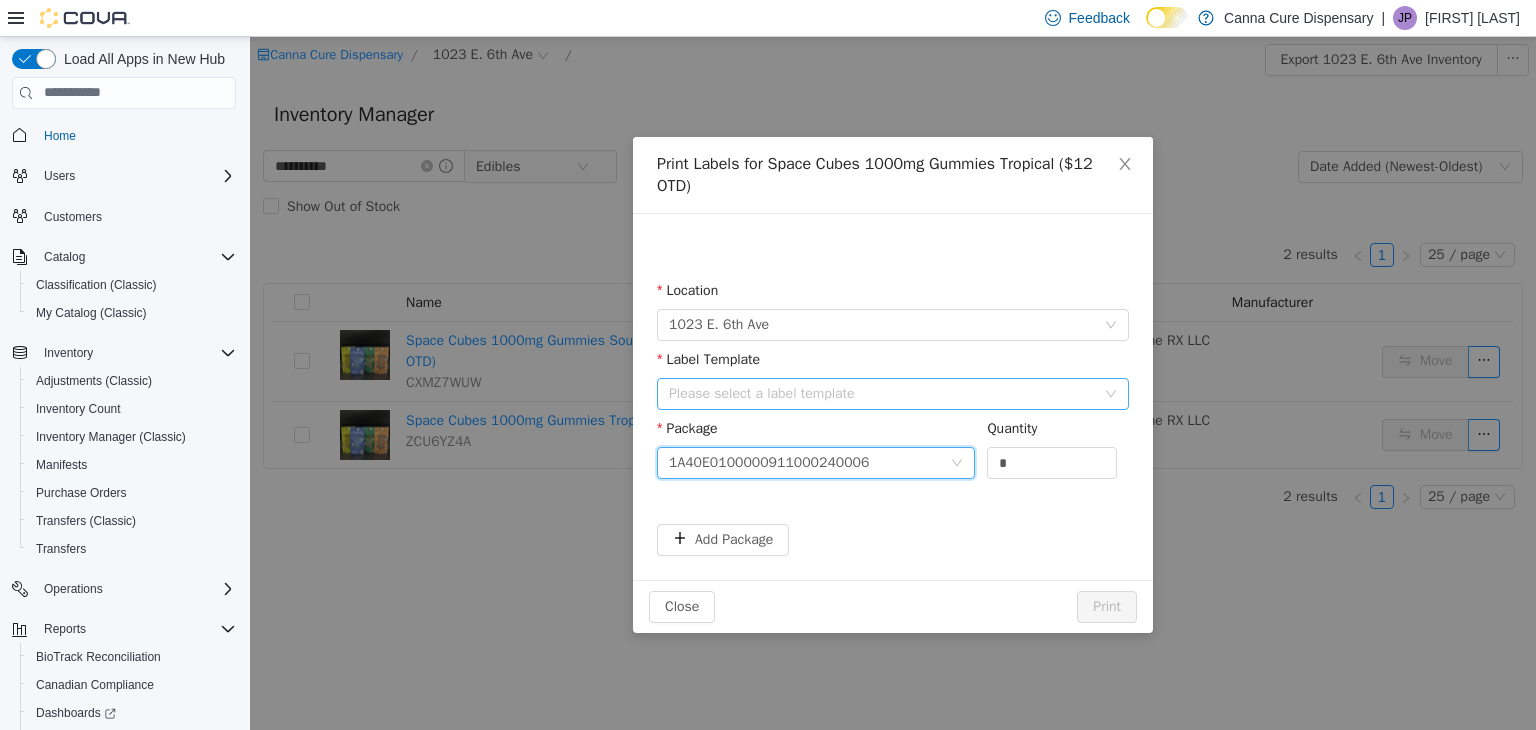 click on "Please select a label template" at bounding box center (882, 393) 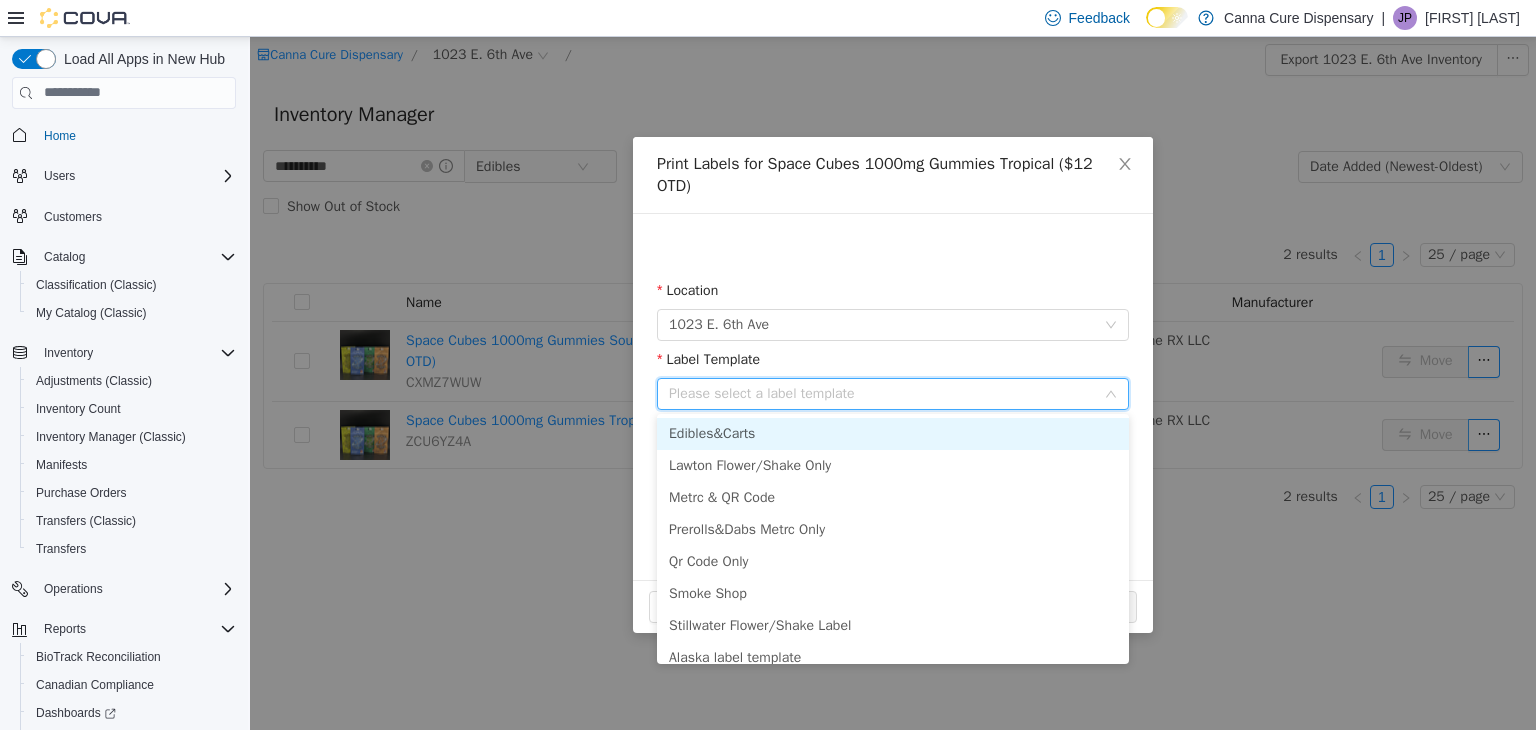 click on "Edibles&Carts" at bounding box center [893, 433] 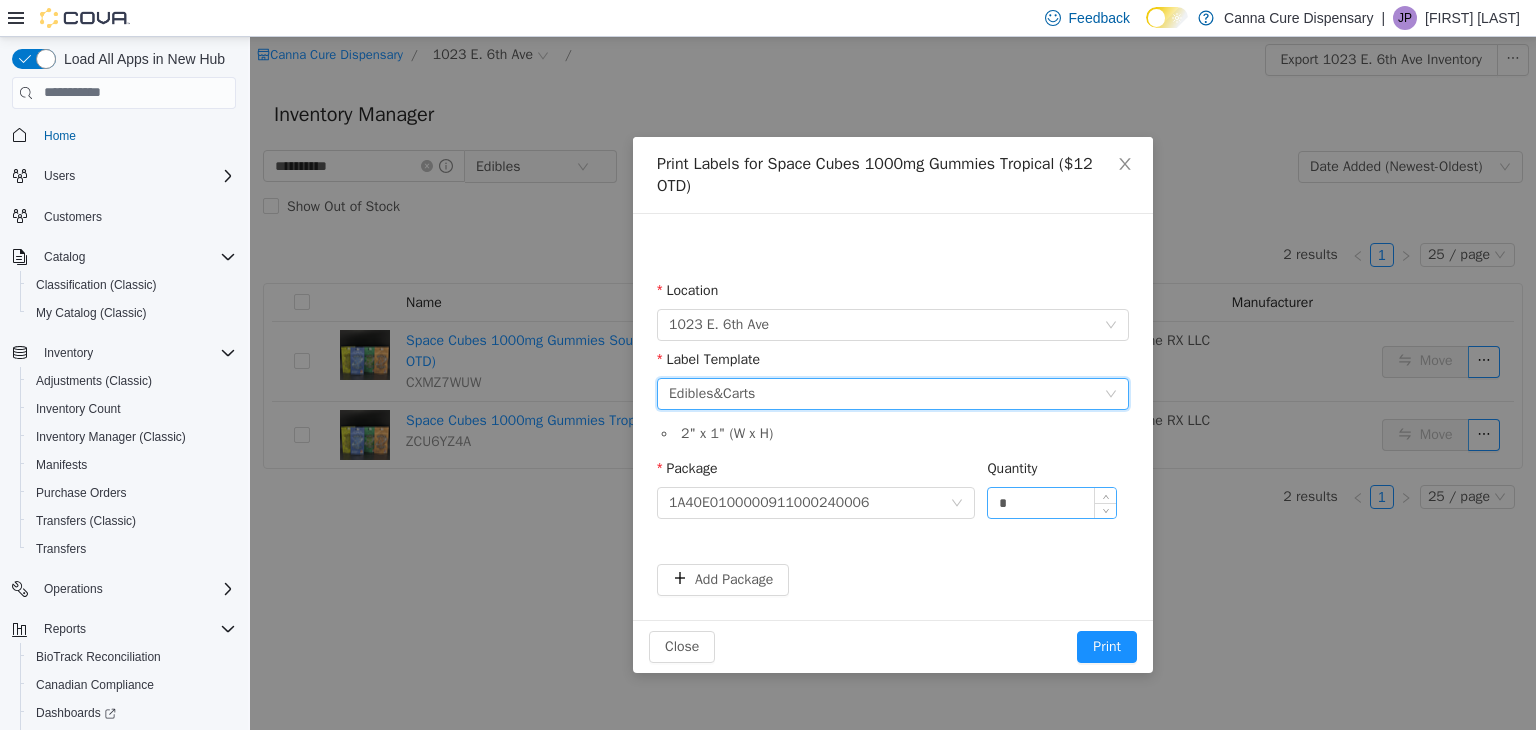 click on "*" at bounding box center [1052, 502] 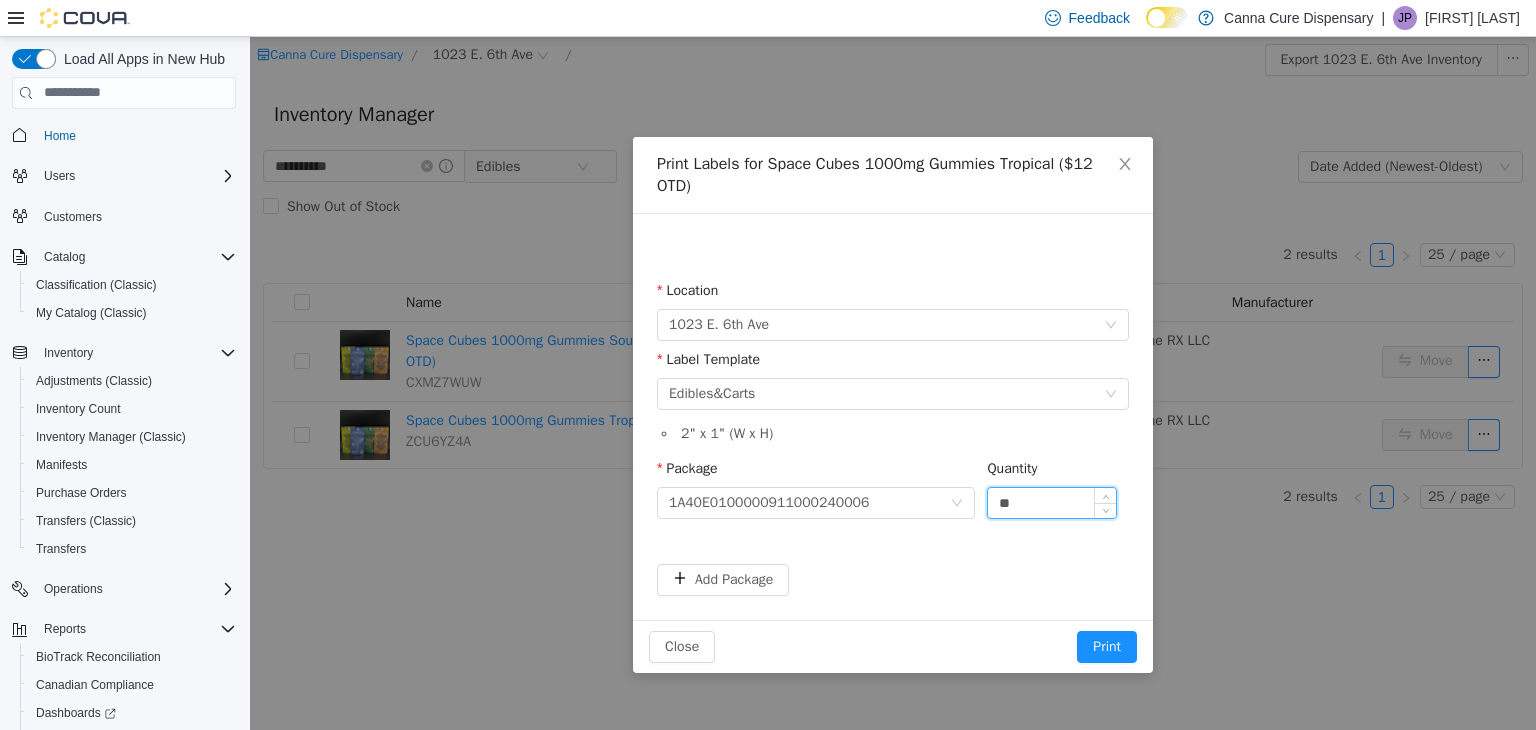 type on "**" 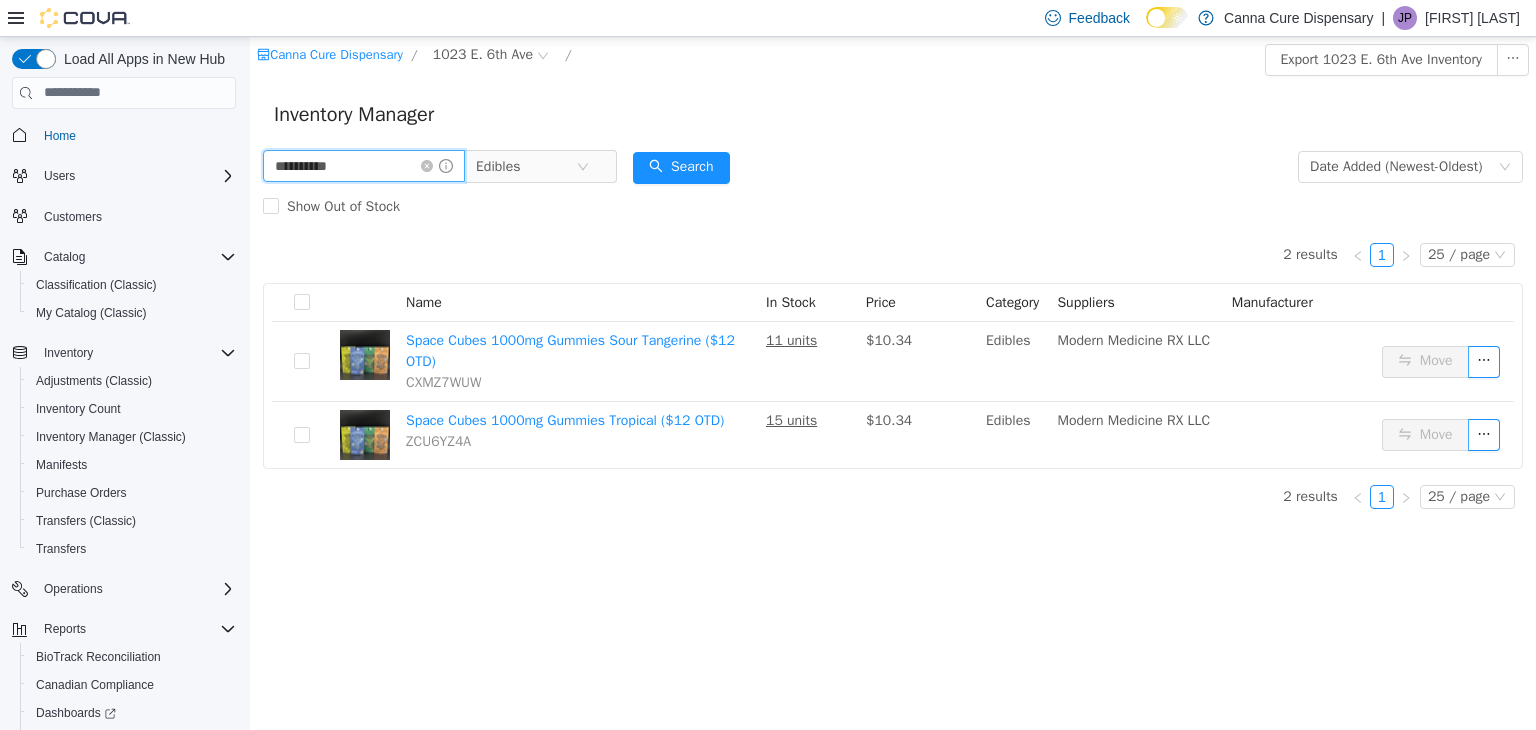 click on "**********" at bounding box center [364, 165] 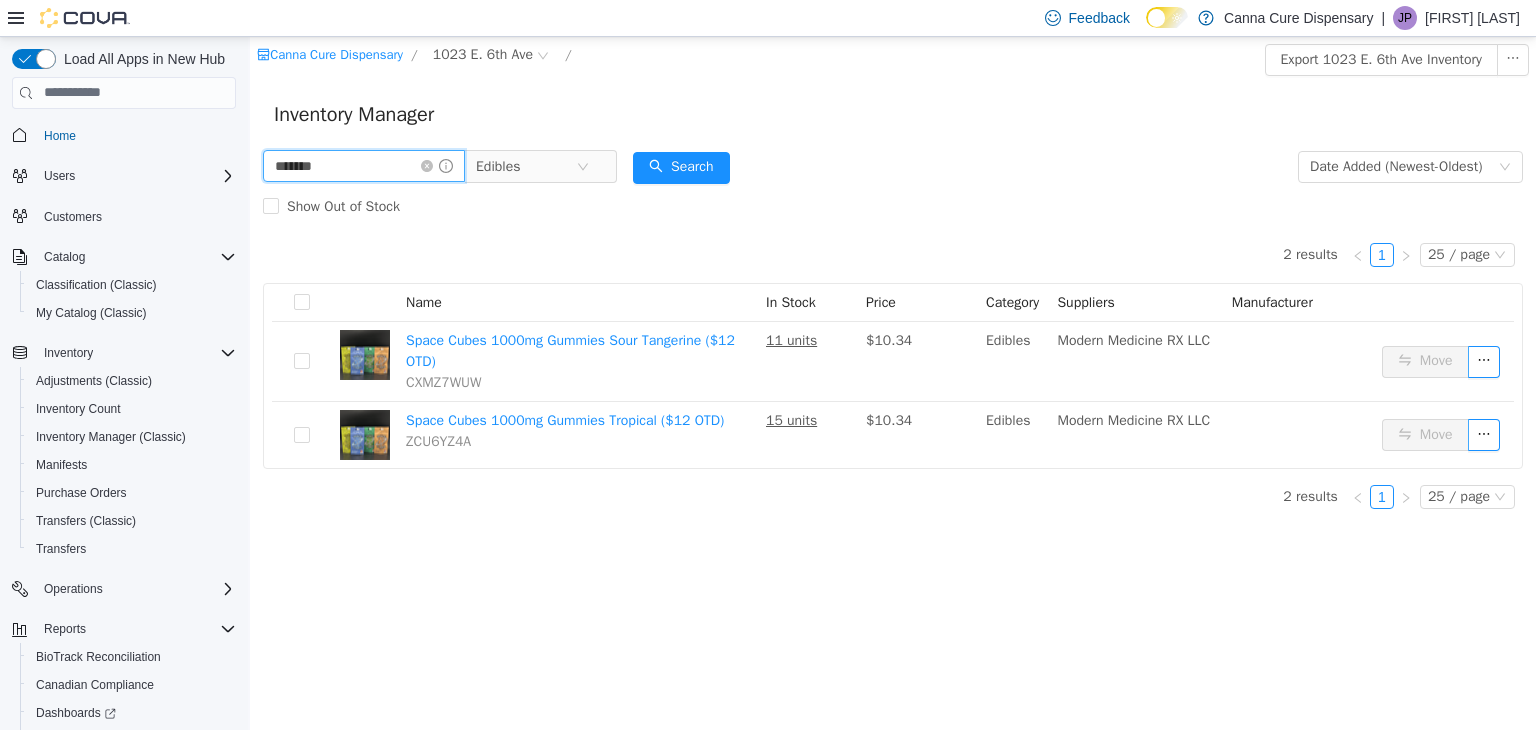 type on "*******" 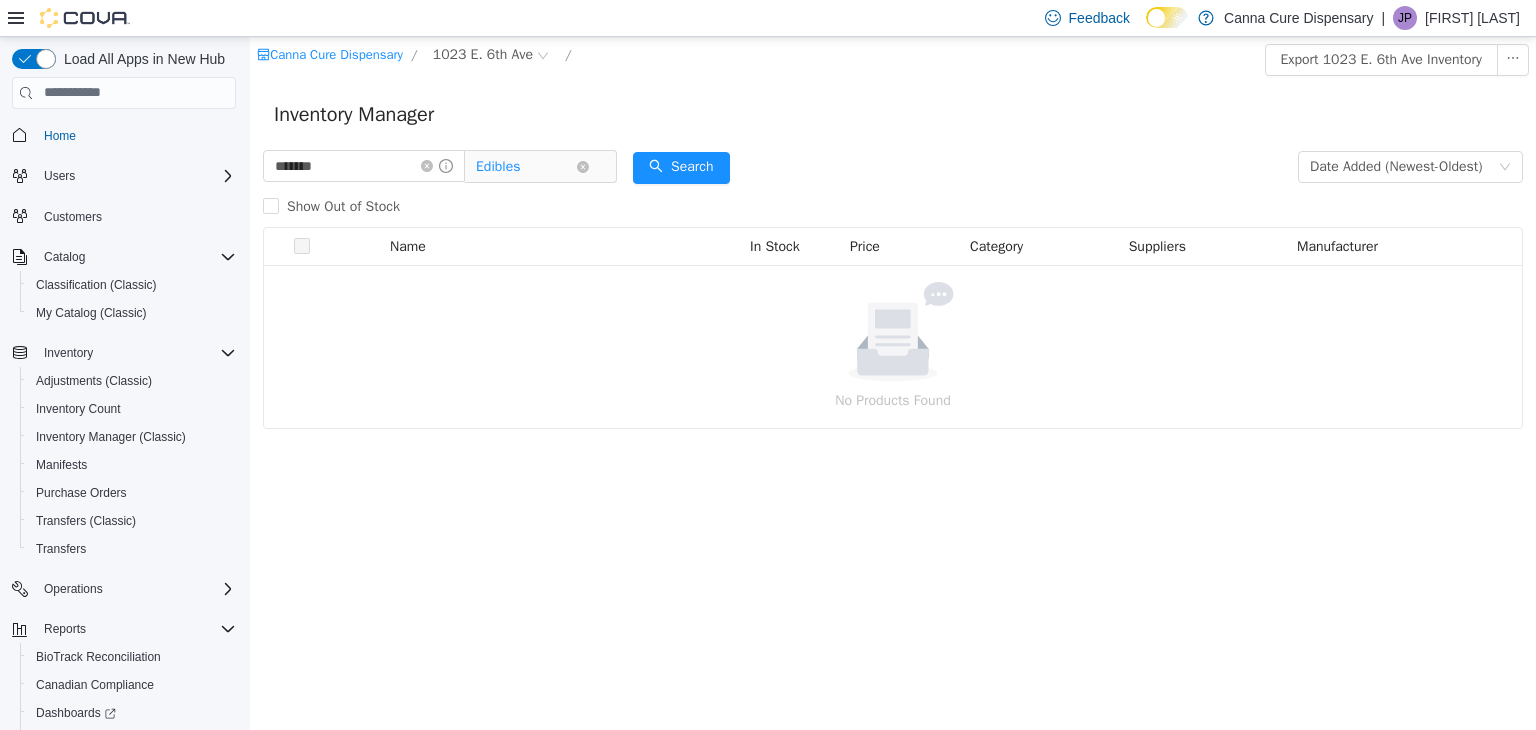 click on "Edibles" at bounding box center [526, 166] 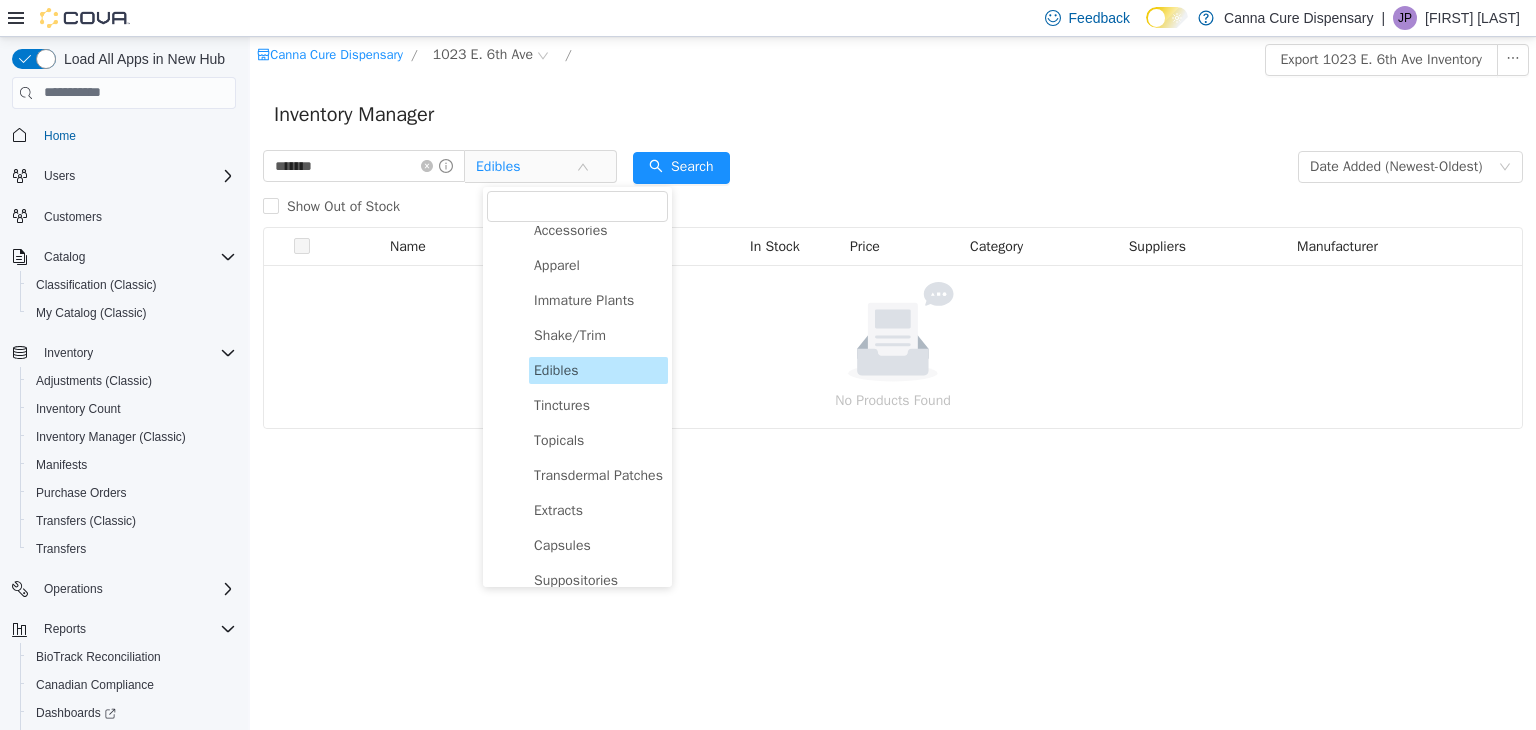 scroll, scrollTop: 316, scrollLeft: 0, axis: vertical 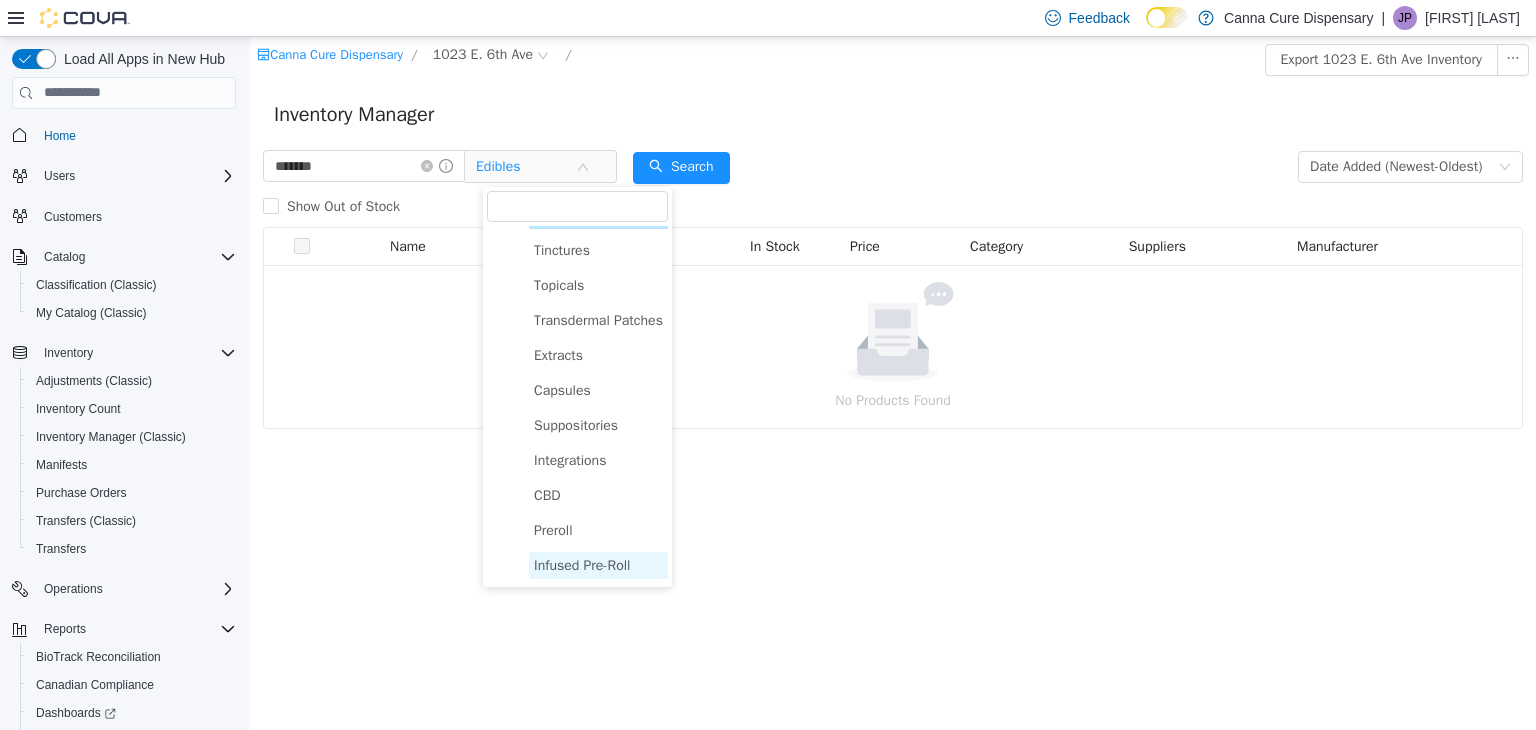 click on "Infused Pre-Roll" at bounding box center [582, 564] 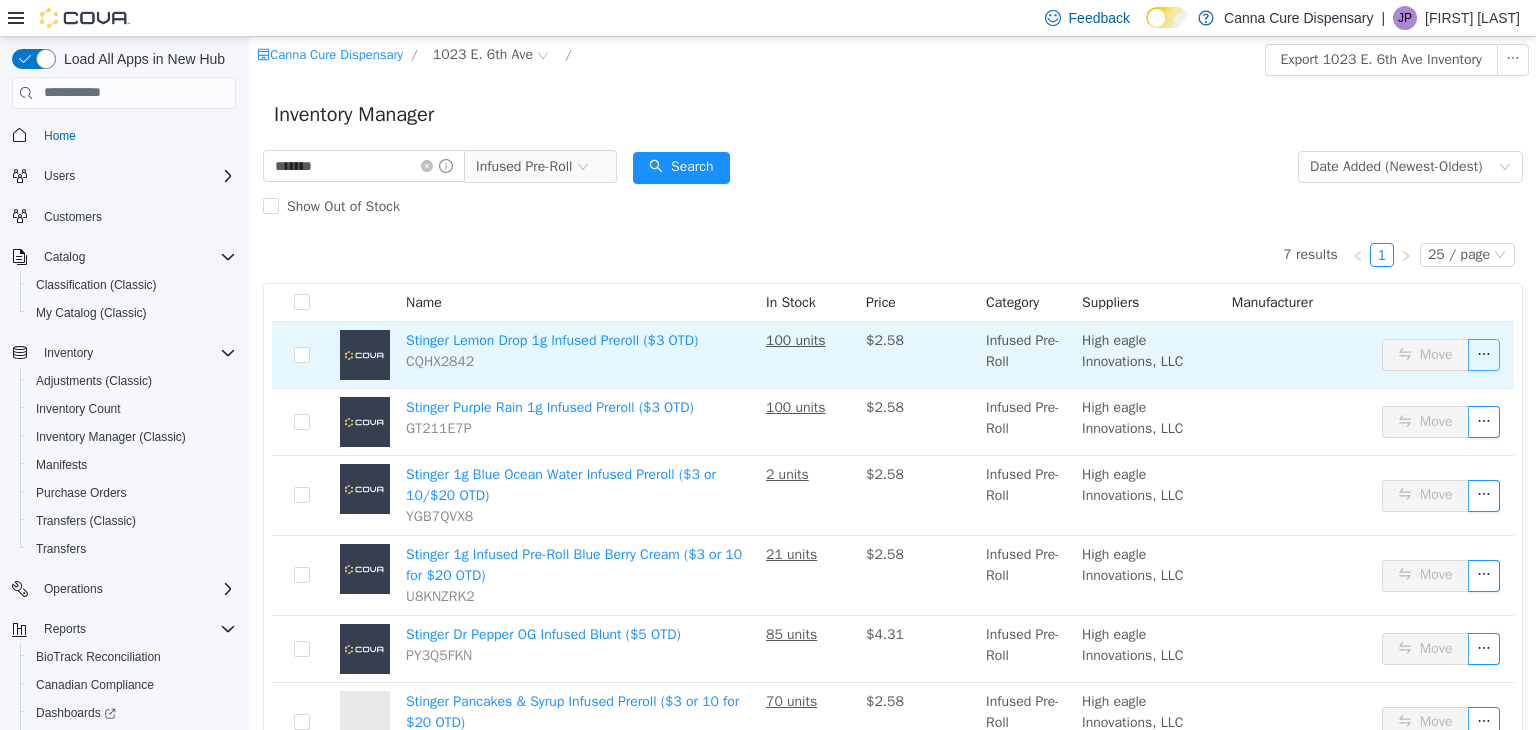 click at bounding box center (1484, 354) 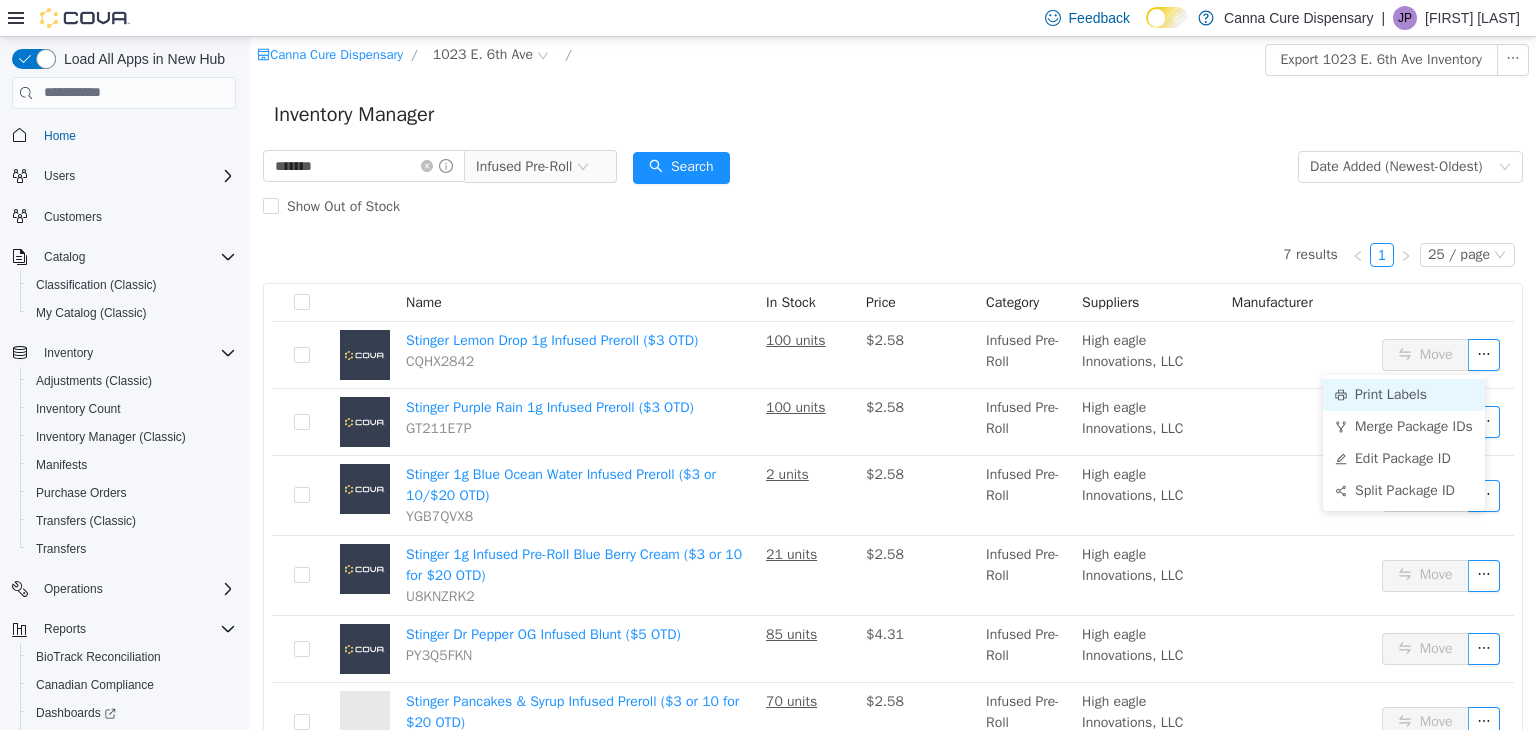 click on "Print Labels" at bounding box center (1404, 394) 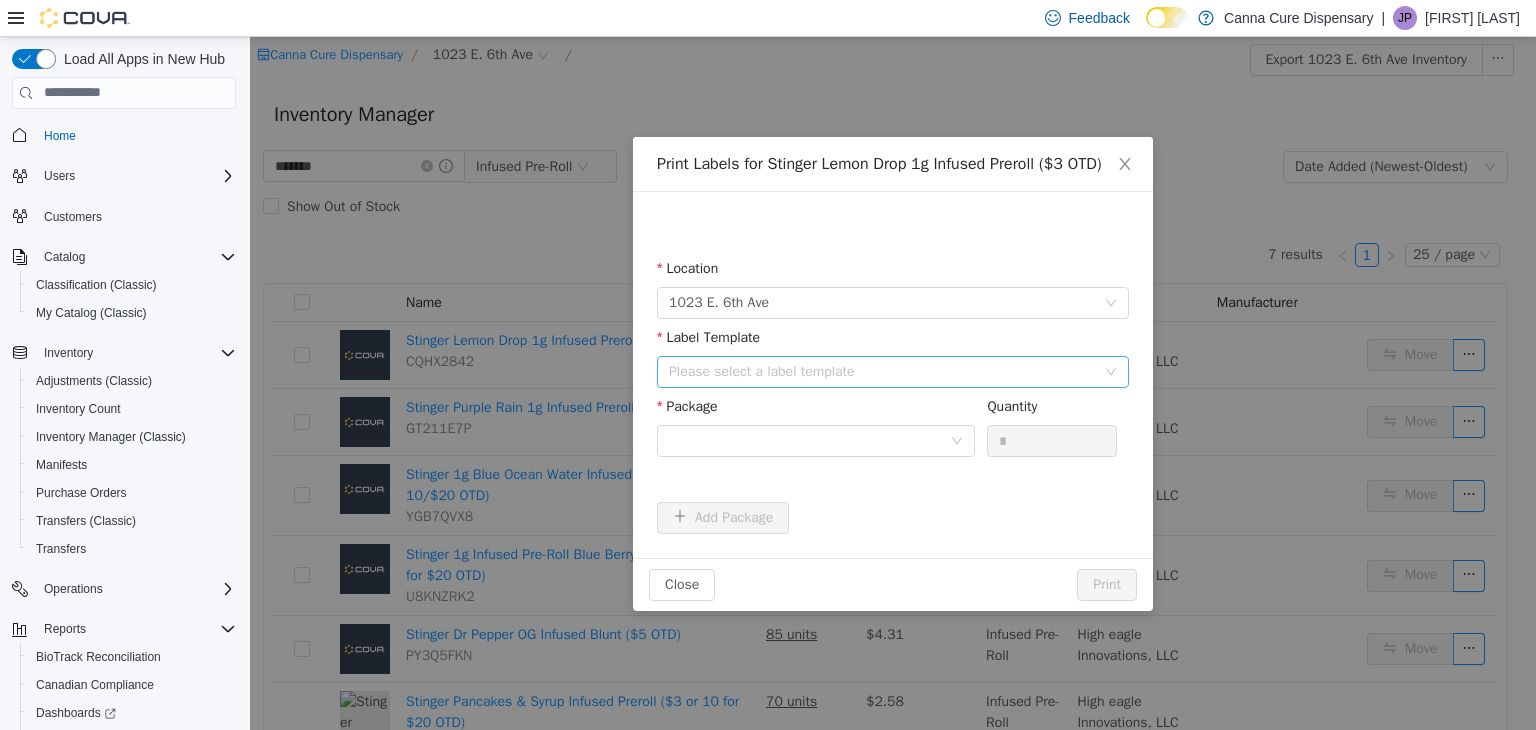 click on "Please select a label template" at bounding box center (882, 371) 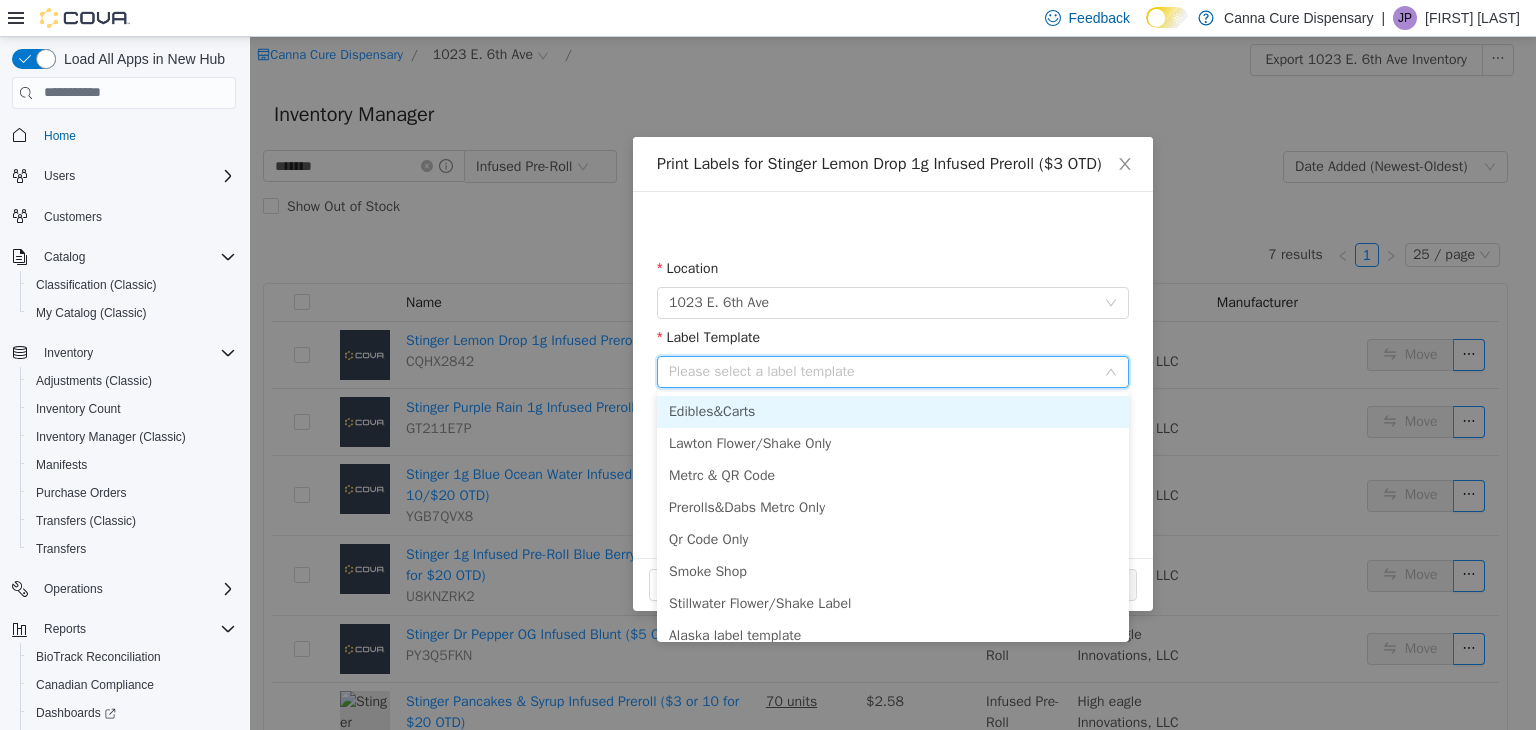 click on "Edibles&Carts" at bounding box center (893, 411) 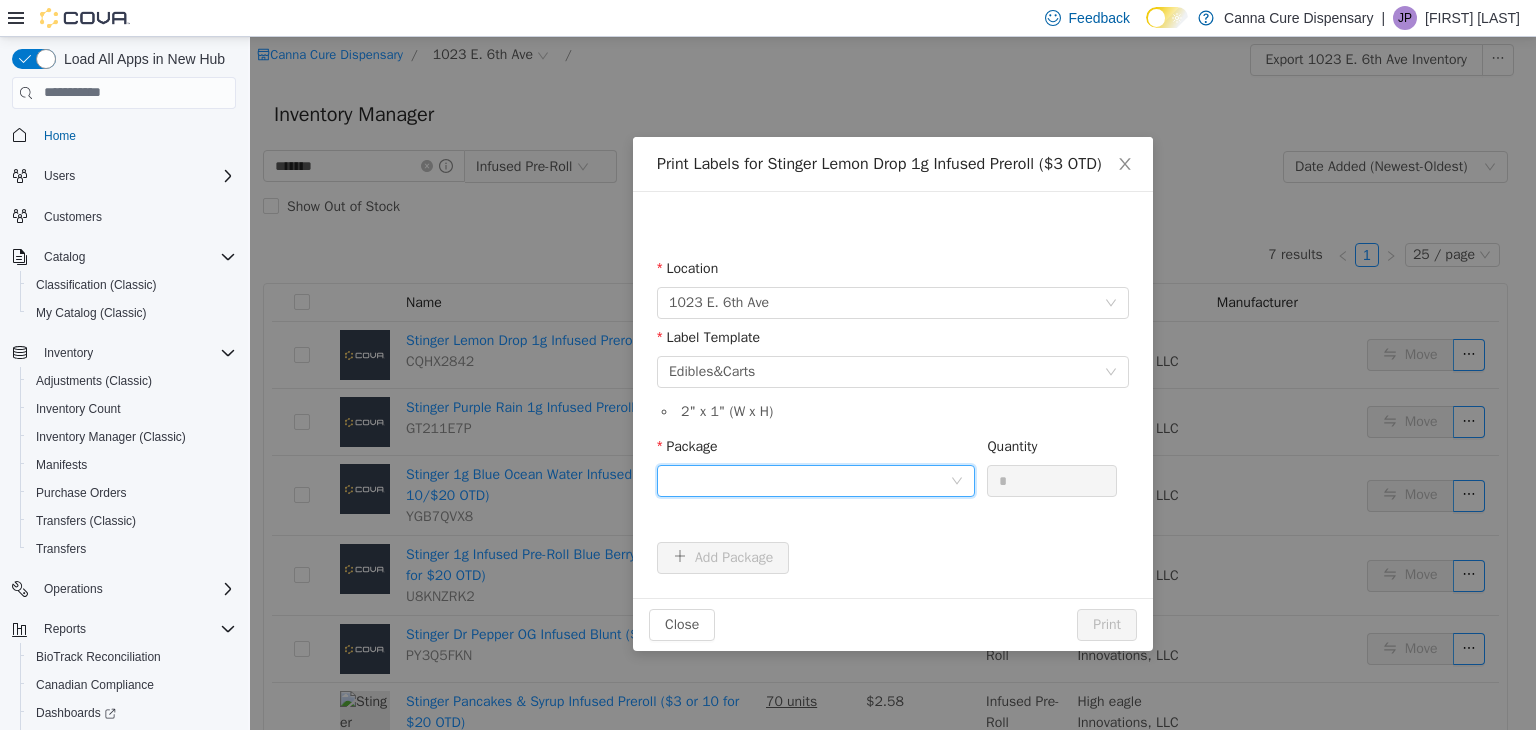 click at bounding box center [809, 480] 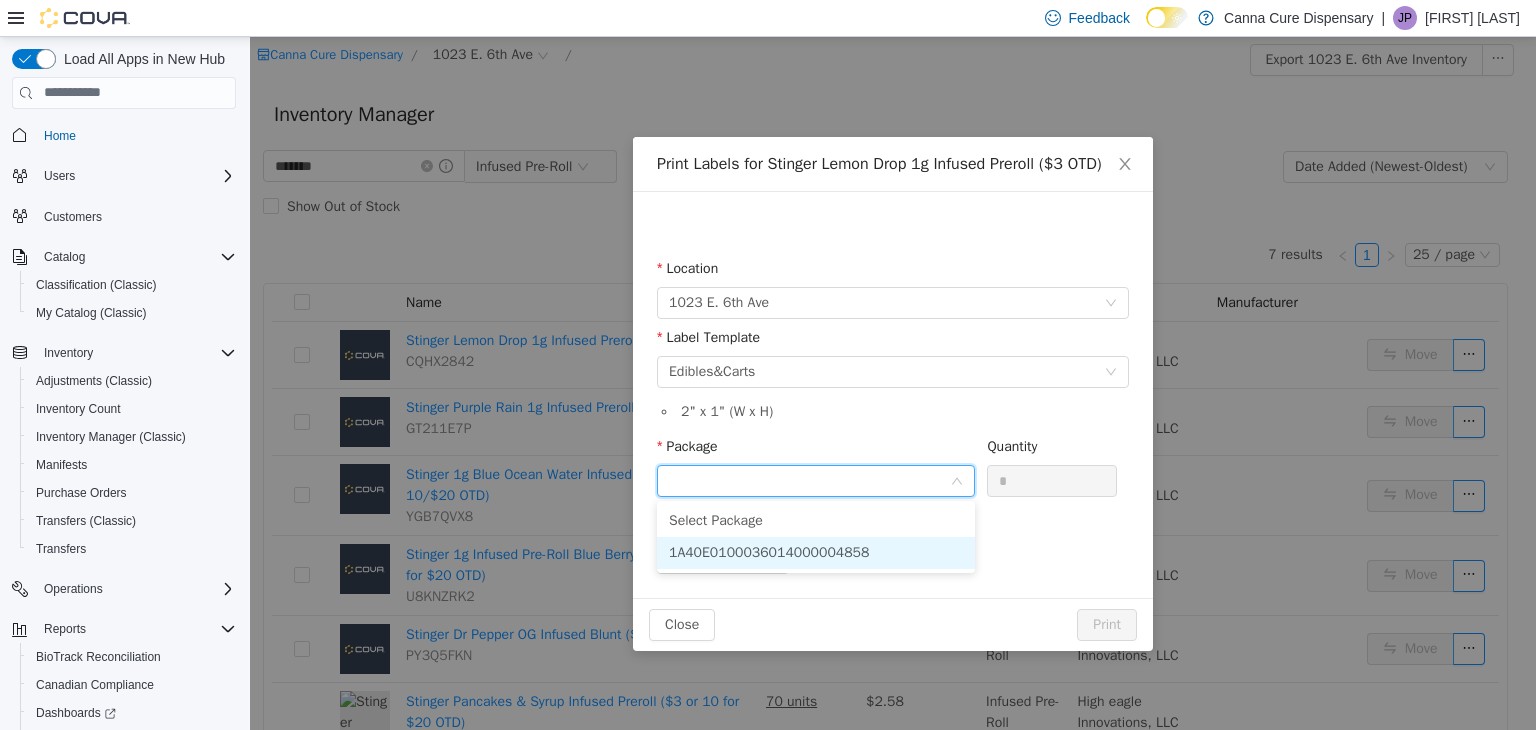 click on "Select Package 1A40E0100036014000004858" at bounding box center [816, 536] 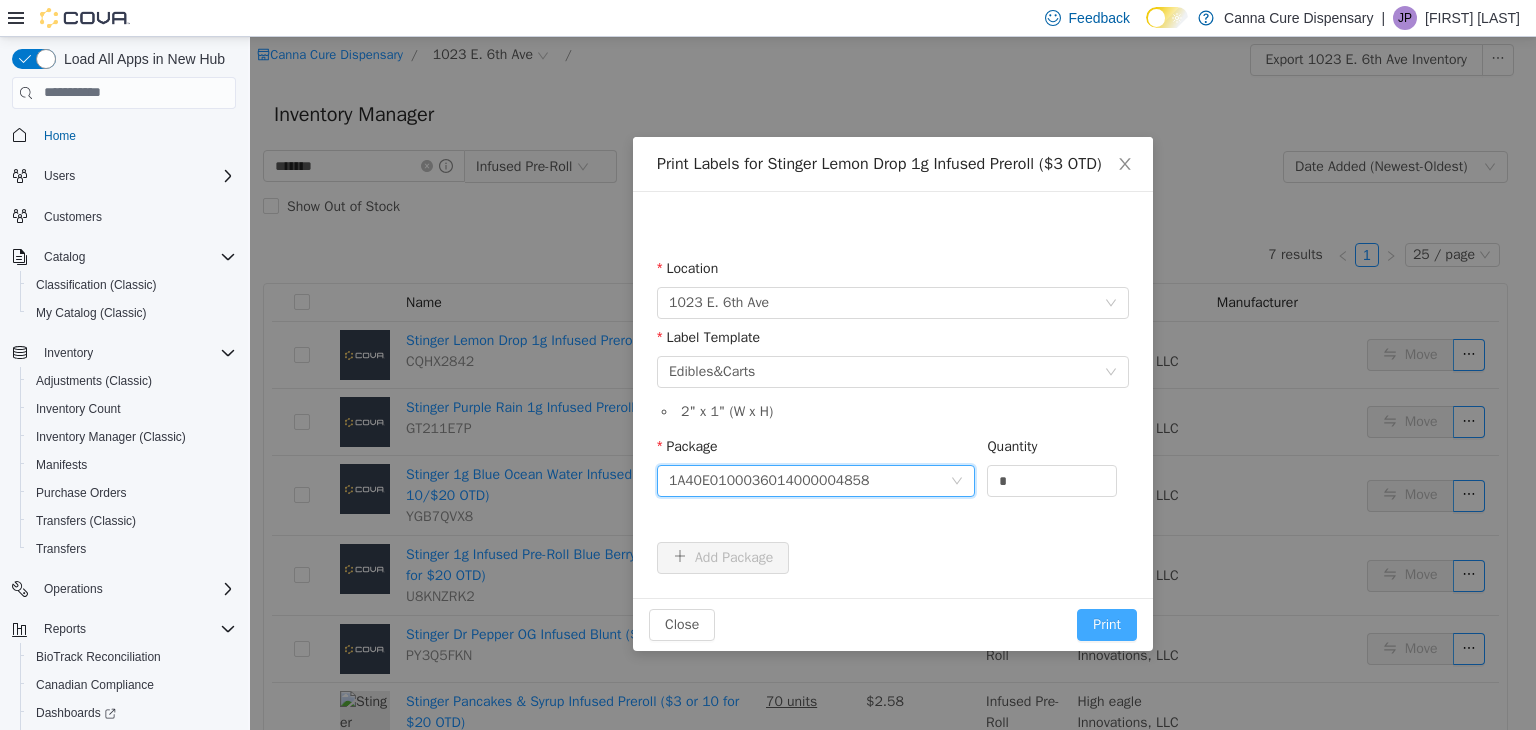 click on "Print" at bounding box center (1107, 624) 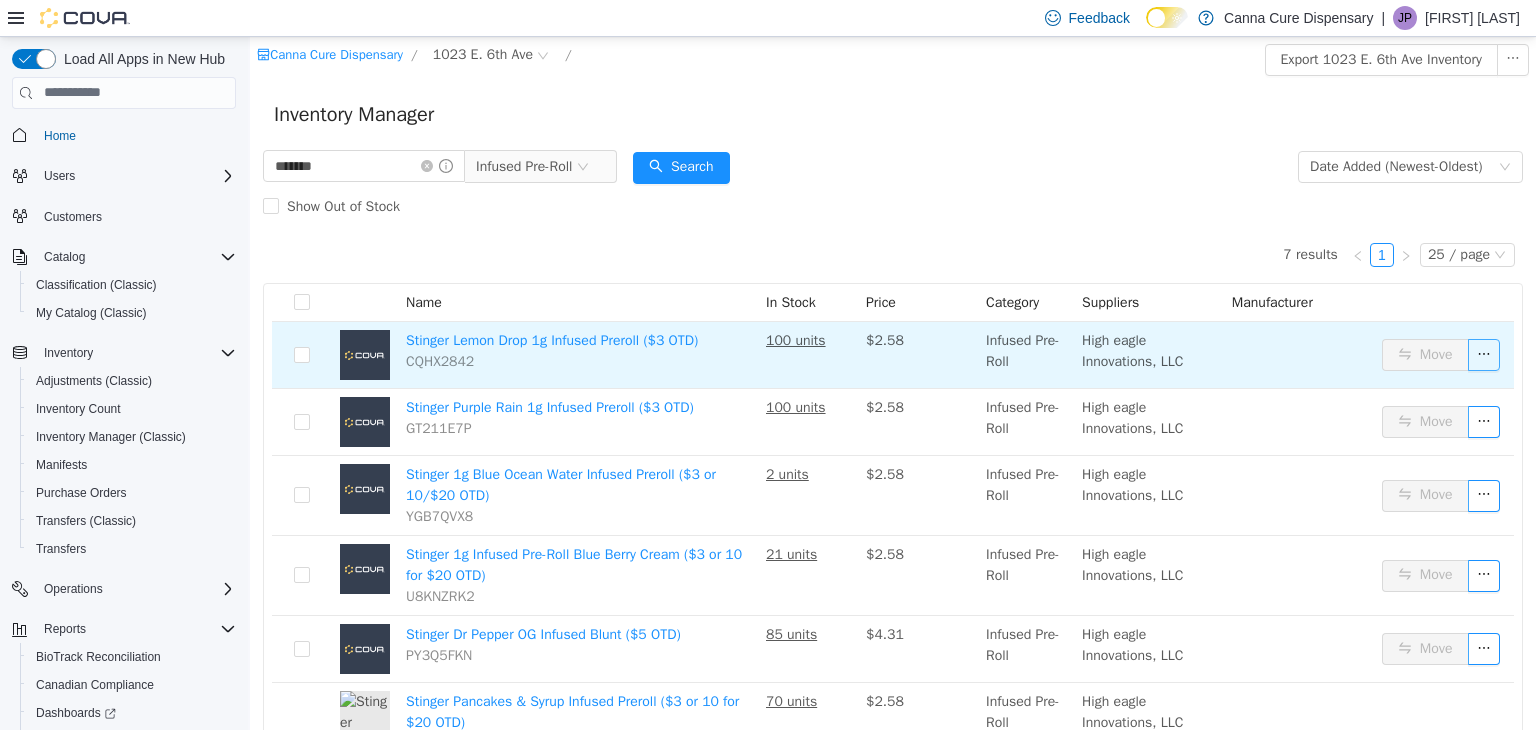 click at bounding box center (1484, 354) 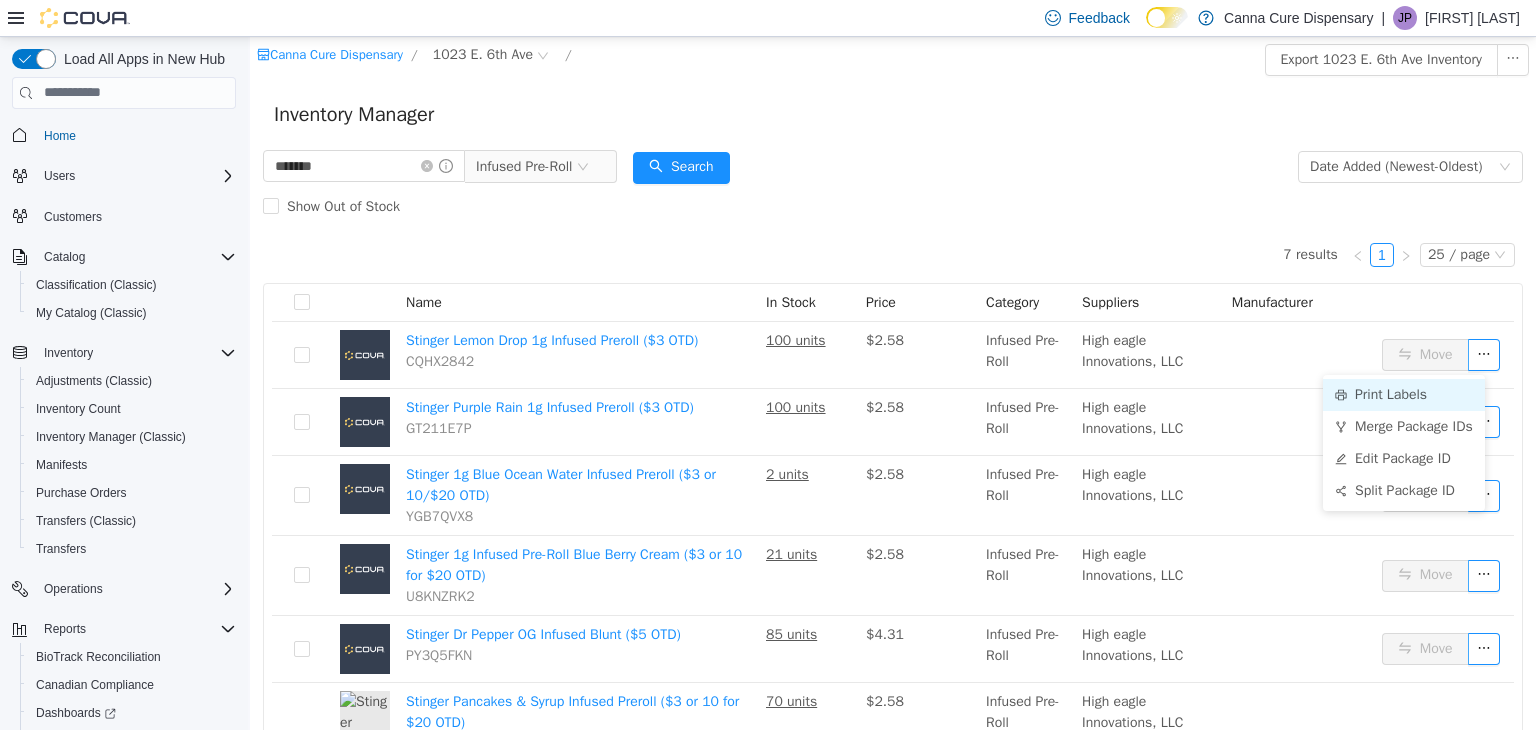 click 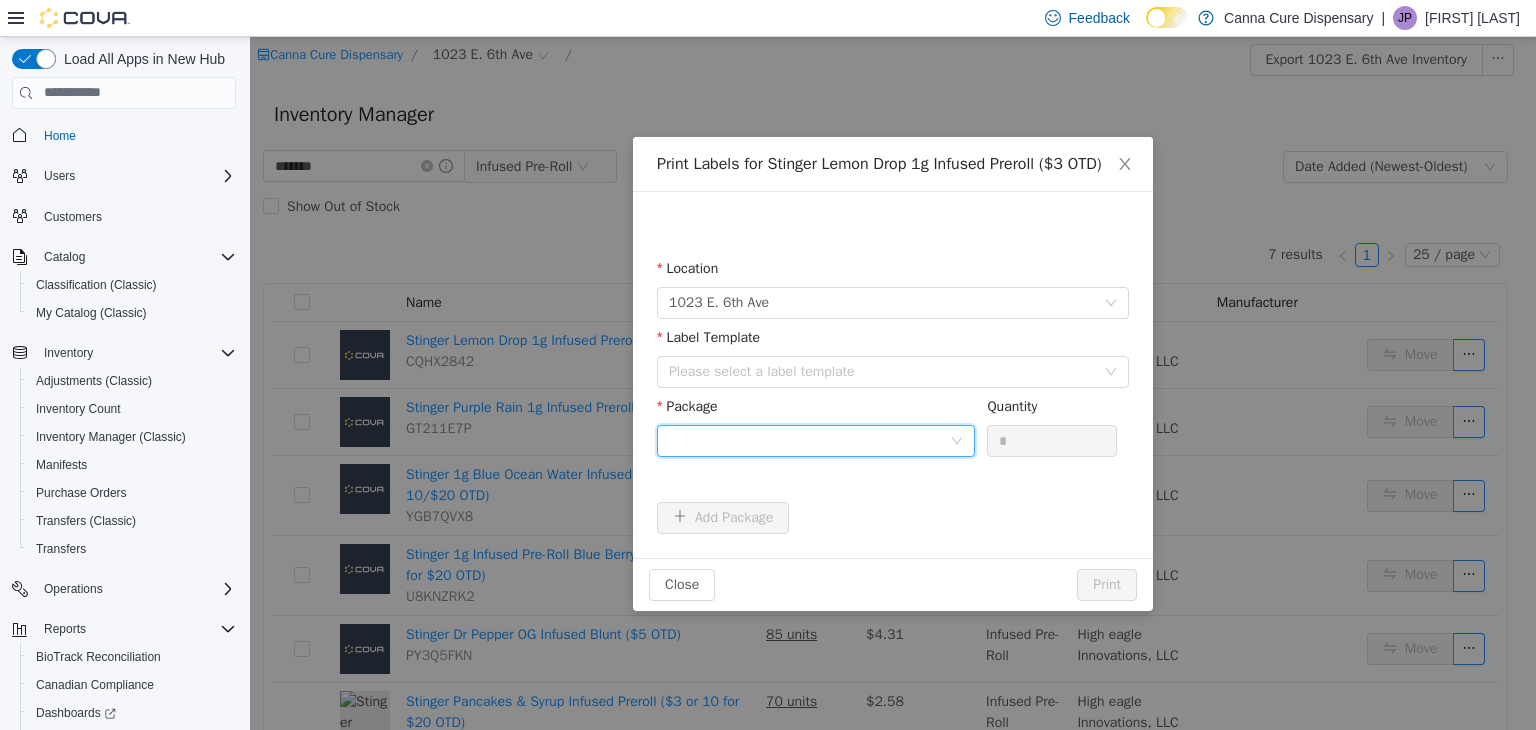 click at bounding box center [809, 440] 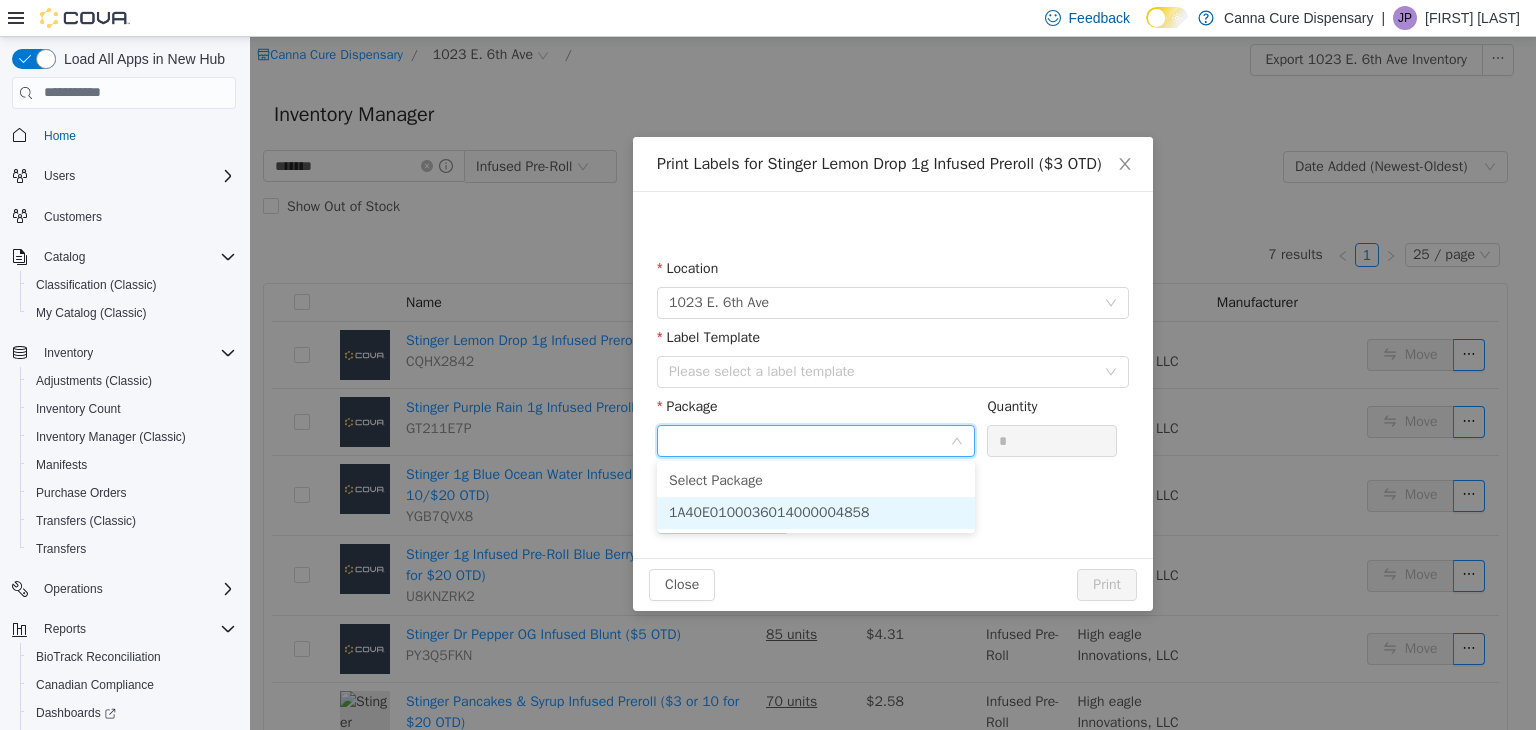 click on "1A40E0100036014000004858" at bounding box center [769, 511] 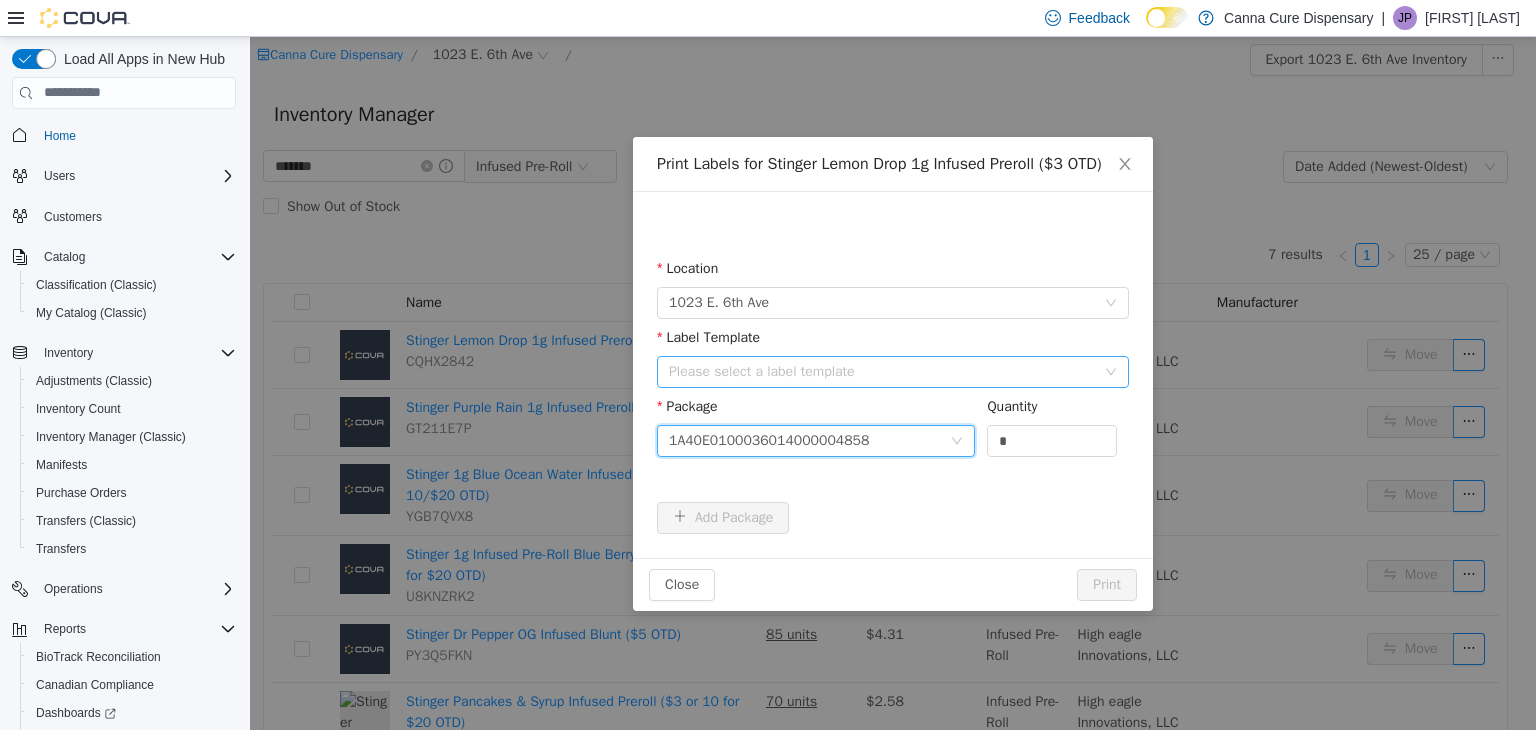 click on "Please select a label template" at bounding box center [882, 371] 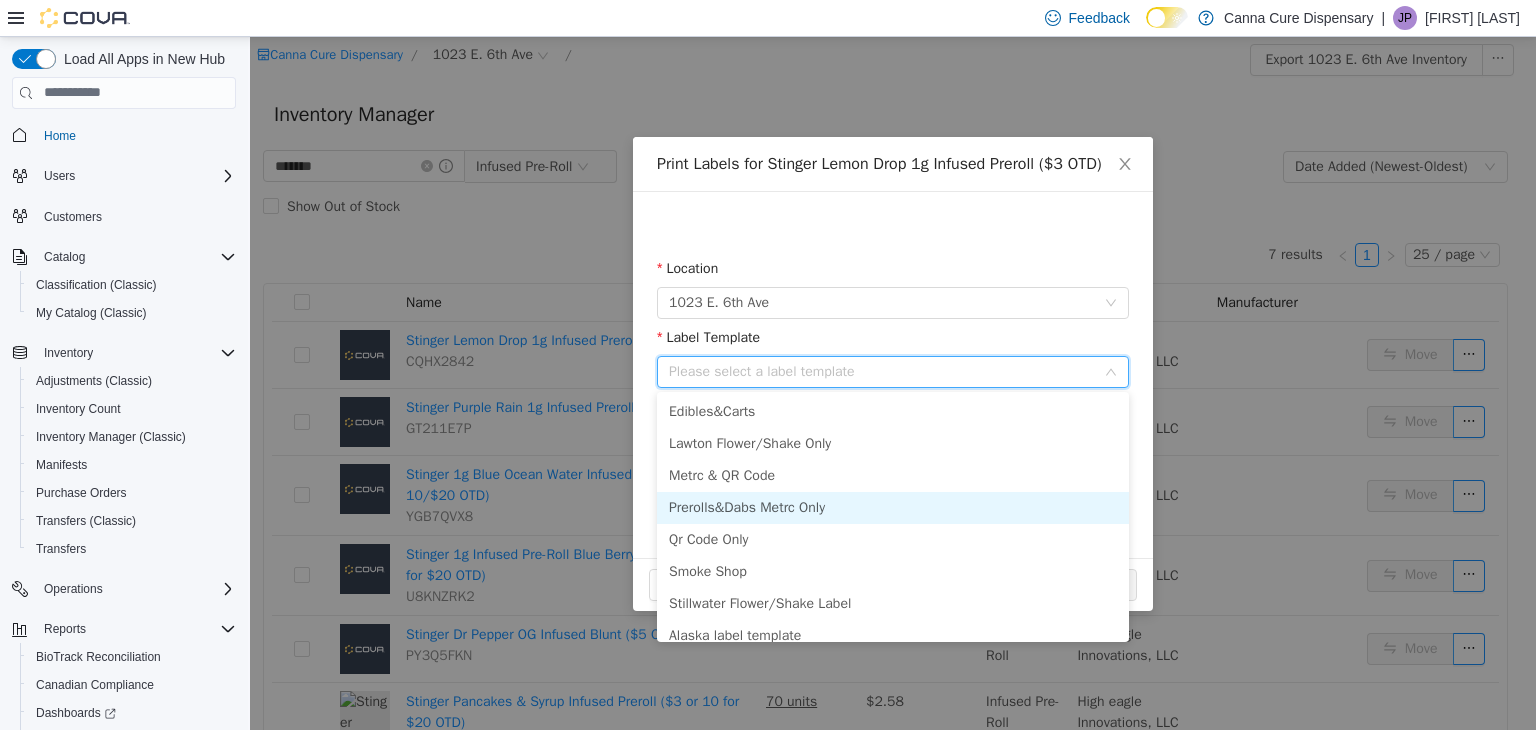 click on "Prerolls&Dabs Metrc Only" at bounding box center [893, 507] 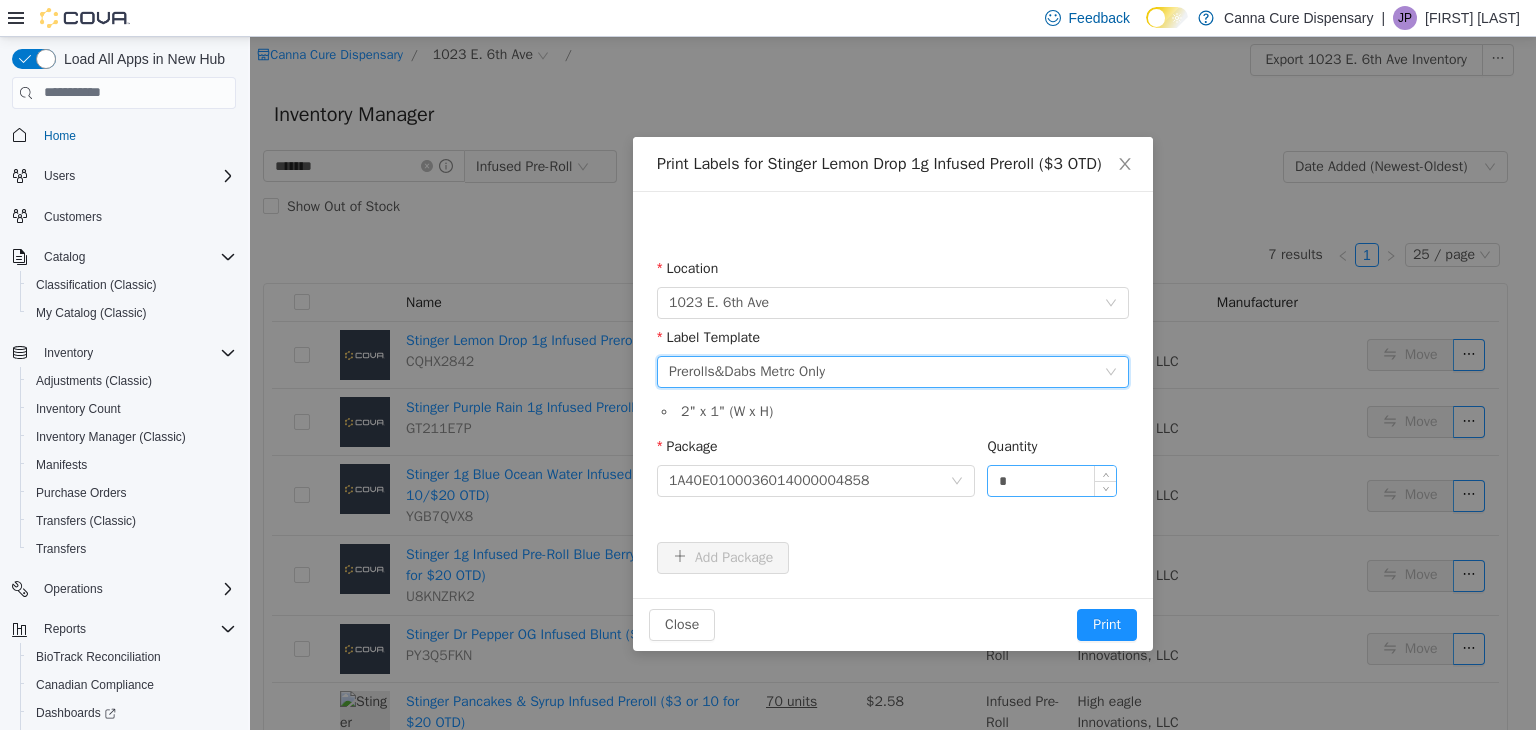 click on "*" at bounding box center [1052, 480] 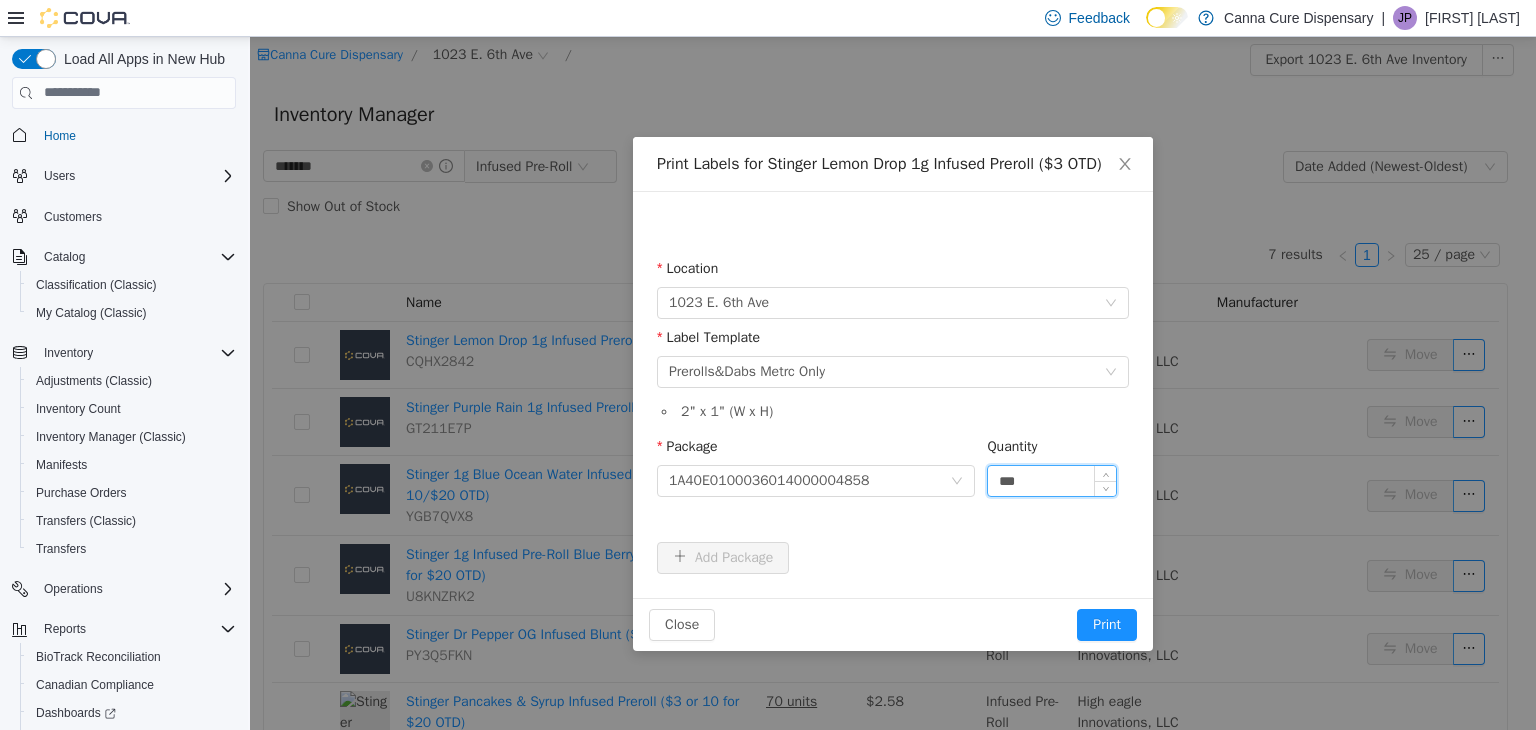 type on "***" 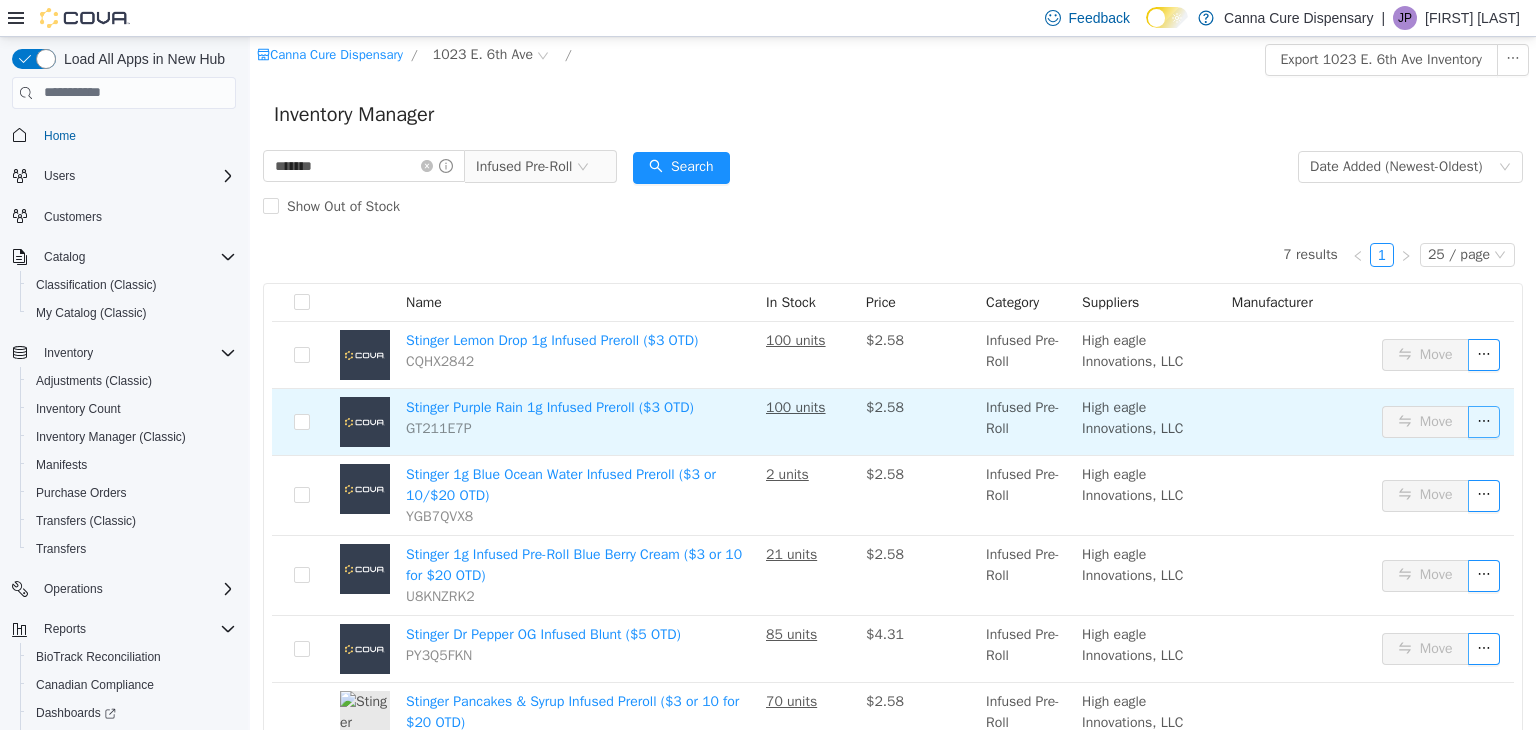 click at bounding box center (1484, 421) 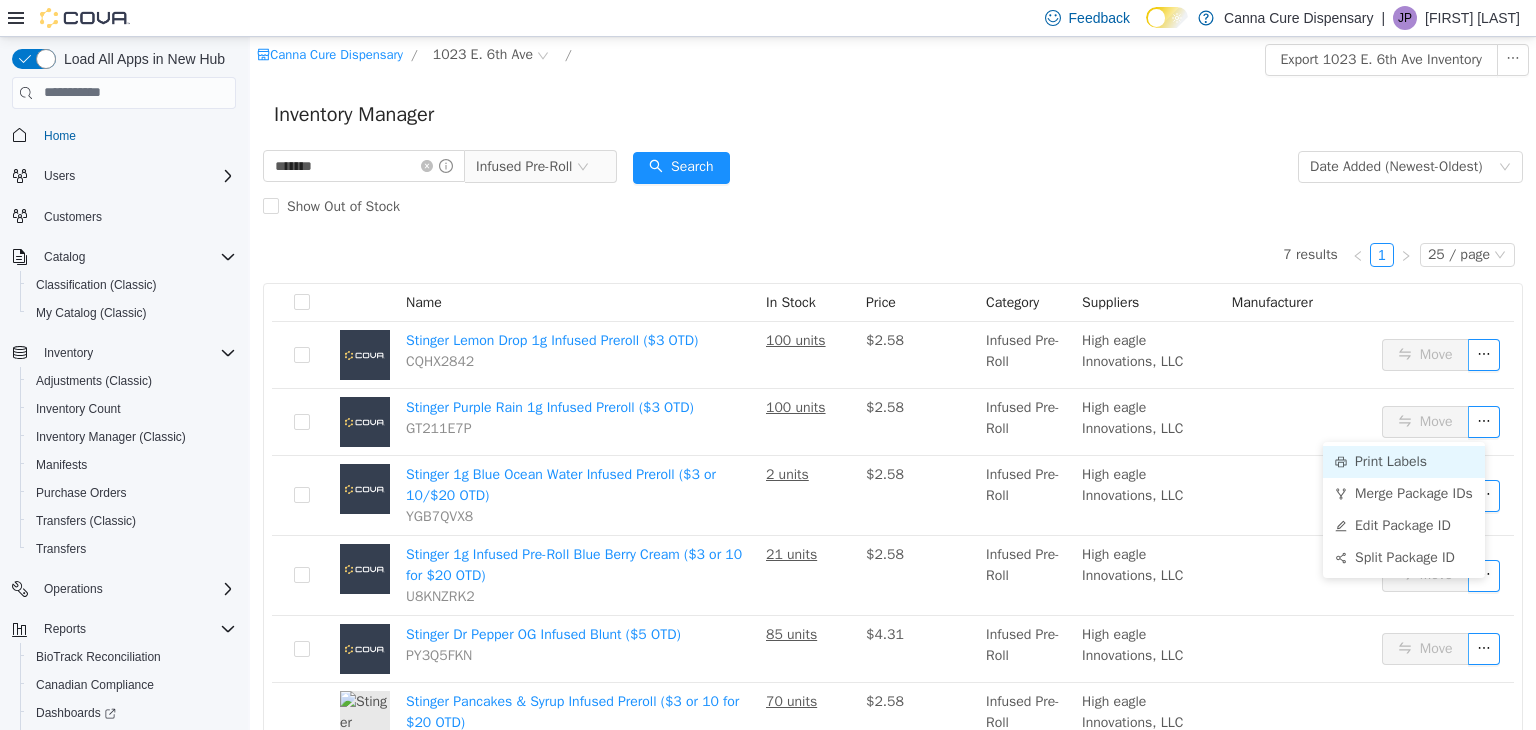 click on "Print Labels" at bounding box center [1404, 461] 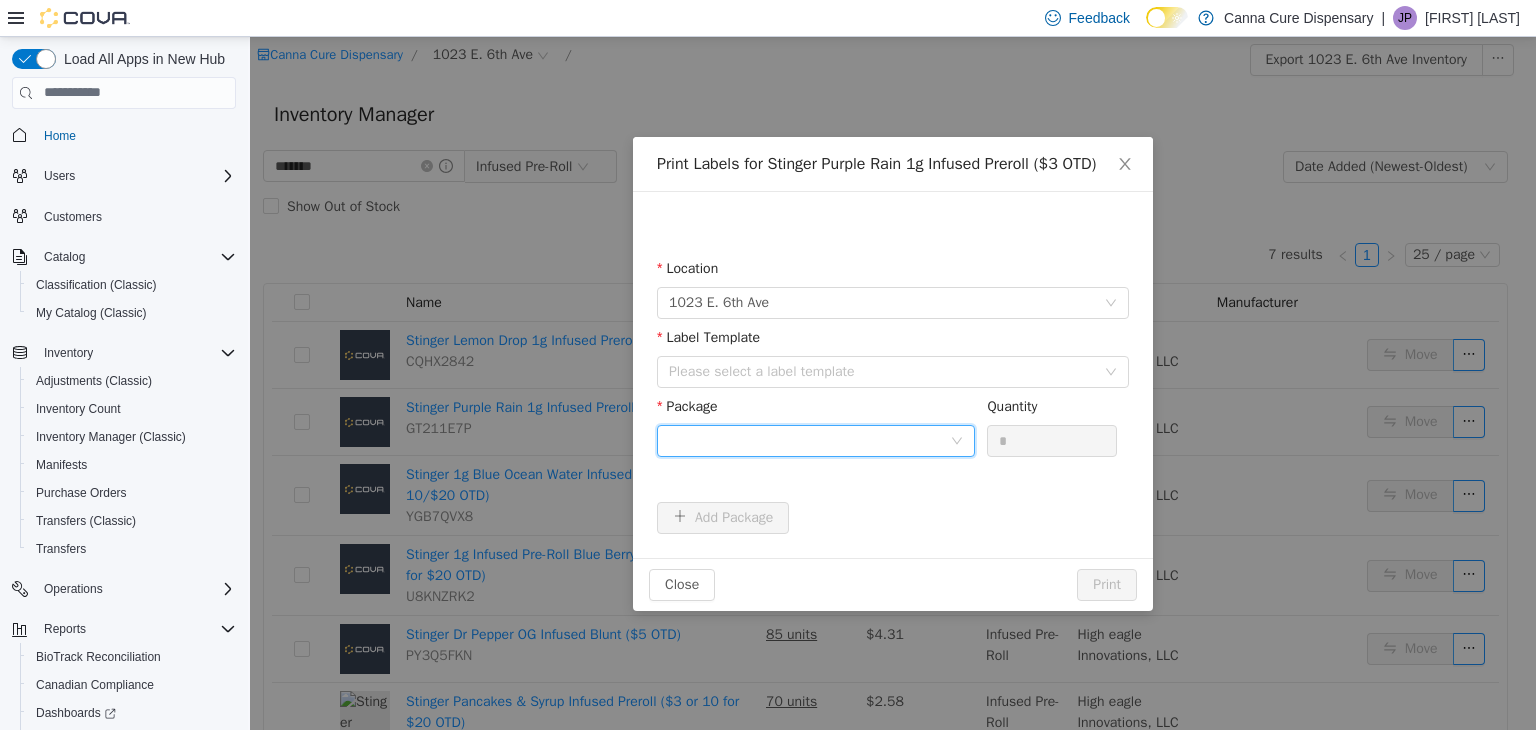 click at bounding box center [809, 440] 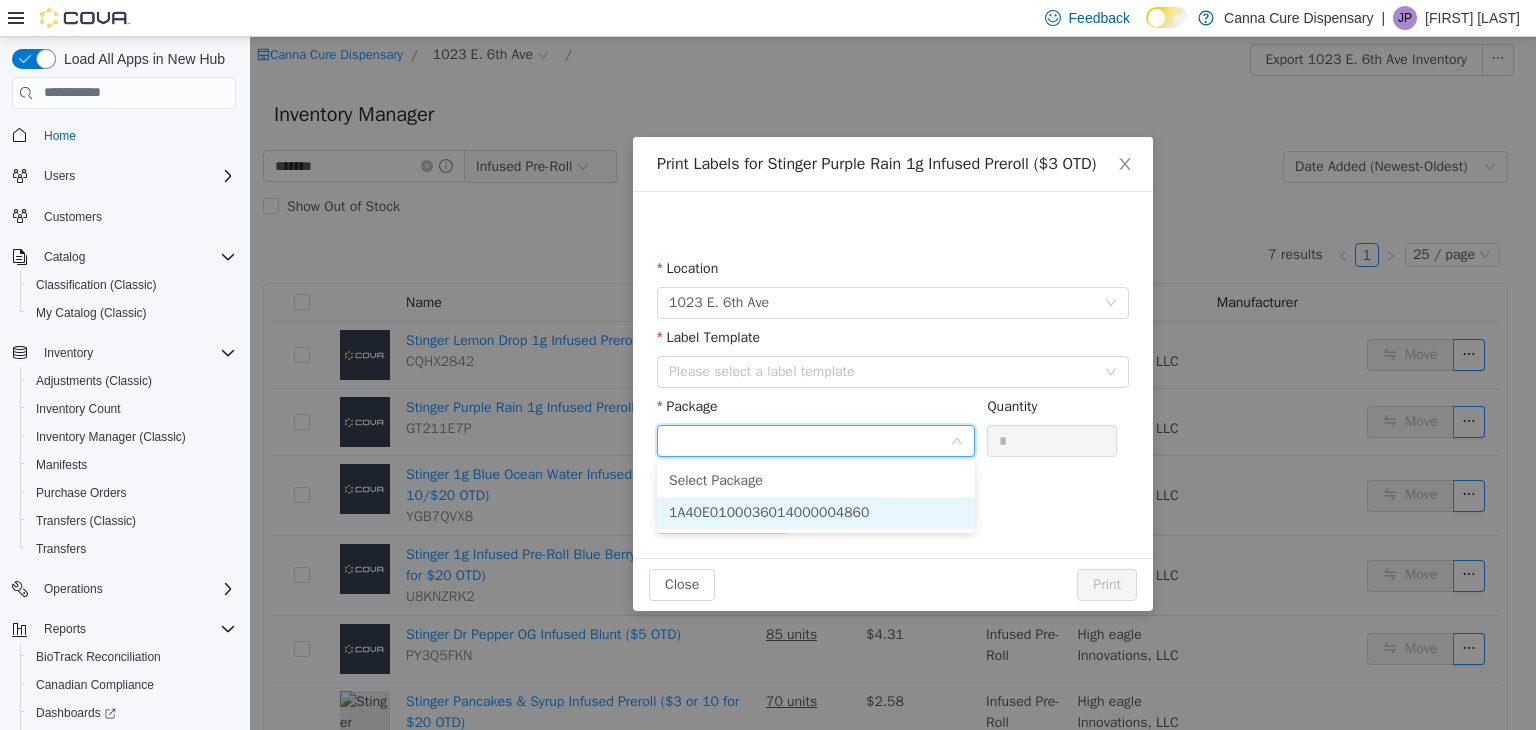 drag, startPoint x: 856, startPoint y: 504, endPoint x: 848, endPoint y: 458, distance: 46.69047 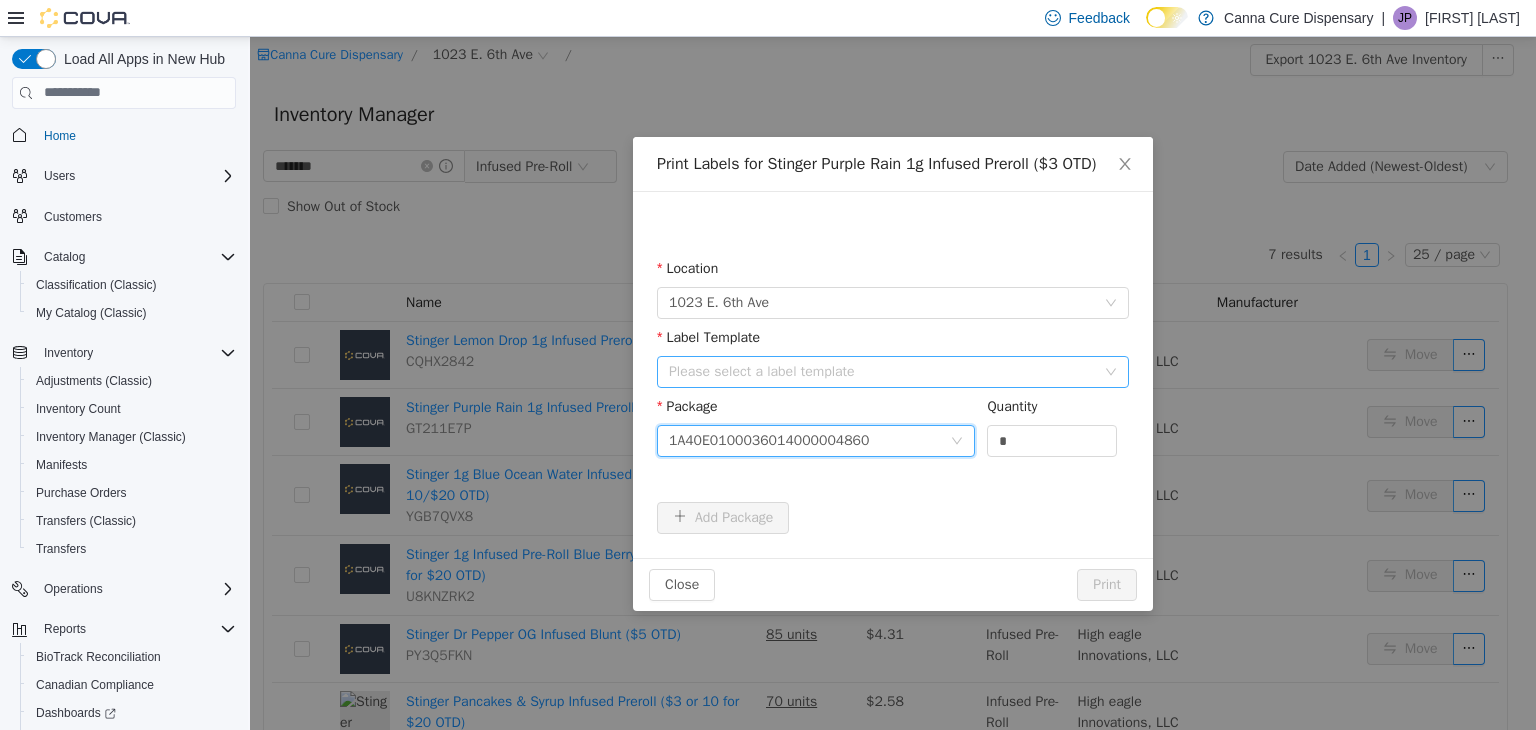 click on "Please select a label template" at bounding box center (882, 371) 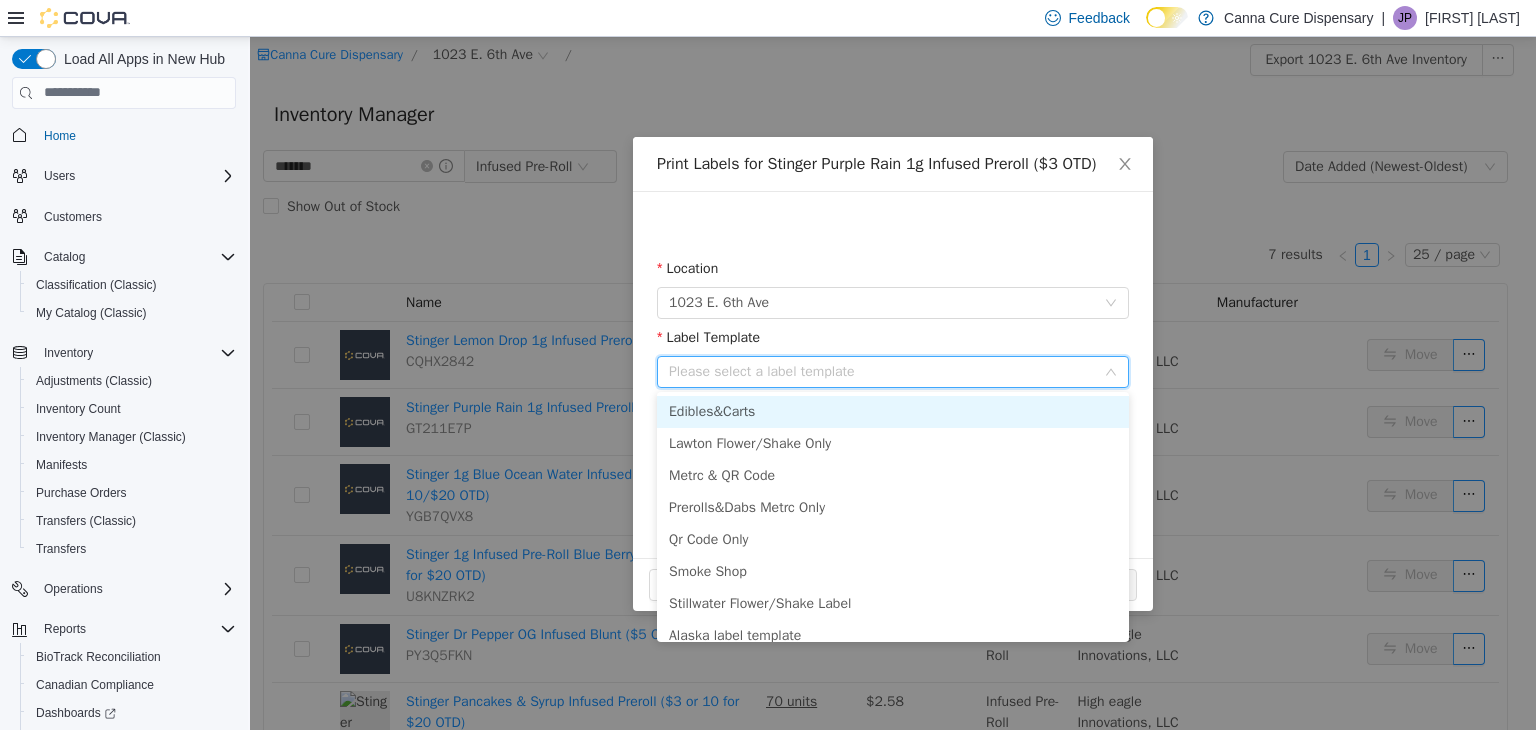 drag, startPoint x: 807, startPoint y: 414, endPoint x: 1029, endPoint y: 534, distance: 252.35689 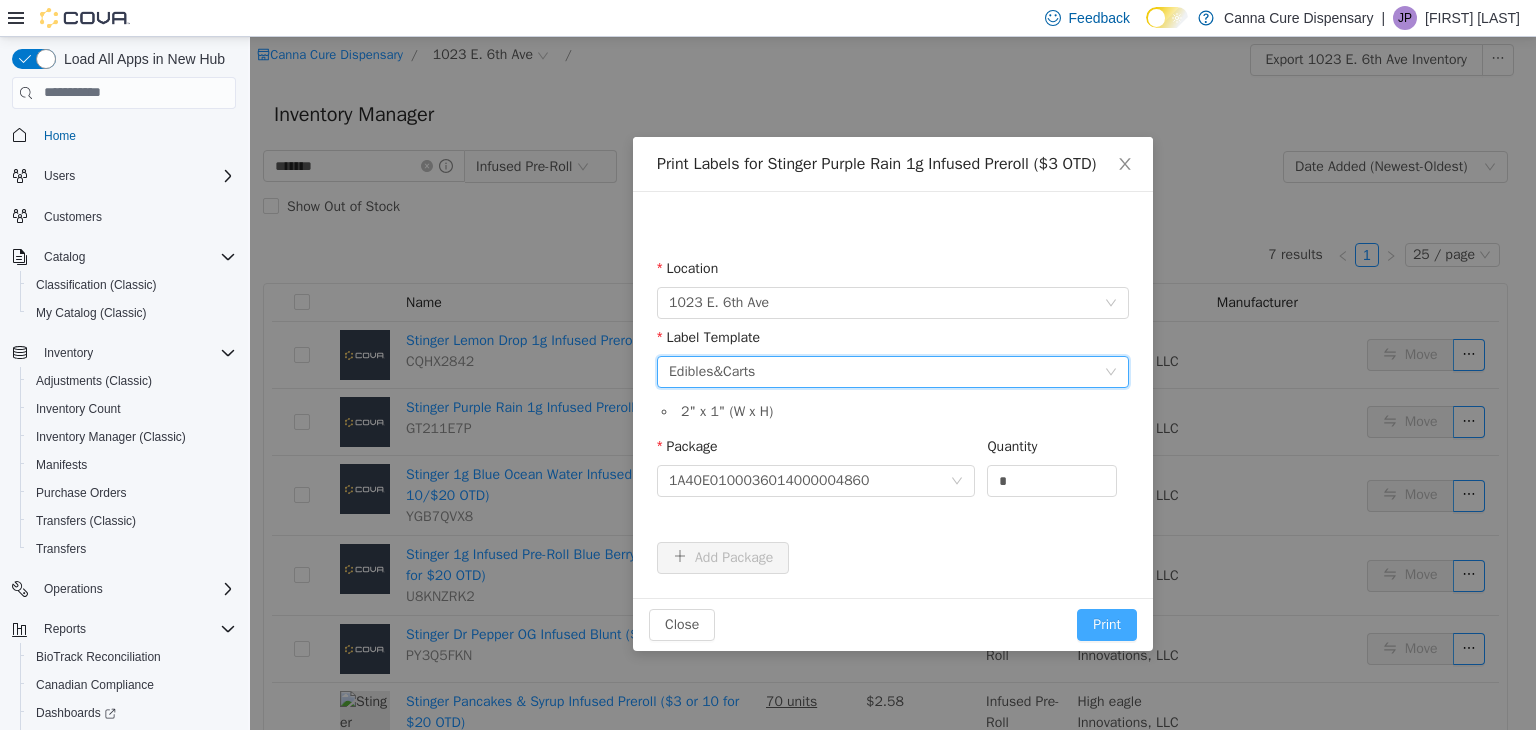 click on "Print" at bounding box center (1107, 624) 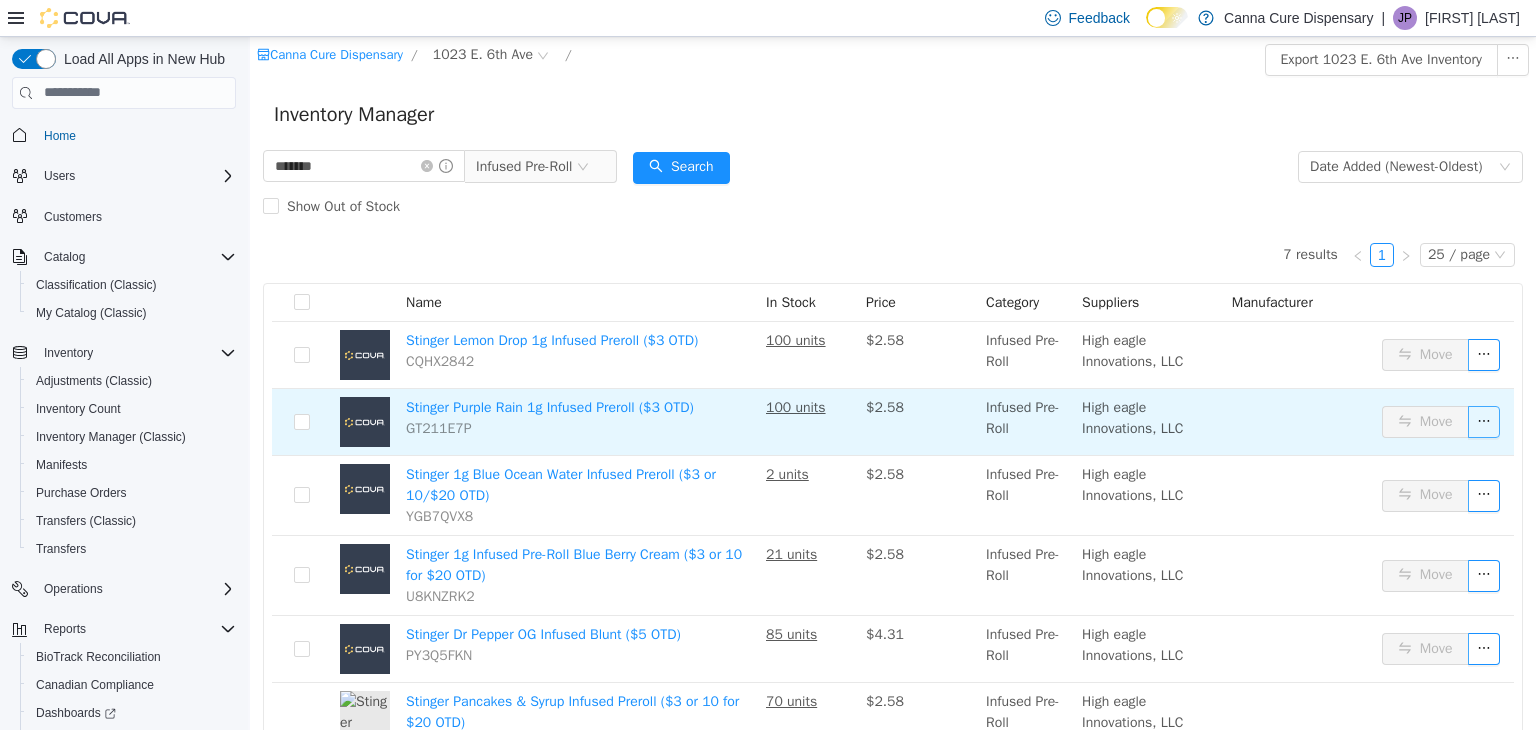 click at bounding box center [1484, 421] 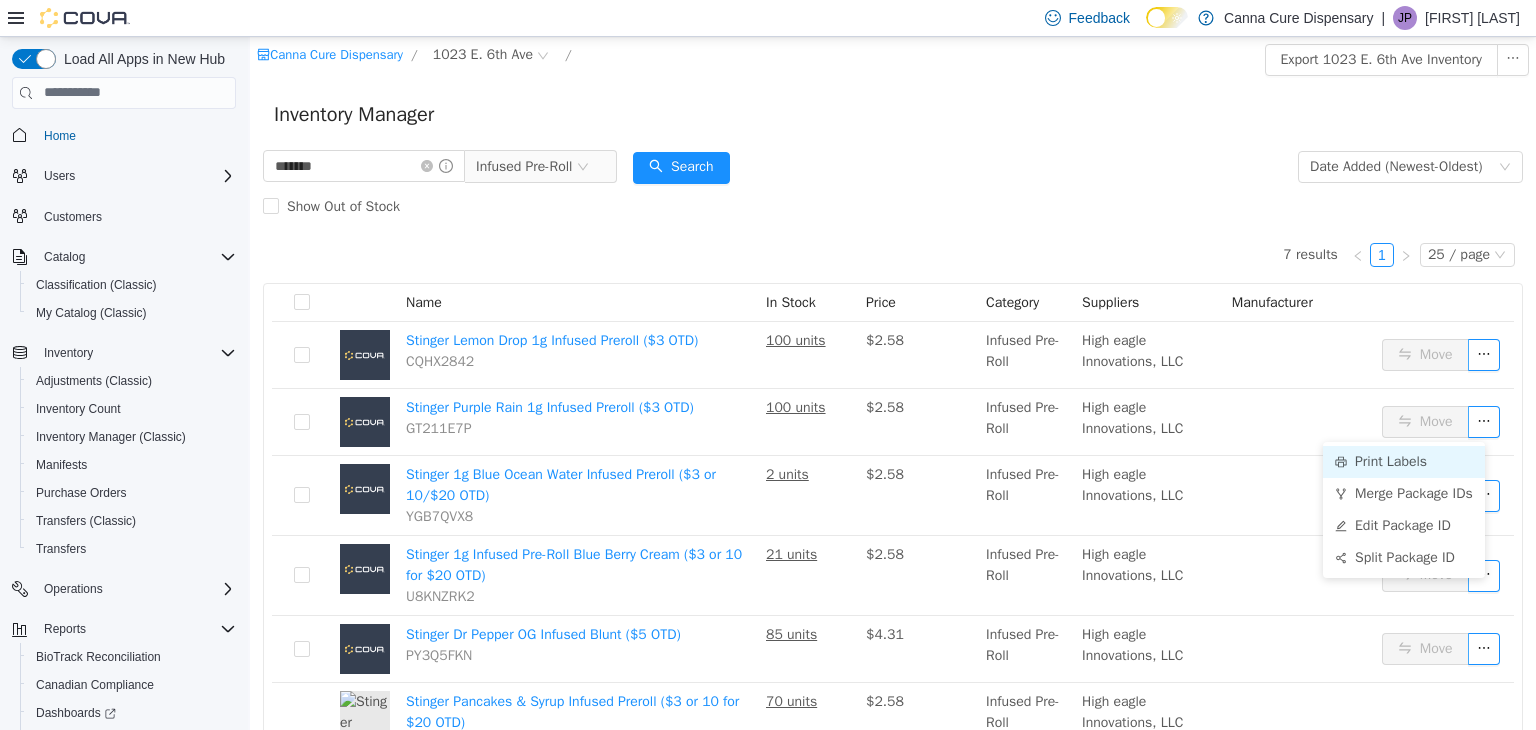 click on "Print Labels" at bounding box center (1404, 461) 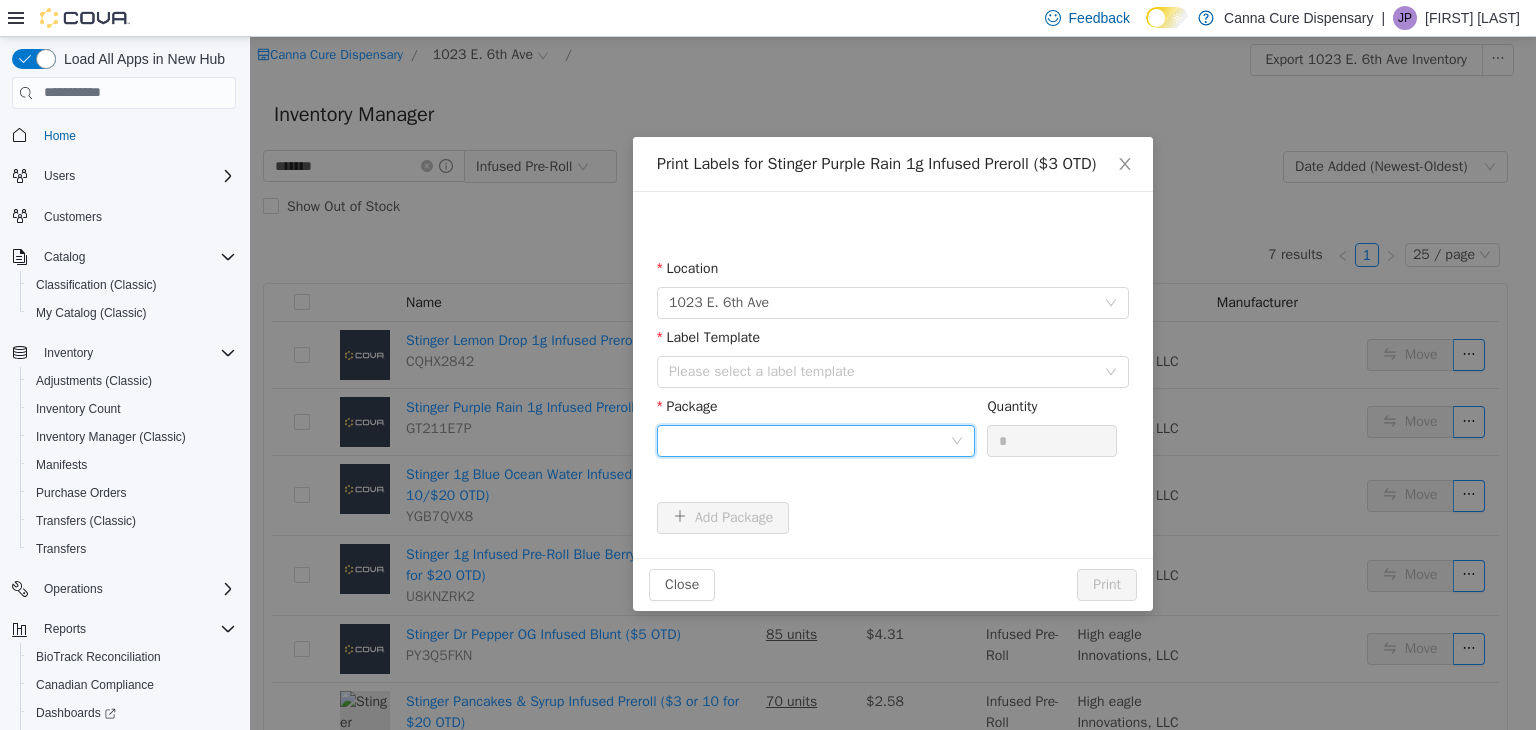 click at bounding box center [809, 440] 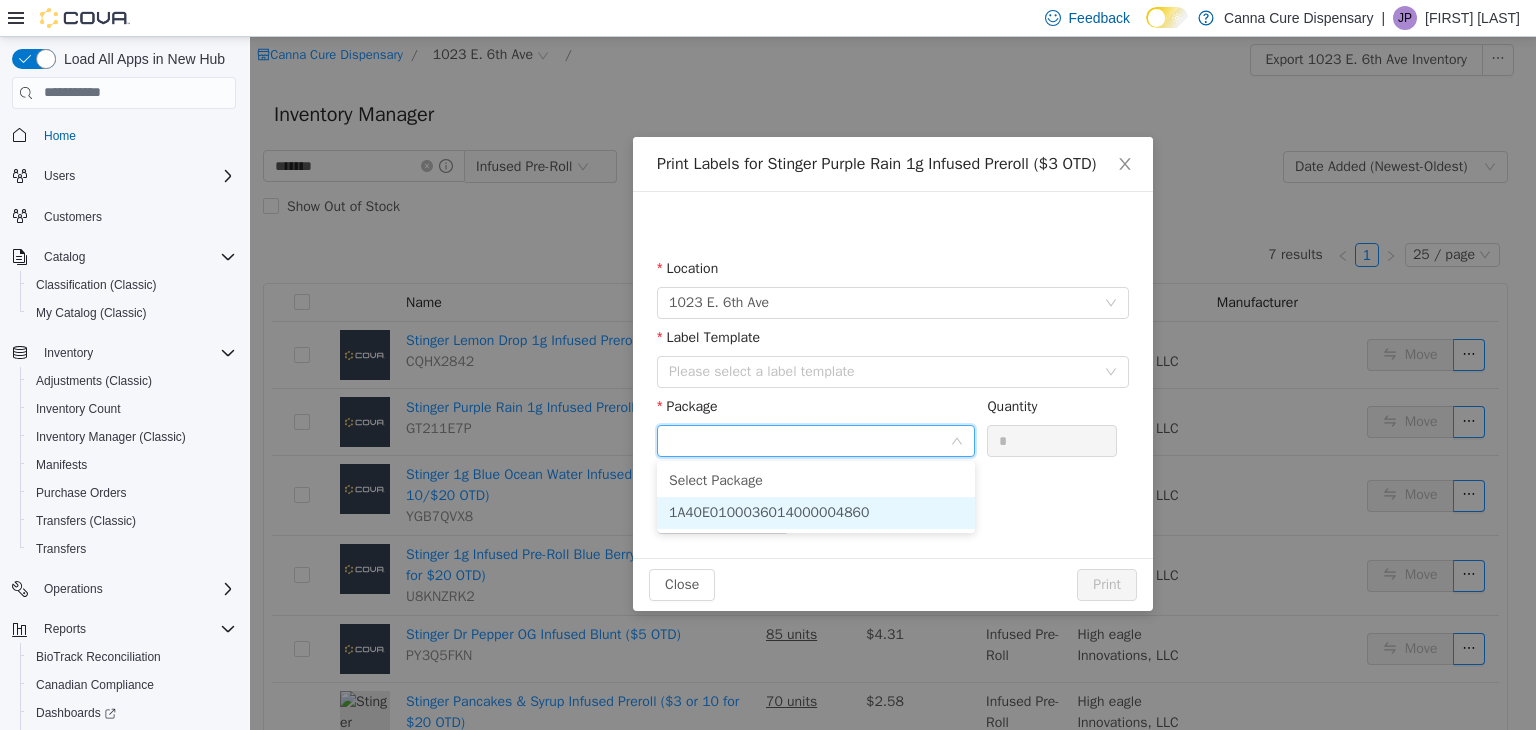 drag, startPoint x: 798, startPoint y: 505, endPoint x: 789, endPoint y: 387, distance: 118.34272 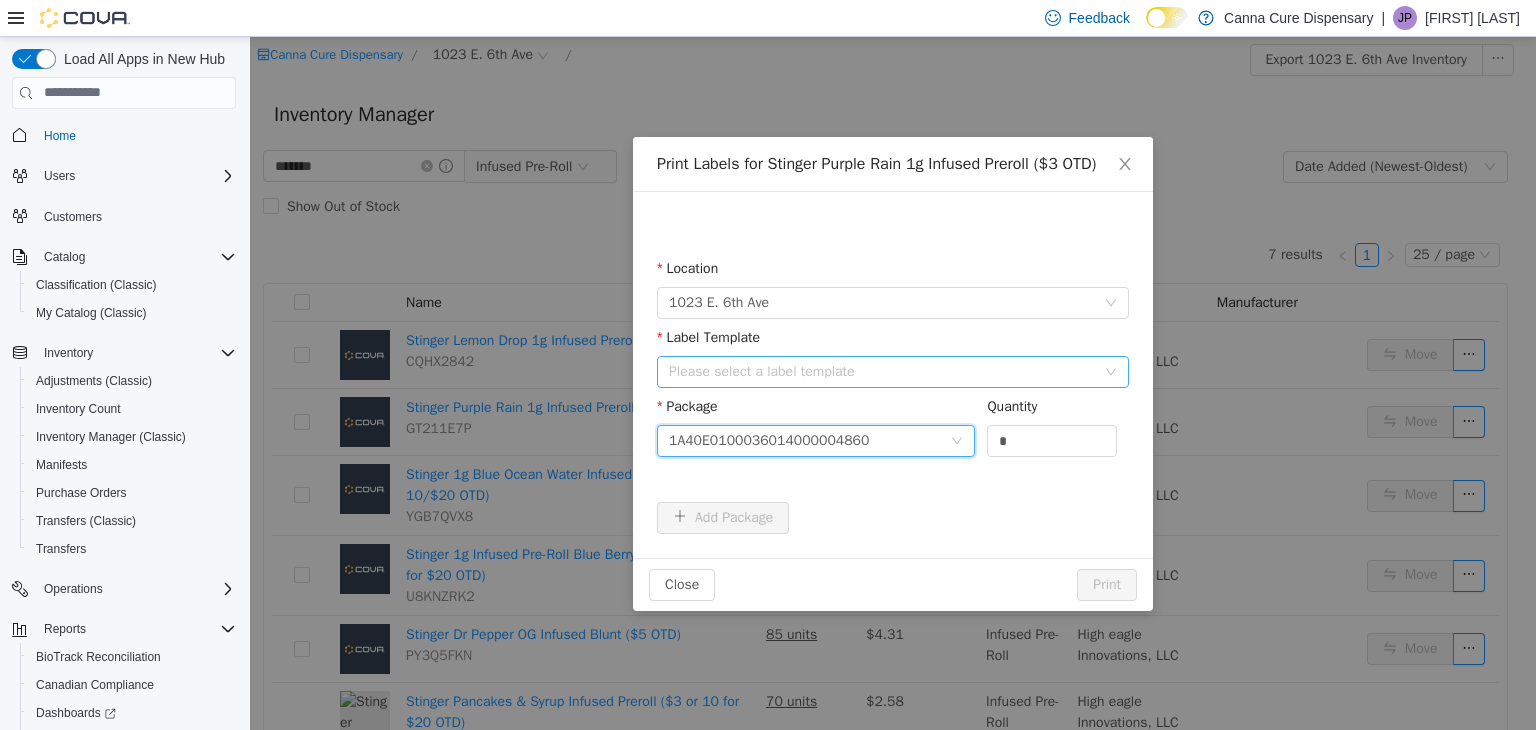 click on "Please select a label template" at bounding box center (882, 371) 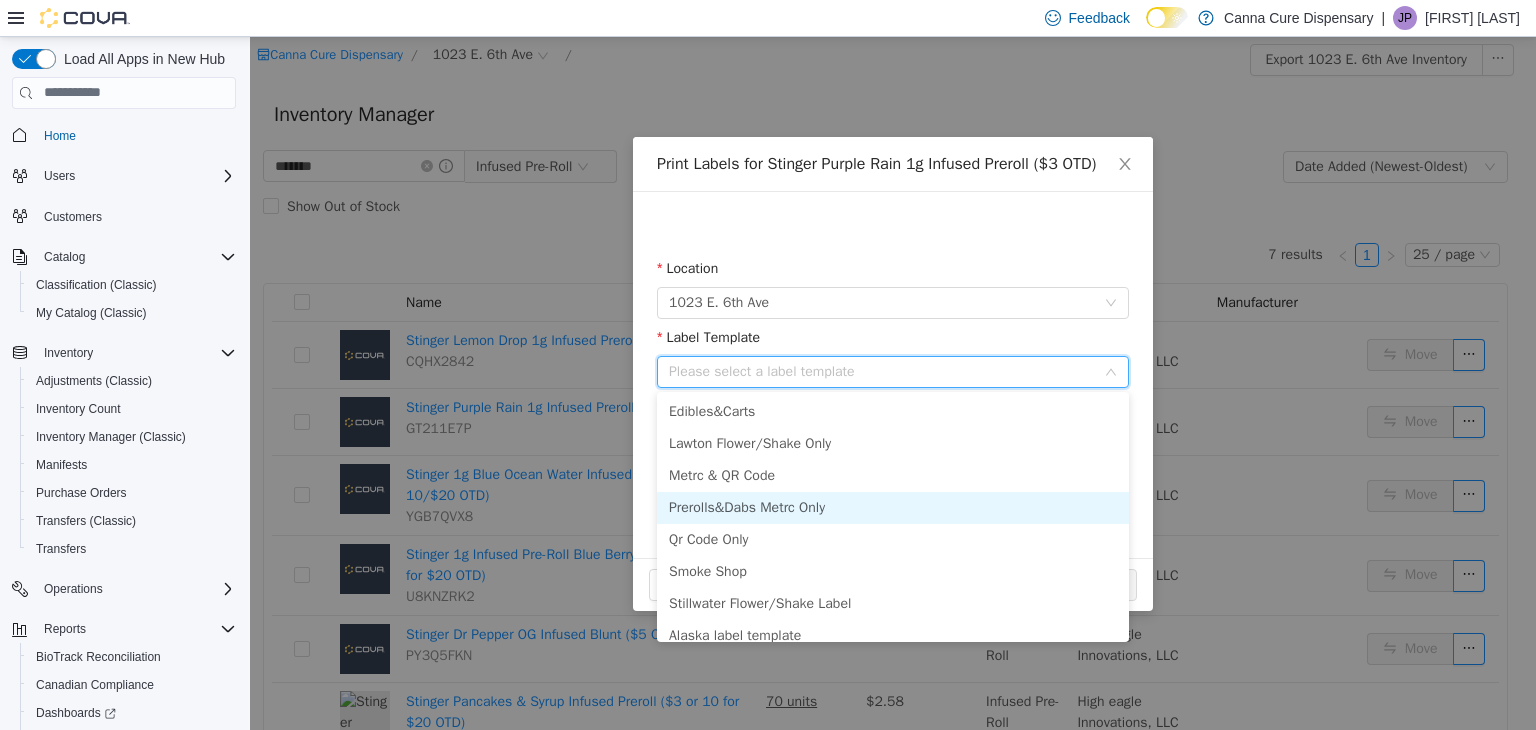 click on "Prerolls&Dabs Metrc Only" at bounding box center (893, 507) 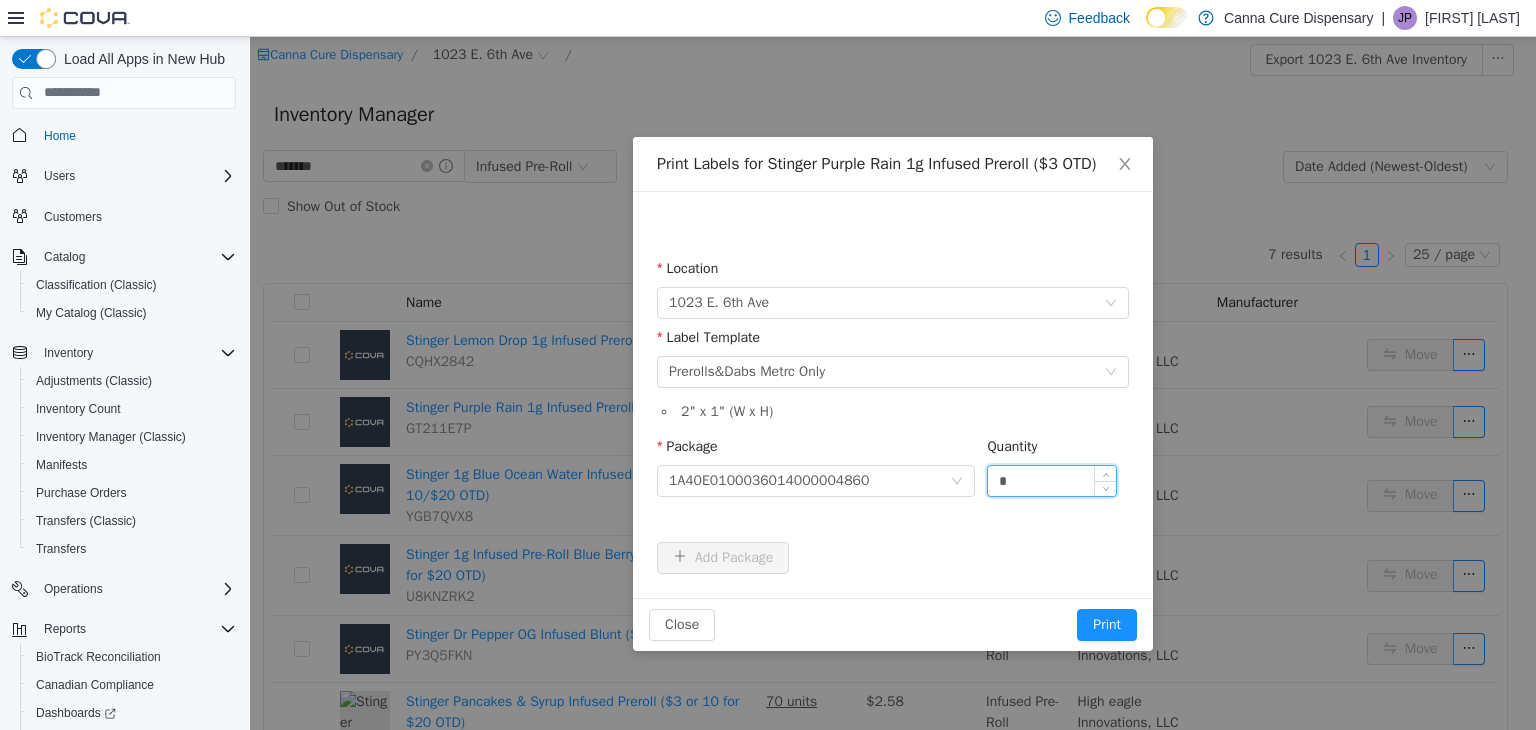 click on "*" at bounding box center (1052, 480) 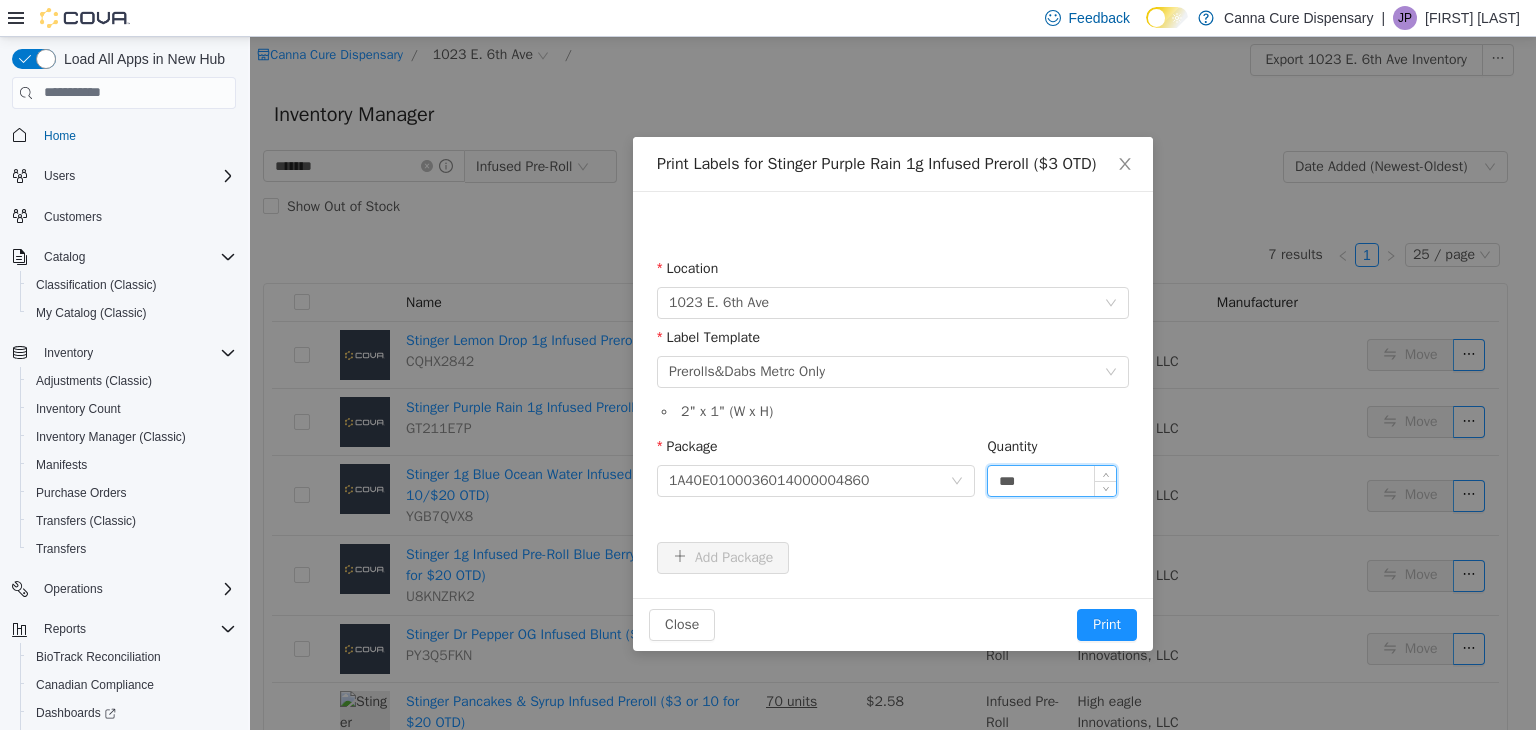 type on "***" 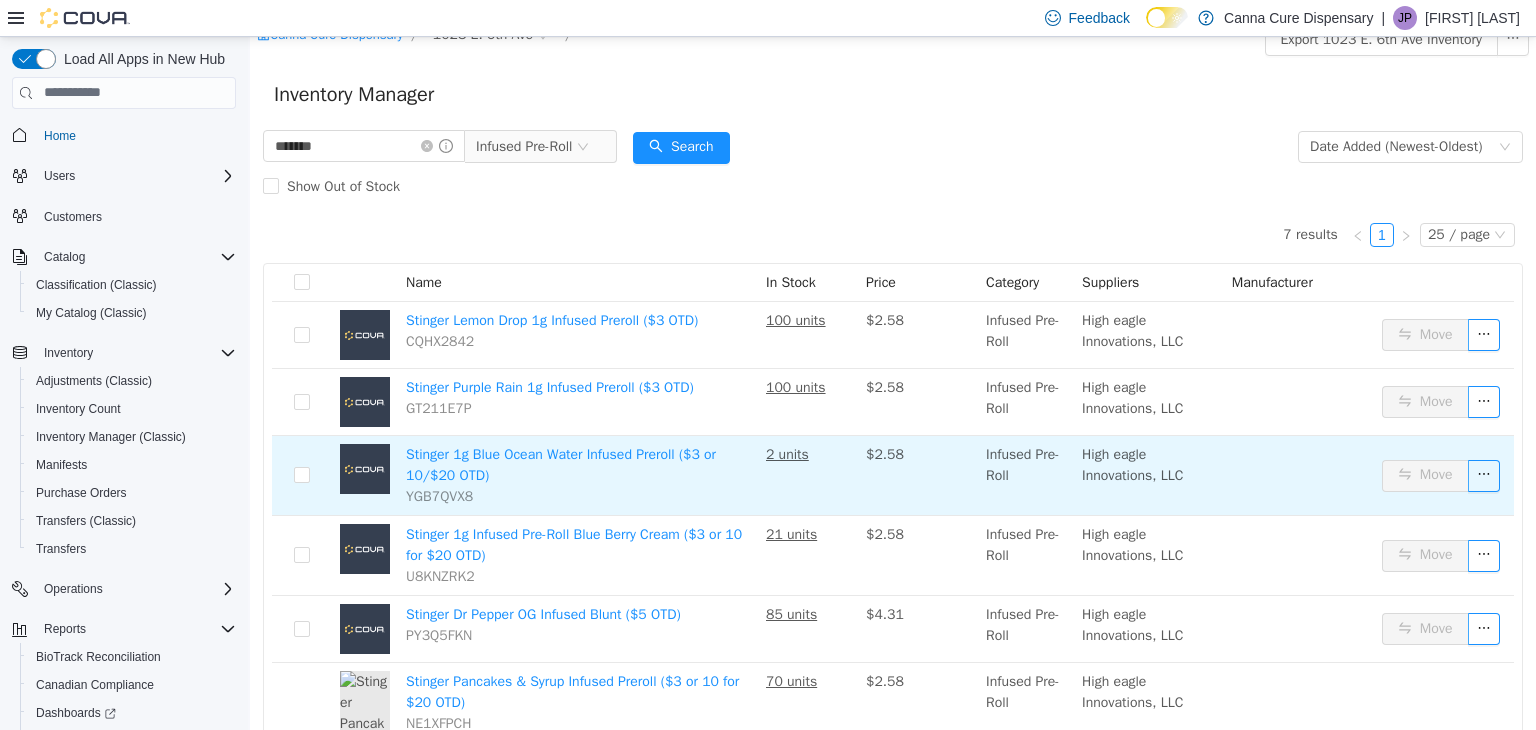 scroll, scrollTop: 0, scrollLeft: 0, axis: both 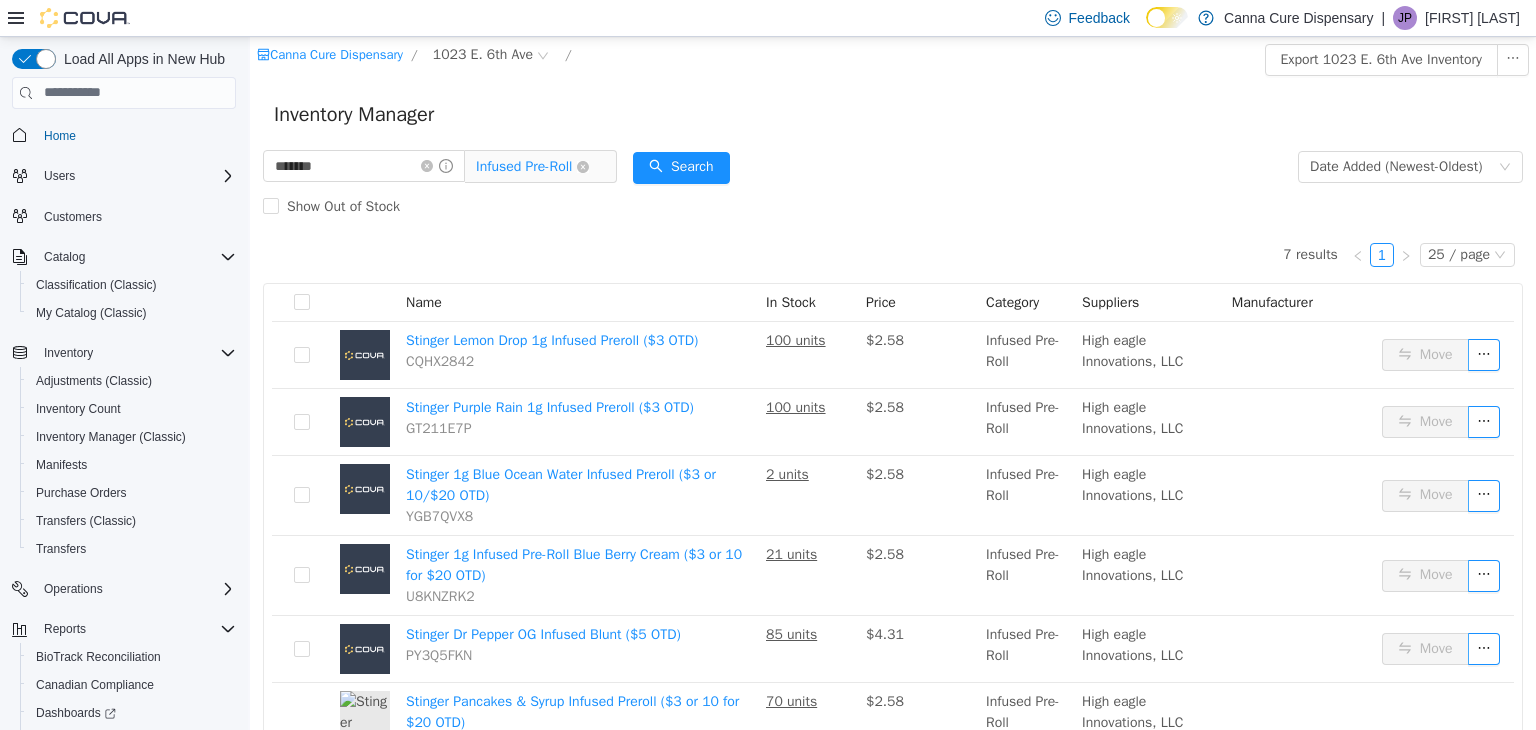 click on "Infused Pre-Roll" at bounding box center (524, 166) 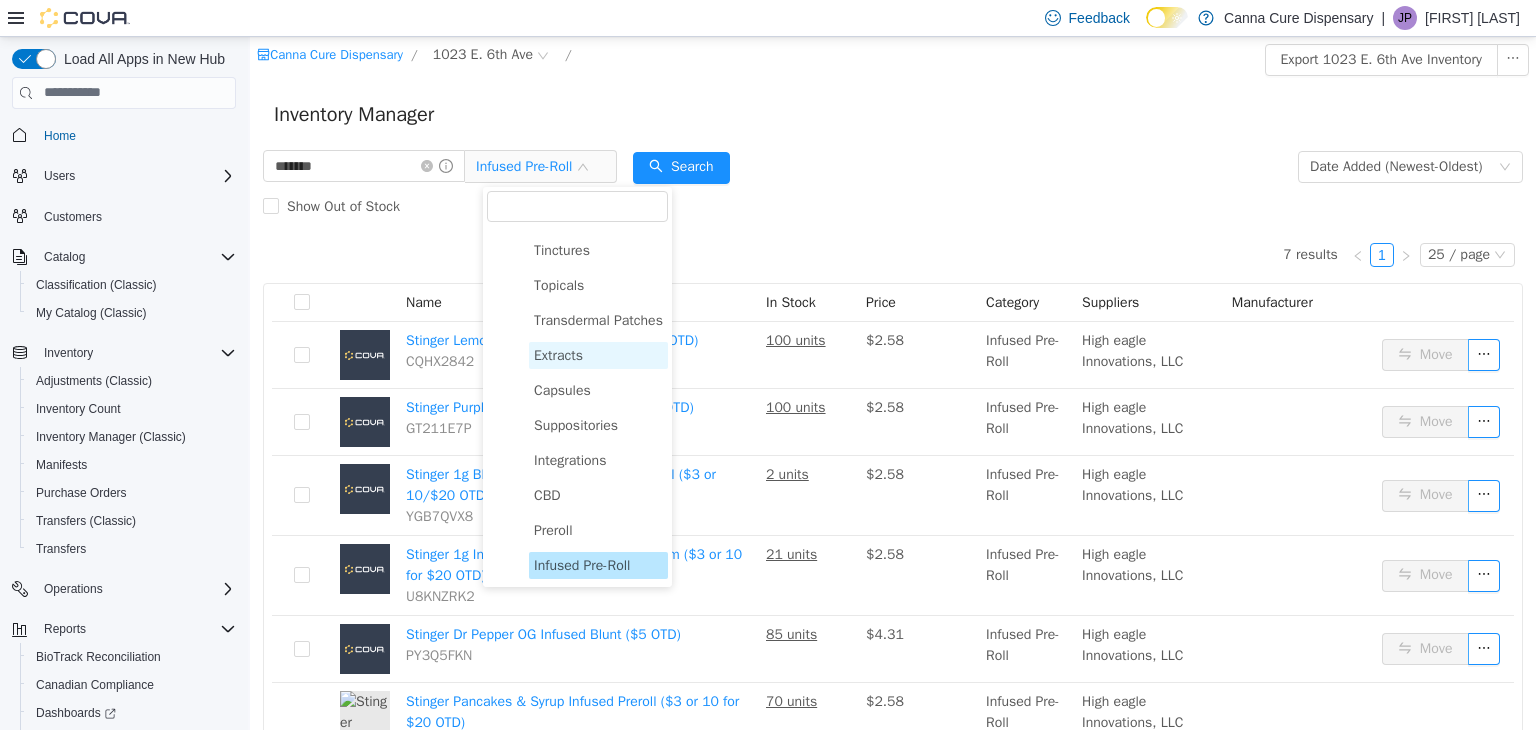 drag, startPoint x: 582, startPoint y: 344, endPoint x: 420, endPoint y: 182, distance: 229.1026 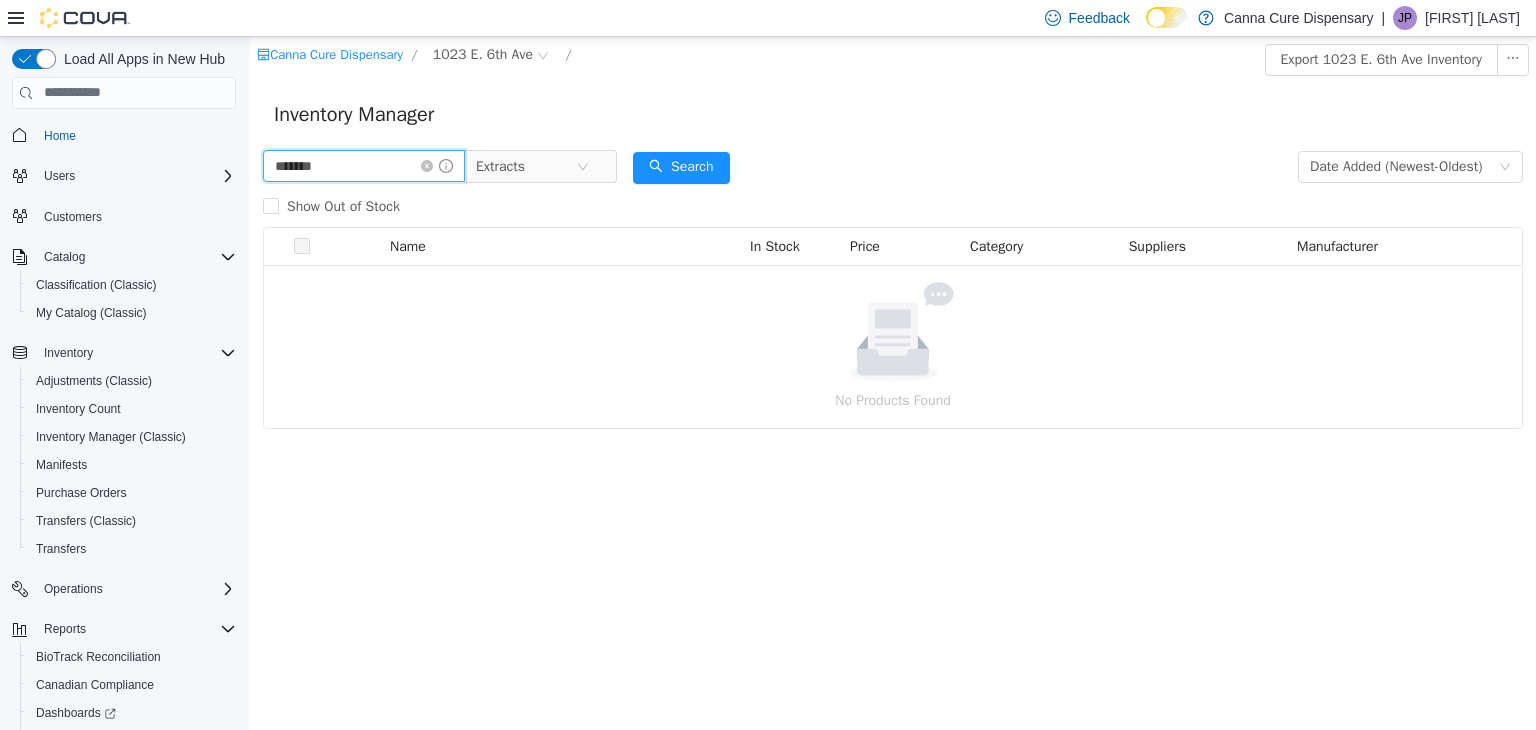click on "*******" at bounding box center [364, 165] 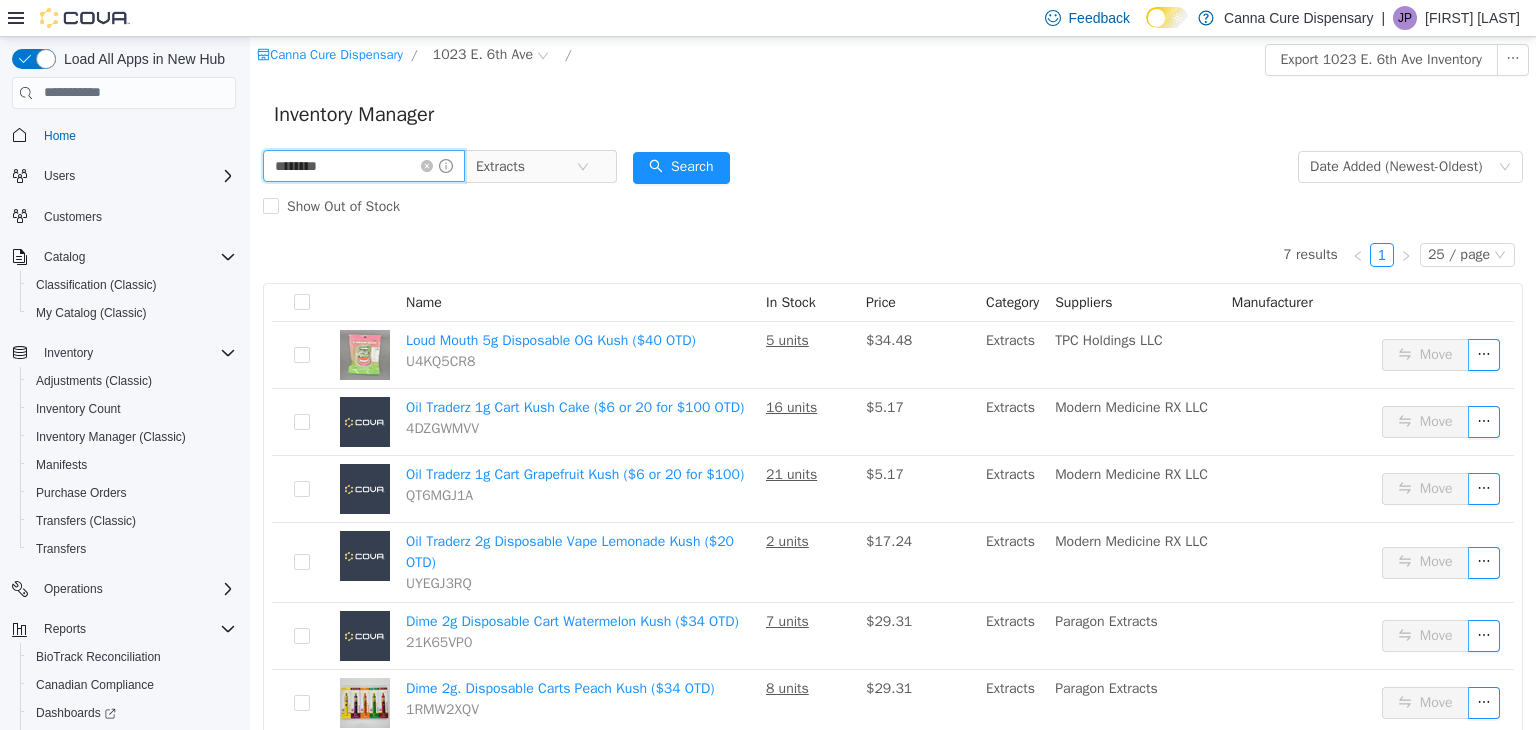 type on "********" 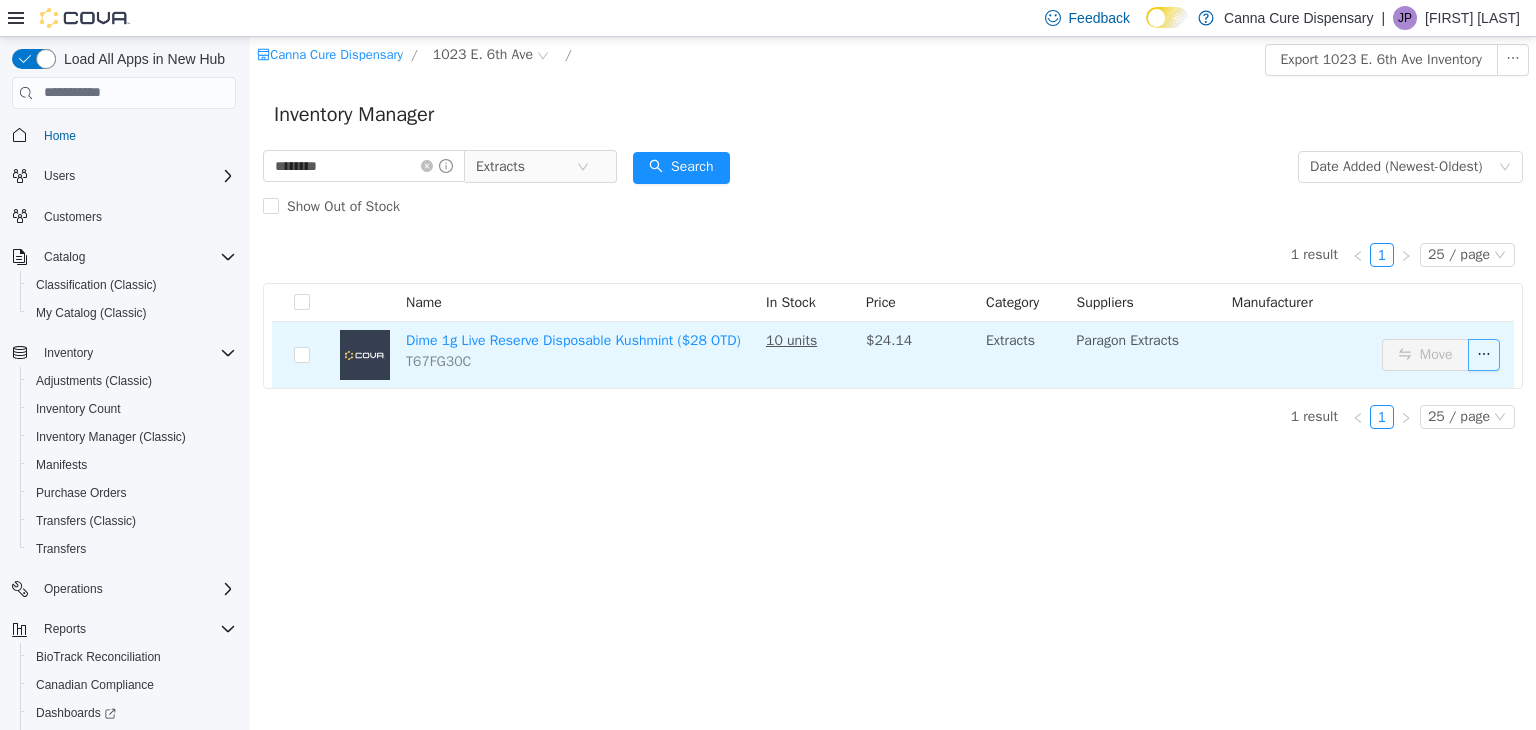 click at bounding box center [1484, 354] 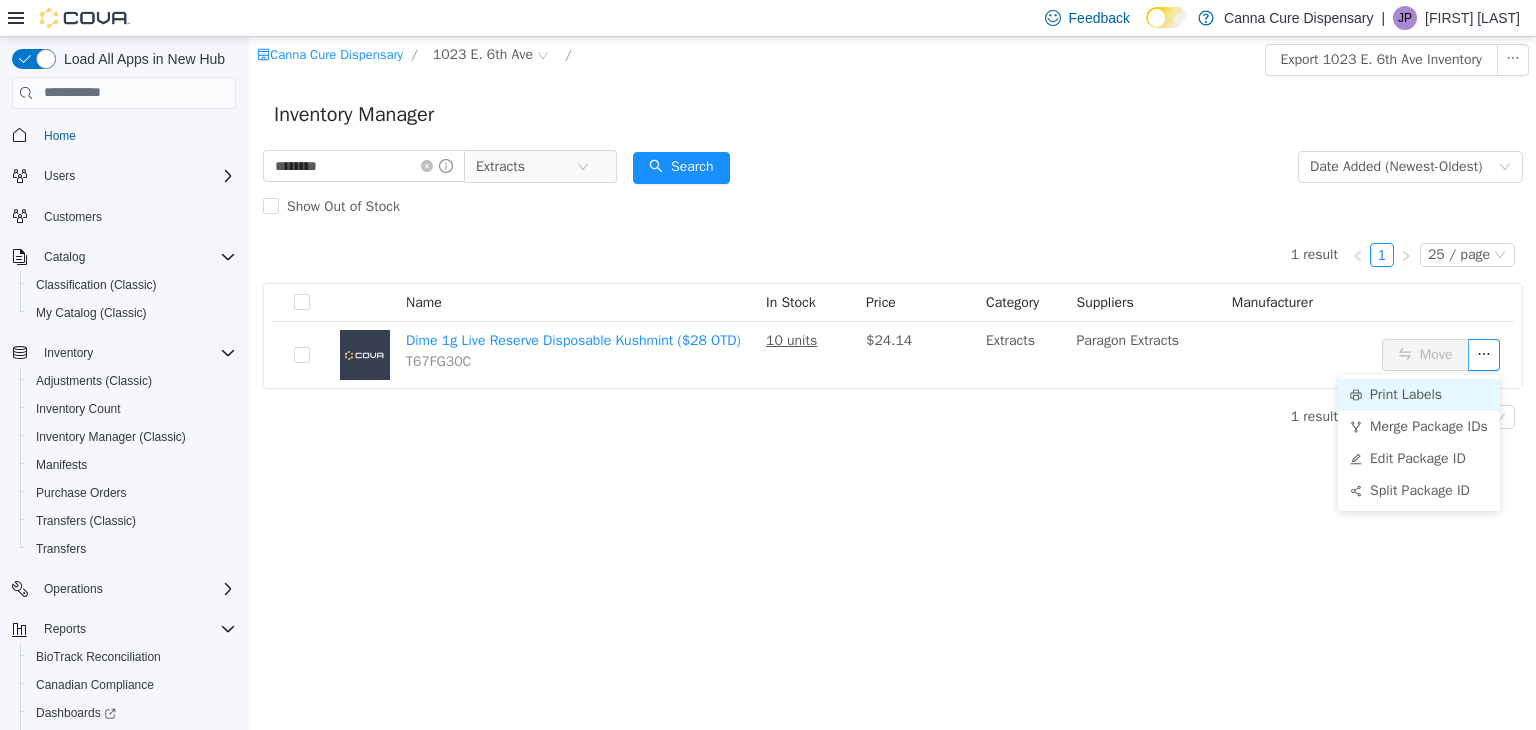 drag, startPoint x: 1448, startPoint y: 376, endPoint x: 1433, endPoint y: 391, distance: 21.213203 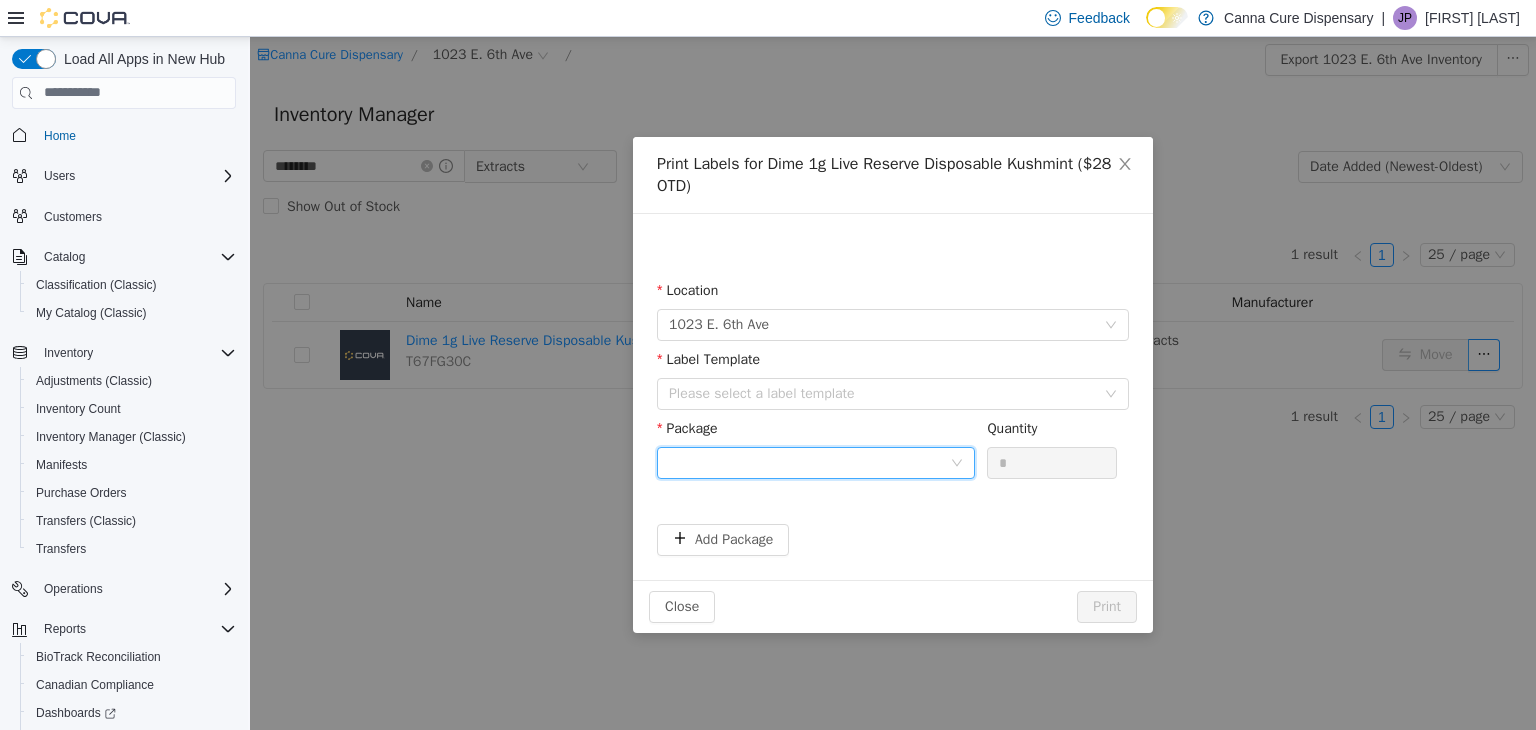 click at bounding box center [809, 462] 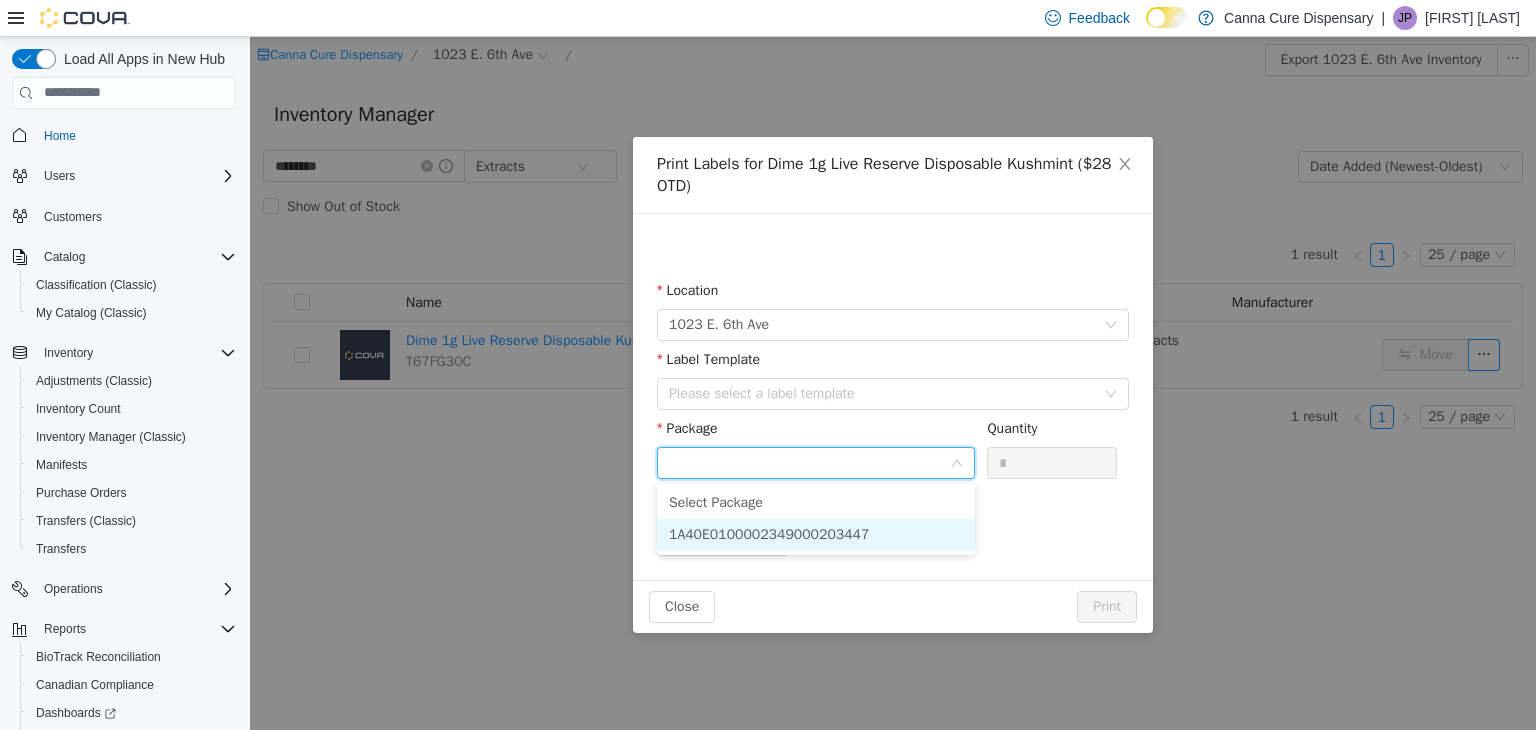 click on "1A40E0100002349000203447" at bounding box center [769, 533] 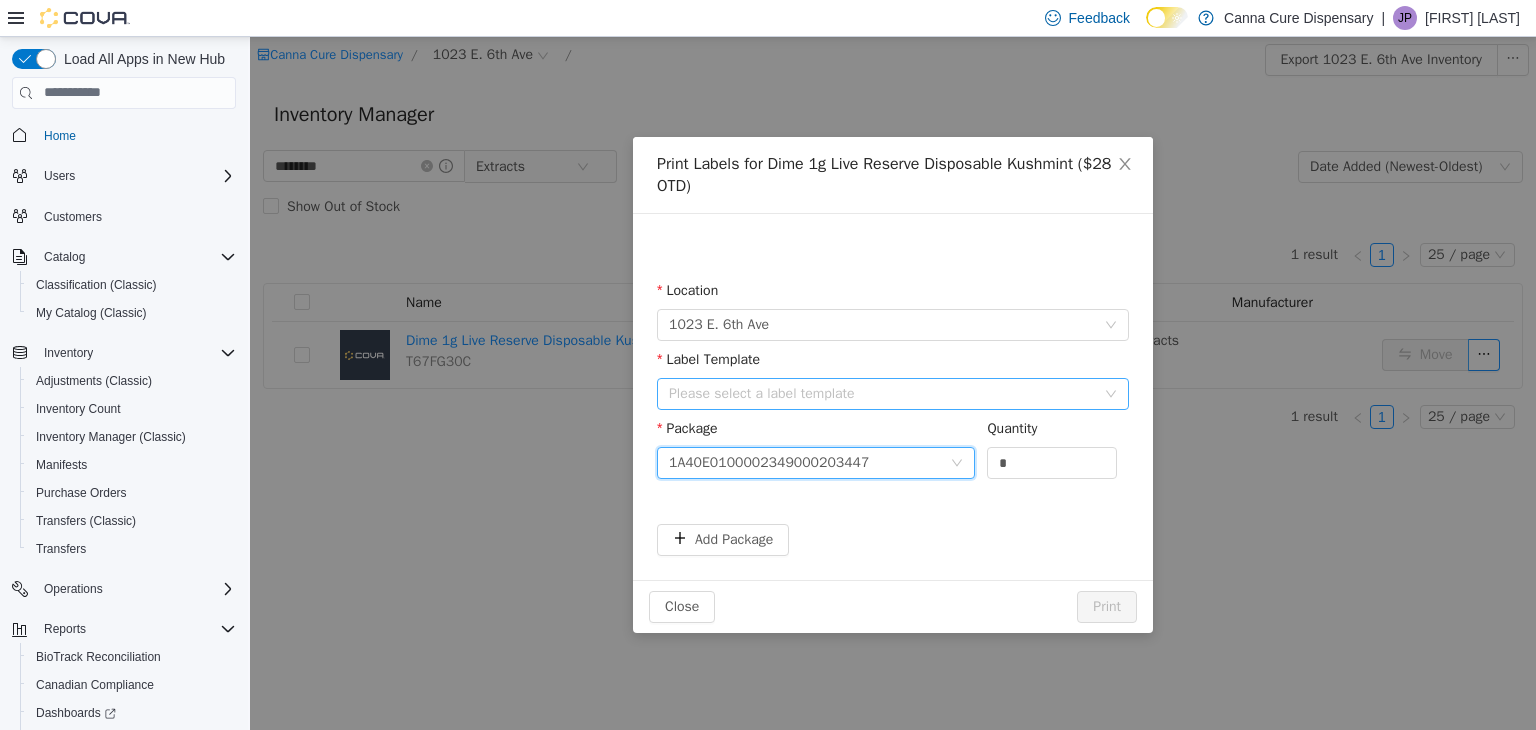 click on "Please select a label template" at bounding box center (882, 393) 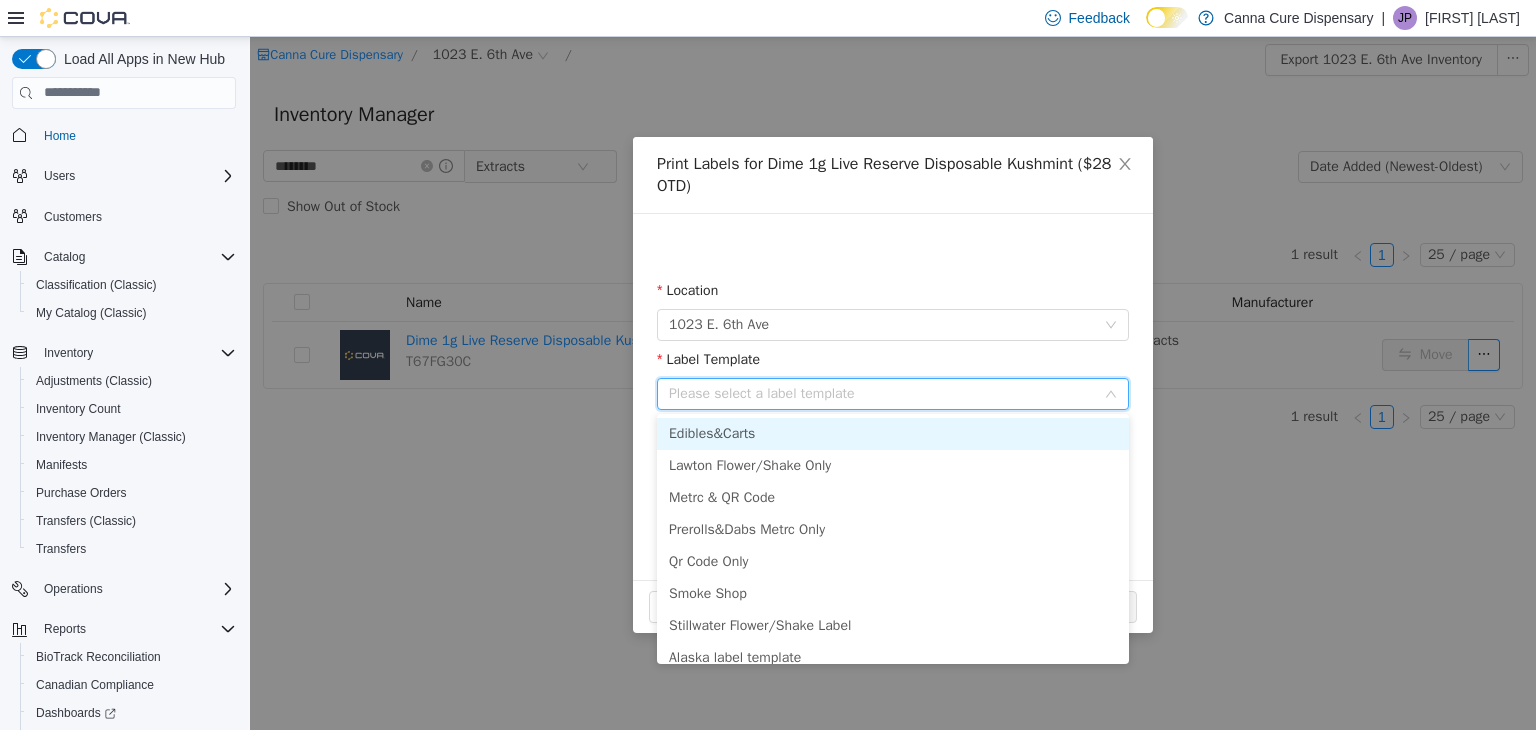 click on "Edibles&Carts" at bounding box center (893, 433) 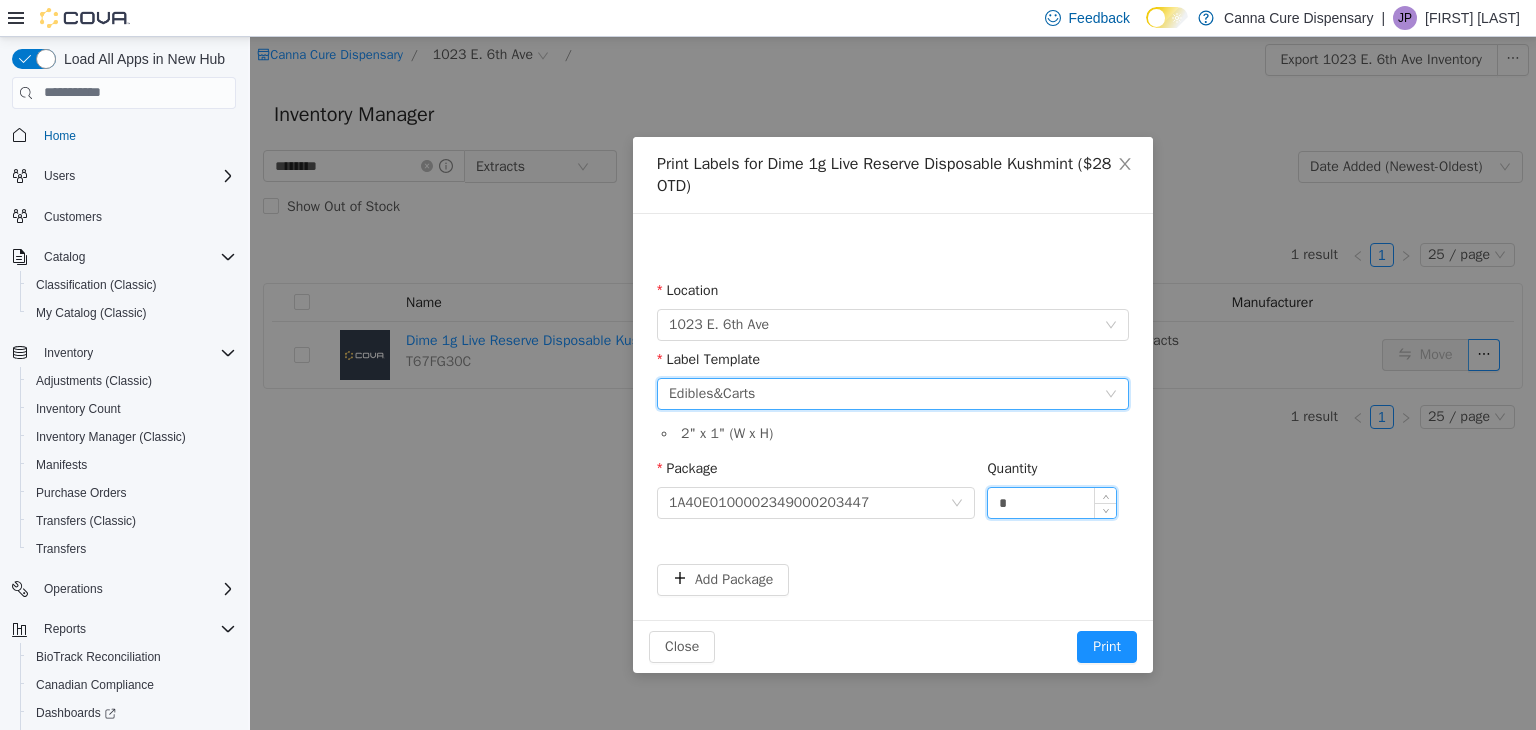 click on "*" at bounding box center (1052, 502) 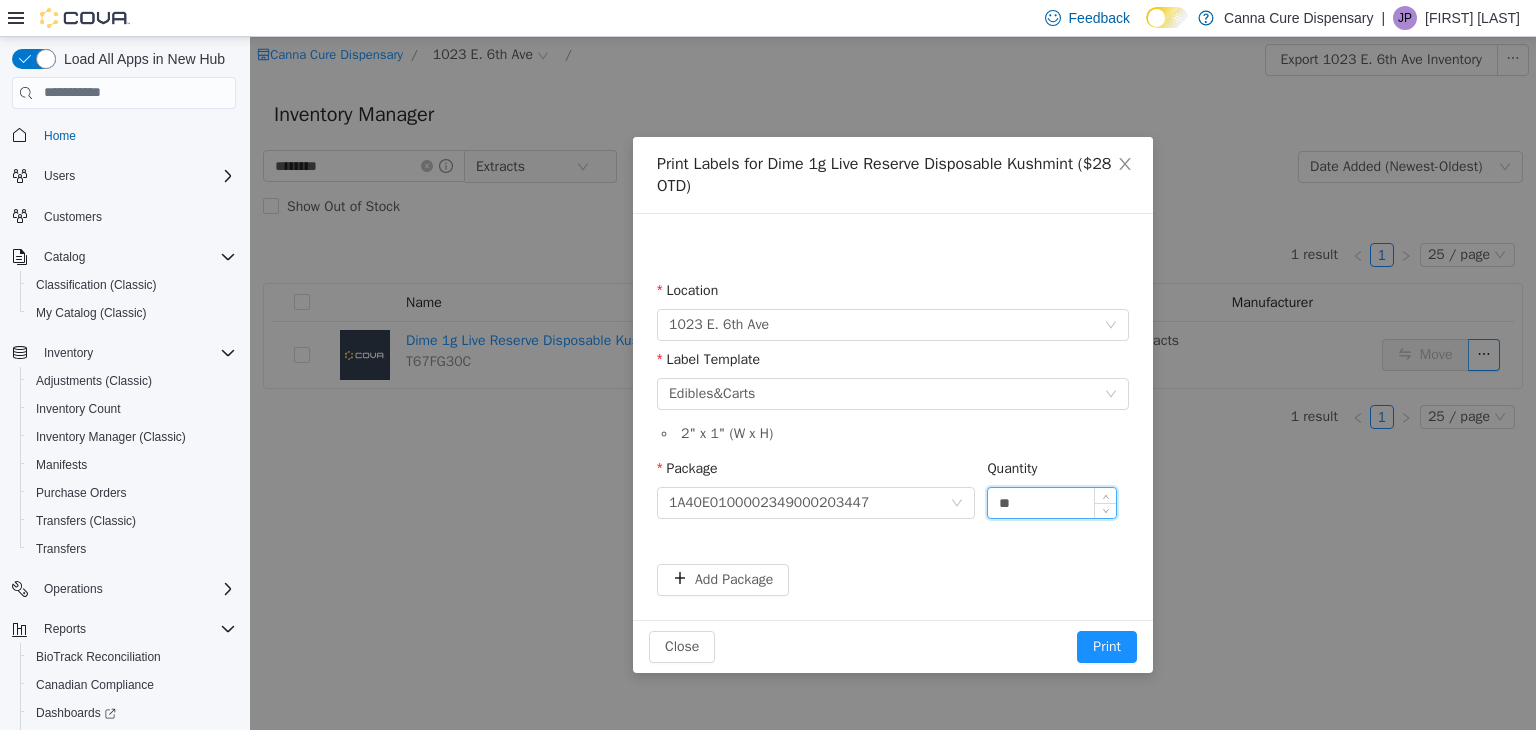type on "**" 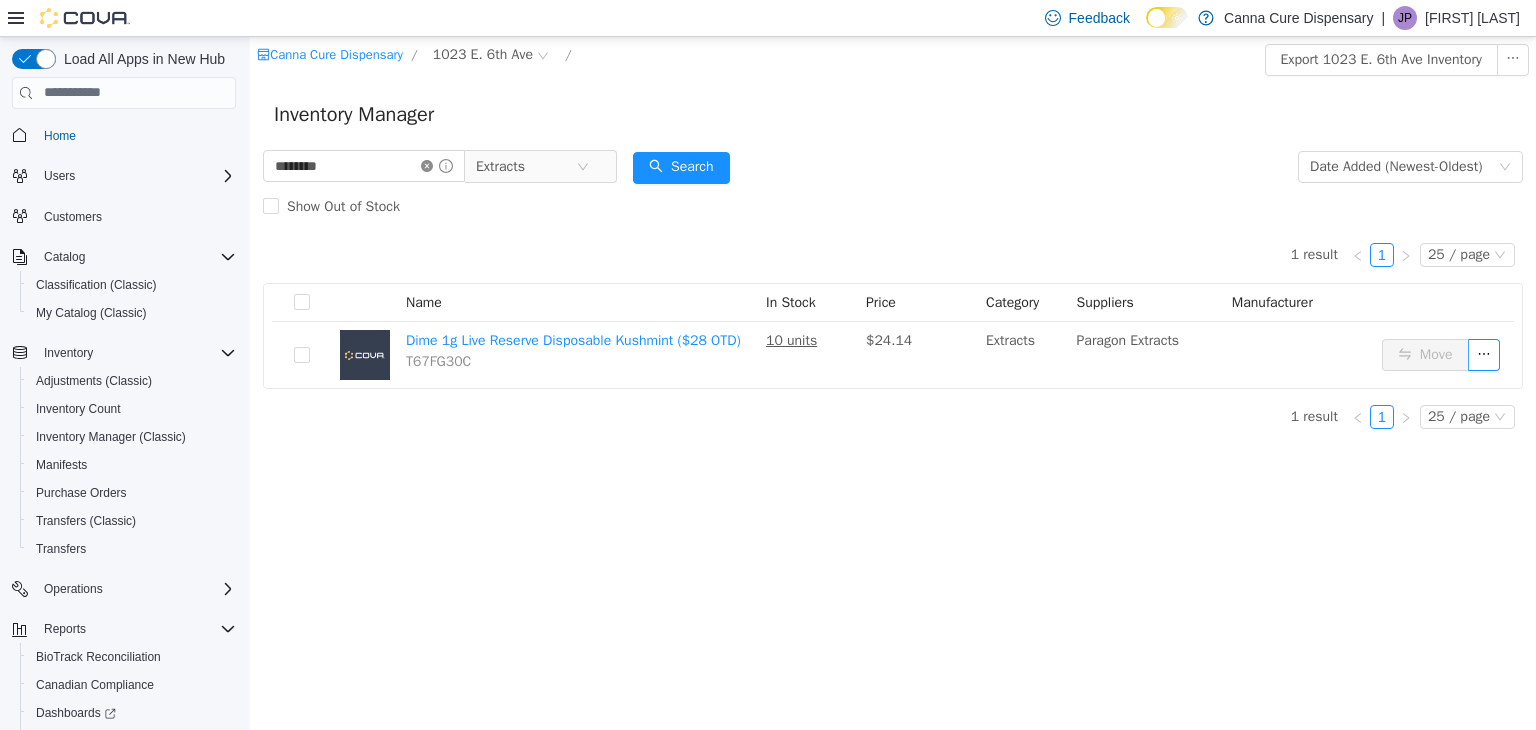 click 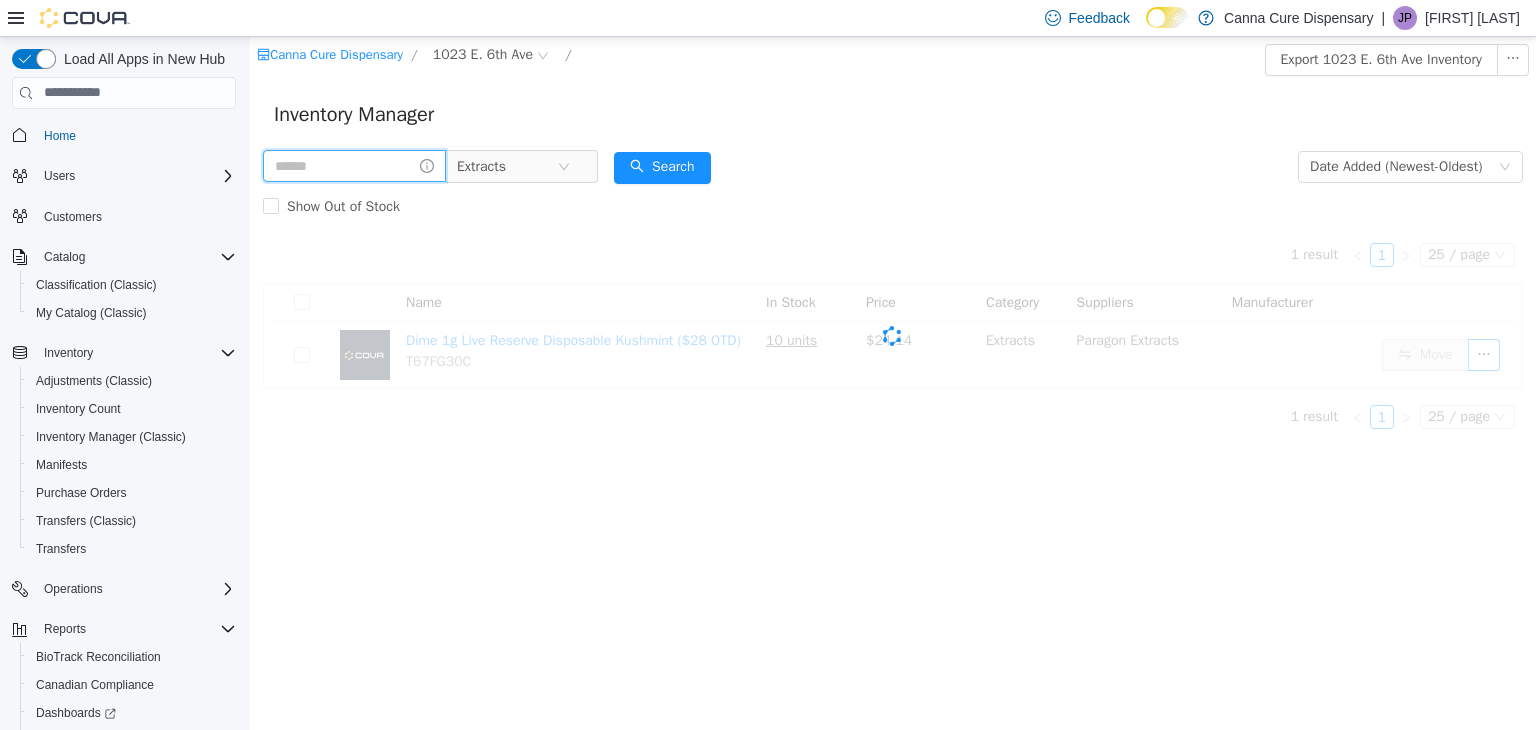 click at bounding box center (354, 165) 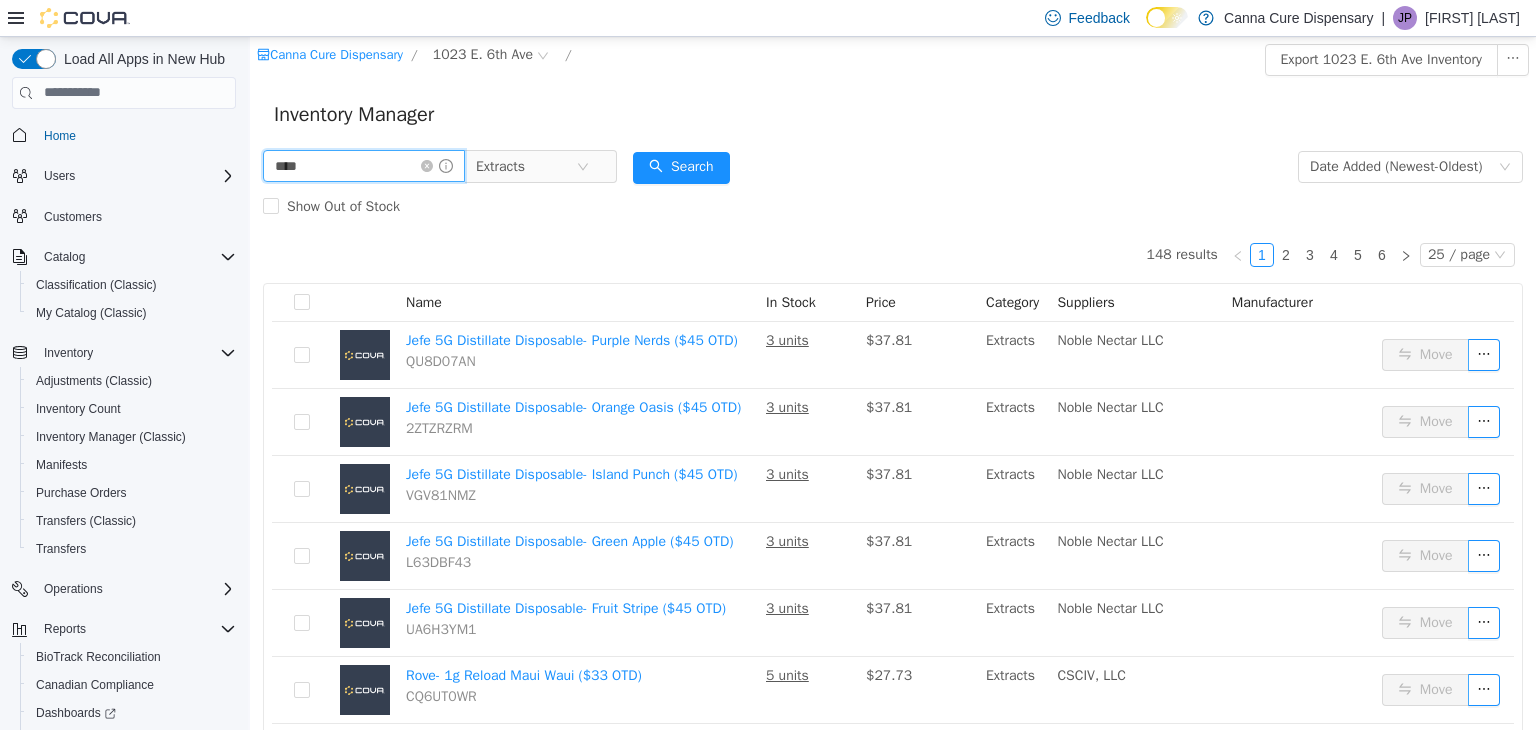type on "****" 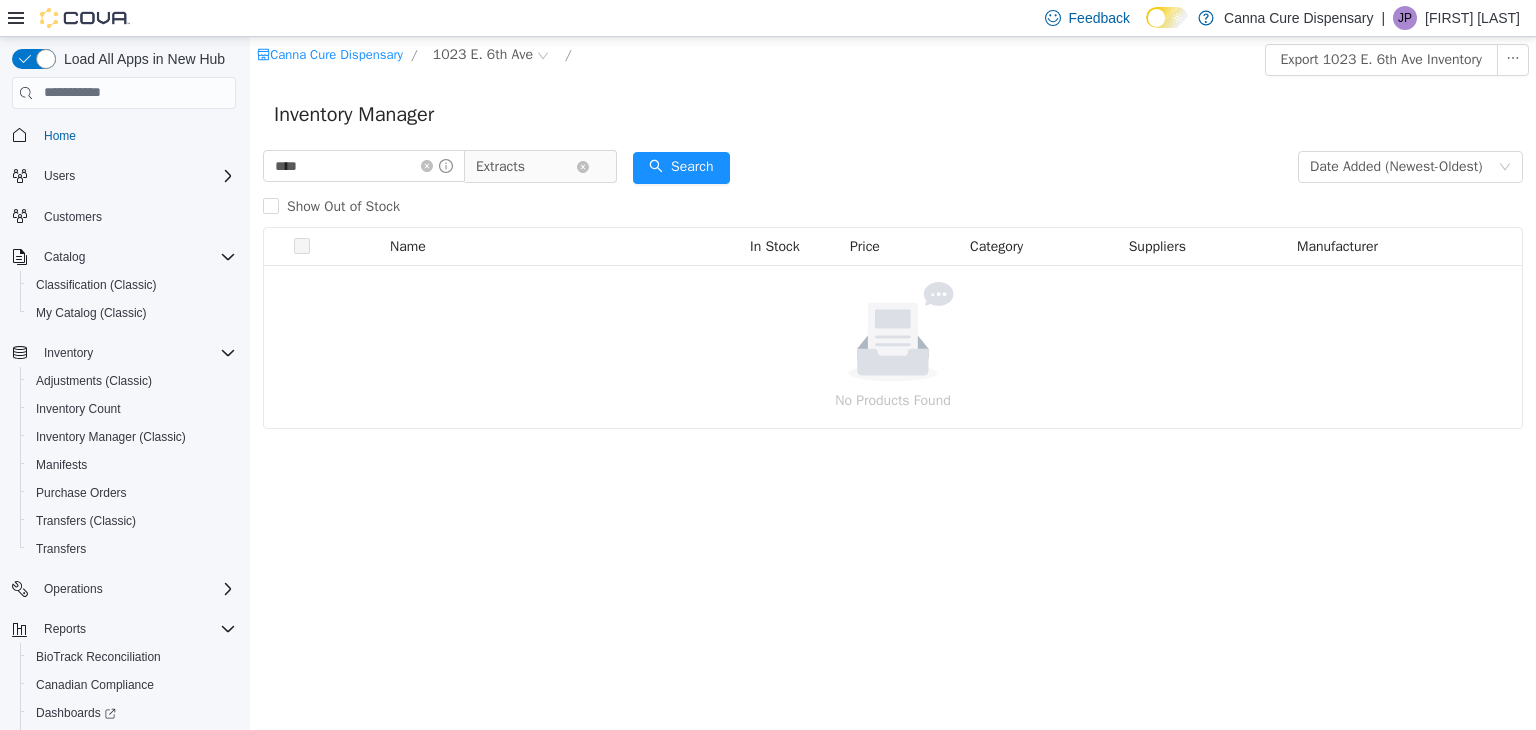 click on "Extracts" at bounding box center [526, 166] 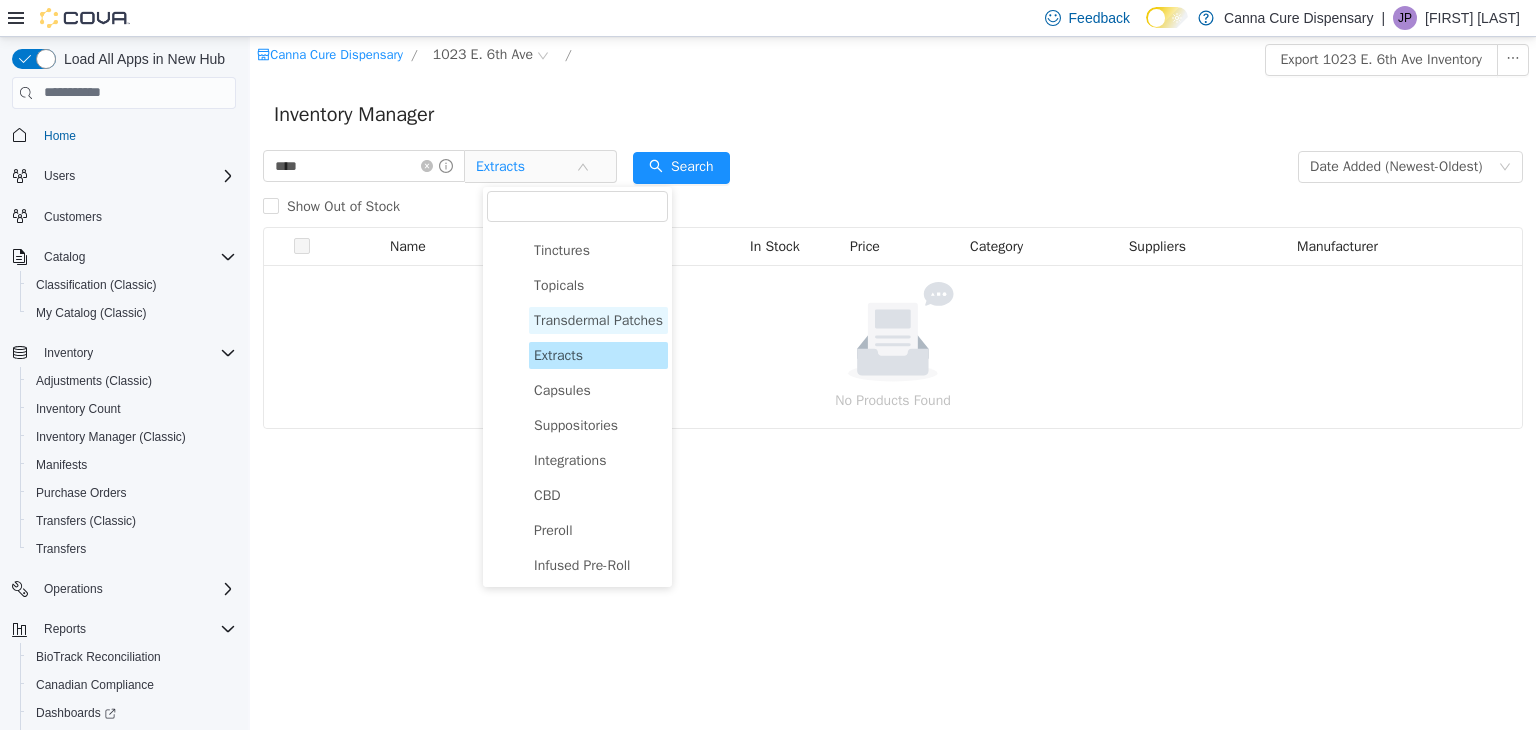 scroll, scrollTop: 0, scrollLeft: 0, axis: both 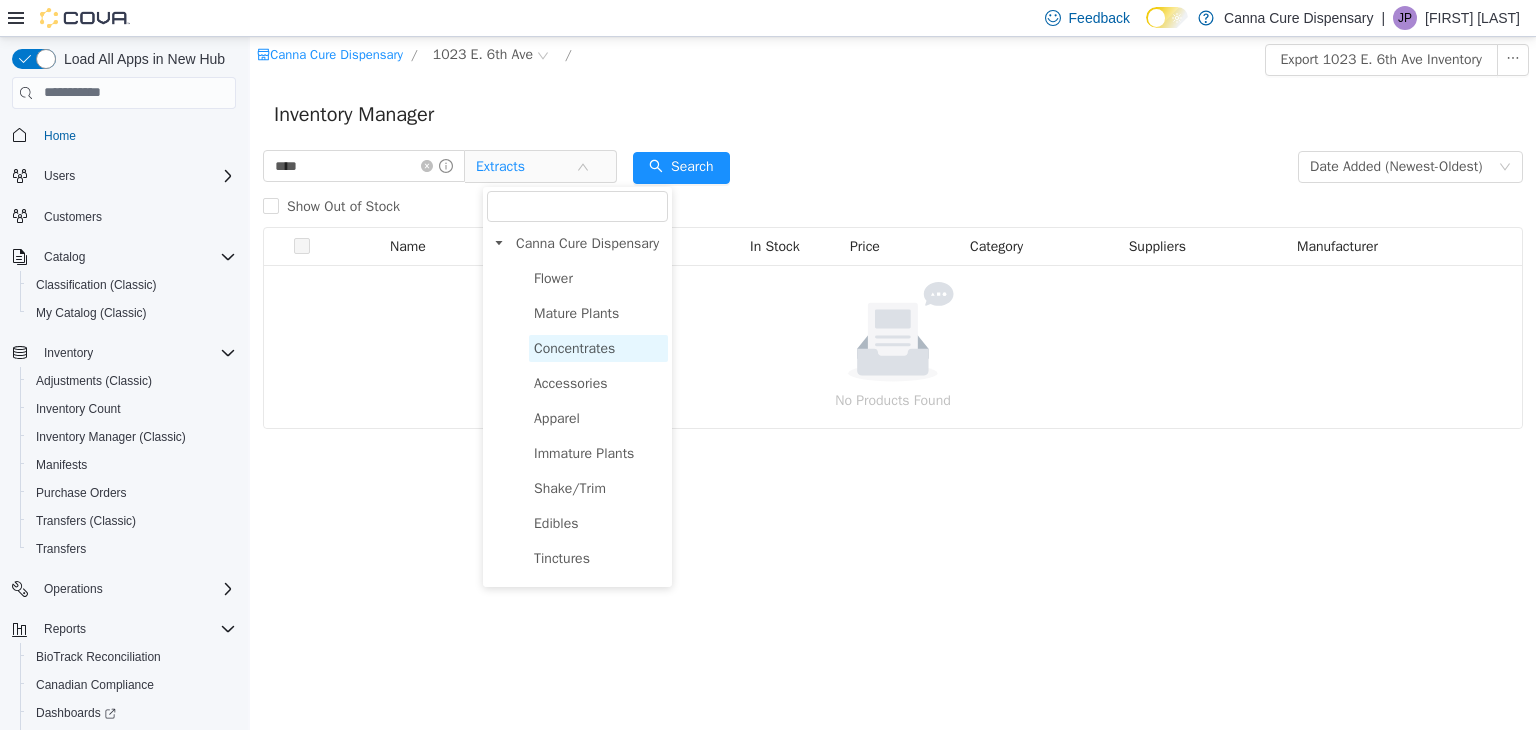 click on "Concentrates" at bounding box center (574, 347) 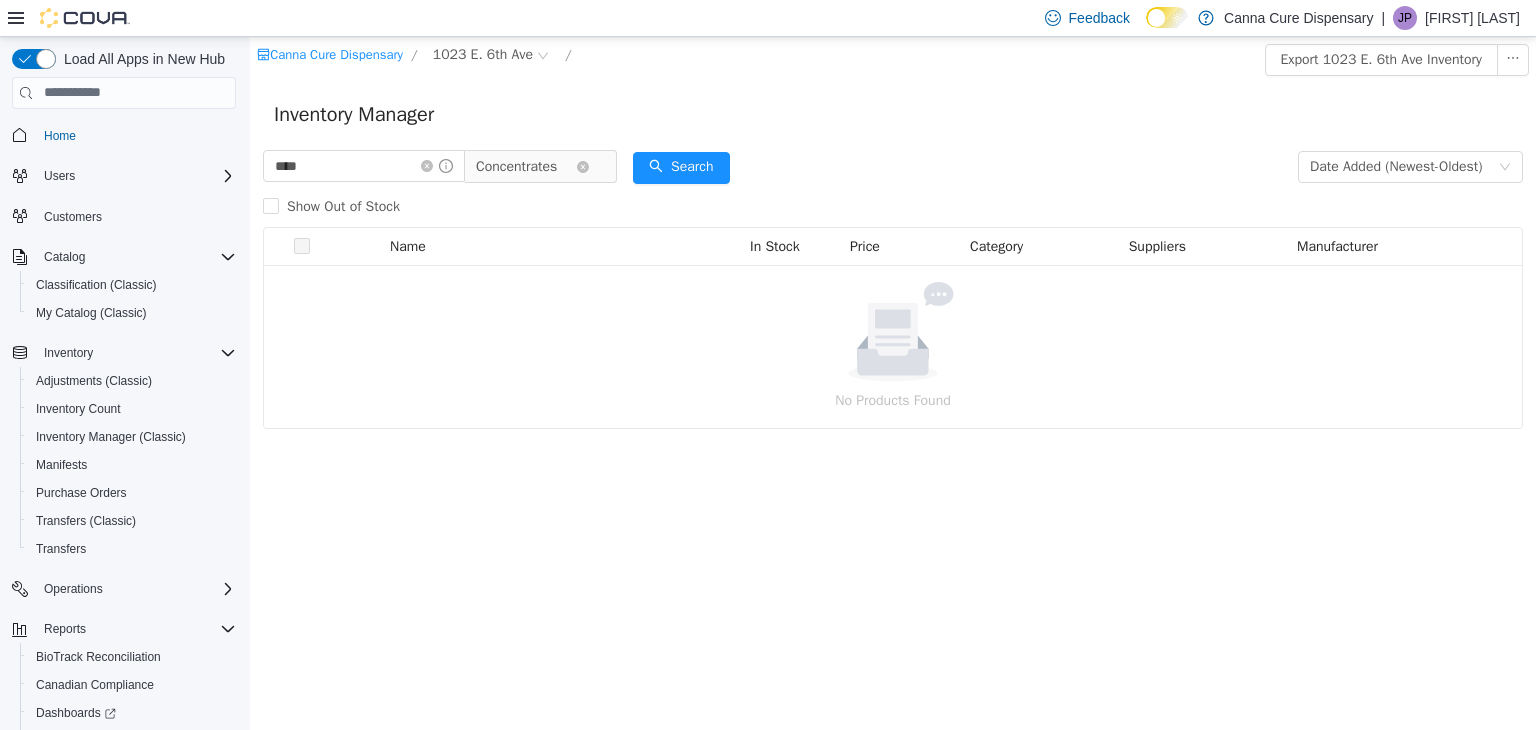 click on "Concentrates" at bounding box center [516, 166] 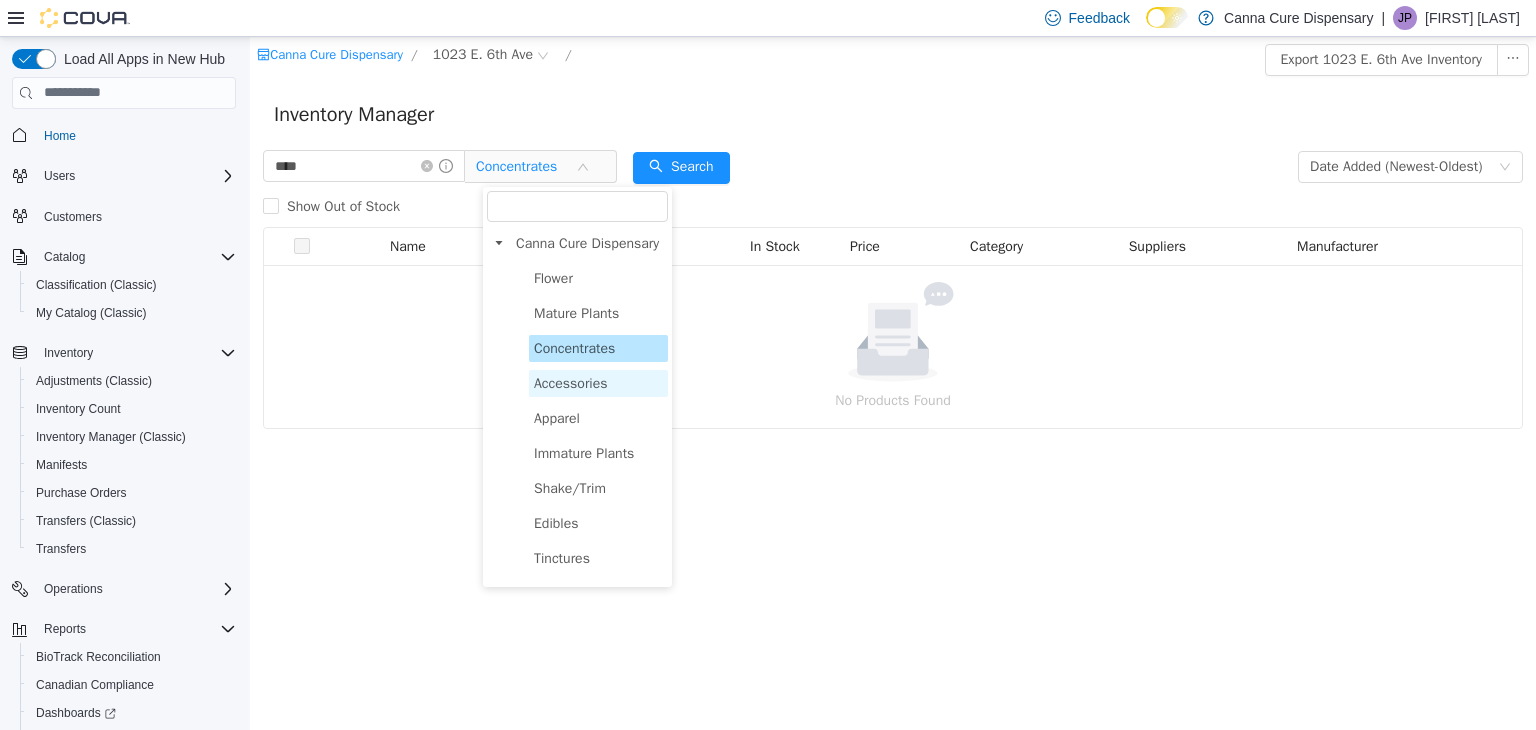 click on "Accessories" at bounding box center [571, 382] 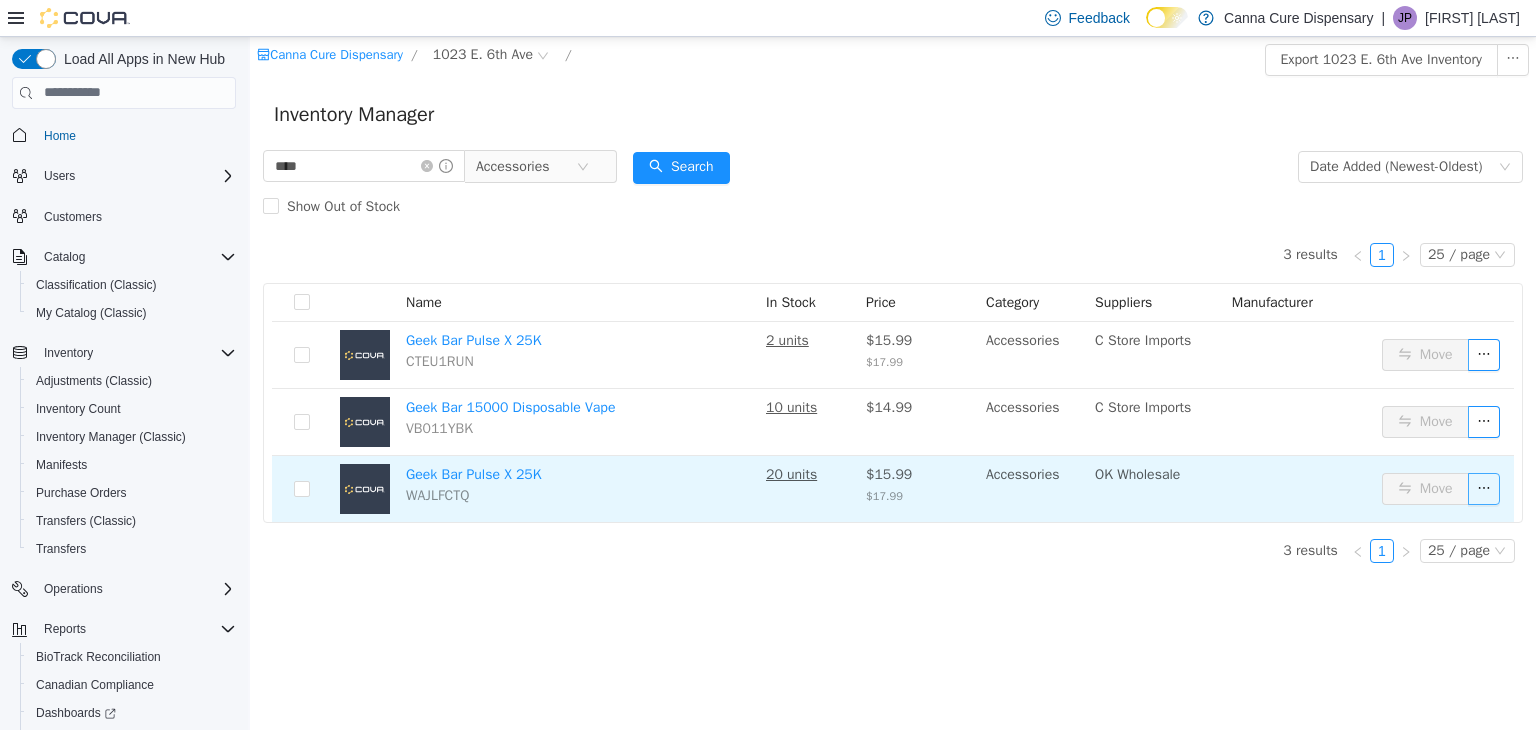 click at bounding box center [1484, 488] 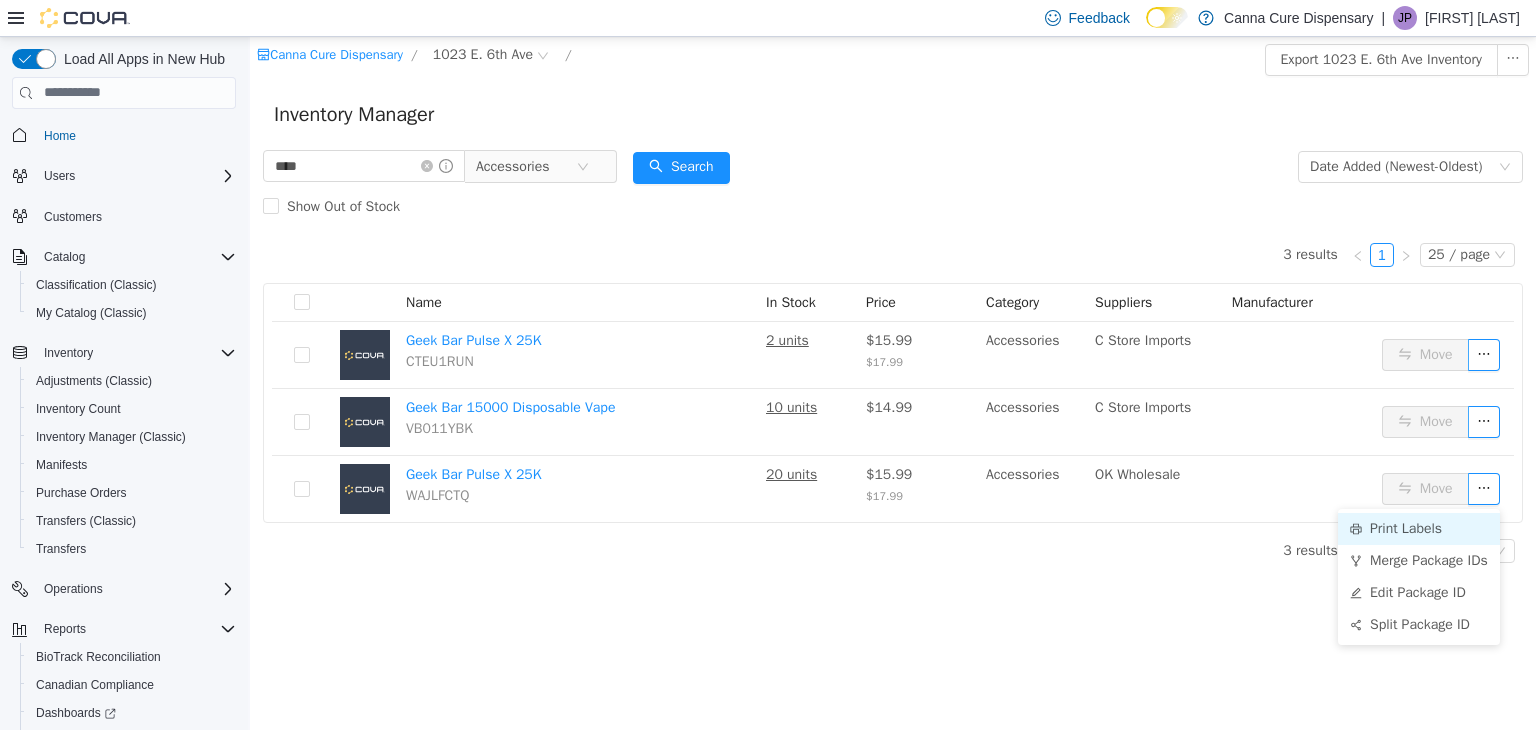 click on "Print Labels" at bounding box center (1419, 528) 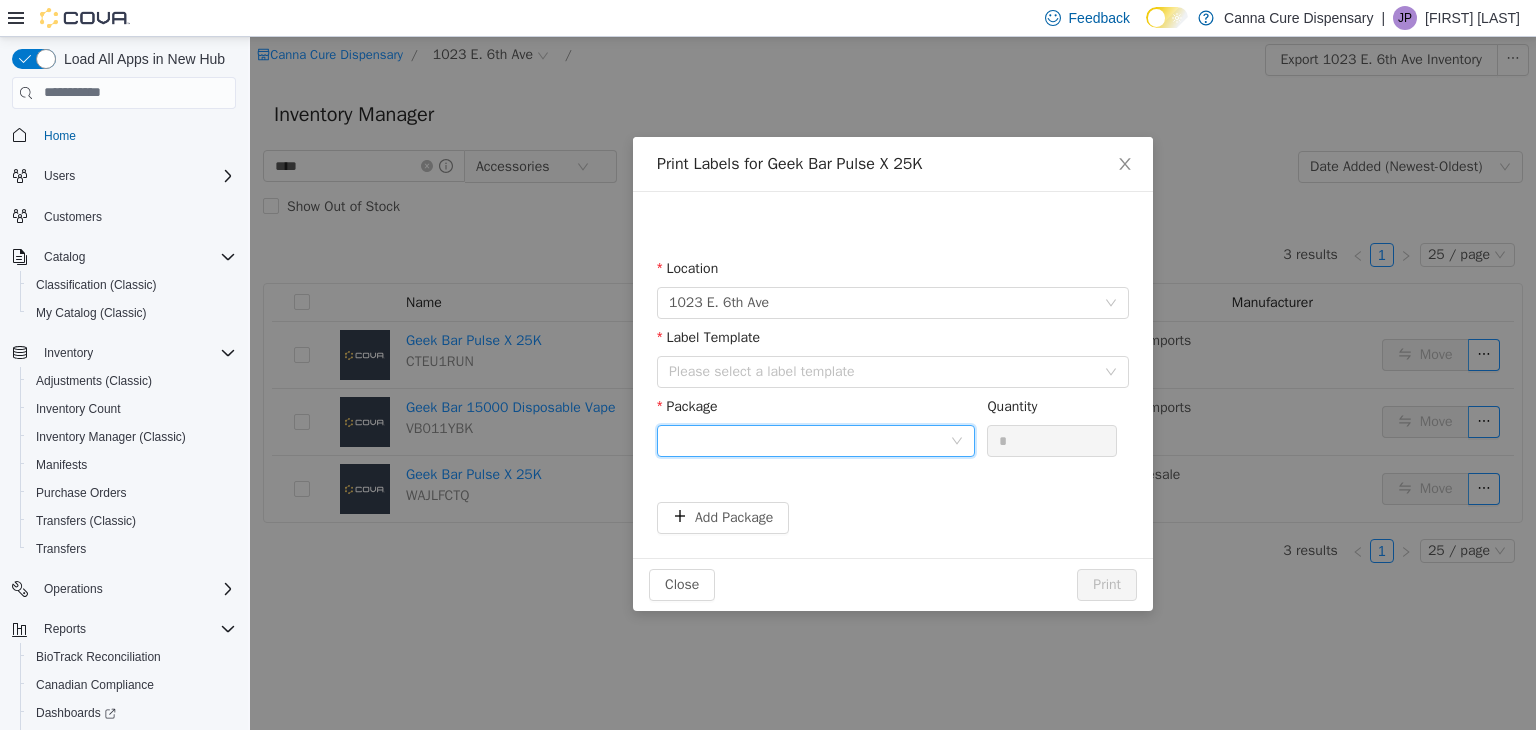 click at bounding box center (809, 440) 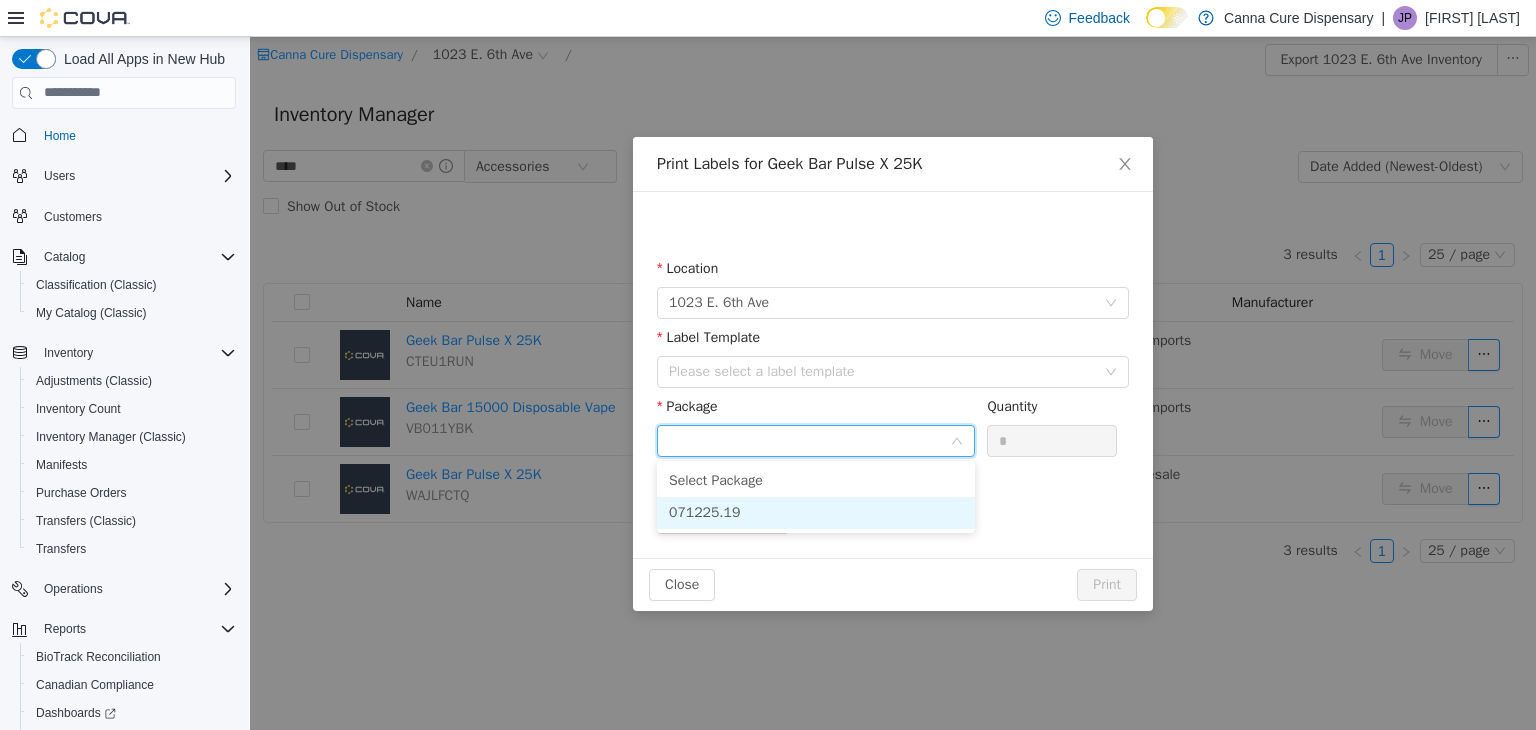 click on "071225.19" at bounding box center [816, 512] 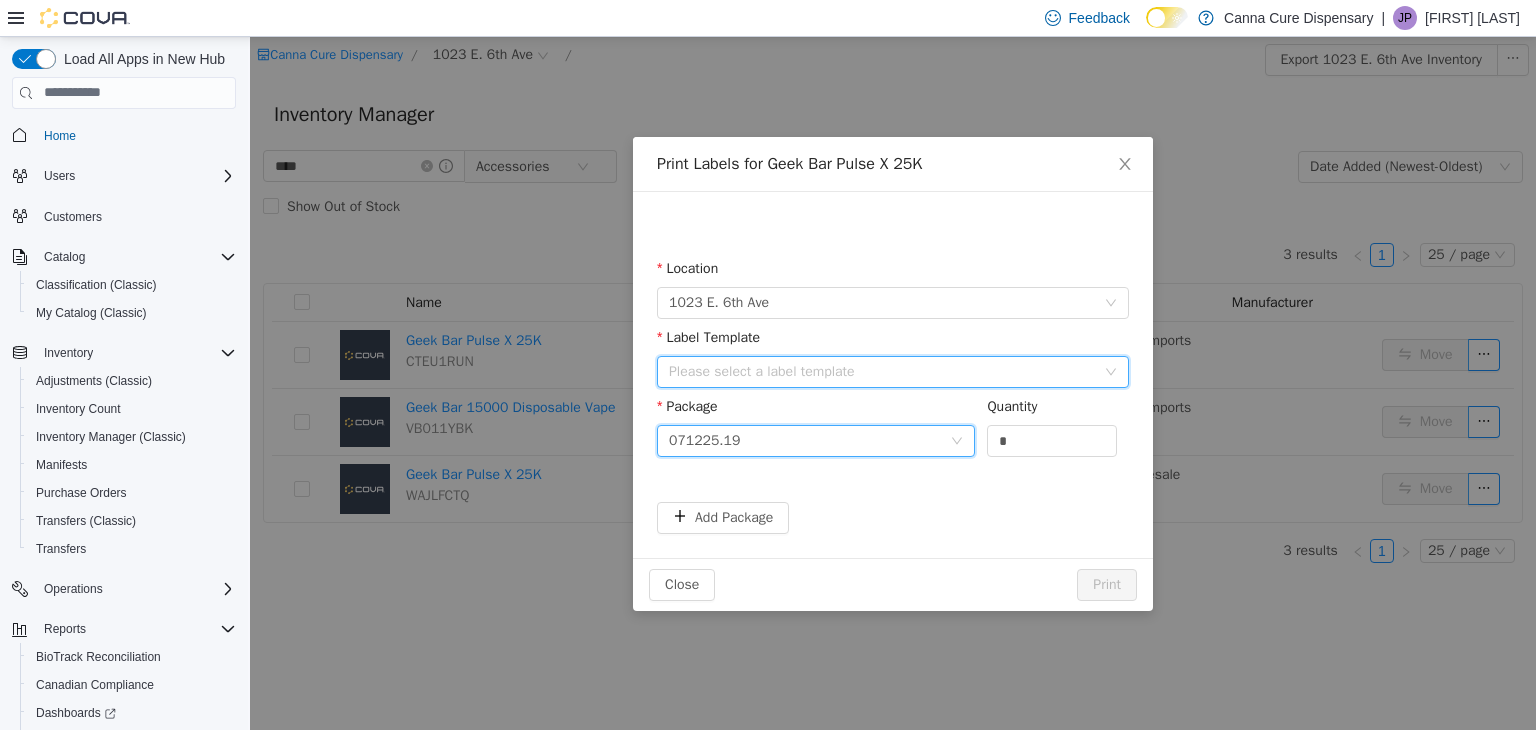 click on "Please select a label template" at bounding box center [886, 371] 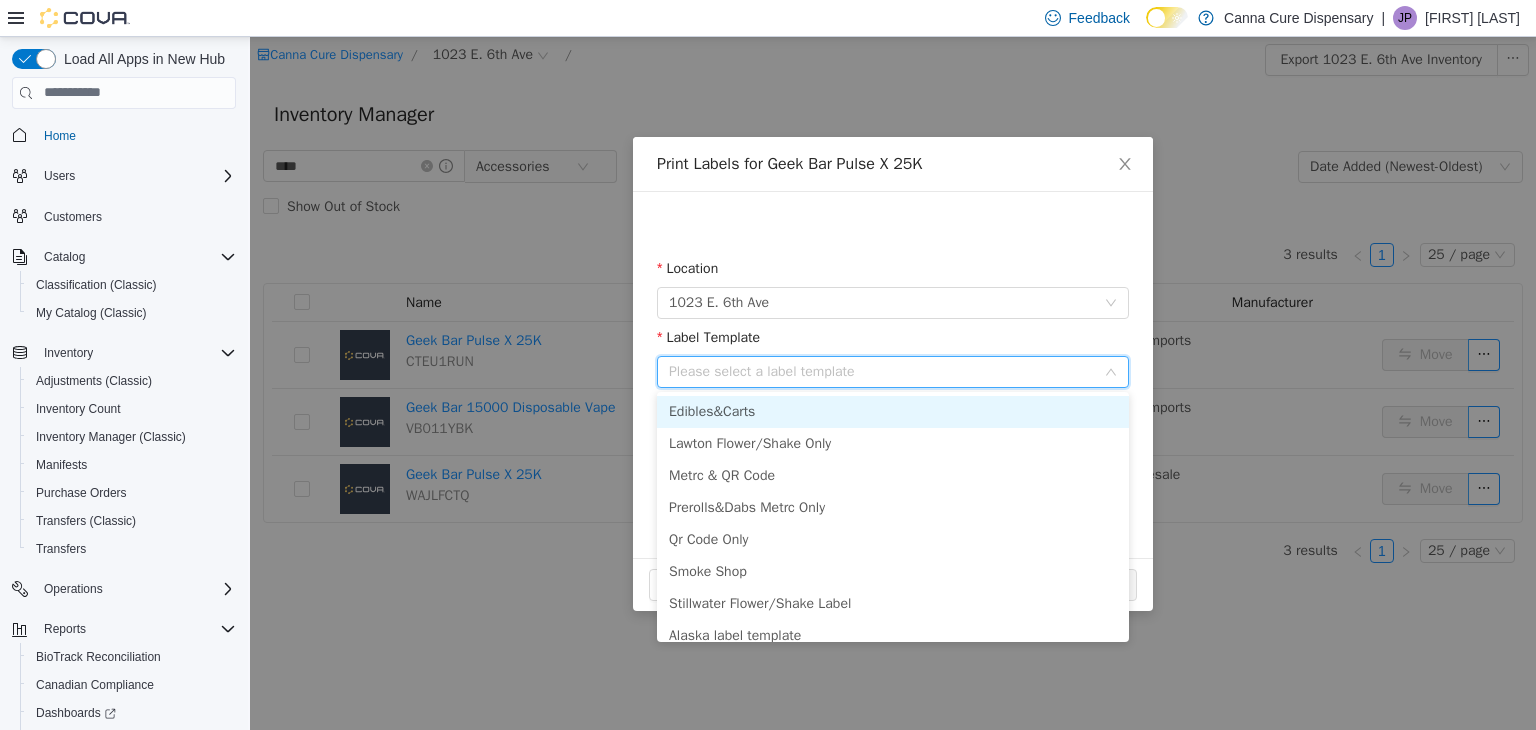 click on "Edibles&Carts" at bounding box center [893, 411] 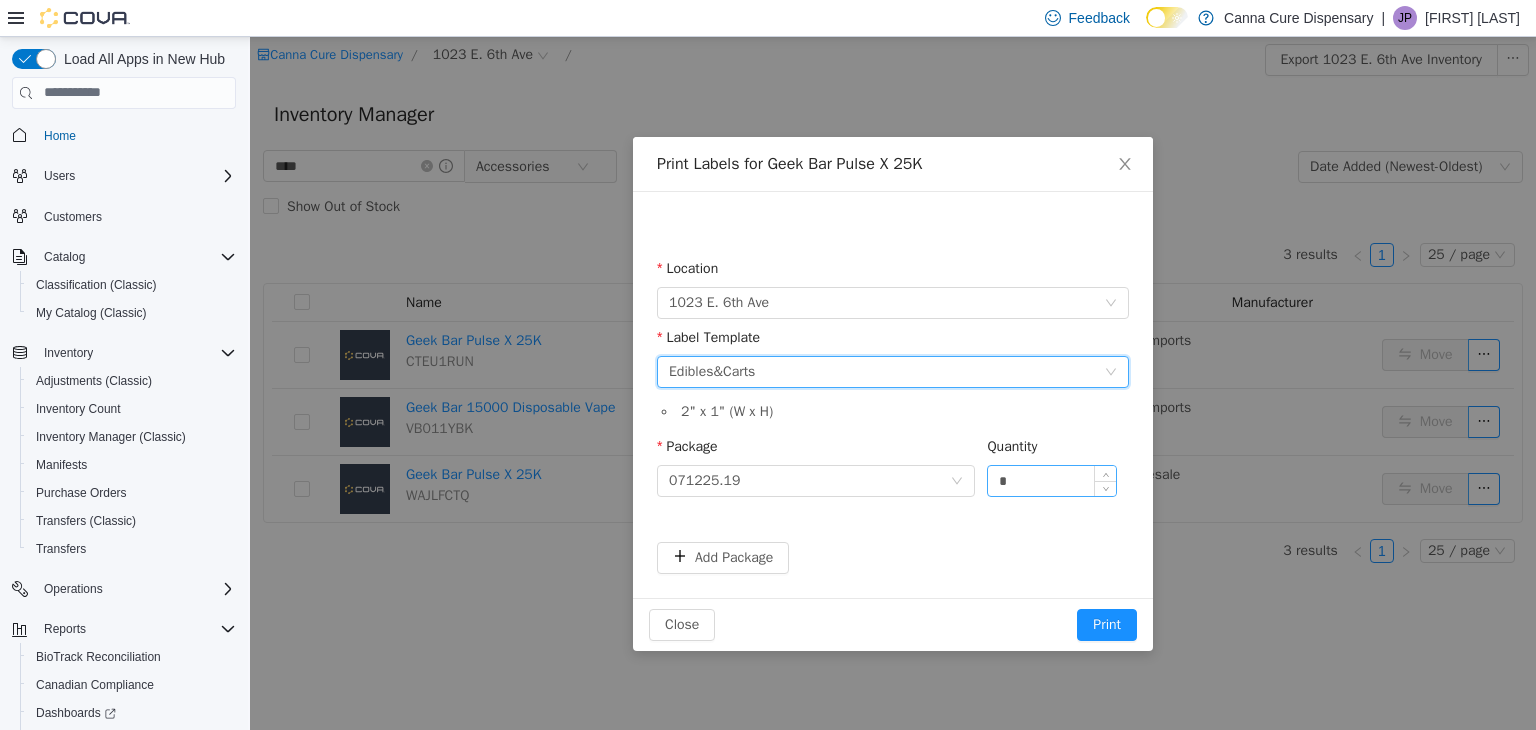 click on "*" at bounding box center [1052, 480] 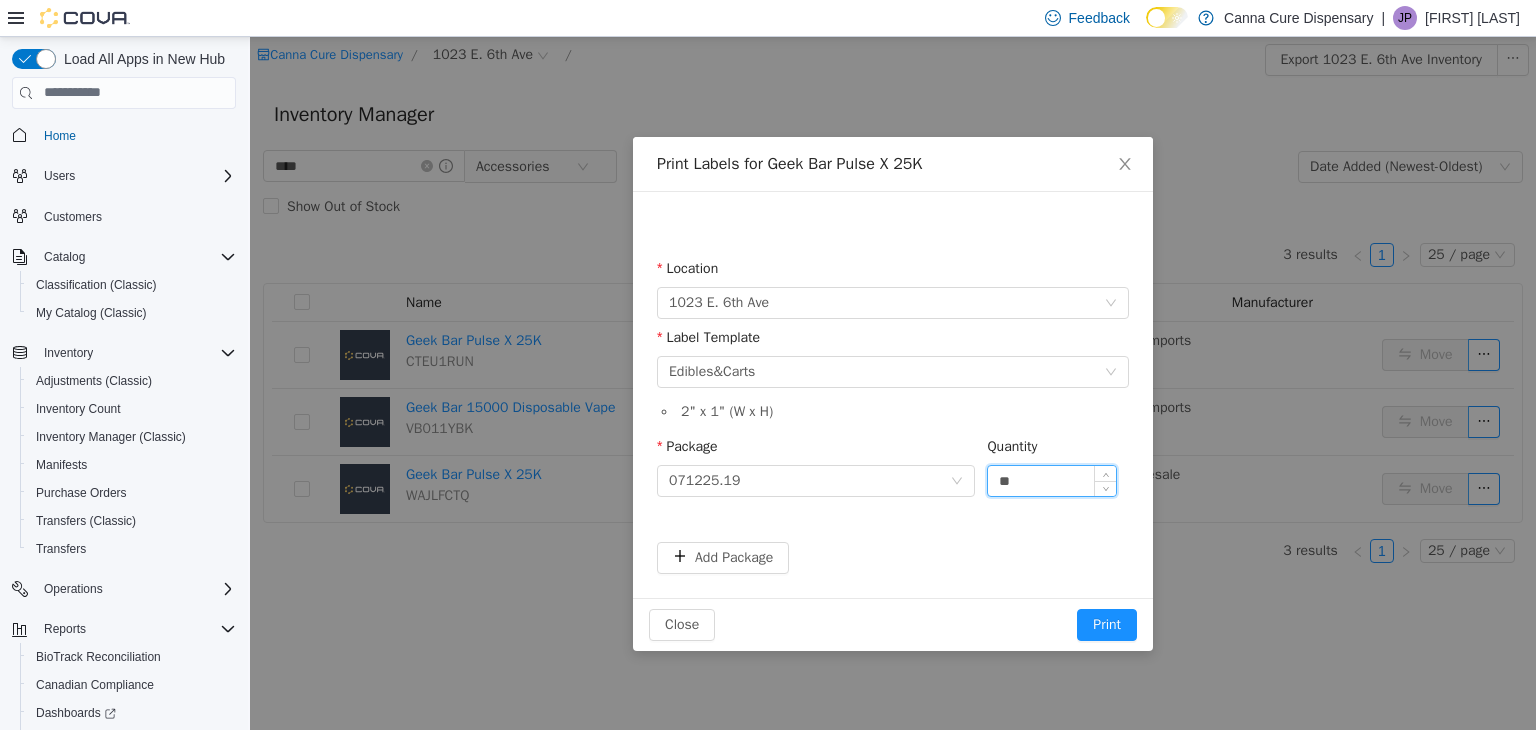 type on "**" 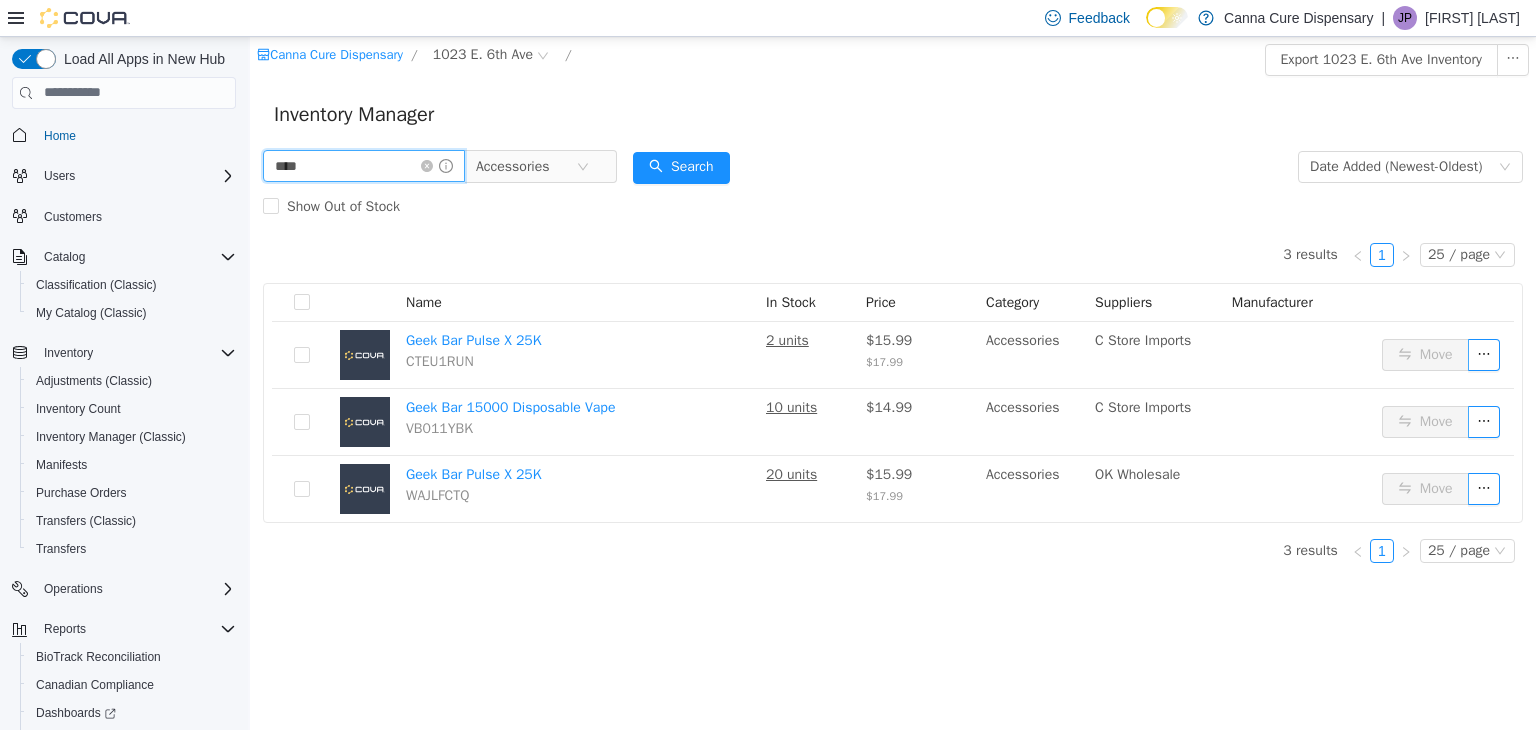 click on "****" at bounding box center [364, 165] 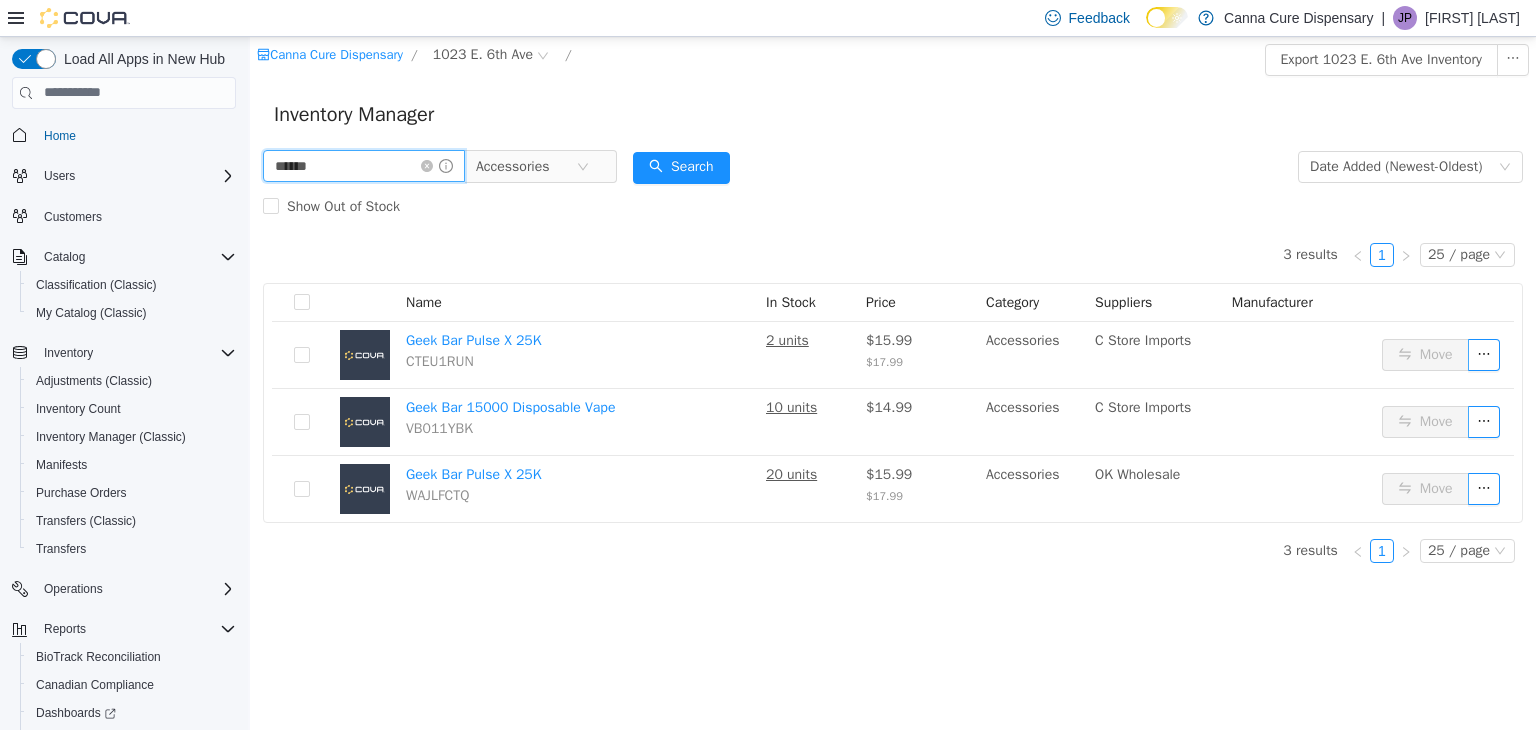 type on "******" 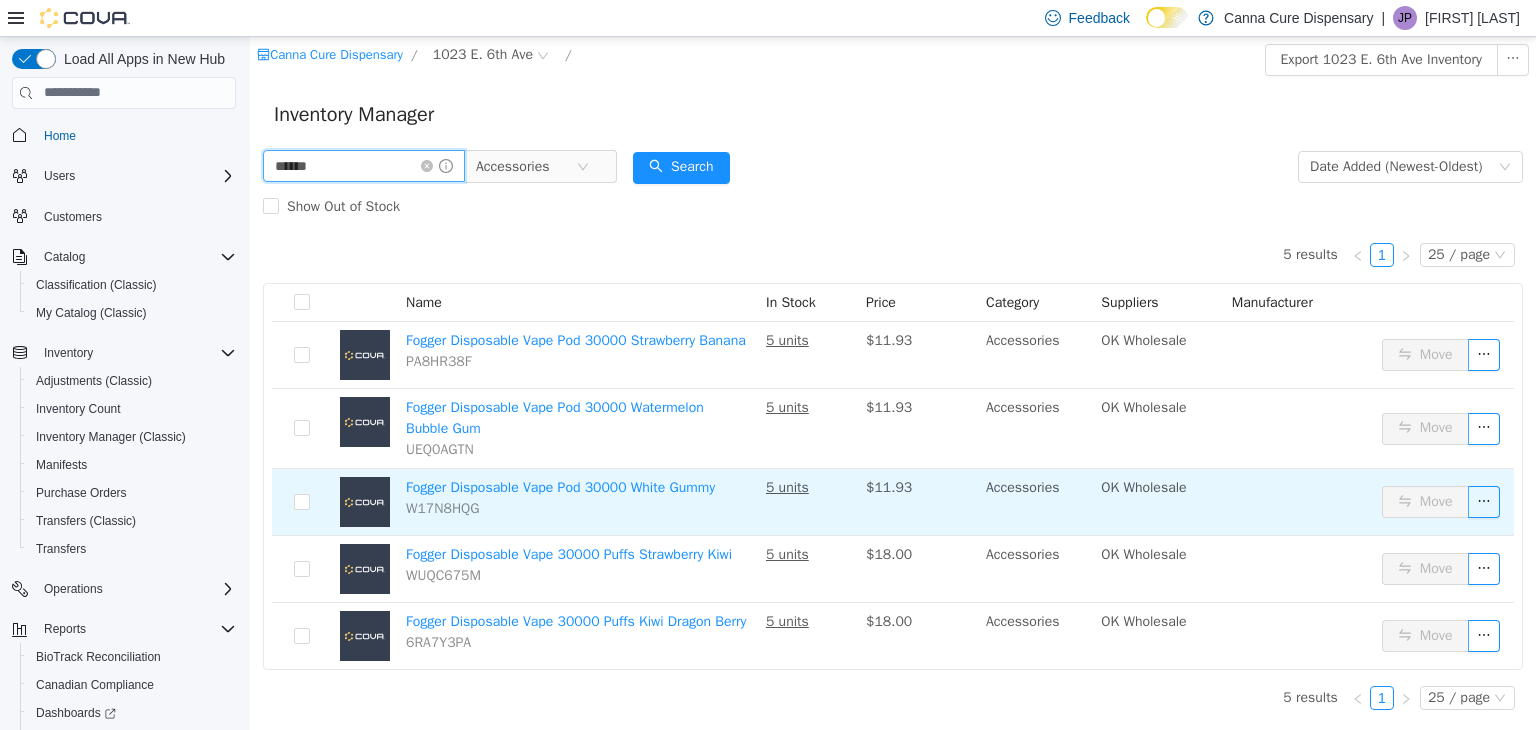 scroll, scrollTop: 22, scrollLeft: 0, axis: vertical 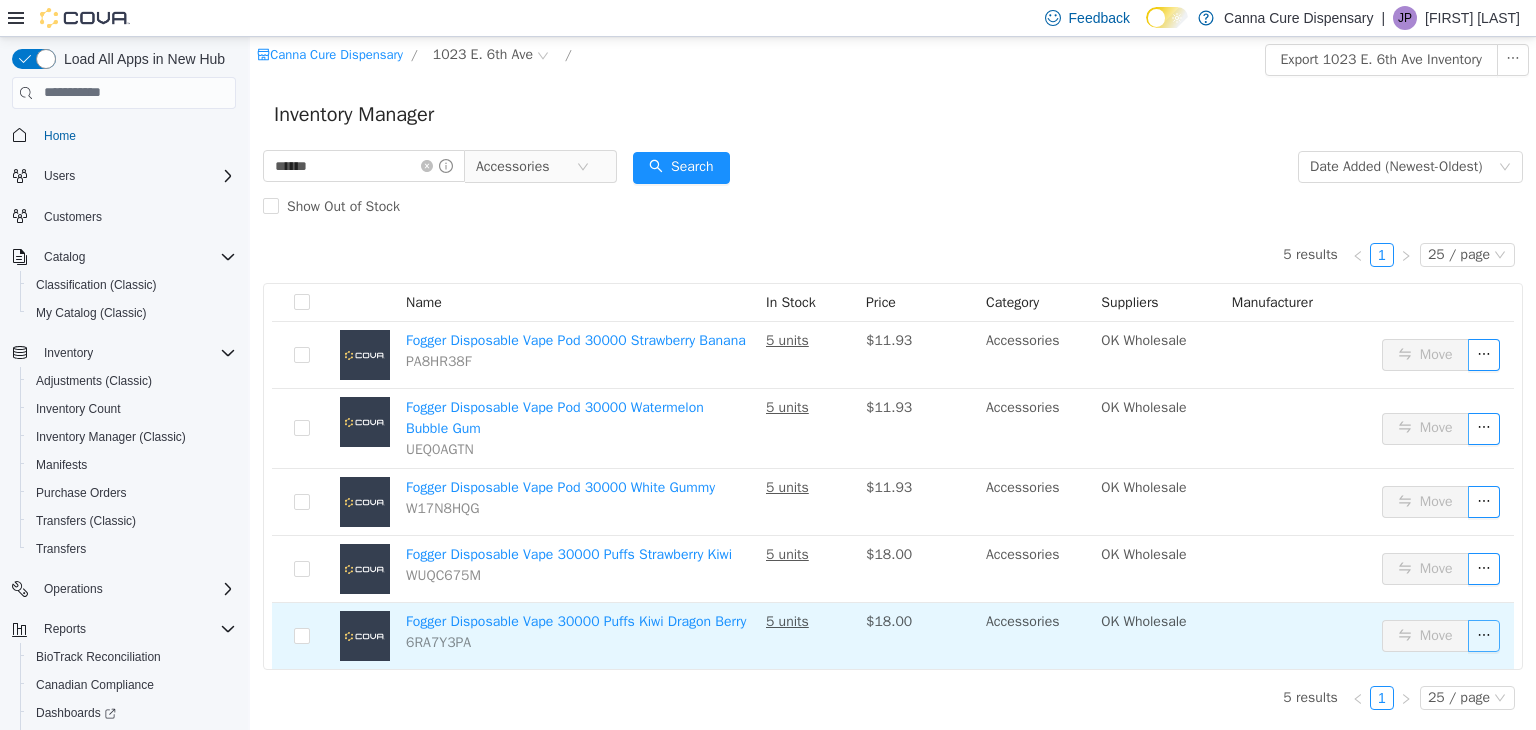 click at bounding box center (1484, 635) 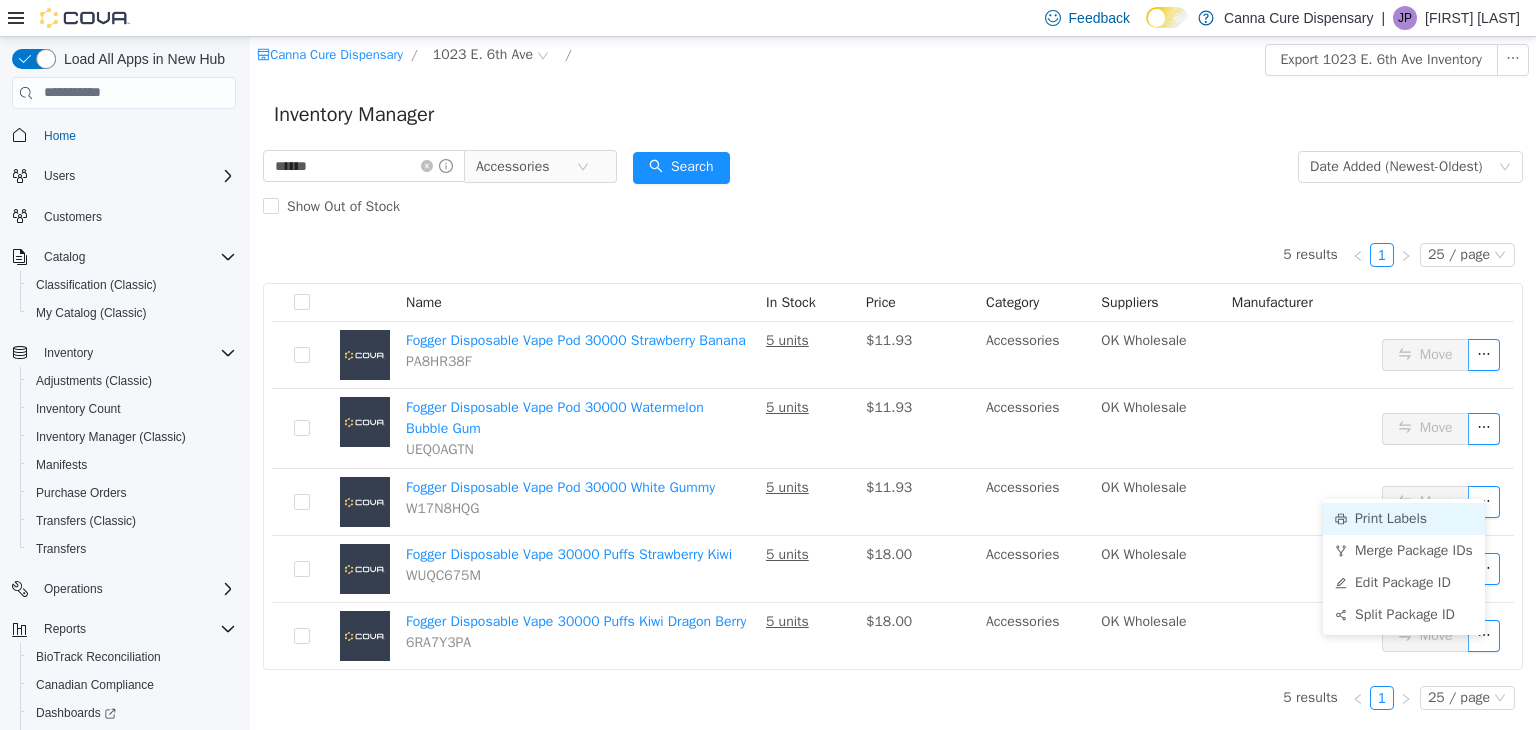 click 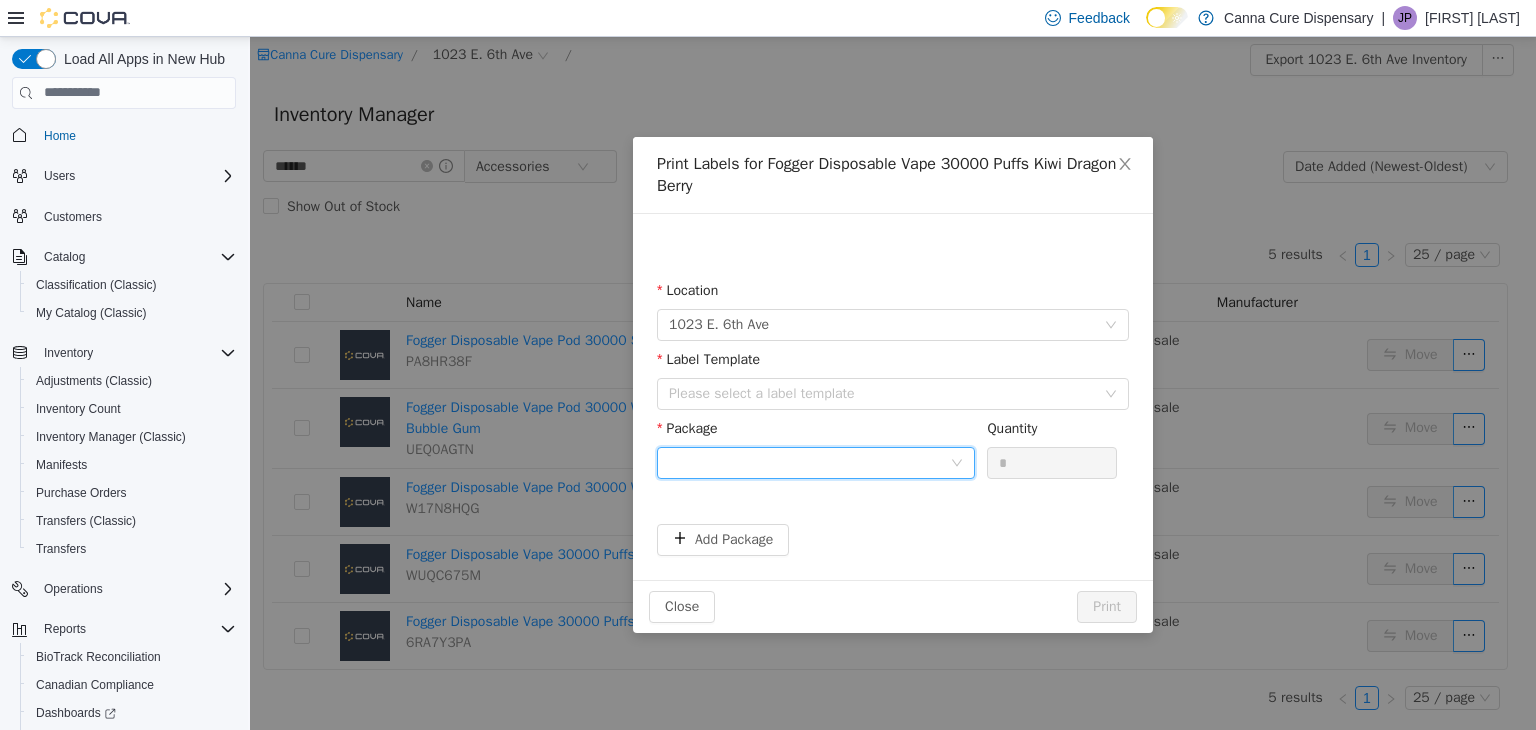 click at bounding box center (809, 462) 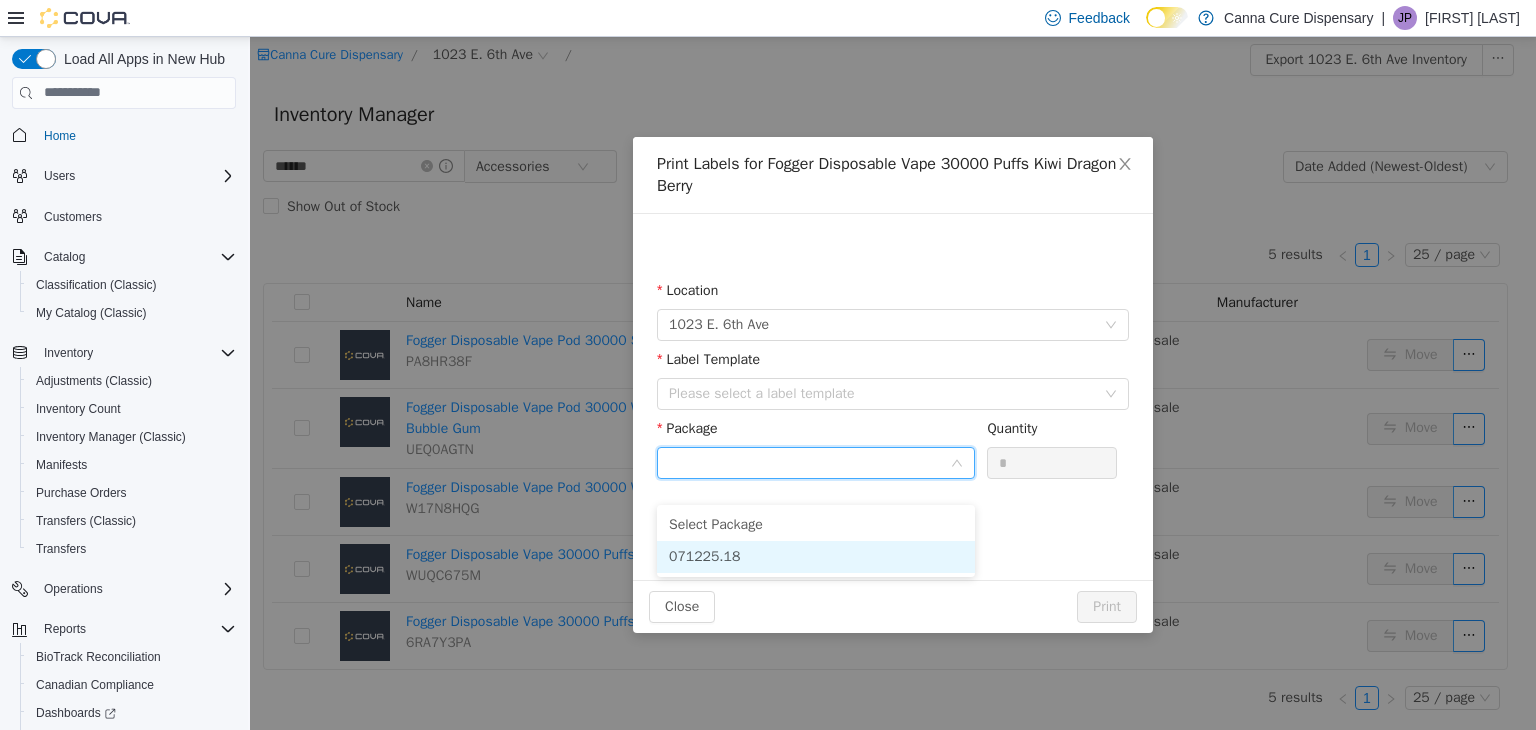click on "071225.18" at bounding box center [816, 556] 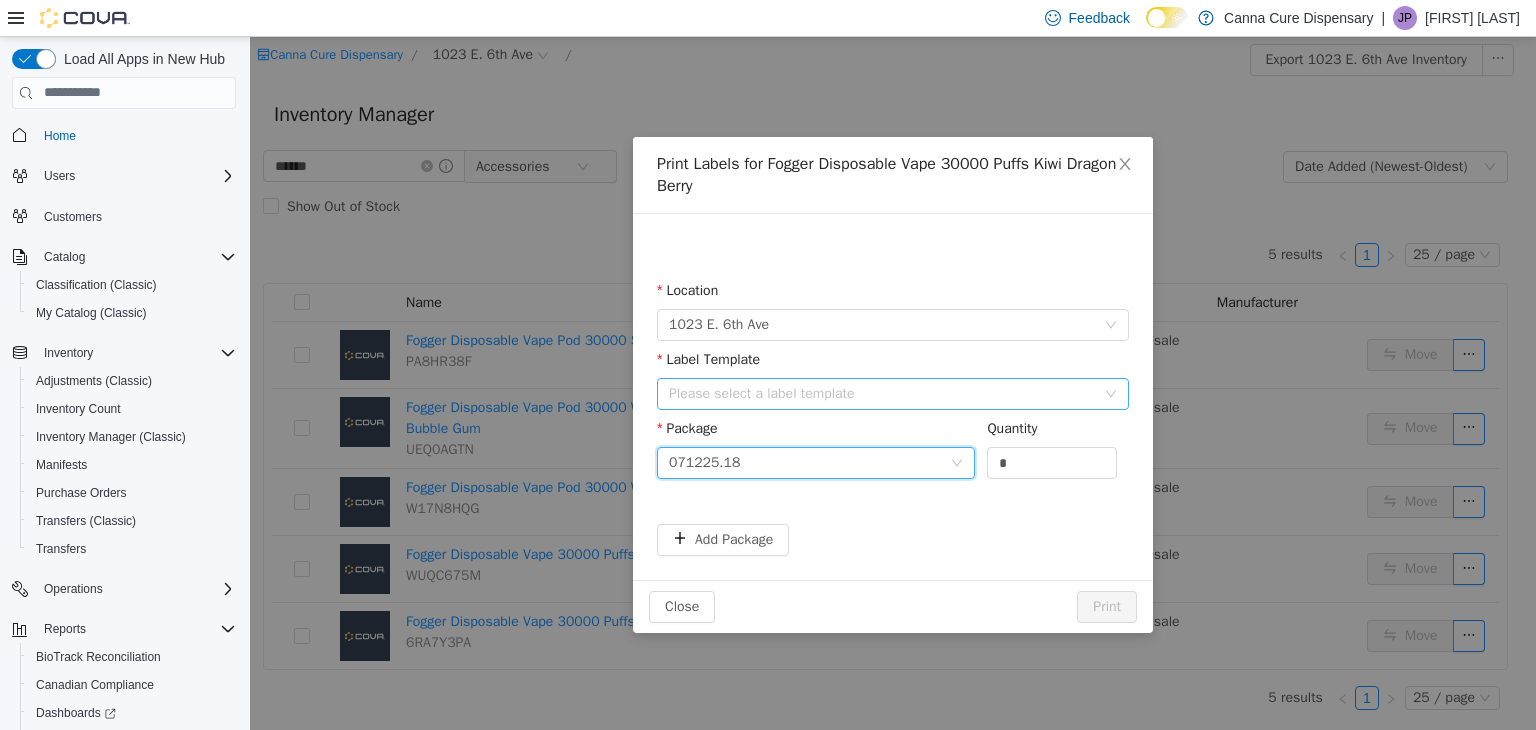 click on "Please select a label template" at bounding box center [882, 393] 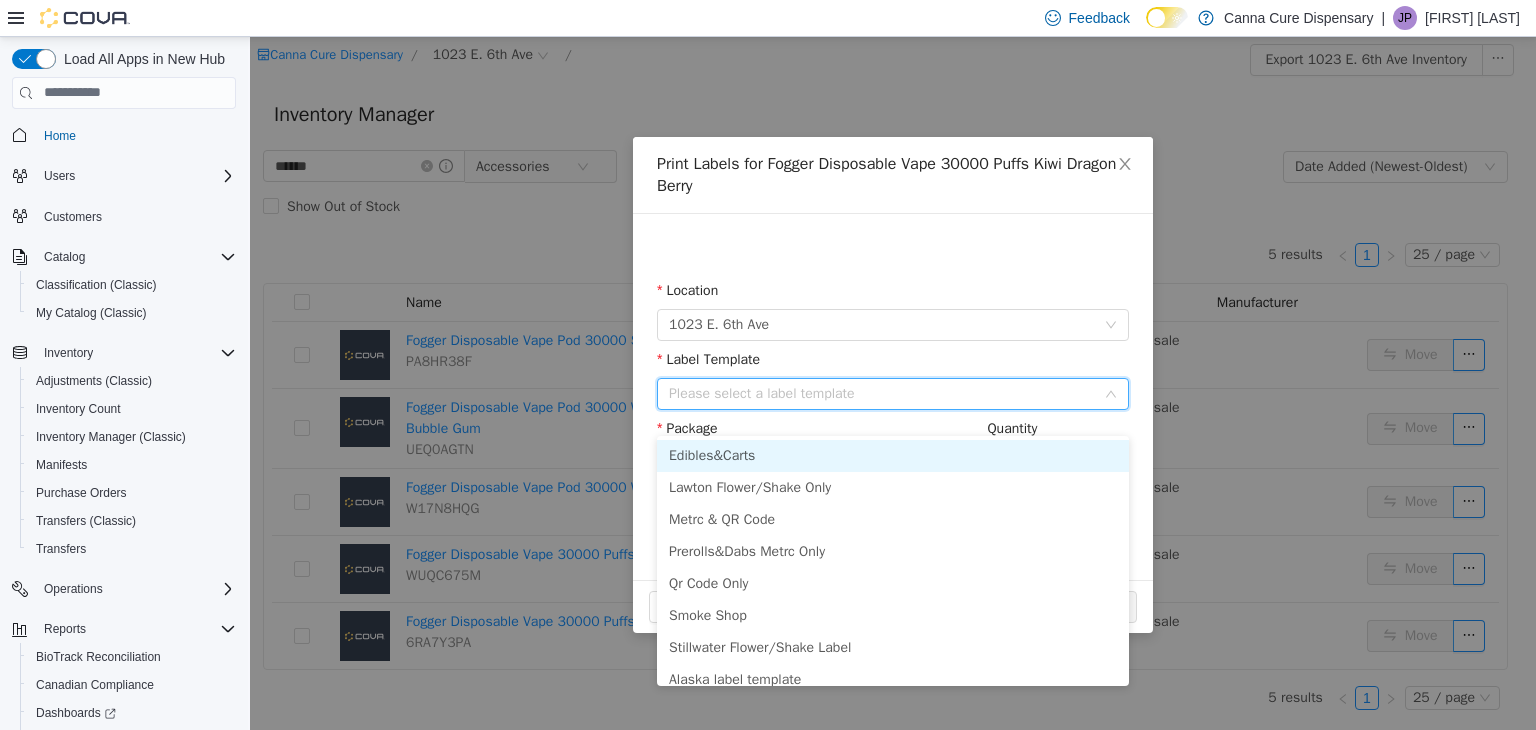 click on "Edibles&Carts" at bounding box center (893, 455) 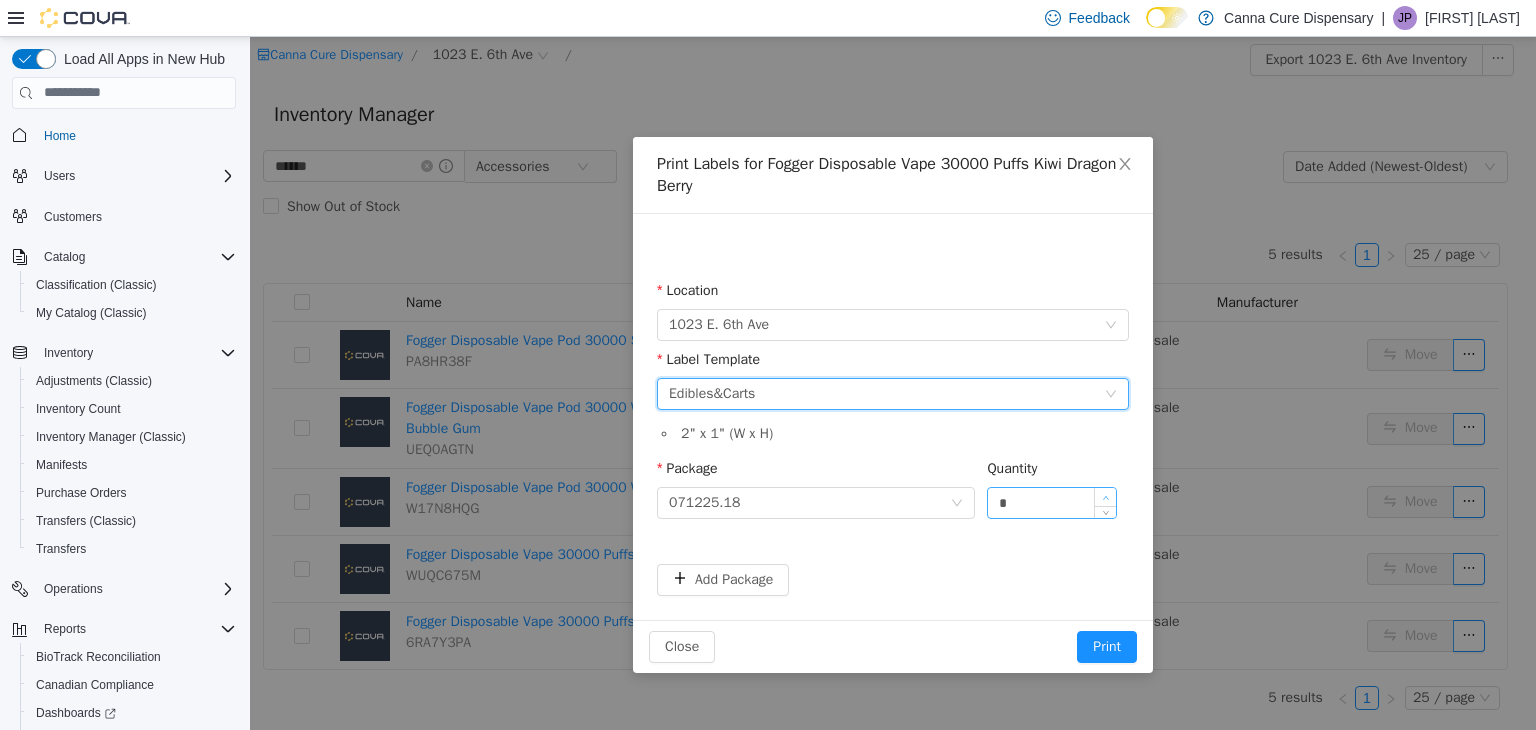 click 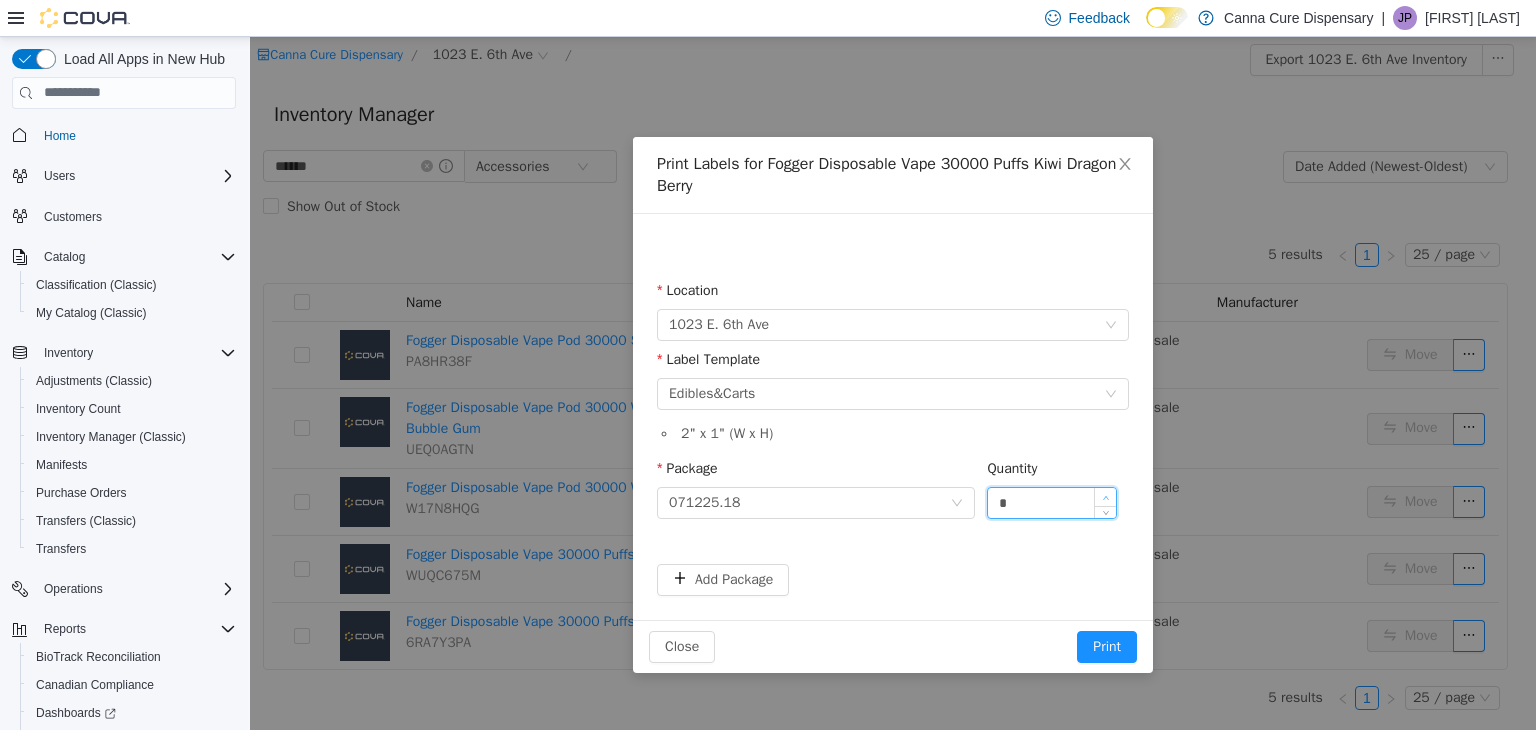 click 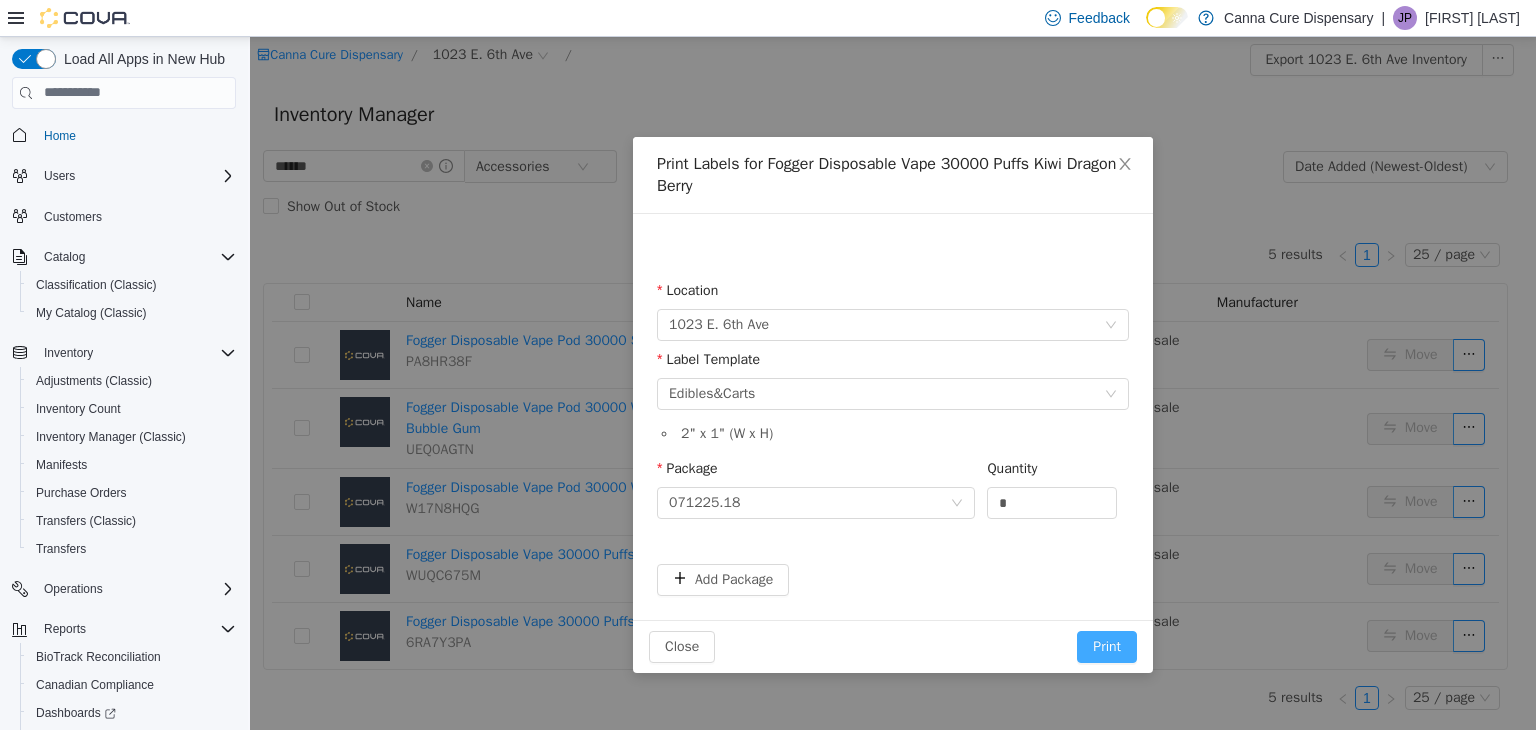 click on "Print" at bounding box center (1107, 646) 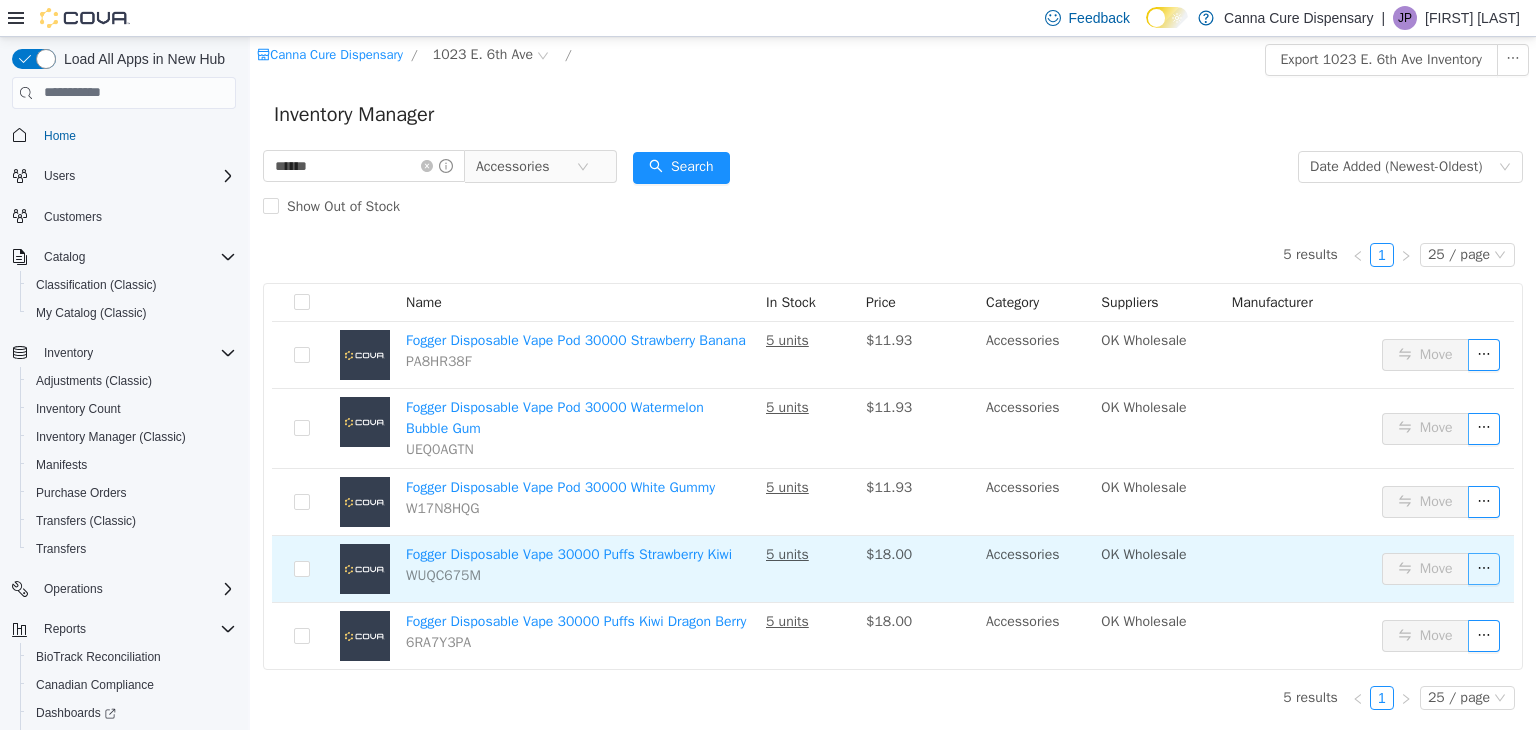 click at bounding box center [1484, 568] 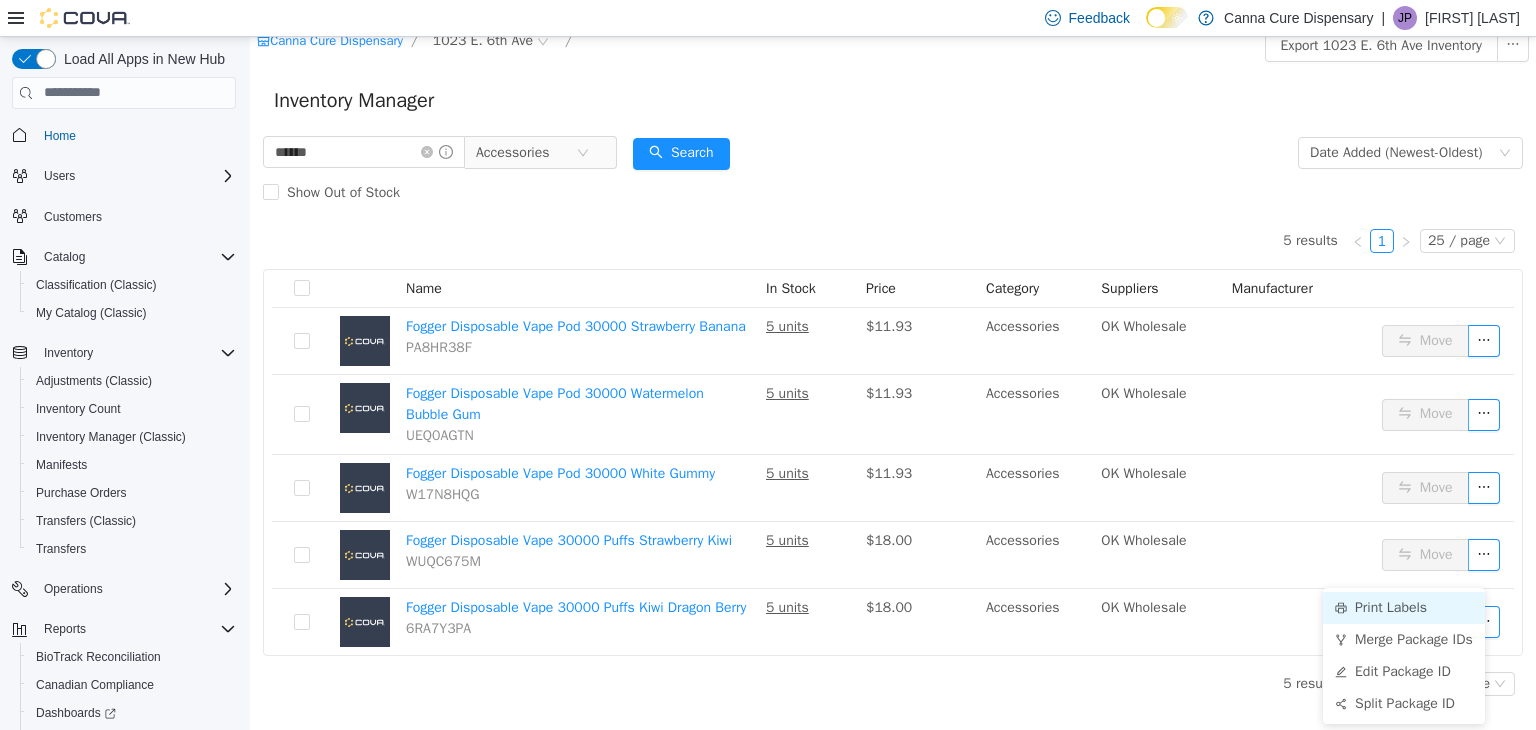 drag, startPoint x: 1408, startPoint y: 600, endPoint x: 1392, endPoint y: 596, distance: 16.492422 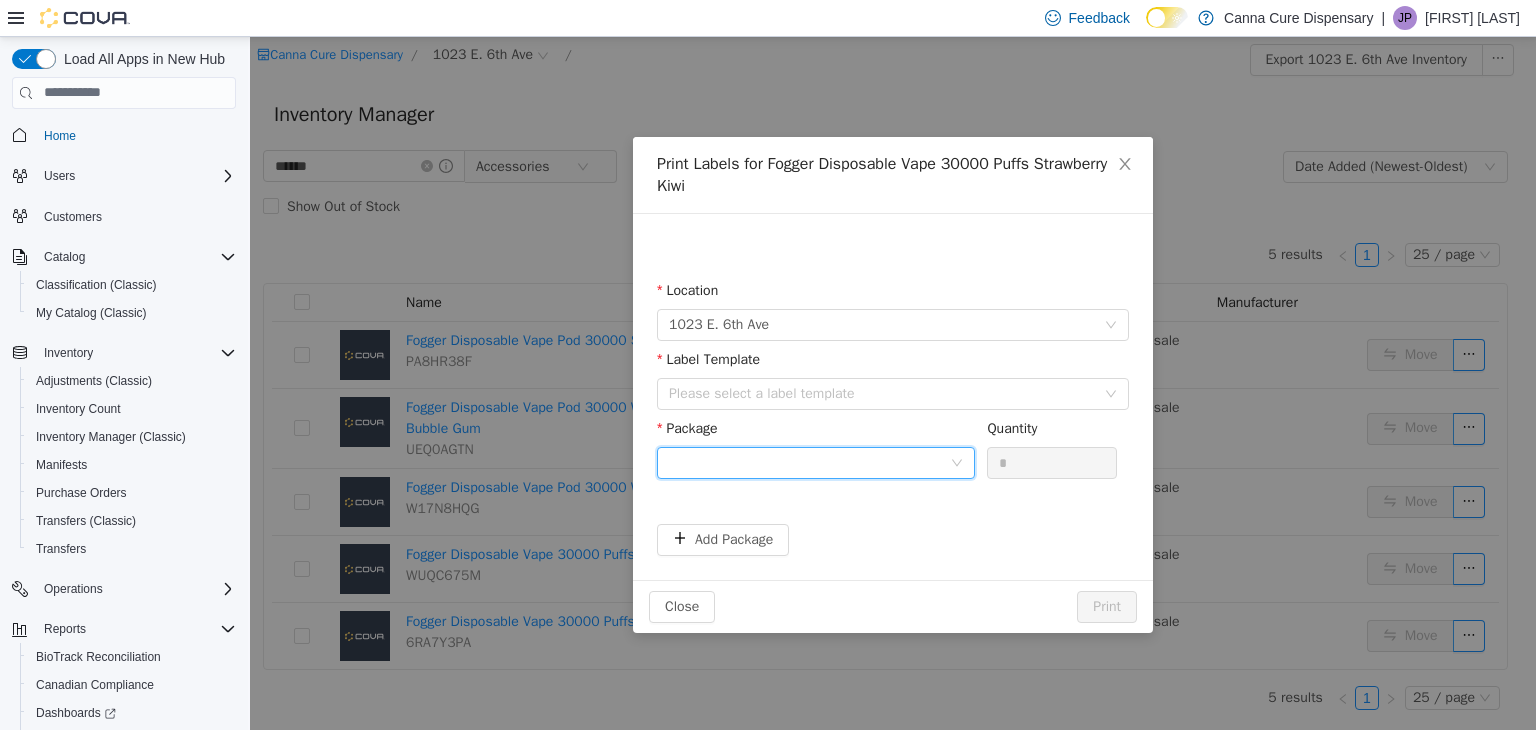 click at bounding box center [809, 462] 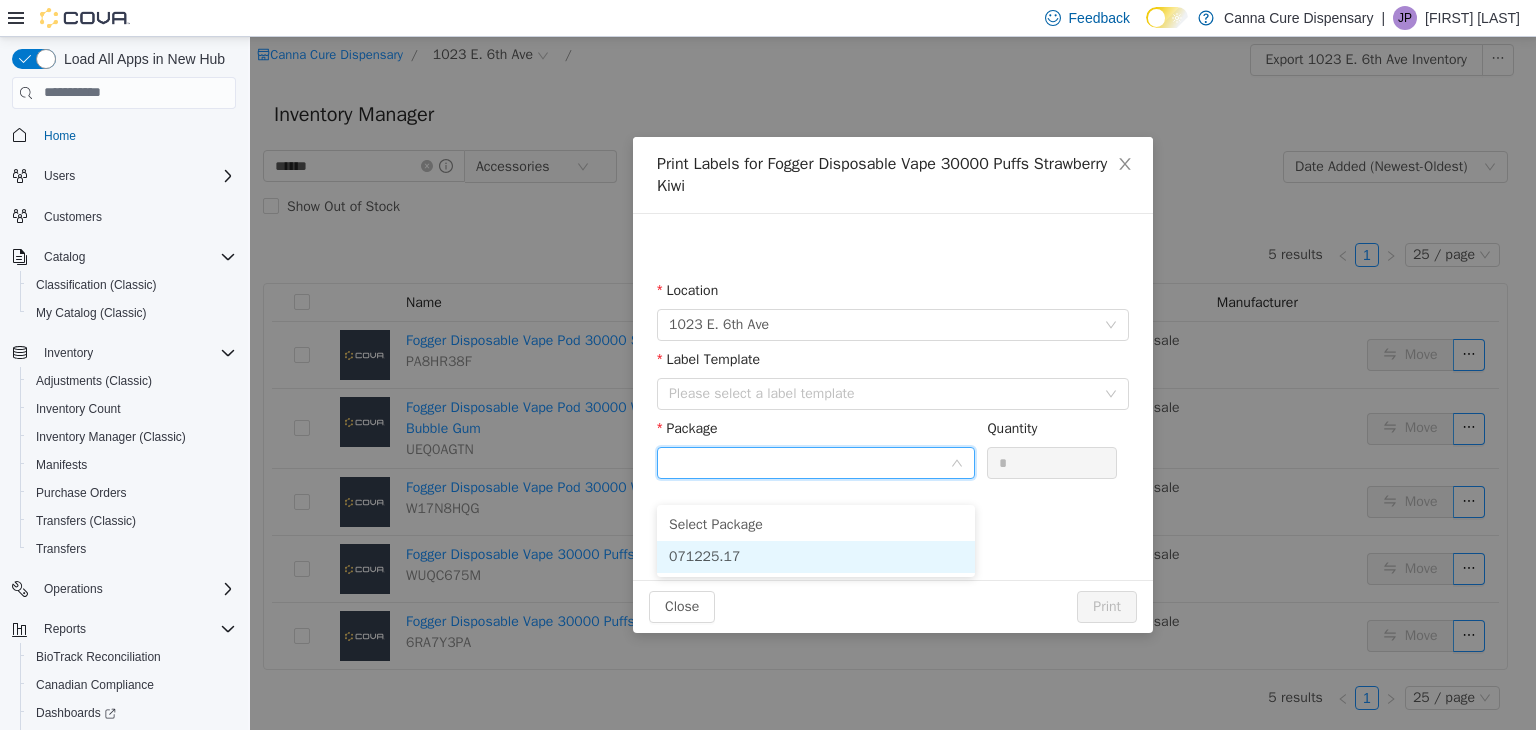 click on "071225.17" at bounding box center (816, 556) 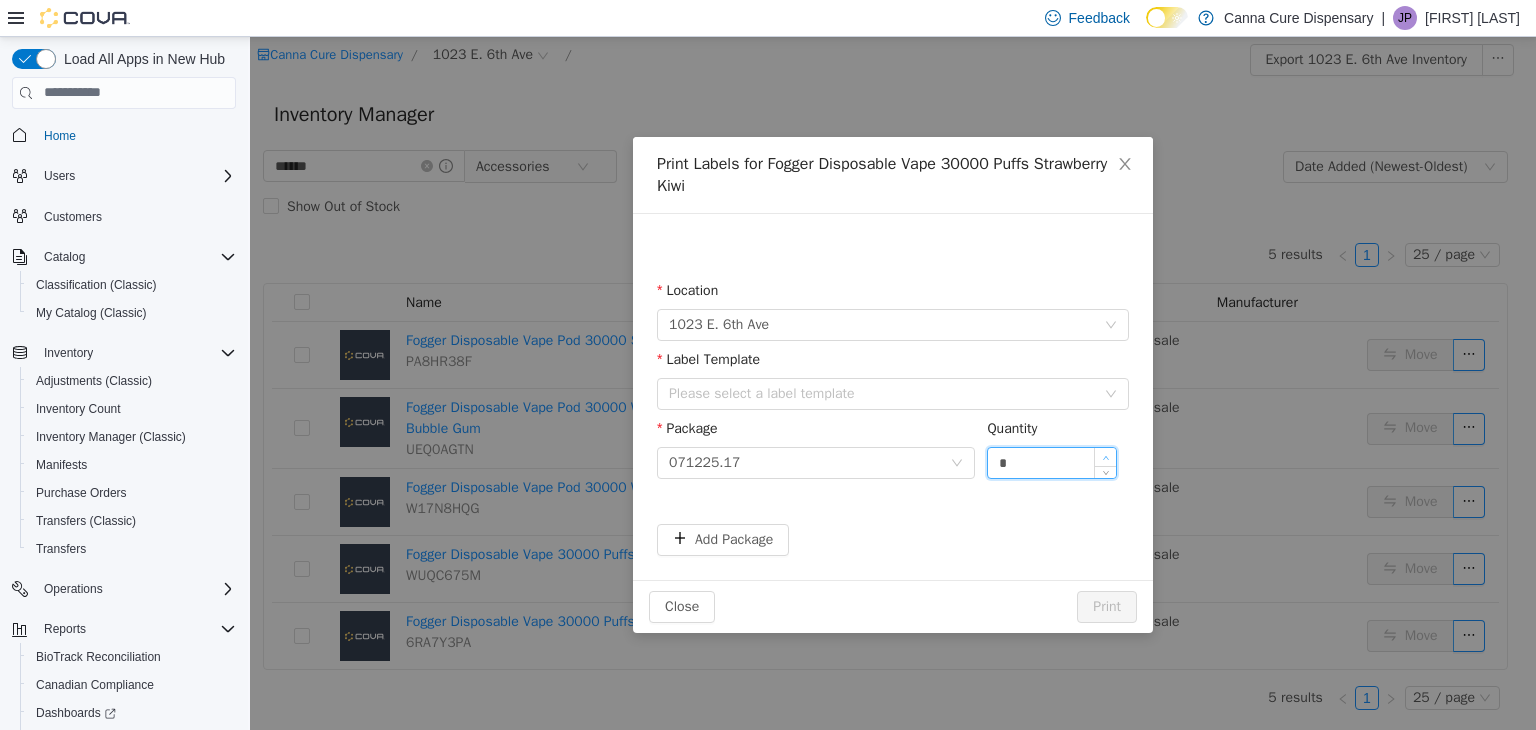 click at bounding box center (1105, 456) 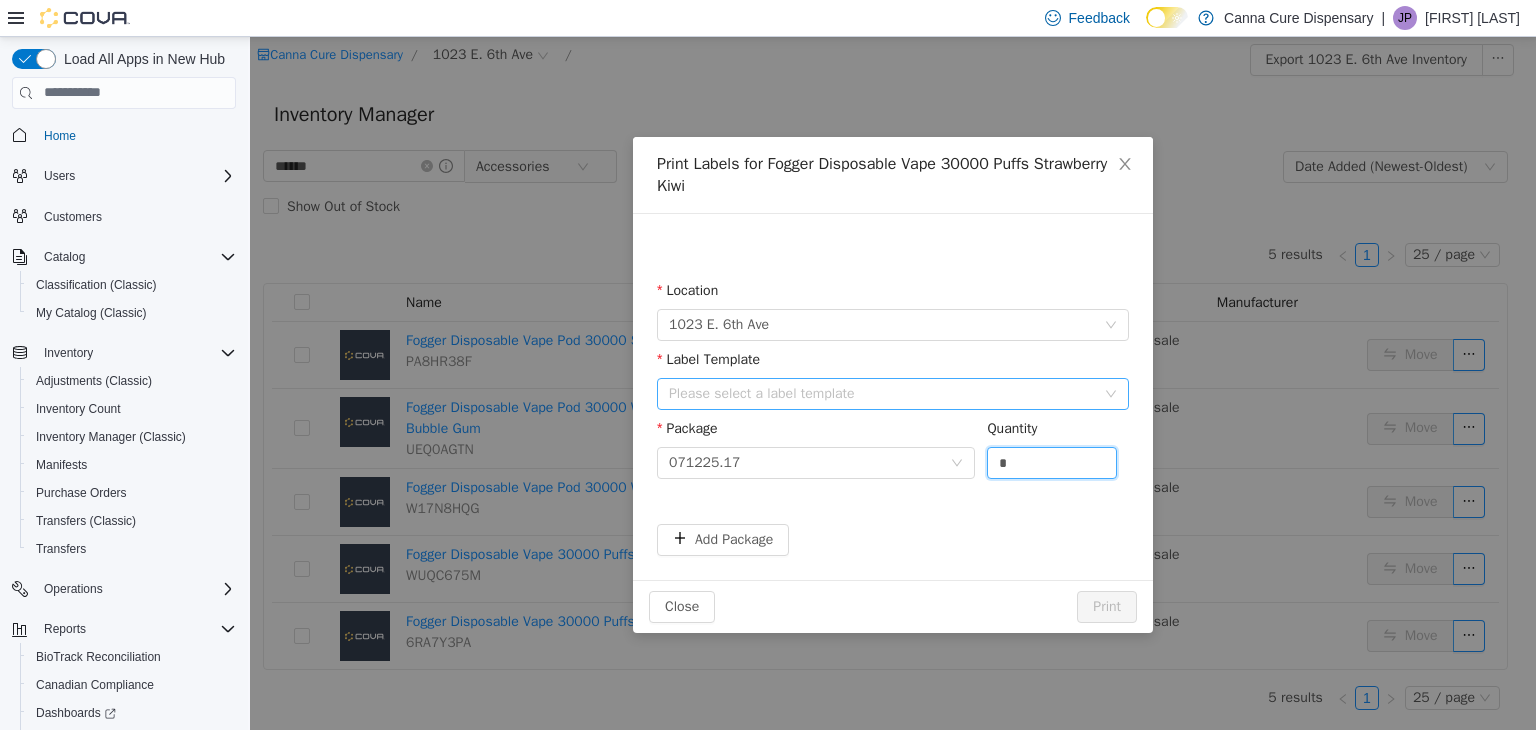 click on "Please select a label template" at bounding box center (882, 393) 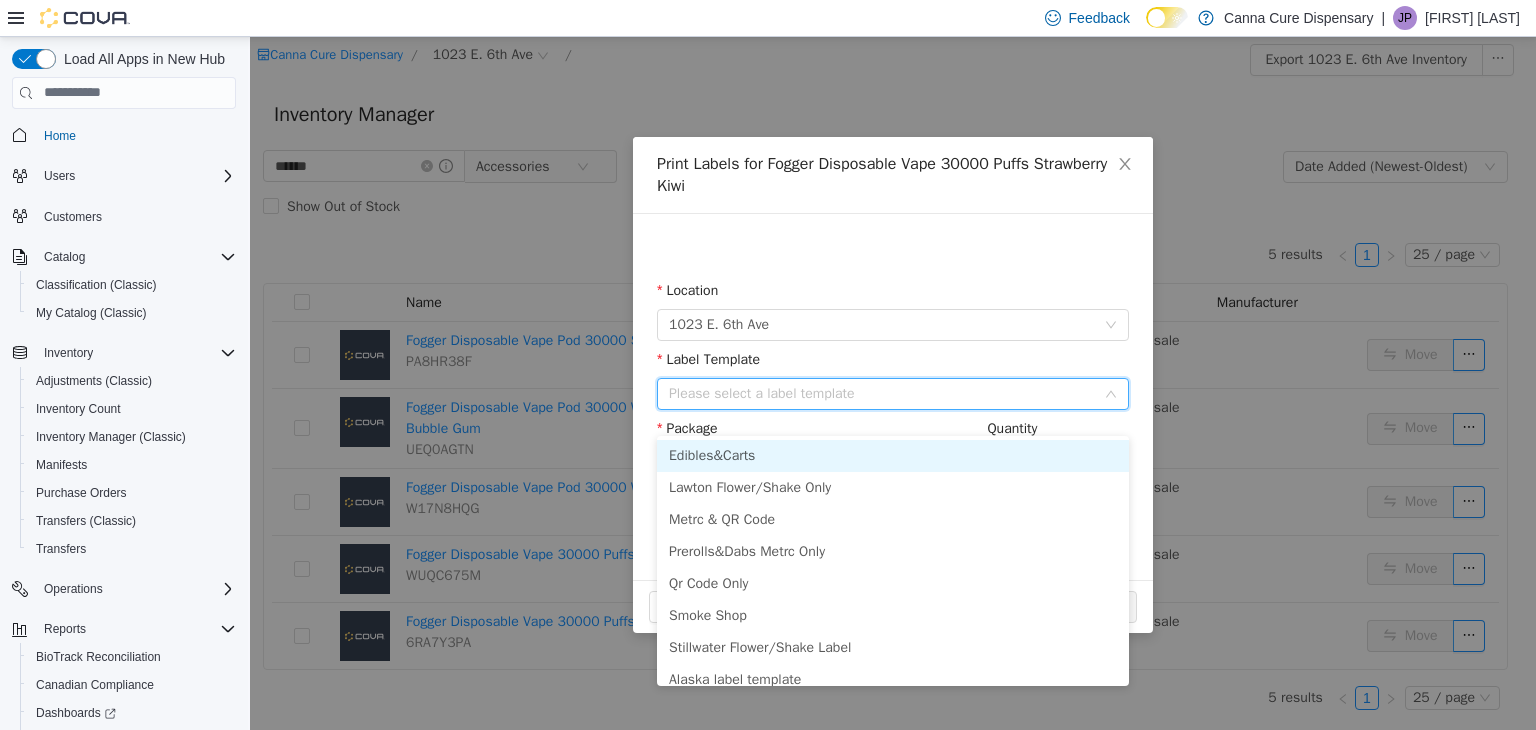 click on "Edibles&Carts" at bounding box center (893, 455) 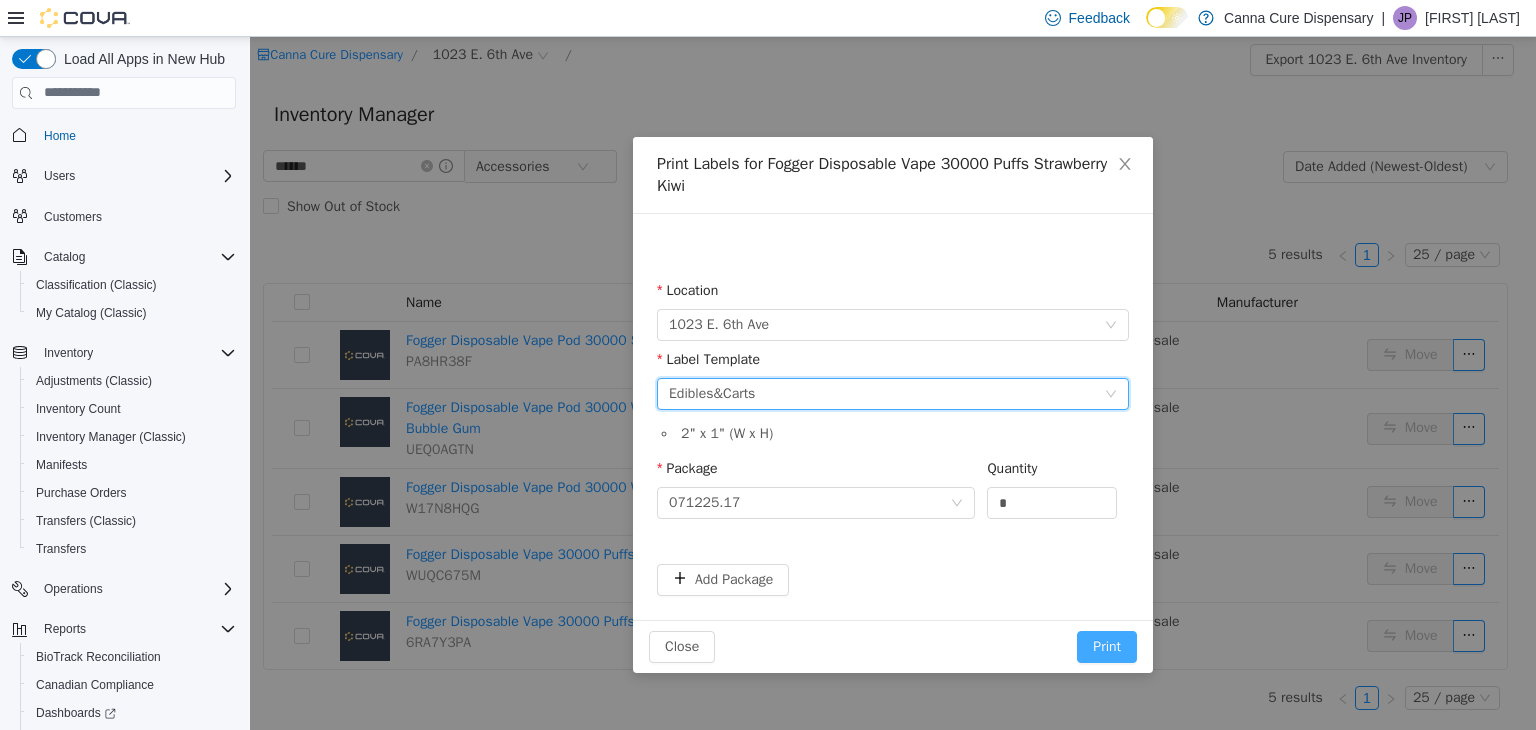 click on "Print" at bounding box center [1107, 646] 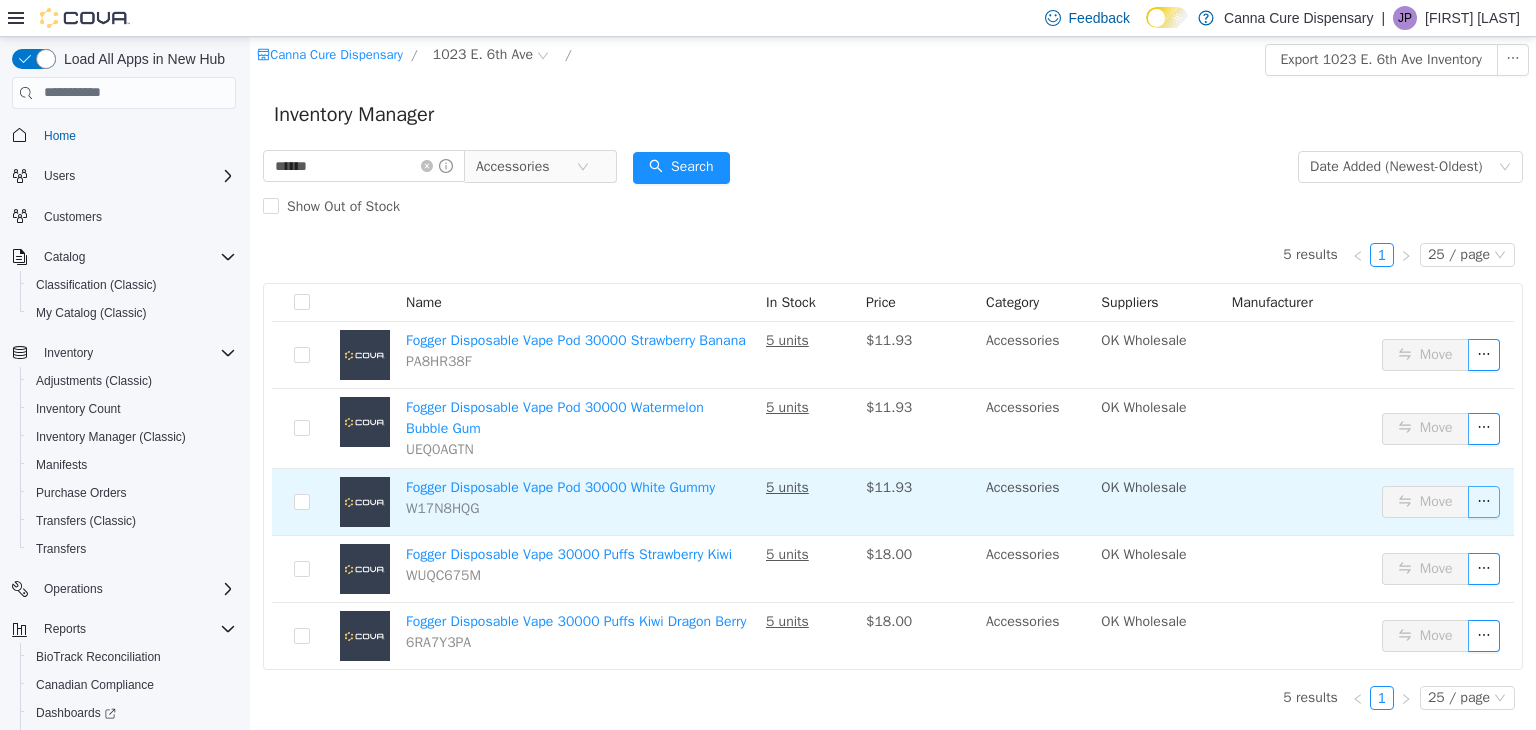 click at bounding box center [1484, 501] 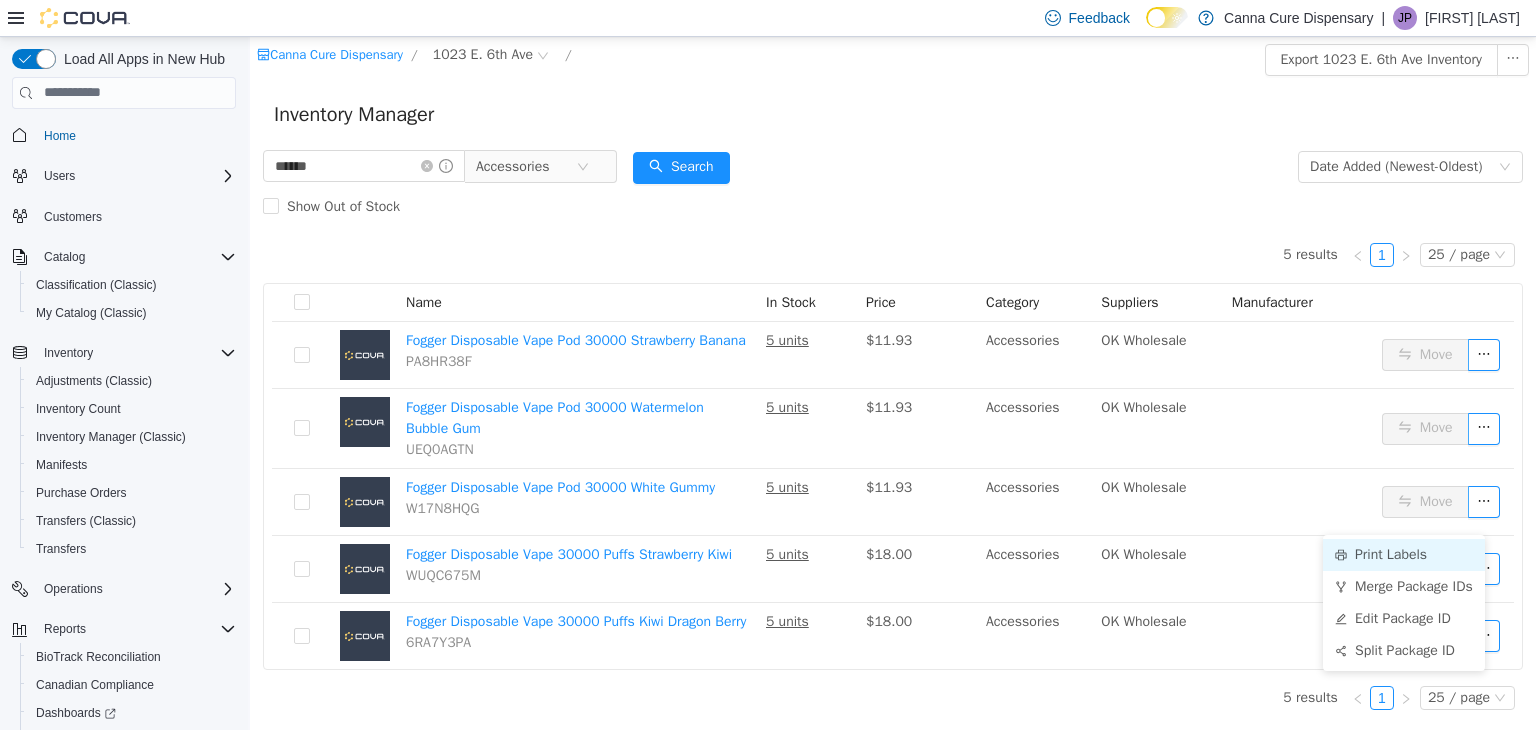 click on "Print Labels" at bounding box center [1404, 554] 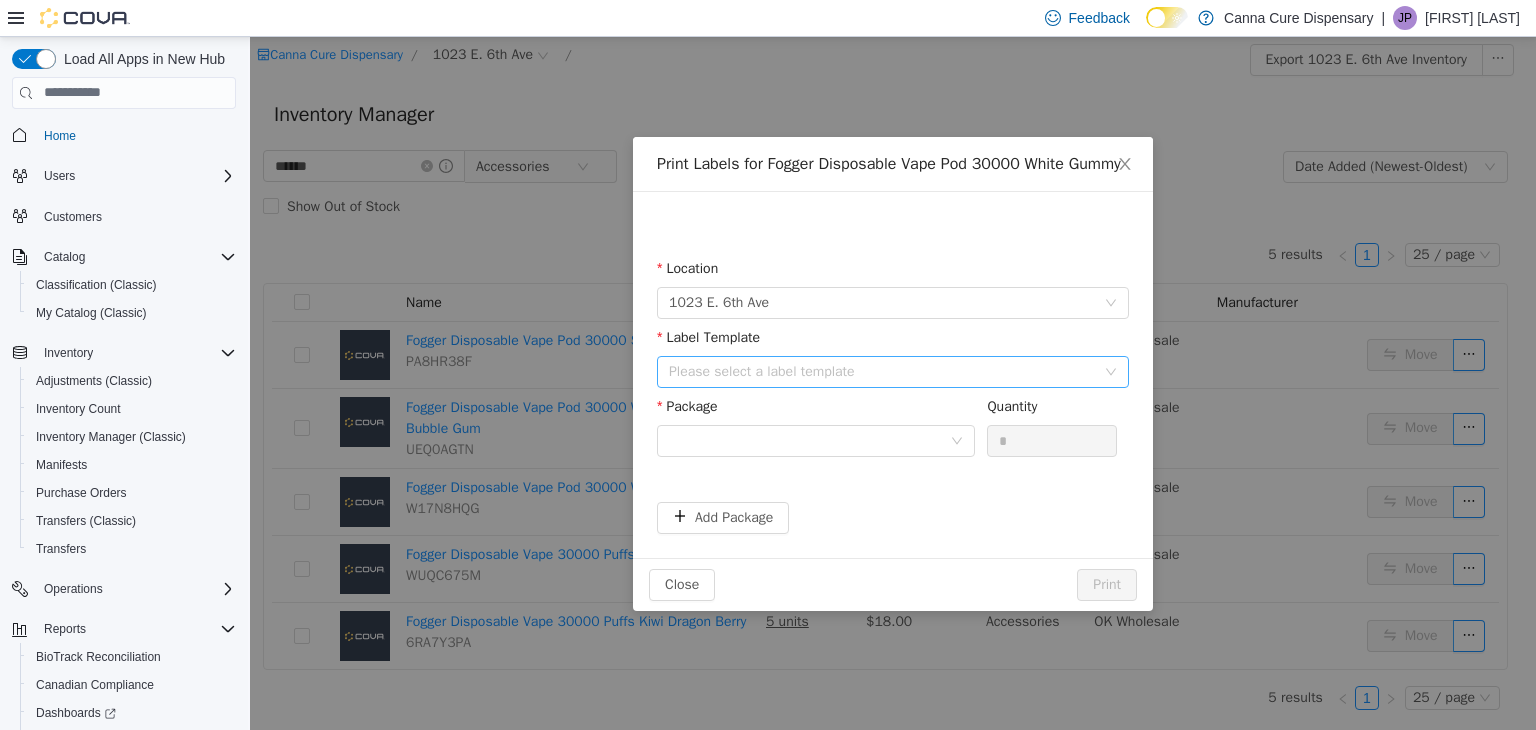 click on "Please select a label template" at bounding box center (882, 371) 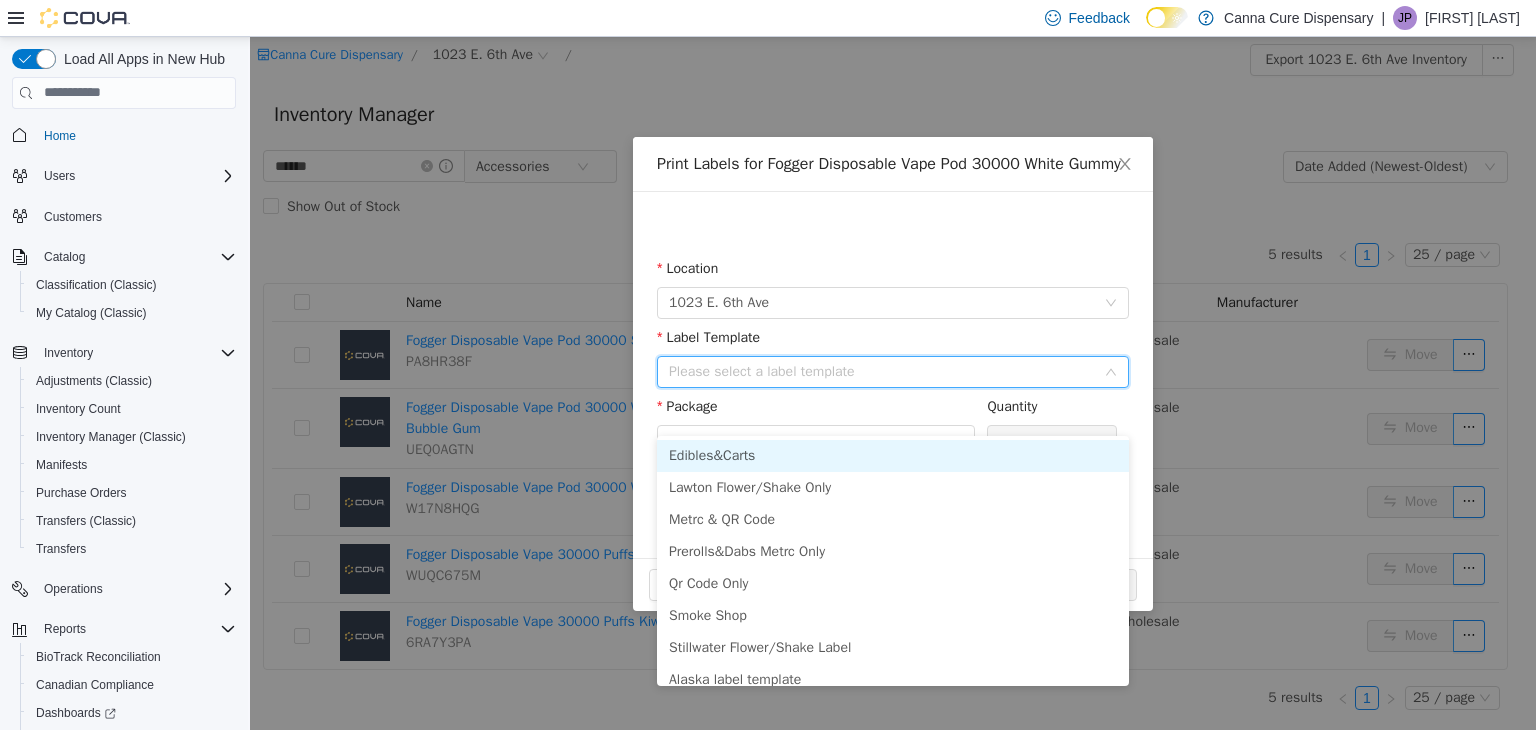 click on "Edibles&Carts" at bounding box center [893, 455] 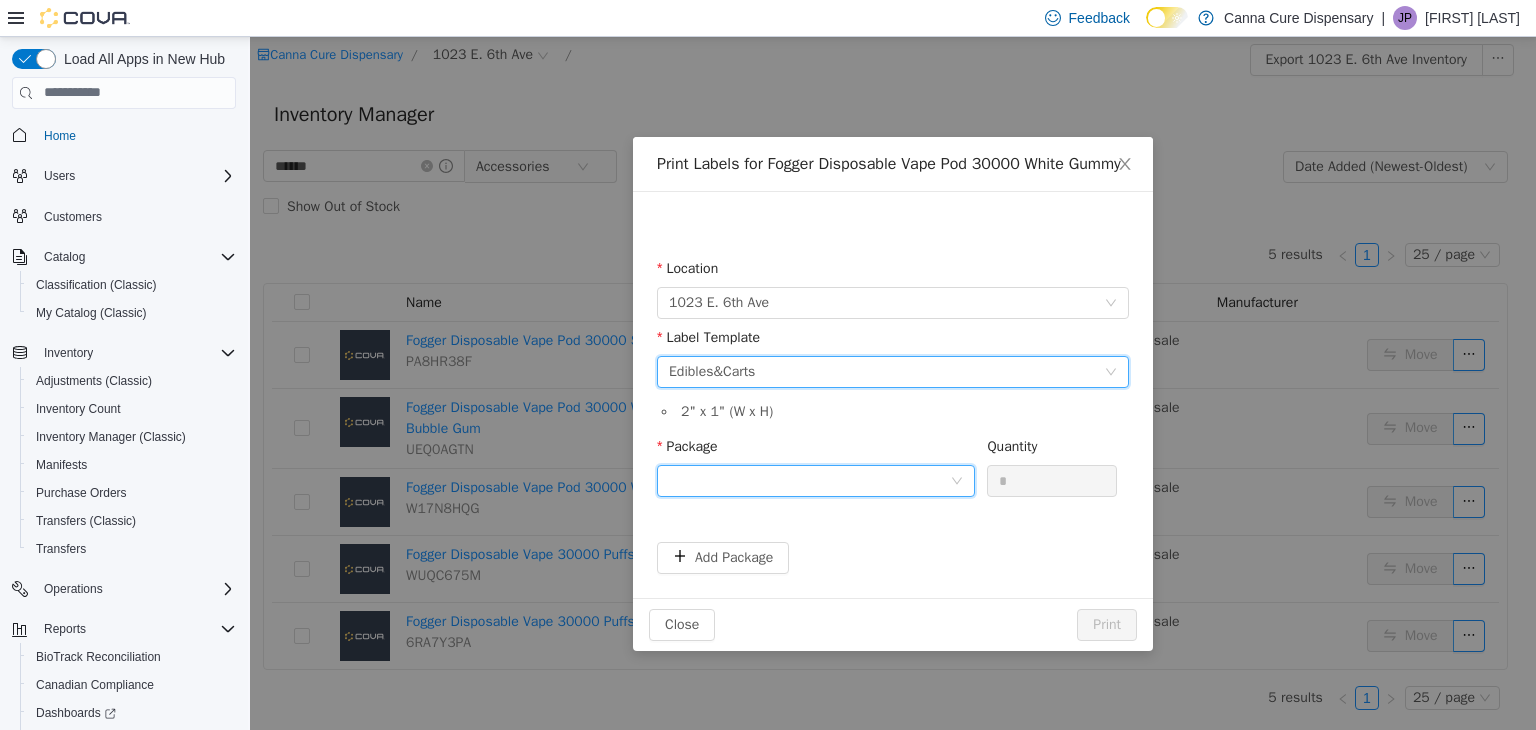 click at bounding box center [809, 480] 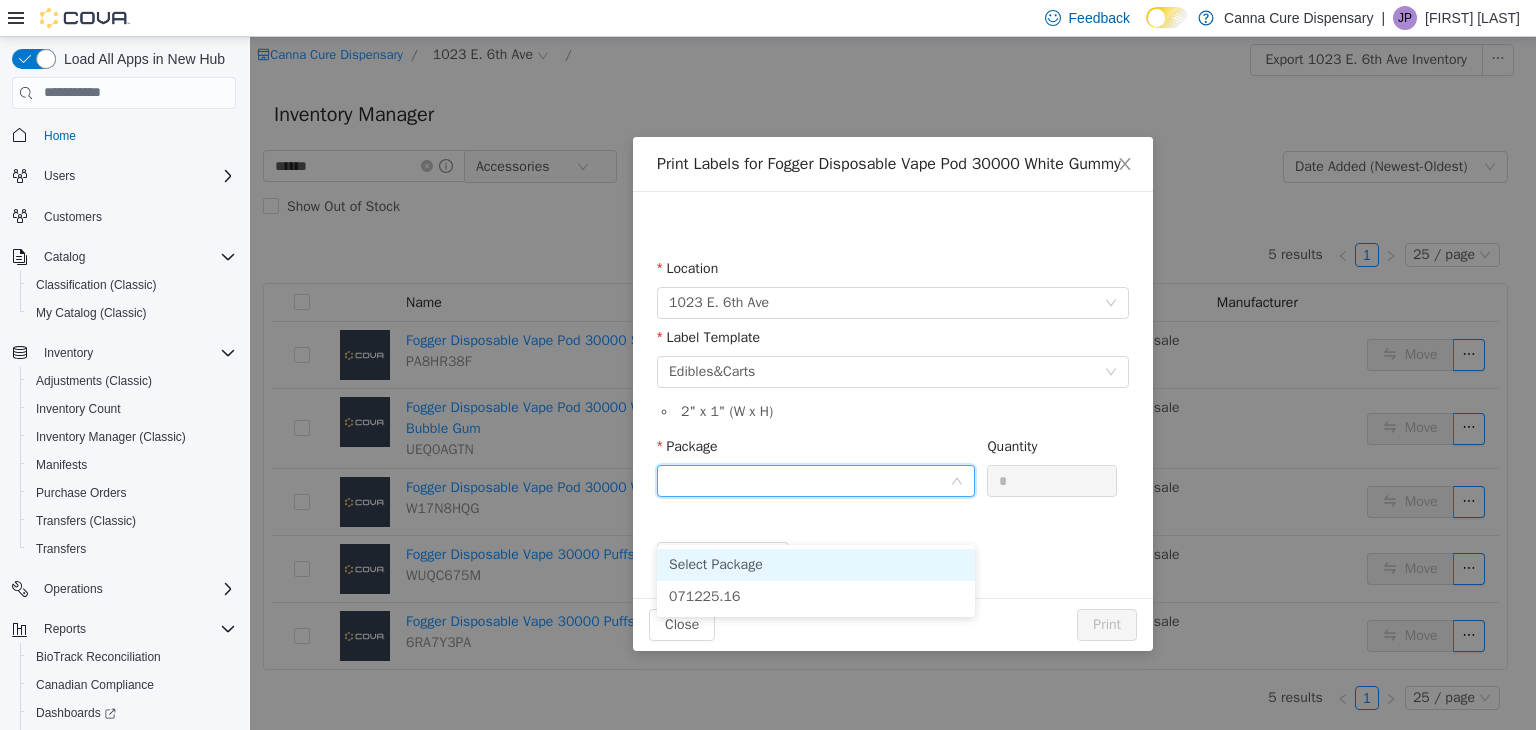 click on "Select Package" at bounding box center (816, 564) 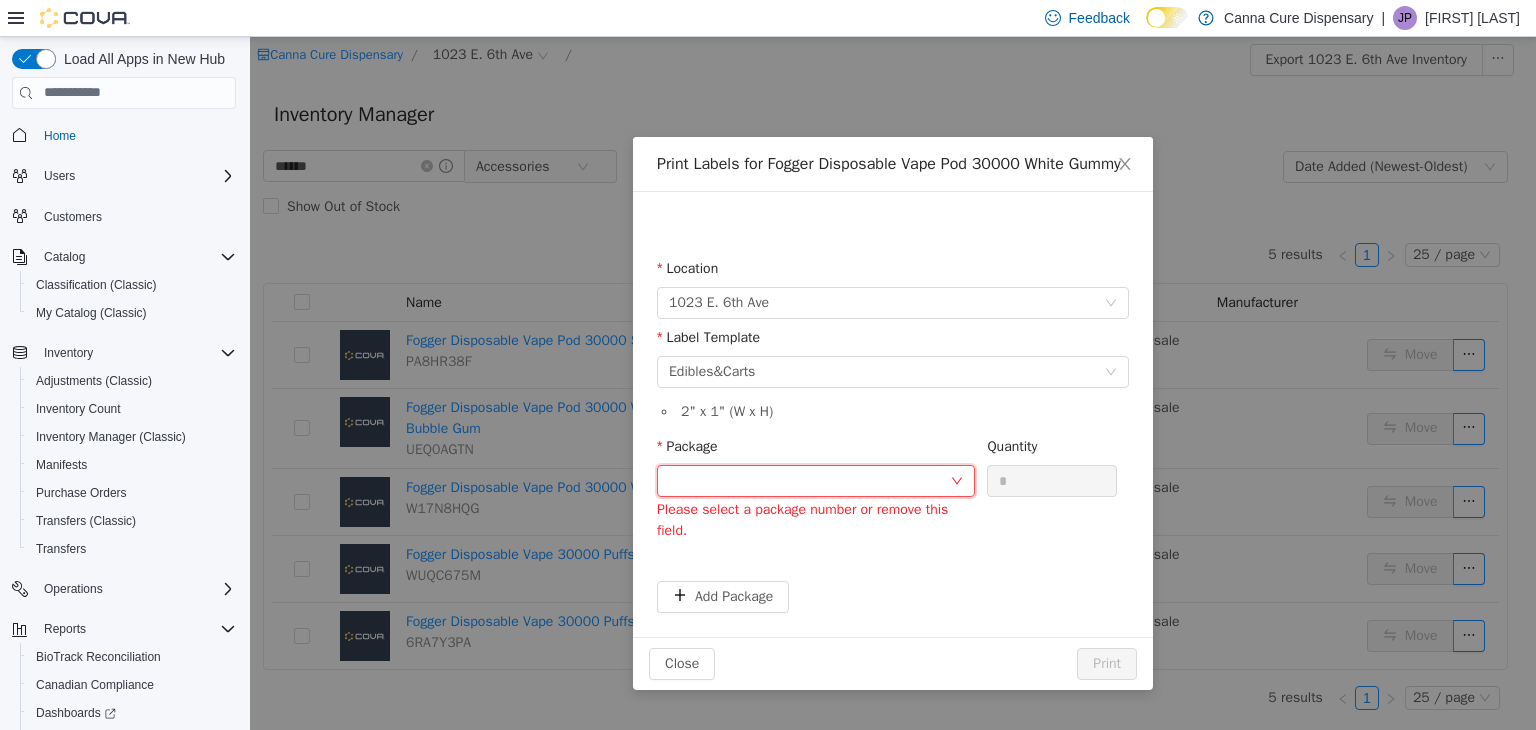 click at bounding box center [809, 480] 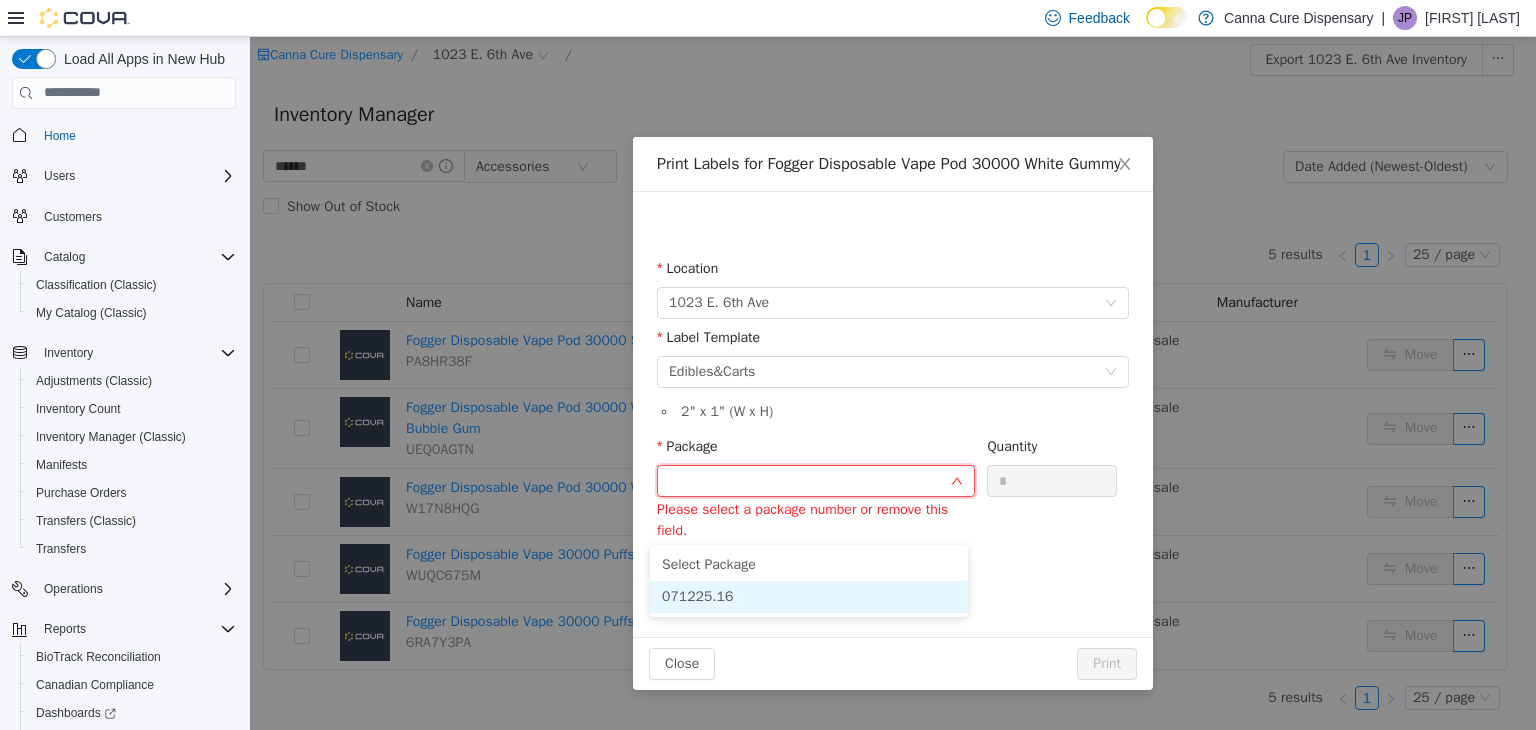 drag, startPoint x: 812, startPoint y: 562, endPoint x: 946, endPoint y: 547, distance: 134.83694 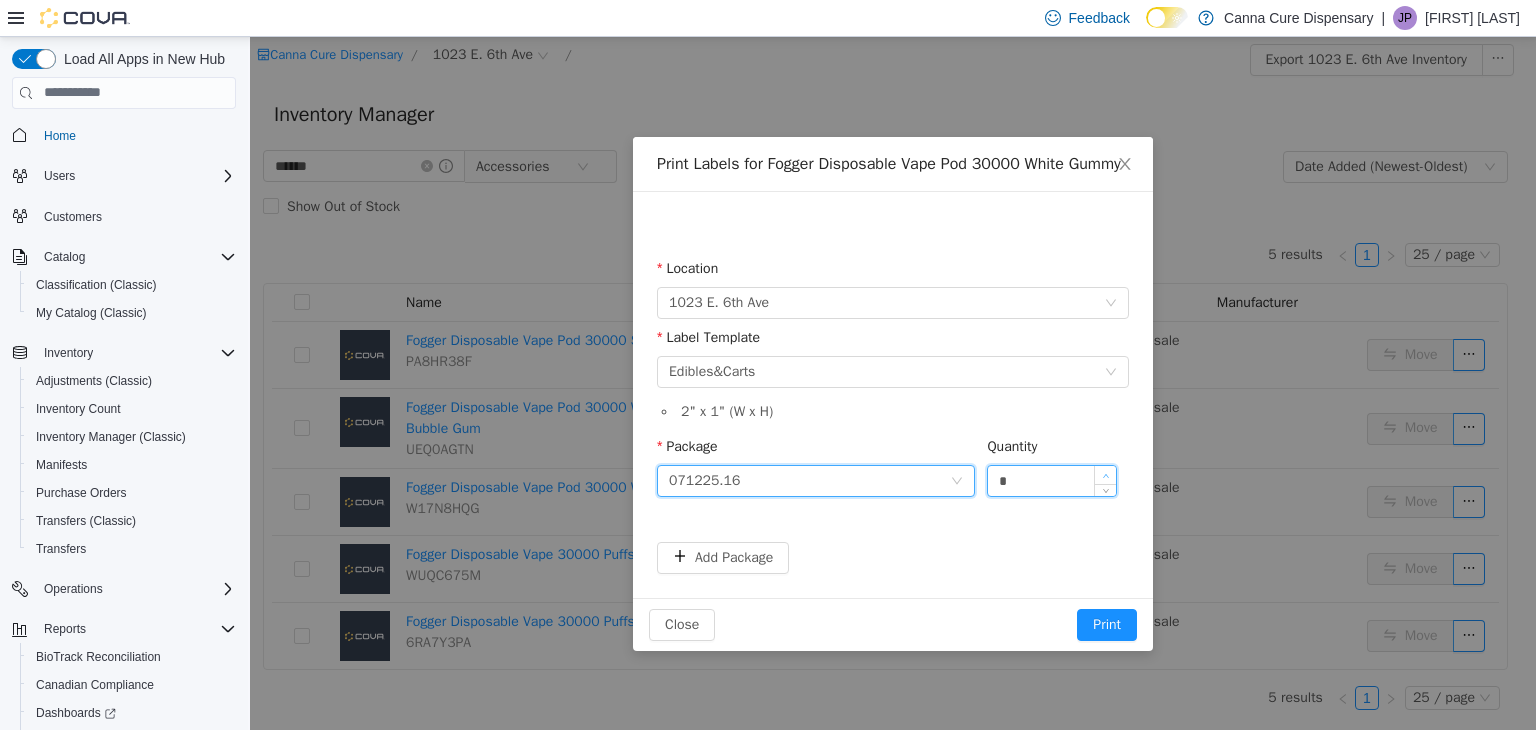 click 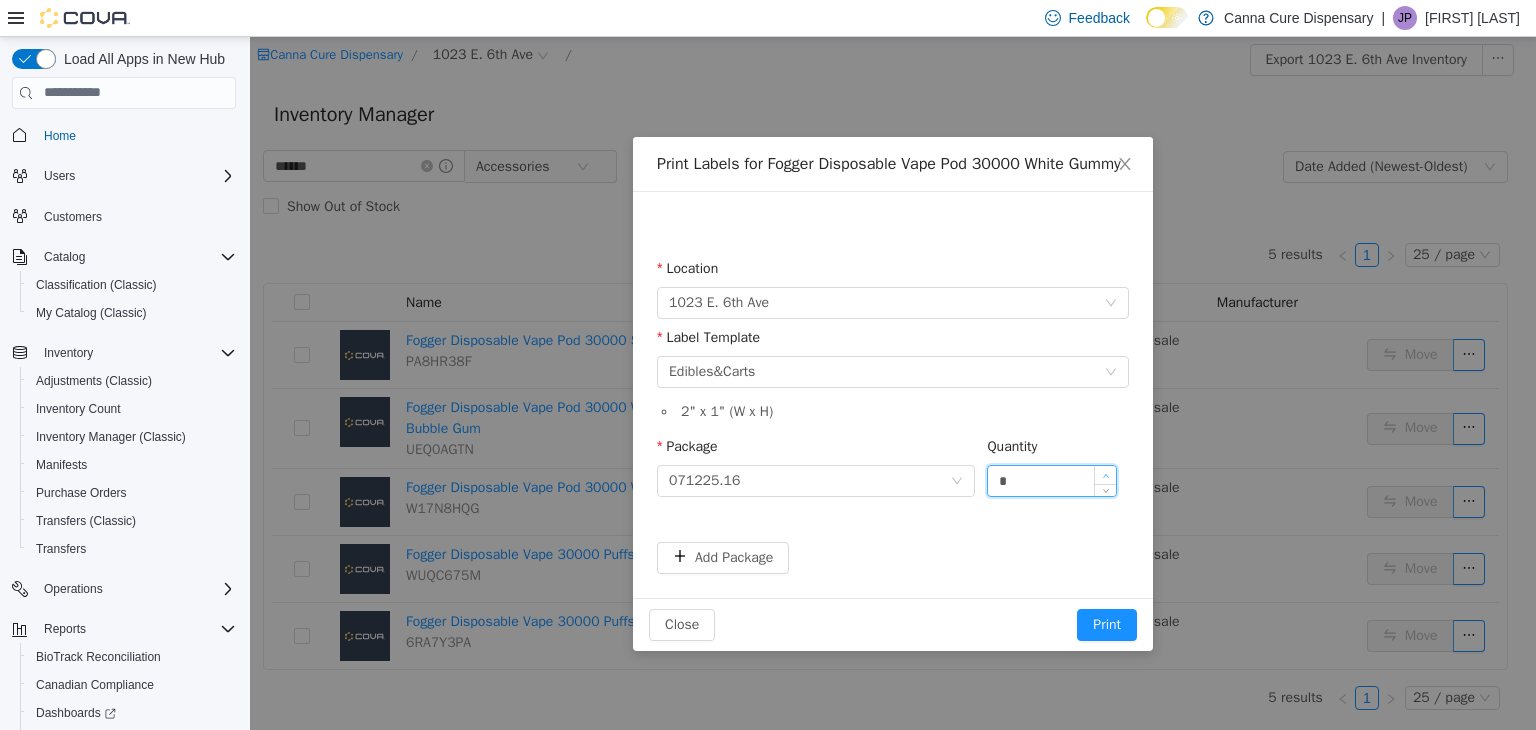click 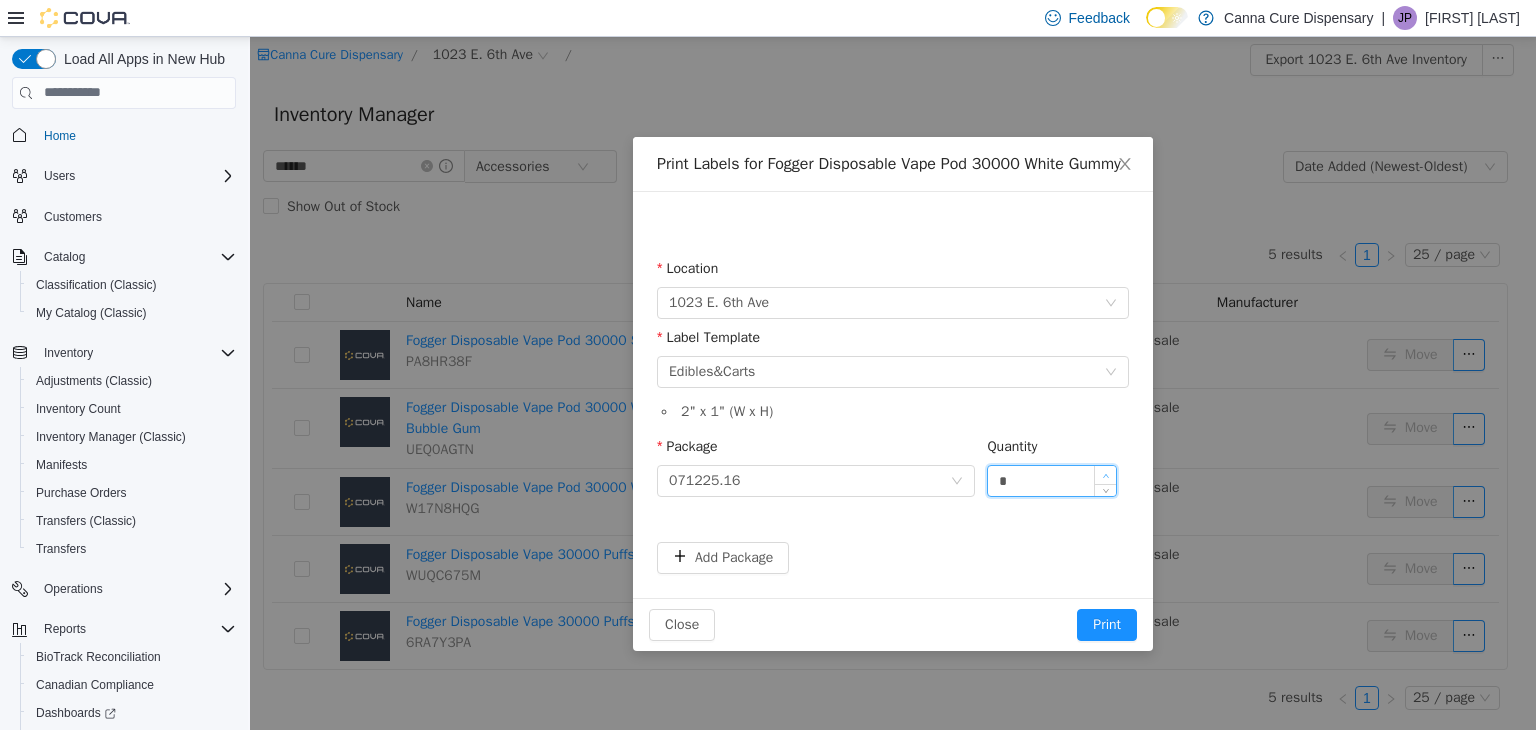 click 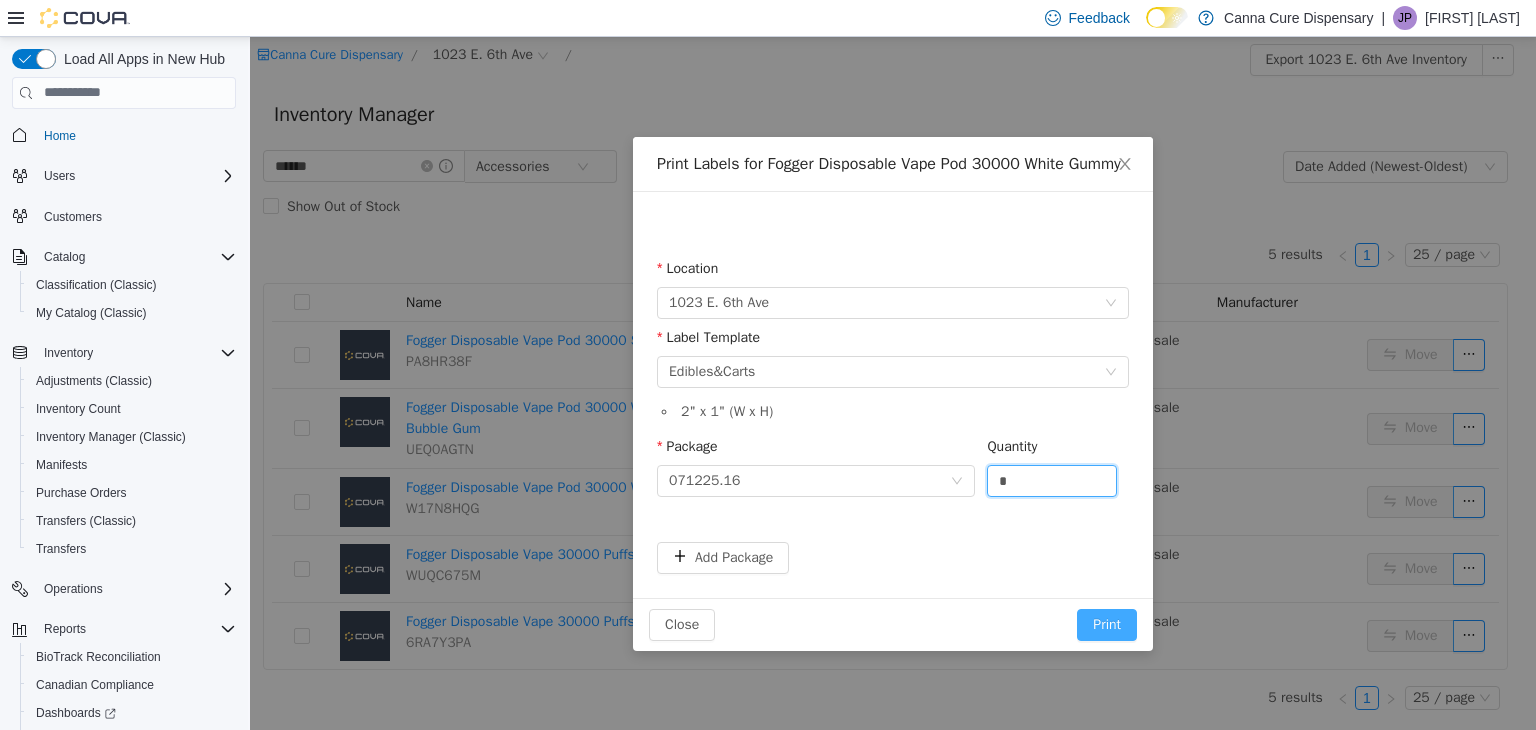 click on "Print" at bounding box center [1107, 624] 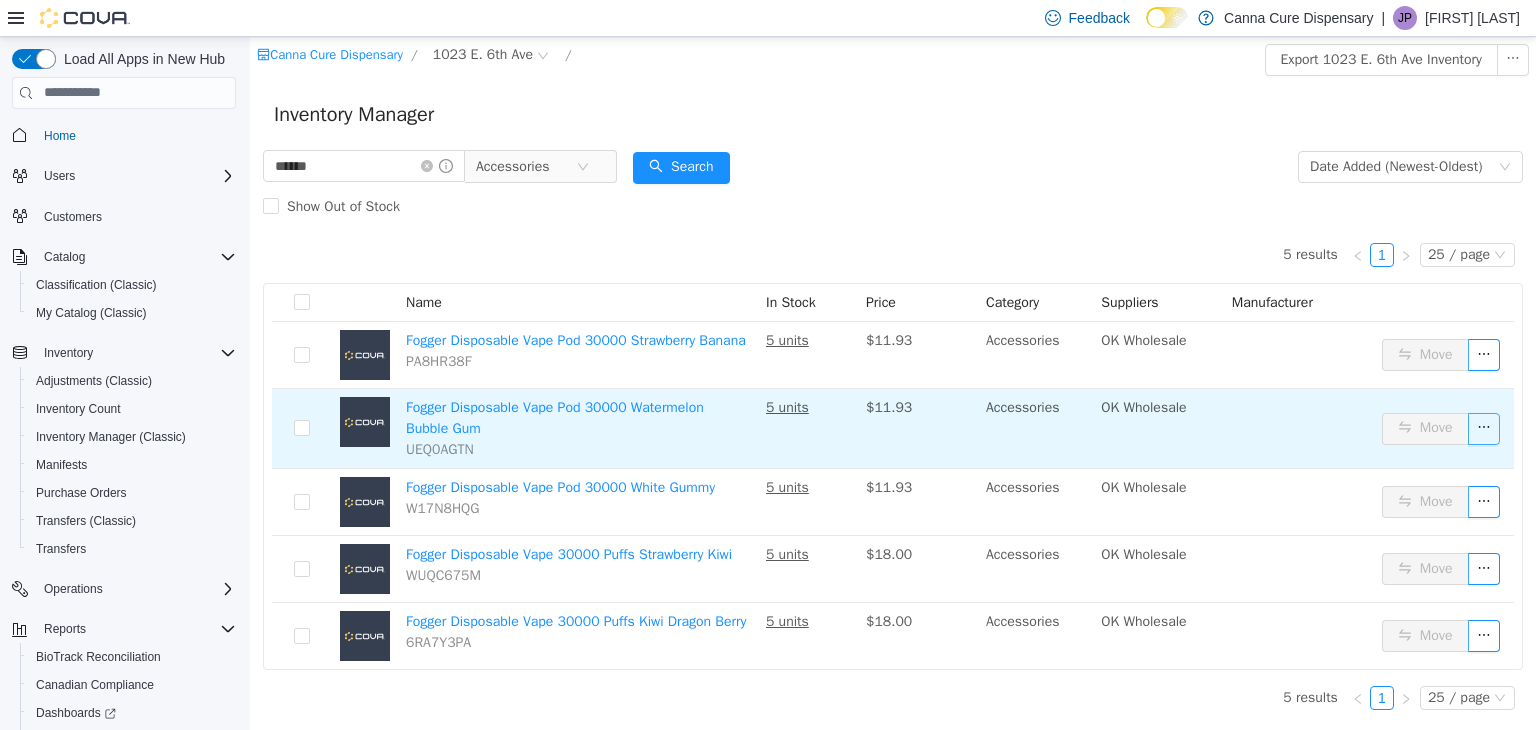 click at bounding box center (1484, 428) 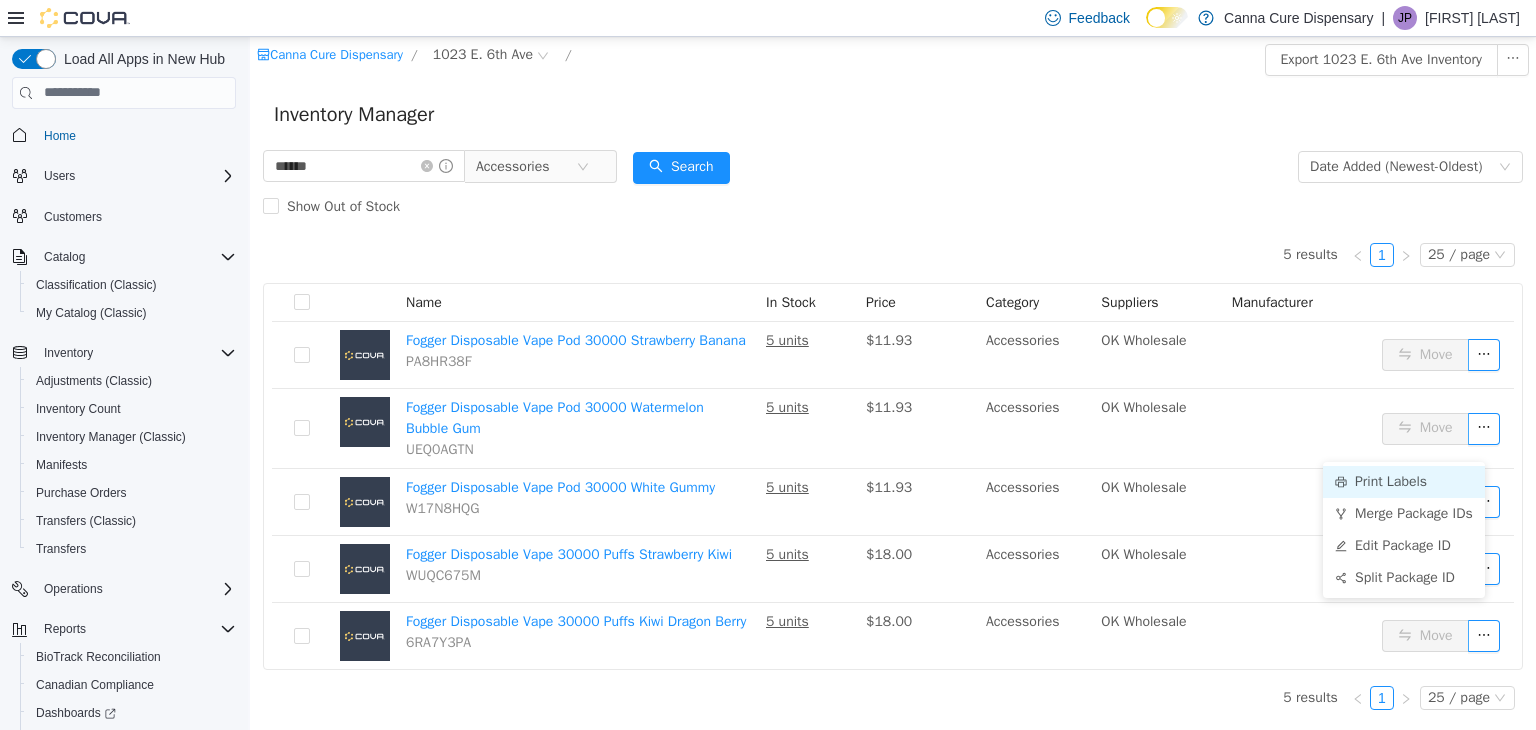 click on "Print Labels" at bounding box center (1404, 481) 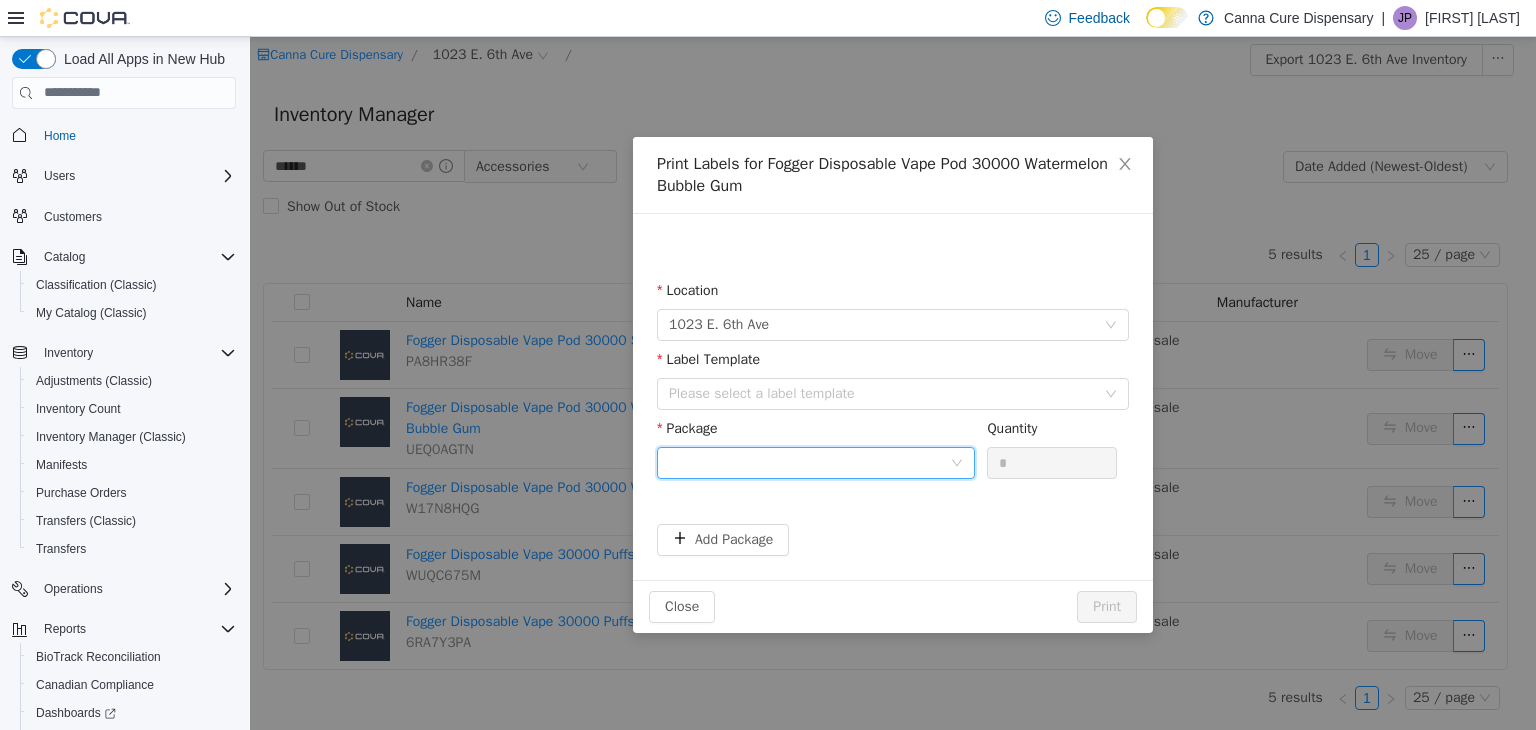 drag, startPoint x: 876, startPoint y: 457, endPoint x: 856, endPoint y: 469, distance: 23.323807 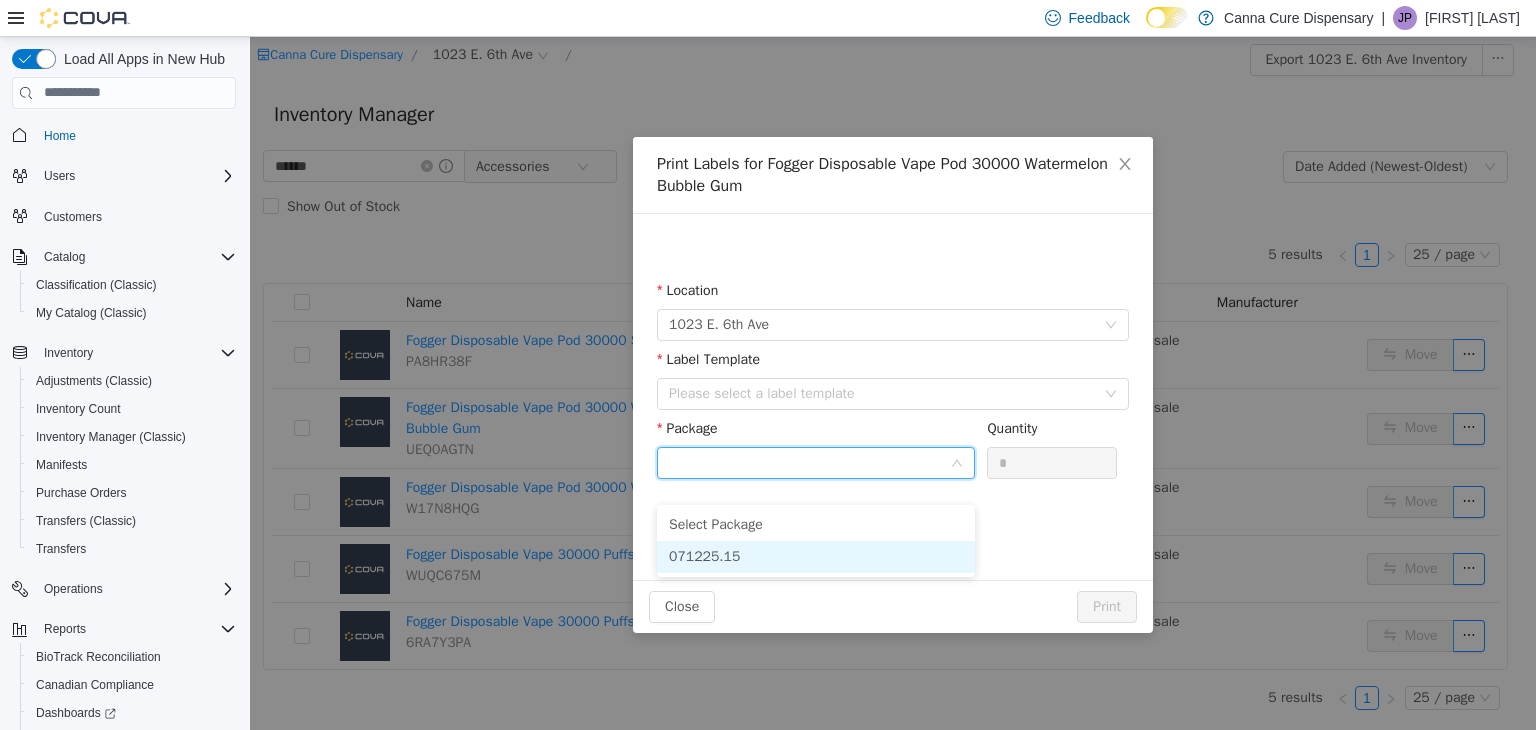 click on "071225.15" at bounding box center (816, 556) 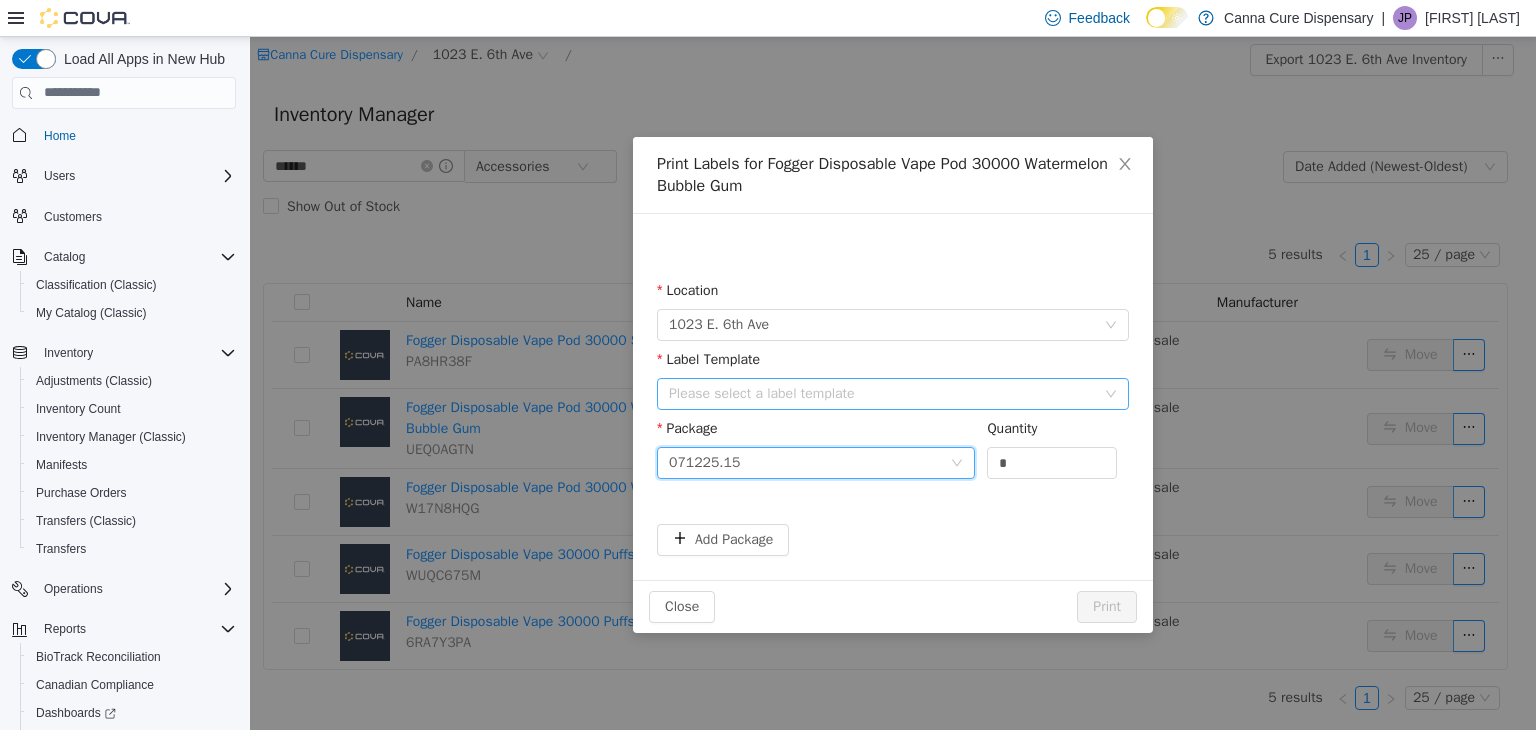 click on "Please select a label template" at bounding box center [882, 393] 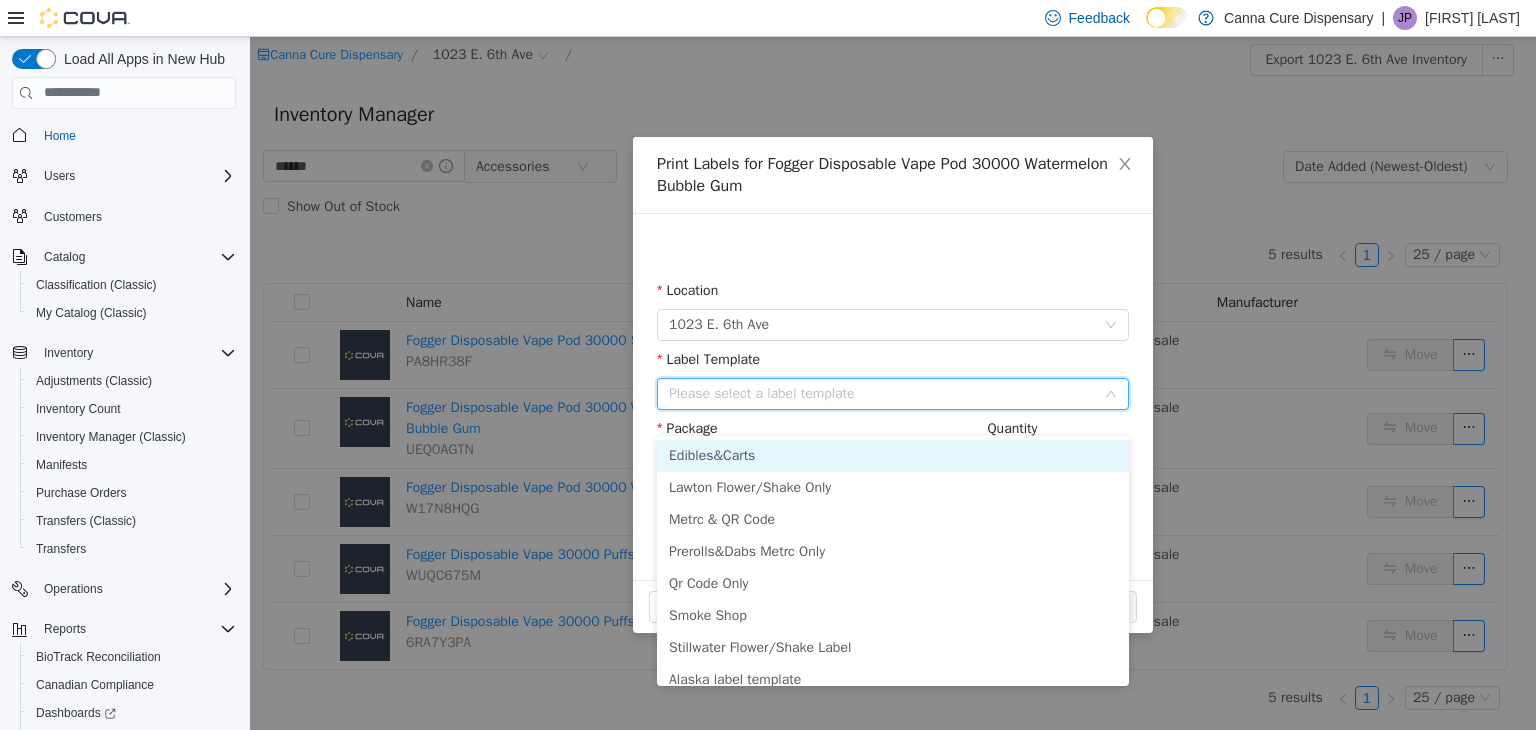 click on "Edibles&Carts" at bounding box center [893, 455] 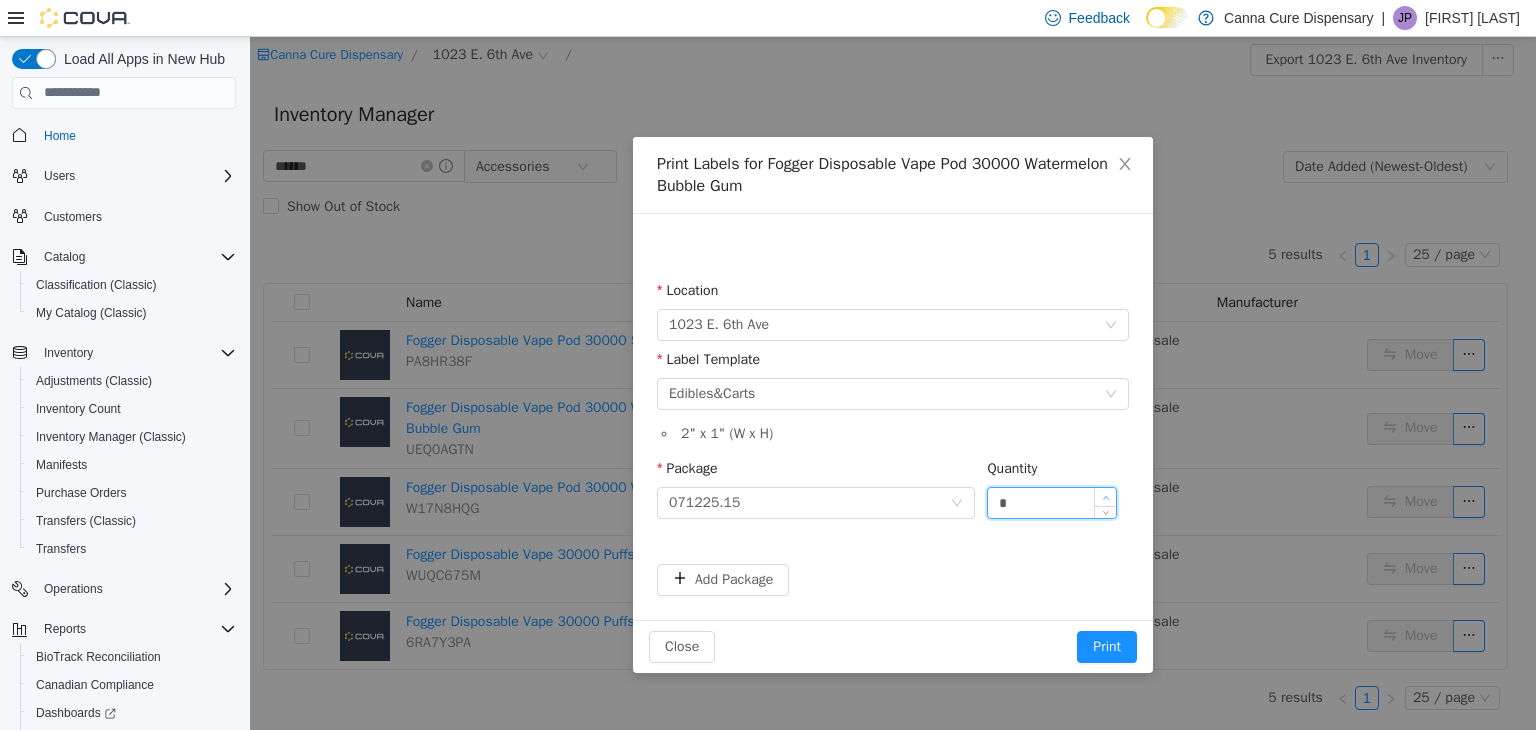 click at bounding box center (1105, 496) 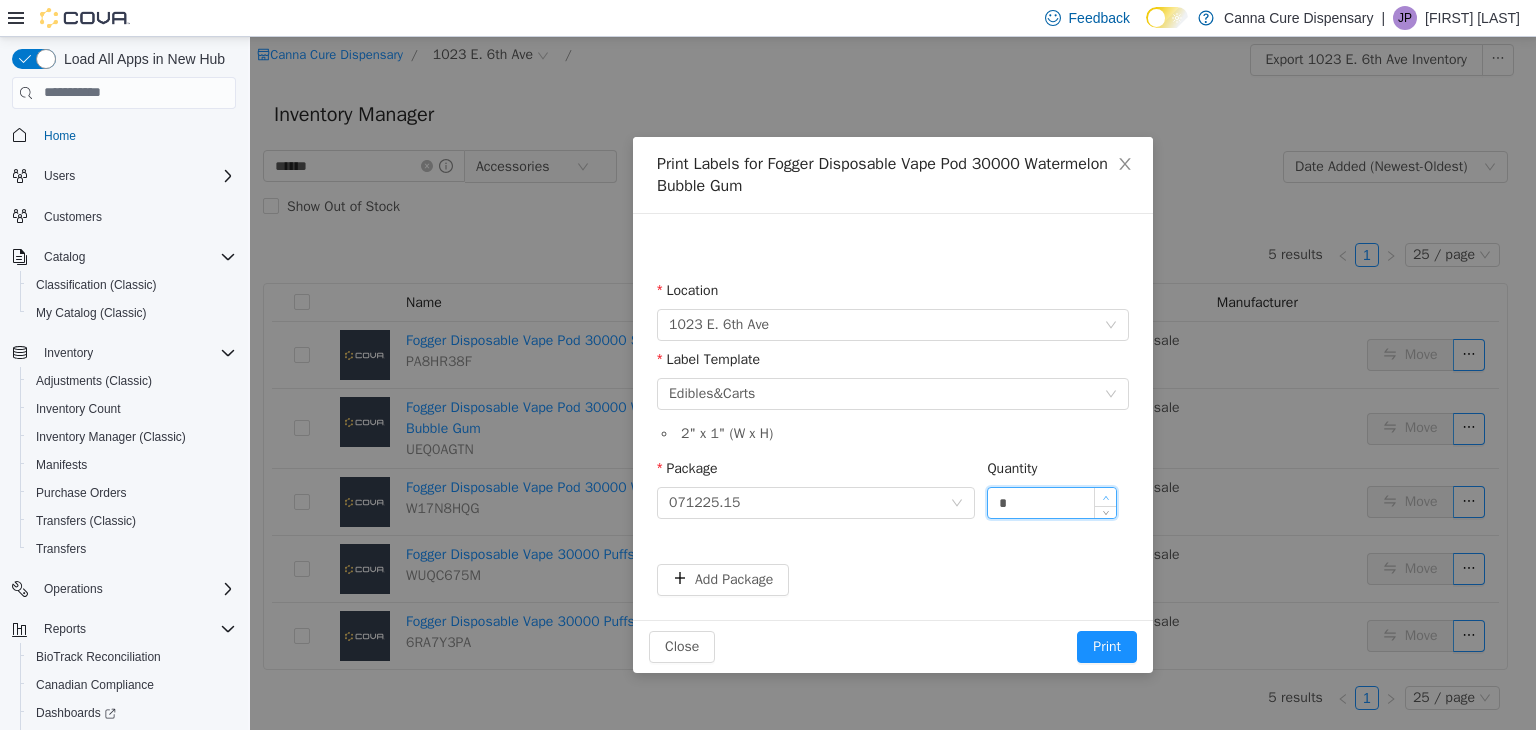 click at bounding box center [1105, 496] 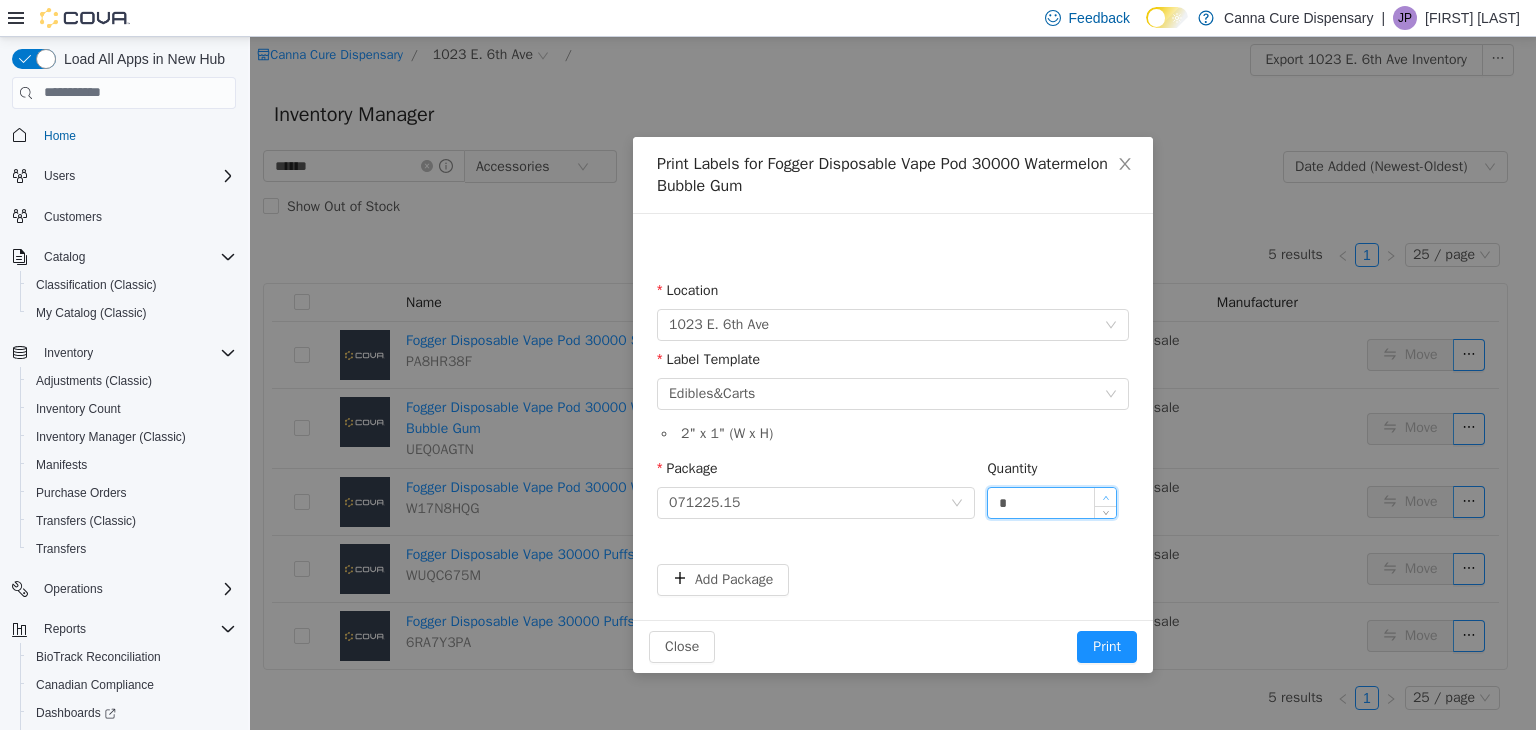 click at bounding box center [1105, 496] 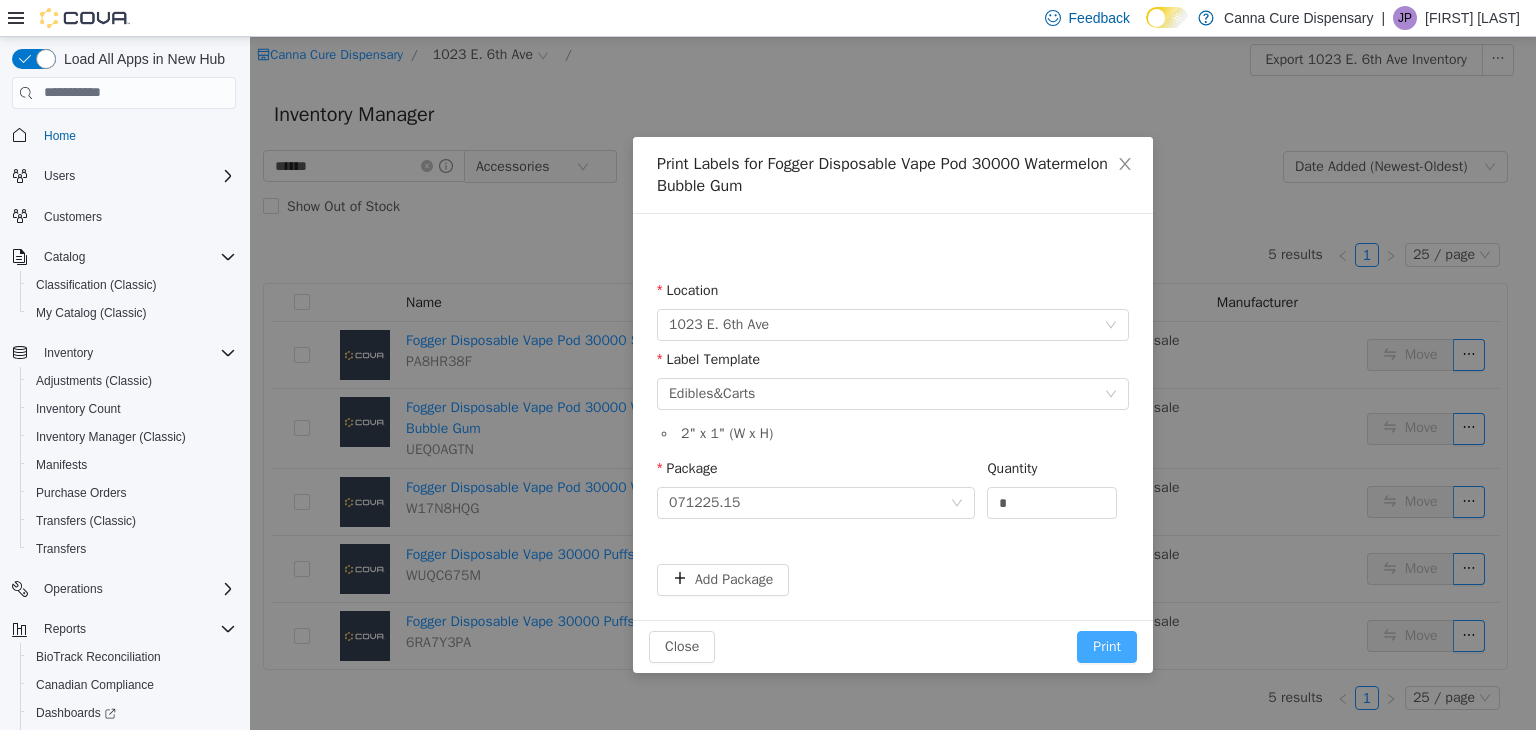 click on "Print" at bounding box center [1107, 646] 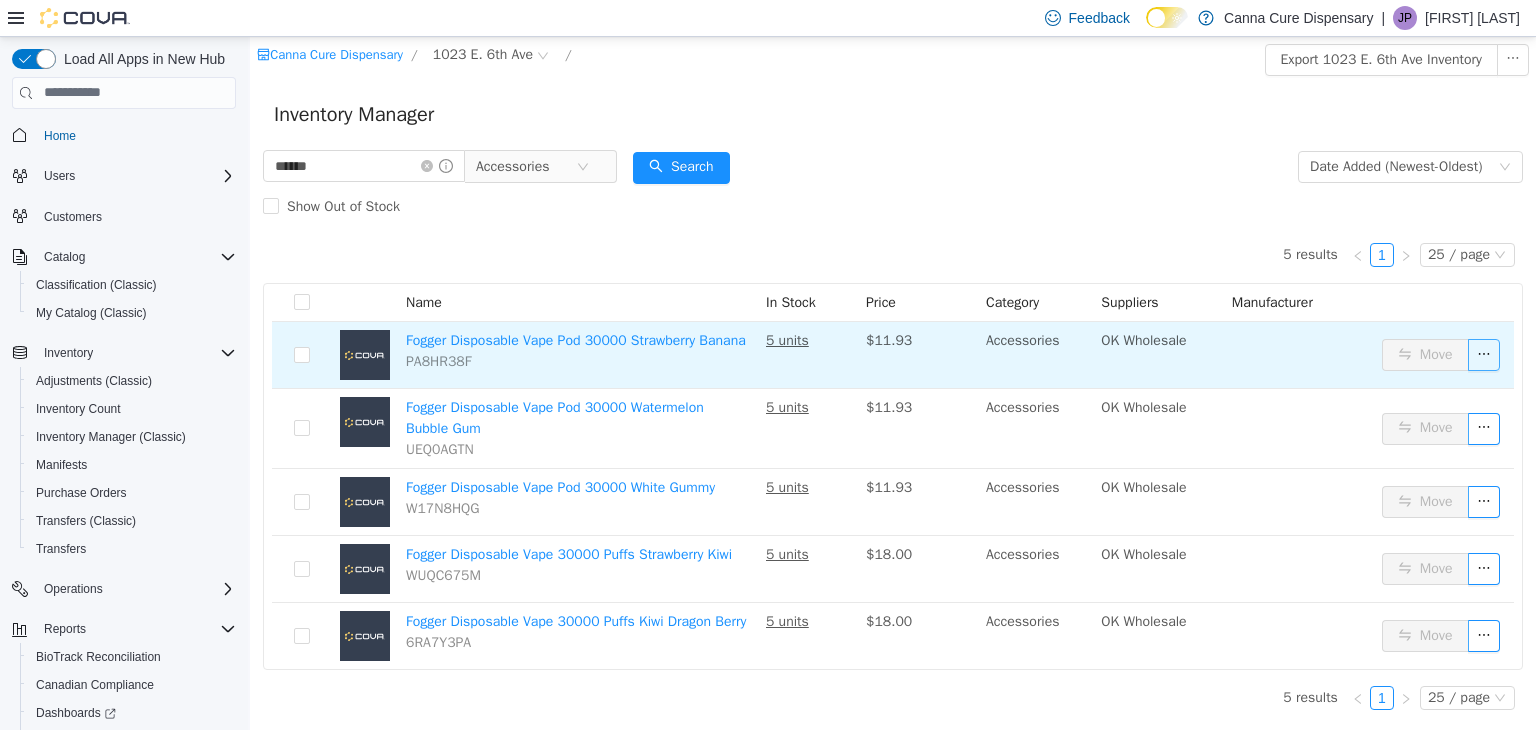 click at bounding box center [1484, 354] 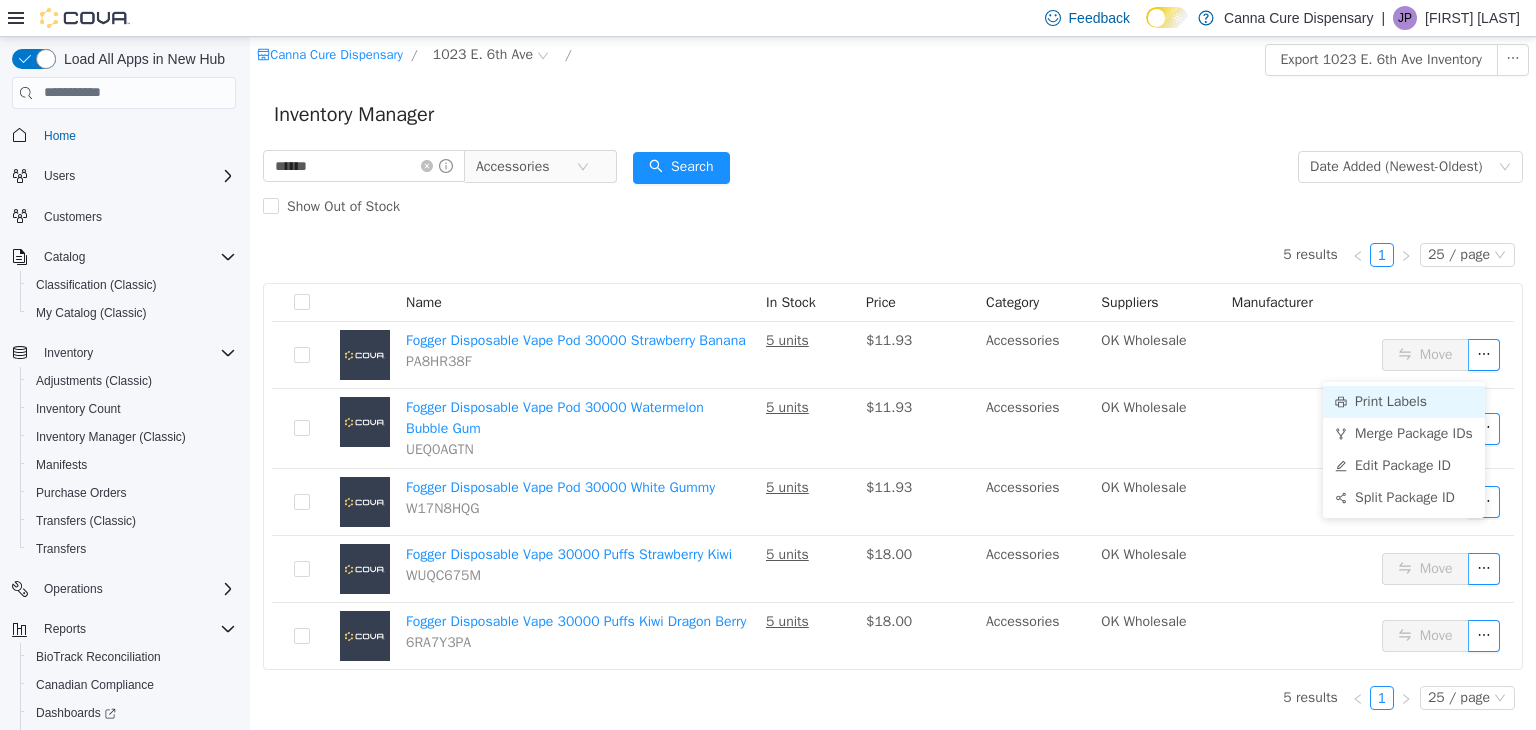 click on "Print Labels" at bounding box center (1404, 401) 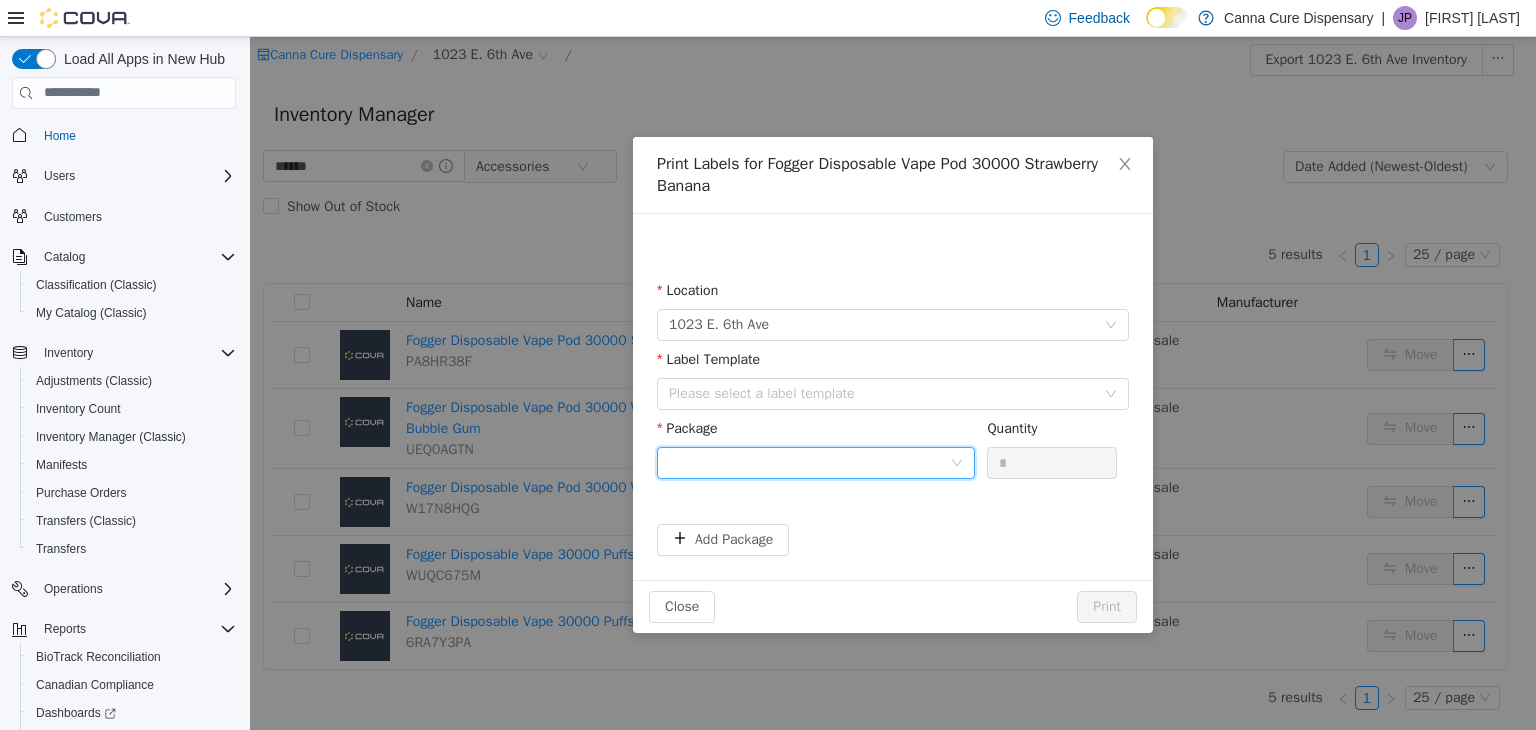 click at bounding box center (809, 462) 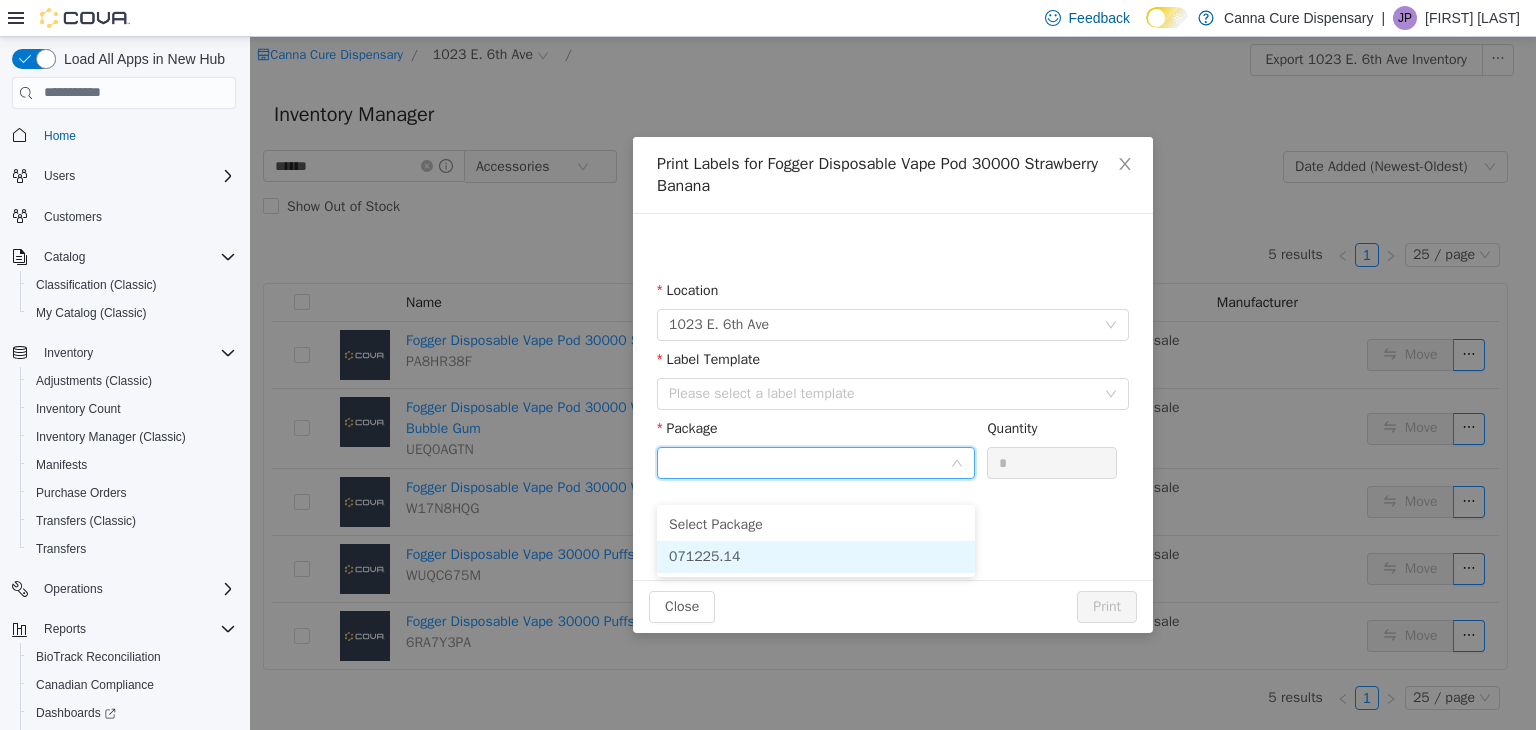 drag, startPoint x: 736, startPoint y: 538, endPoint x: 733, endPoint y: 458, distance: 80.05623 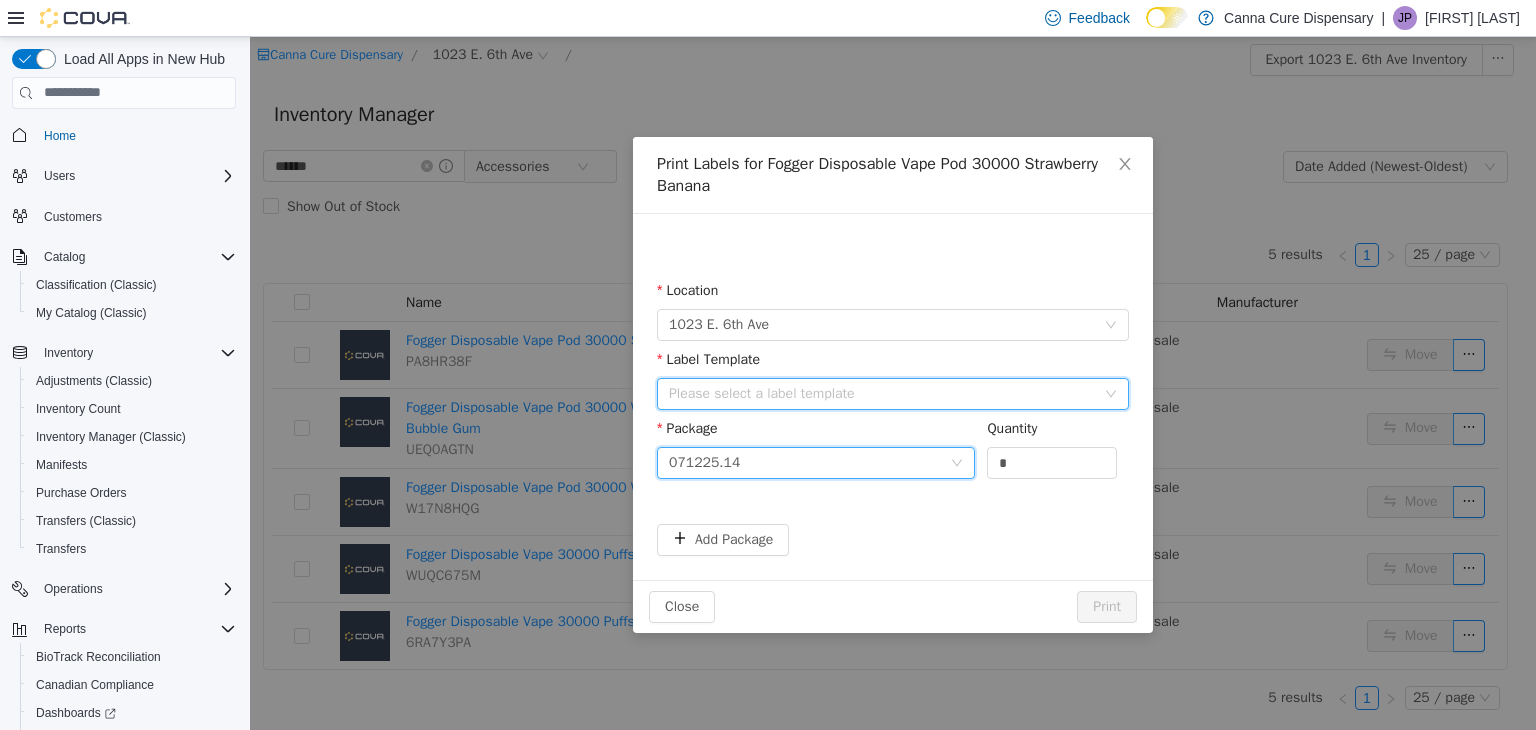 click on "Please select a label template" at bounding box center [886, 393] 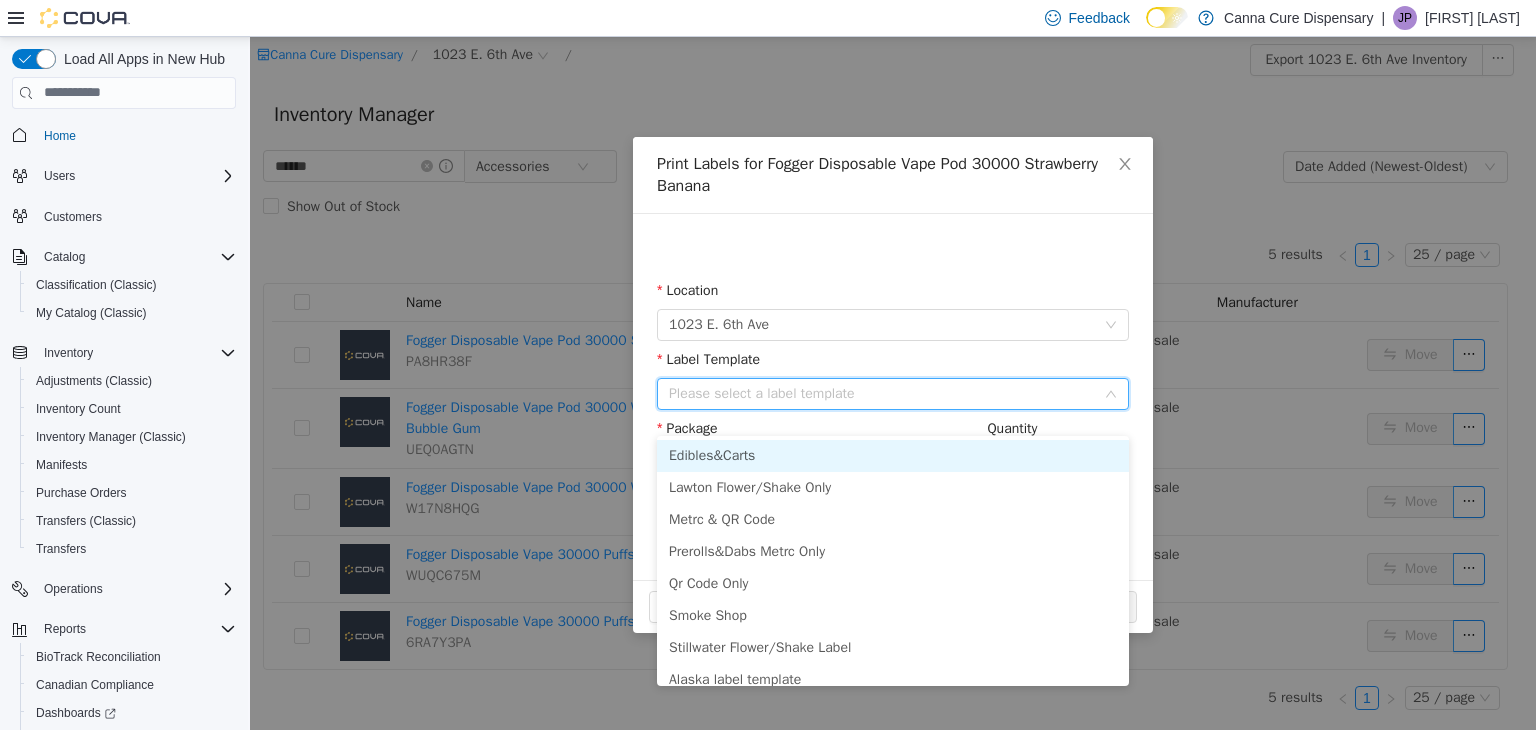 click on "Edibles&Carts" at bounding box center (893, 455) 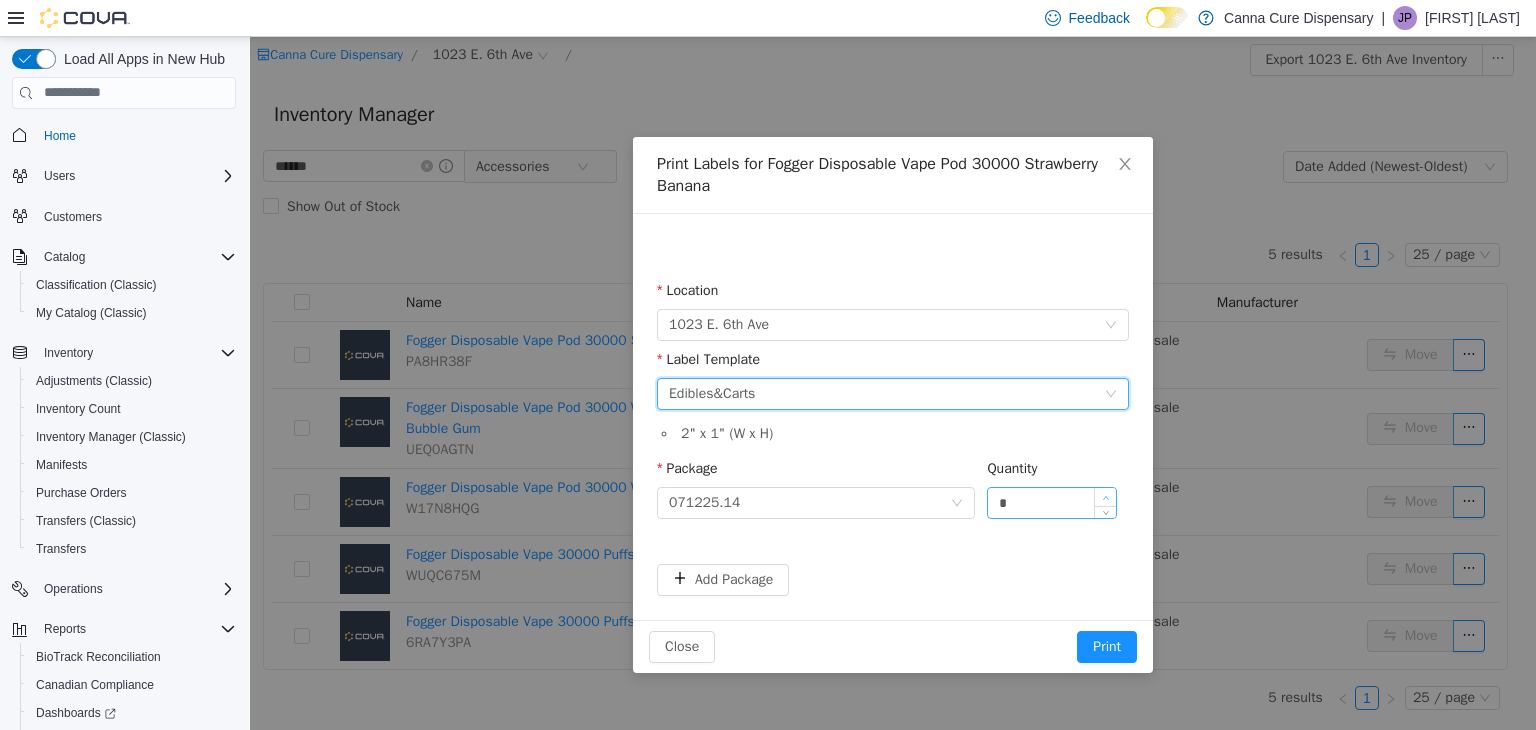 click at bounding box center (1105, 496) 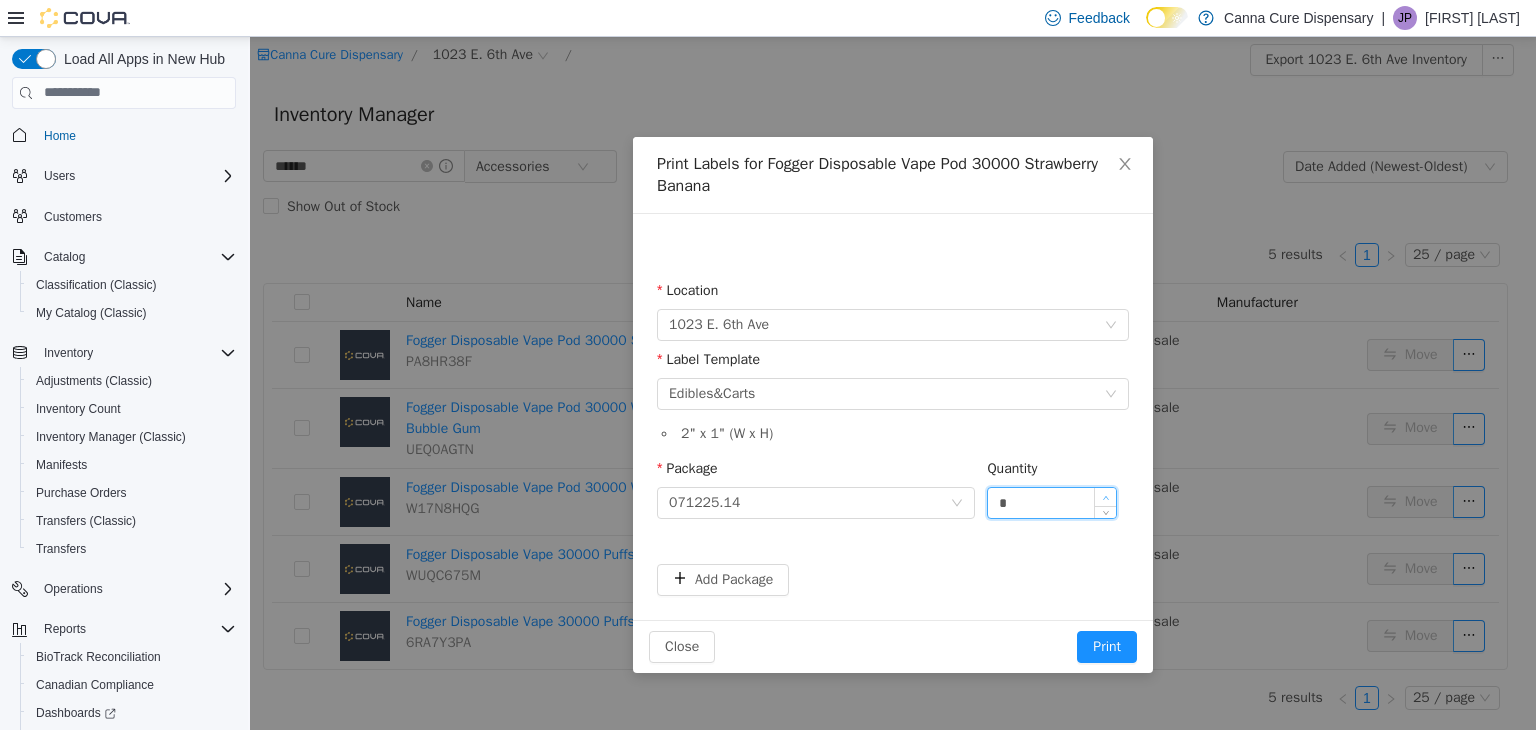 click at bounding box center (1105, 496) 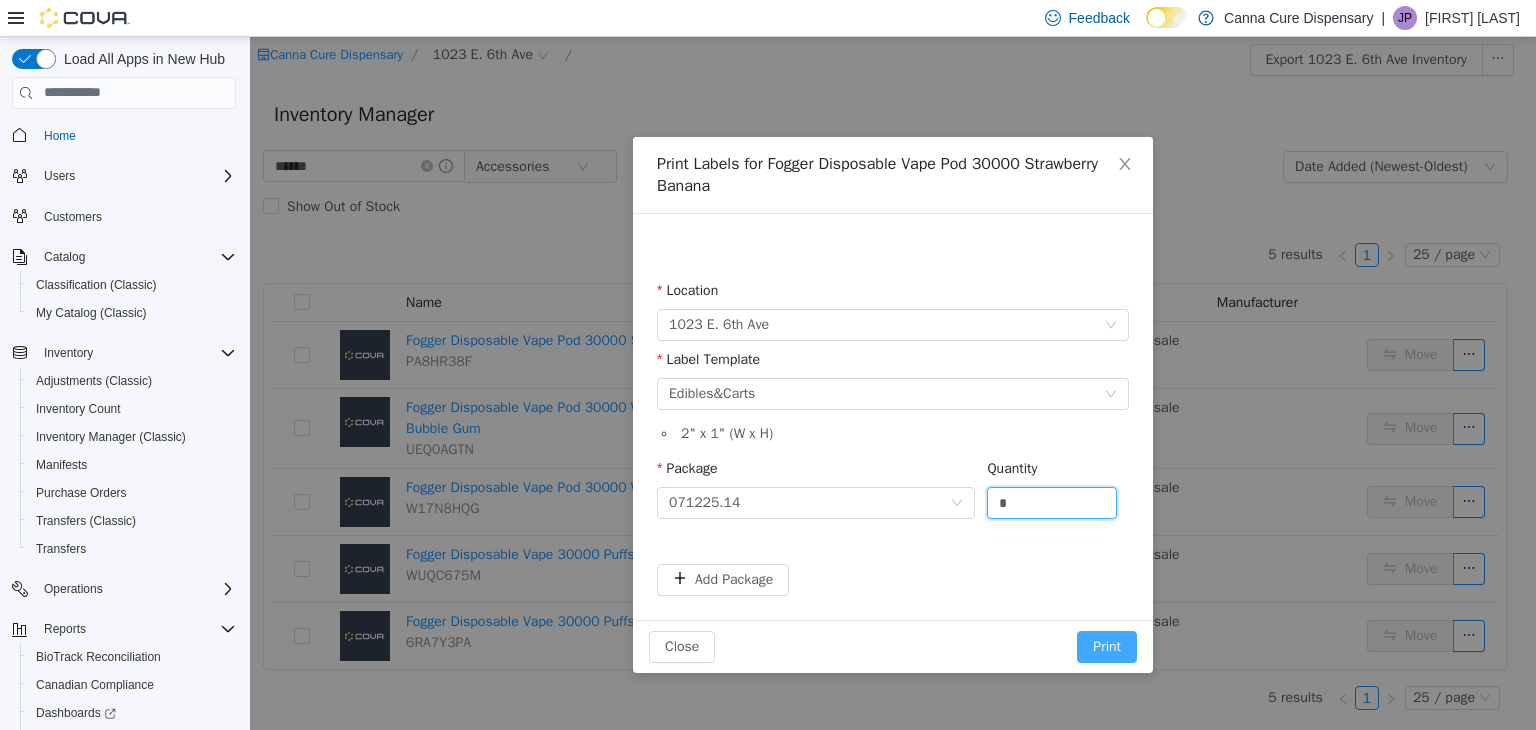 click on "Print" at bounding box center (1107, 646) 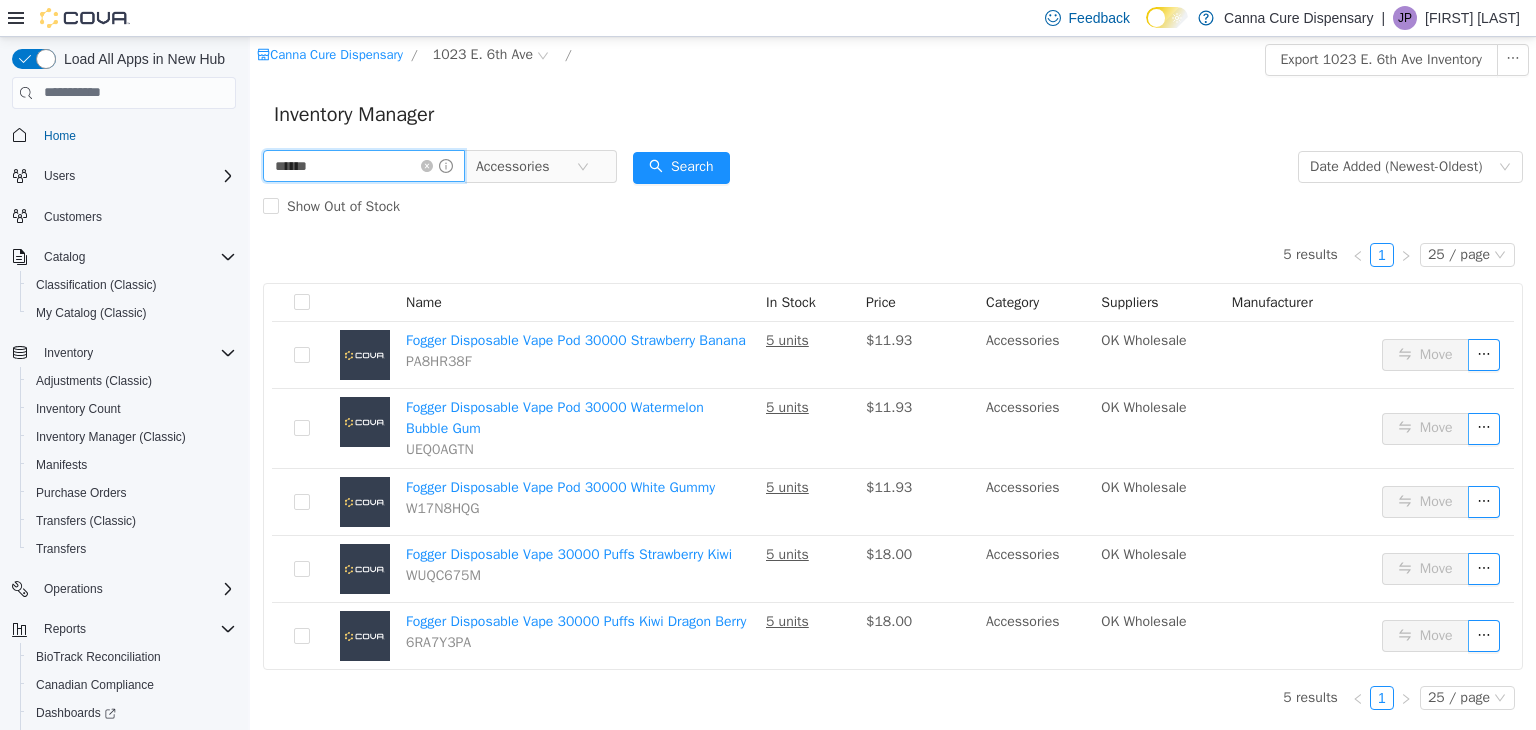 click on "******" at bounding box center (364, 165) 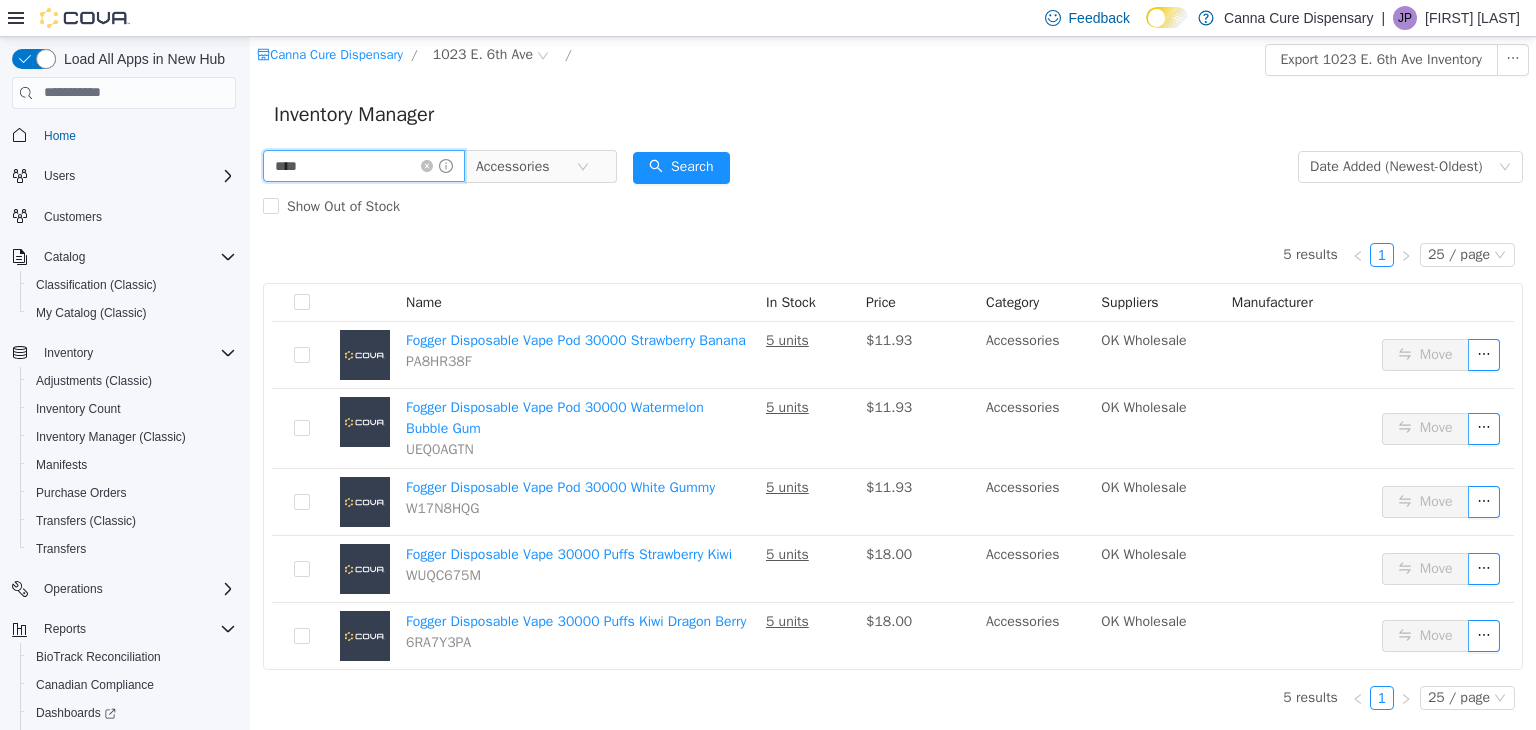 type on "****" 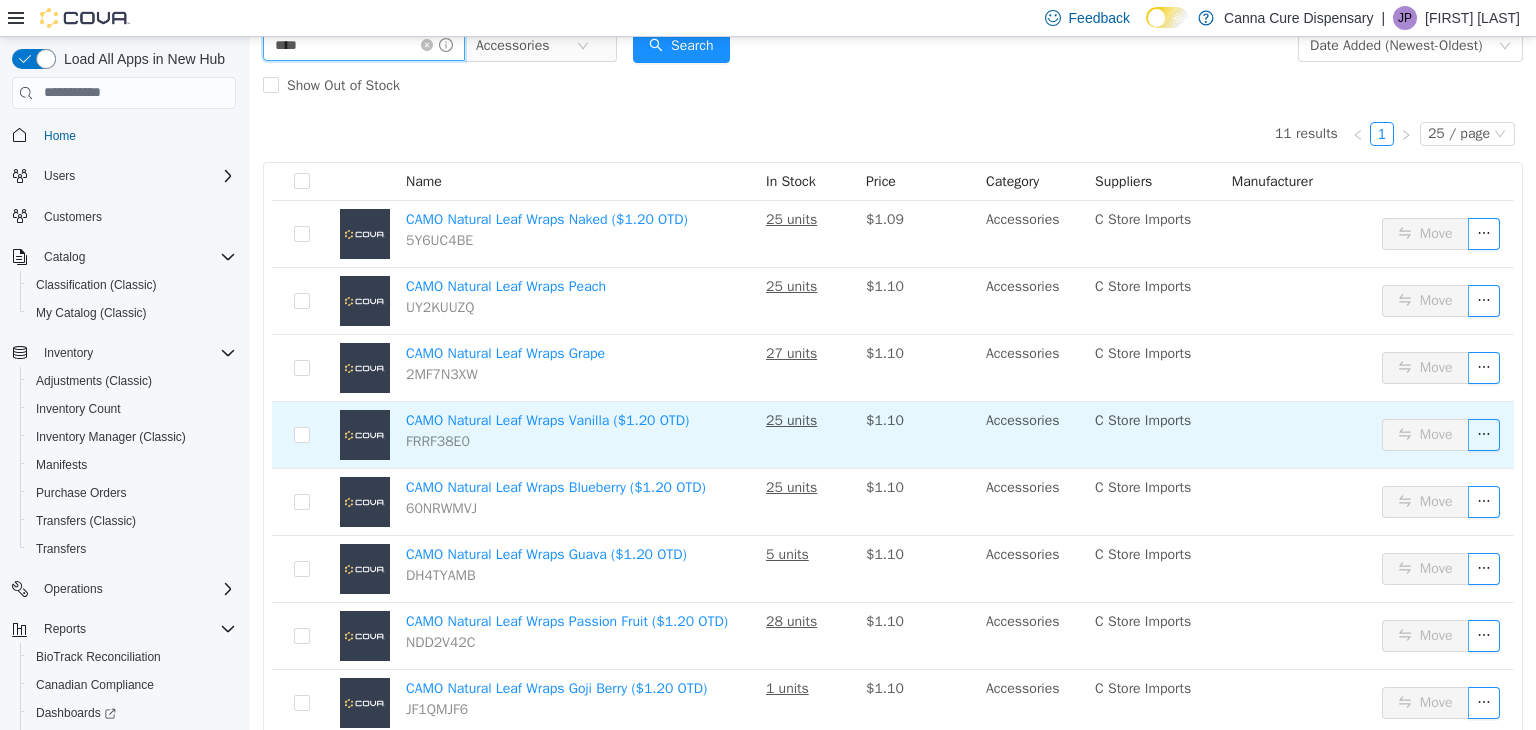 scroll, scrollTop: 122, scrollLeft: 0, axis: vertical 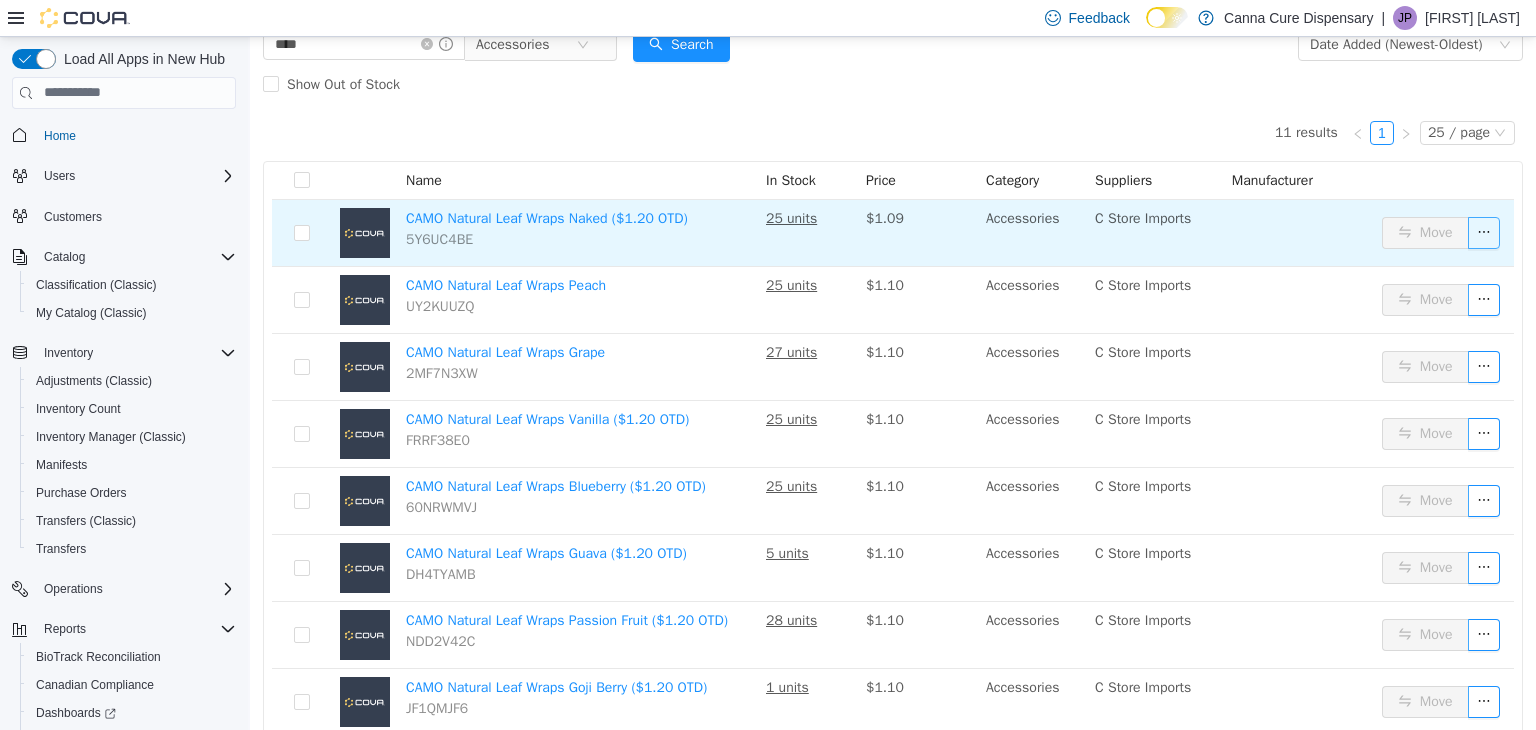 click at bounding box center [1484, 232] 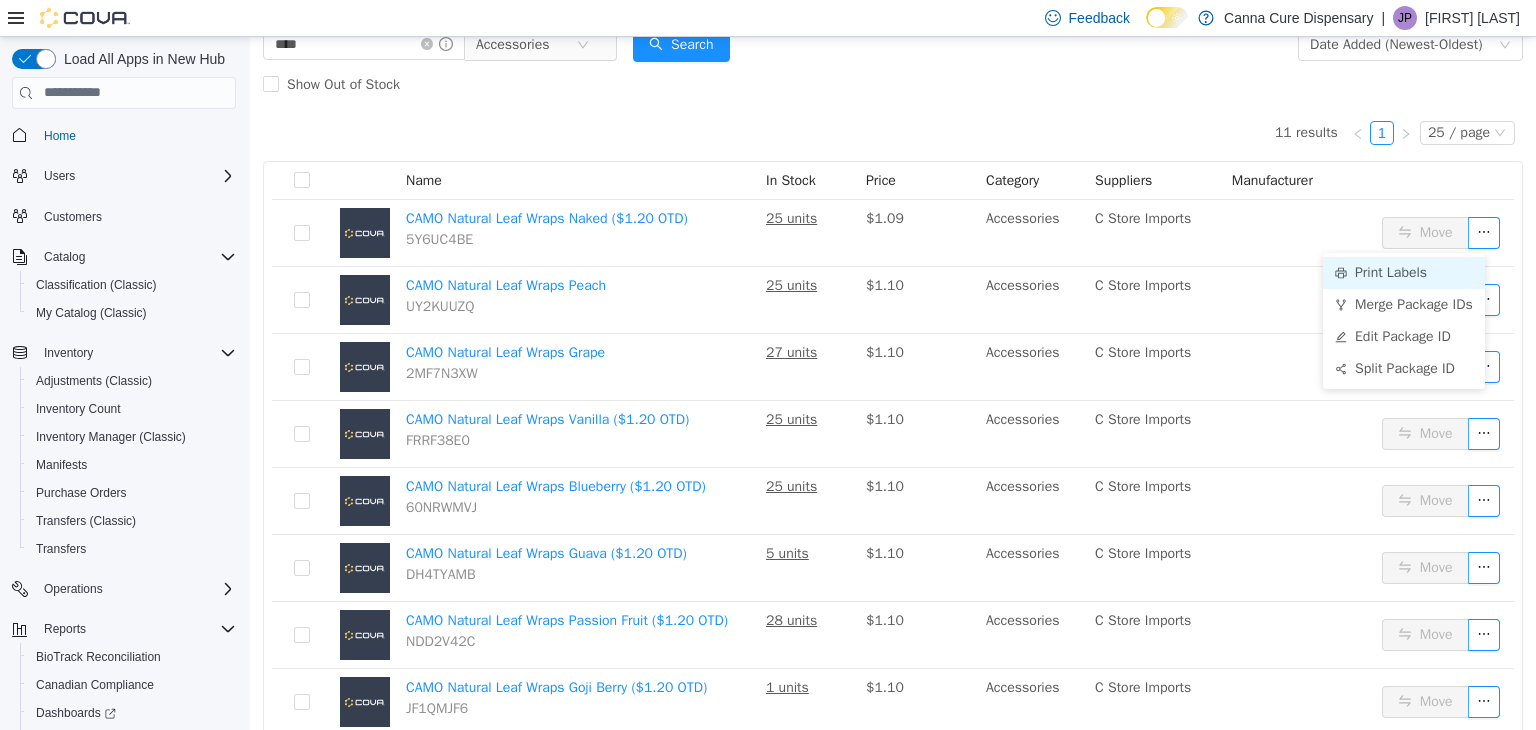 click on "Print Labels" at bounding box center [1404, 272] 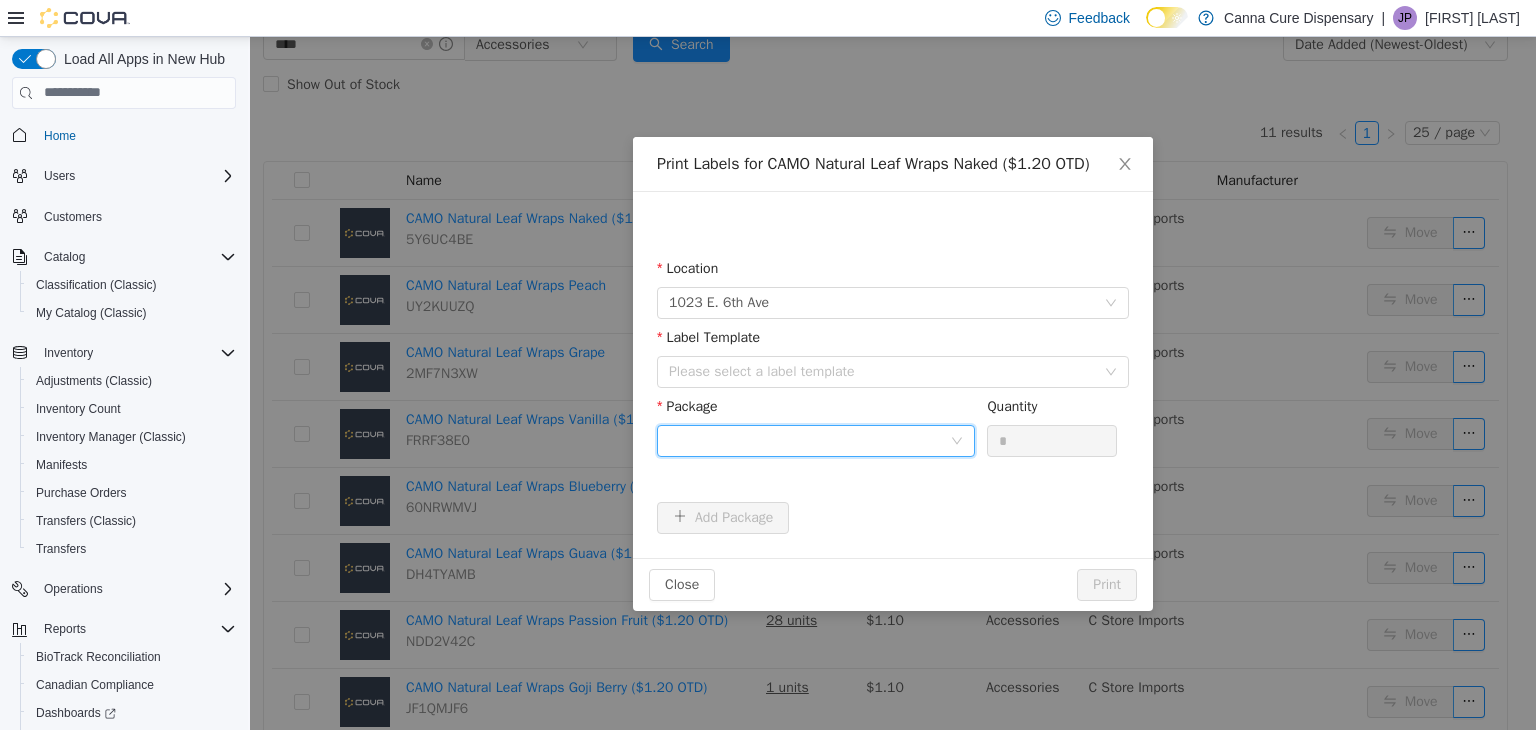 click at bounding box center (809, 440) 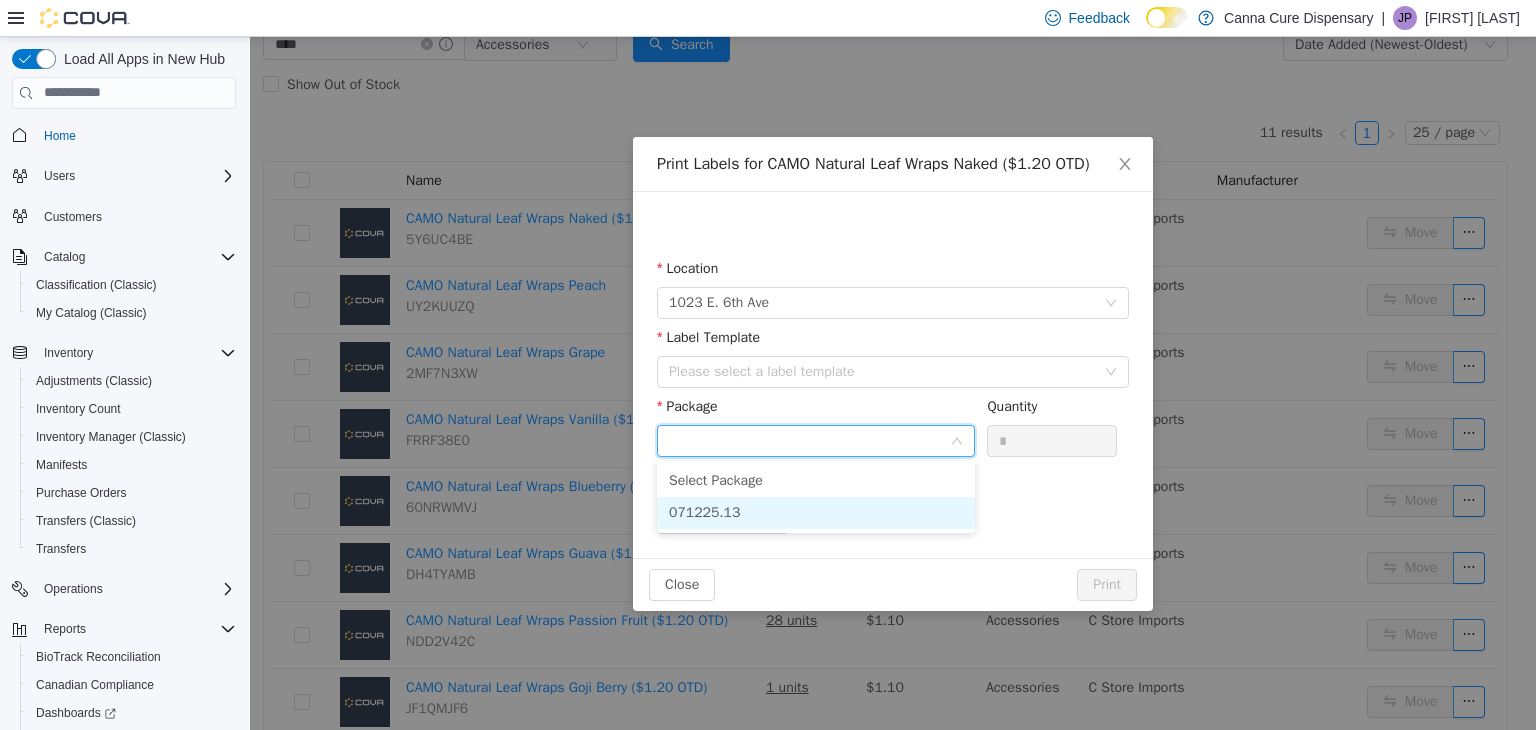 drag, startPoint x: 761, startPoint y: 517, endPoint x: 763, endPoint y: 502, distance: 15.132746 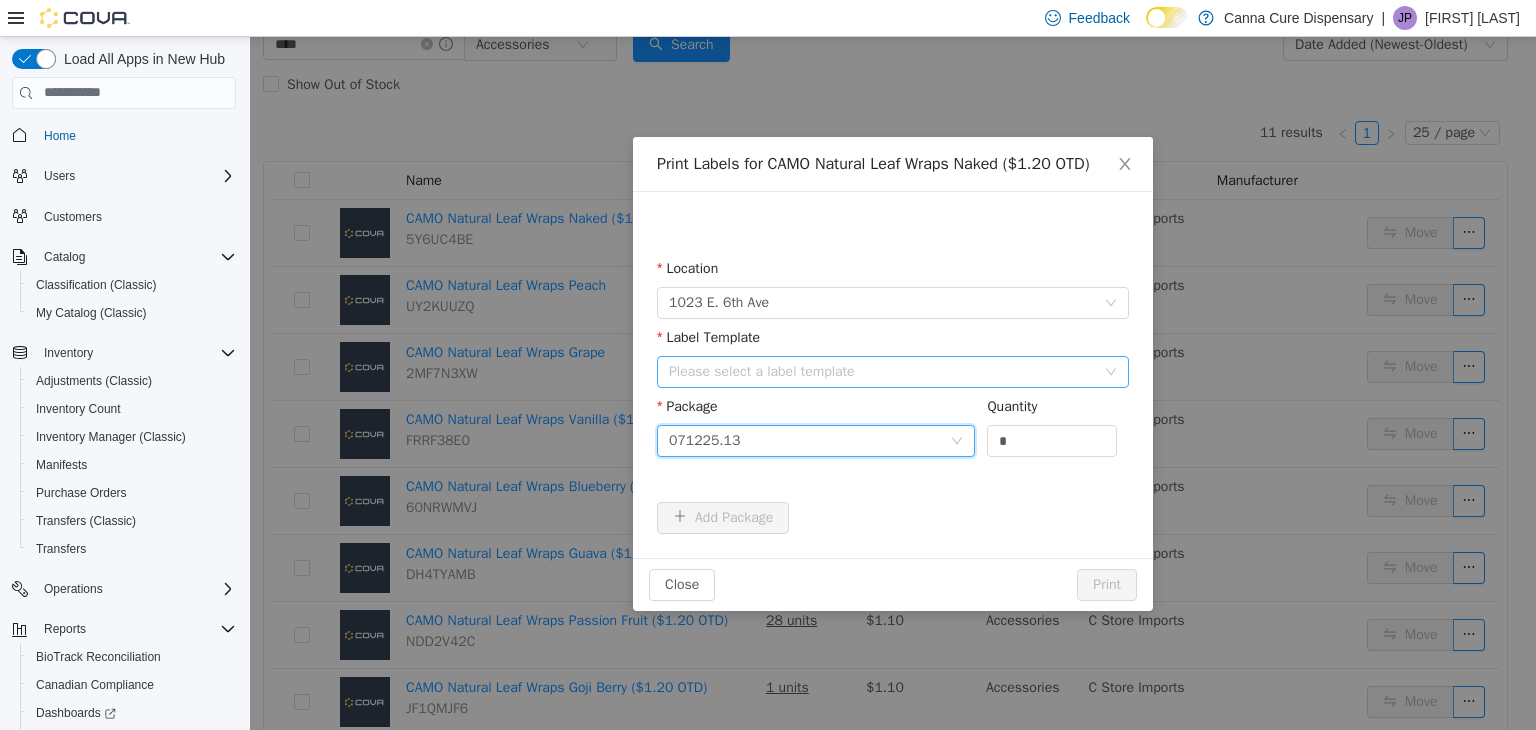 drag, startPoint x: 771, startPoint y: 389, endPoint x: 773, endPoint y: 378, distance: 11.18034 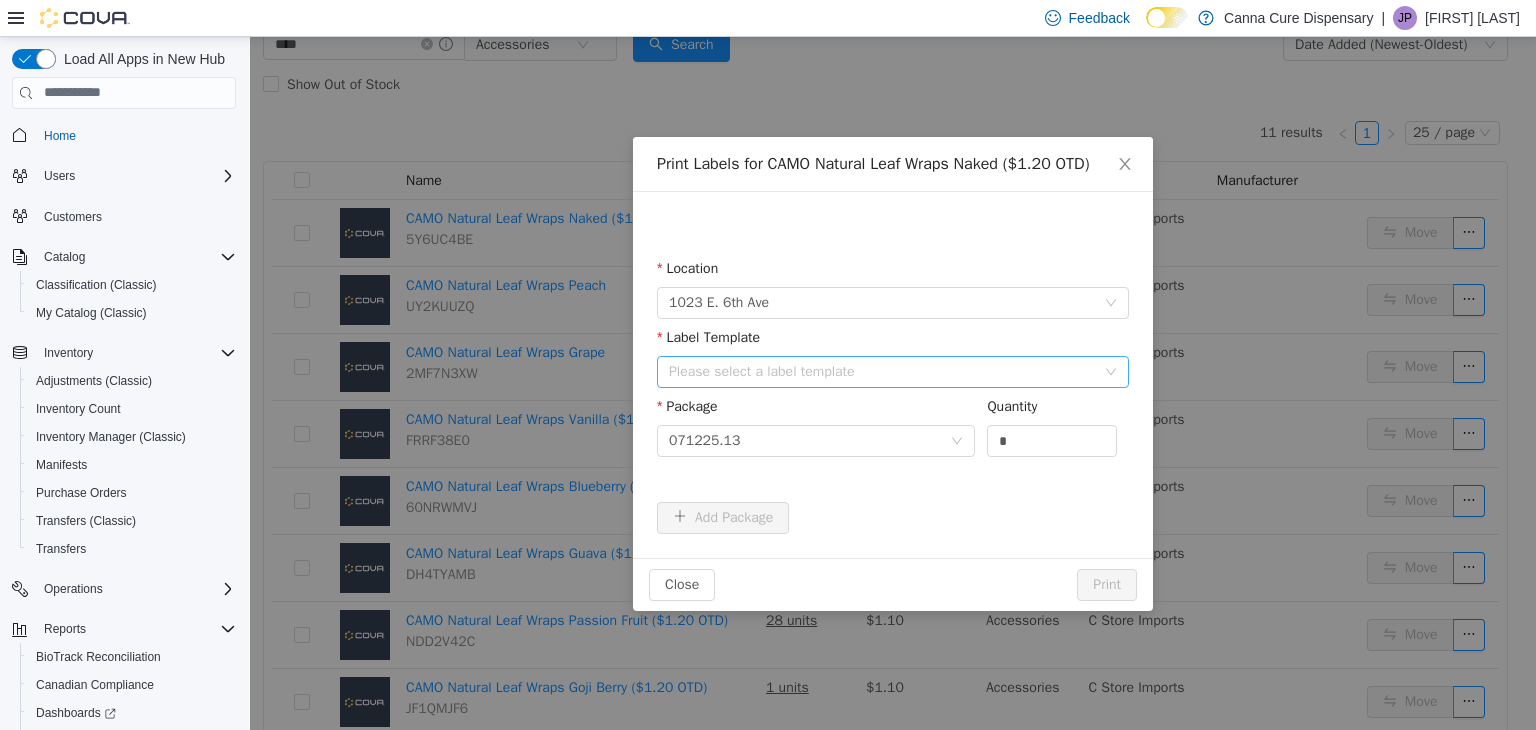 click on "Please select a label template" at bounding box center (882, 371) 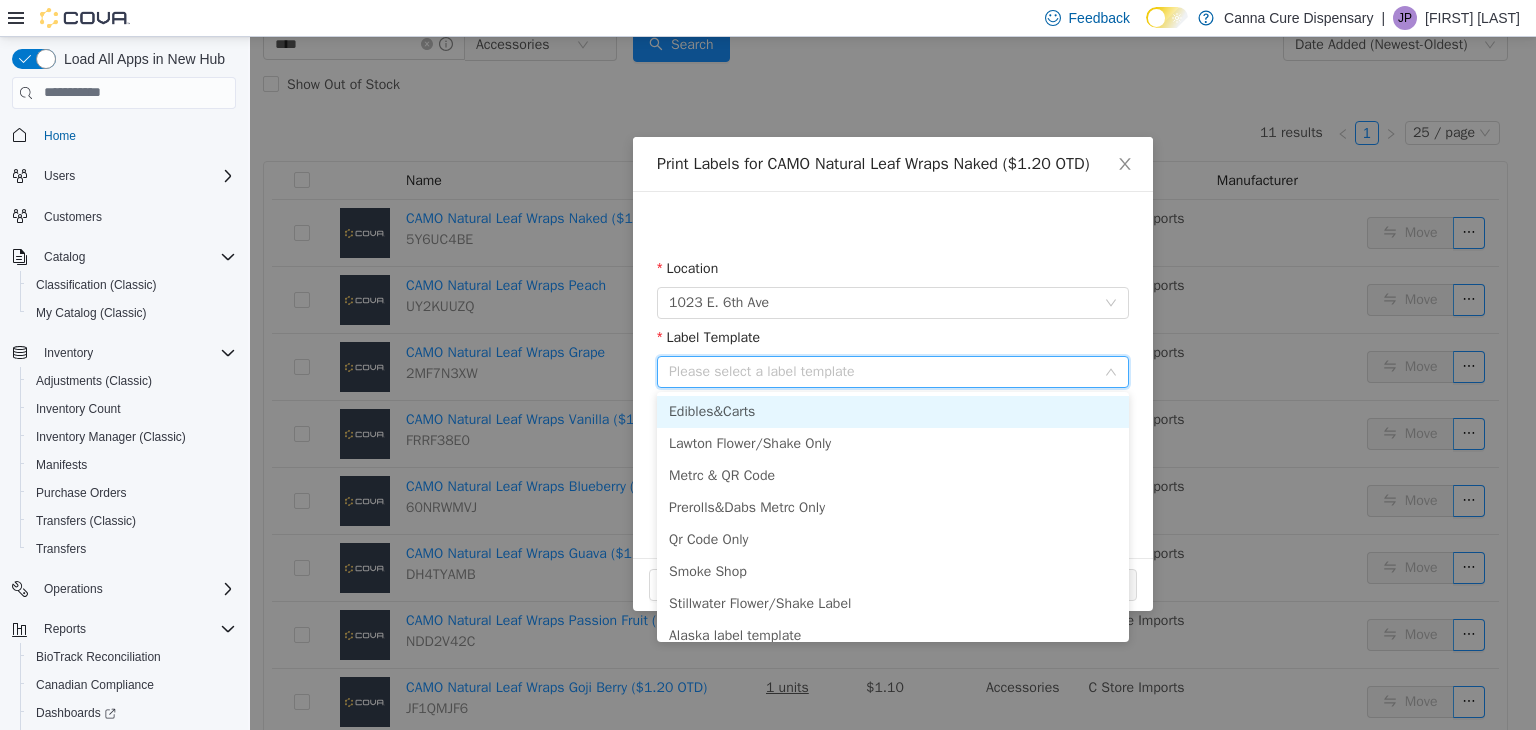click on "Edibles&Carts" at bounding box center (893, 411) 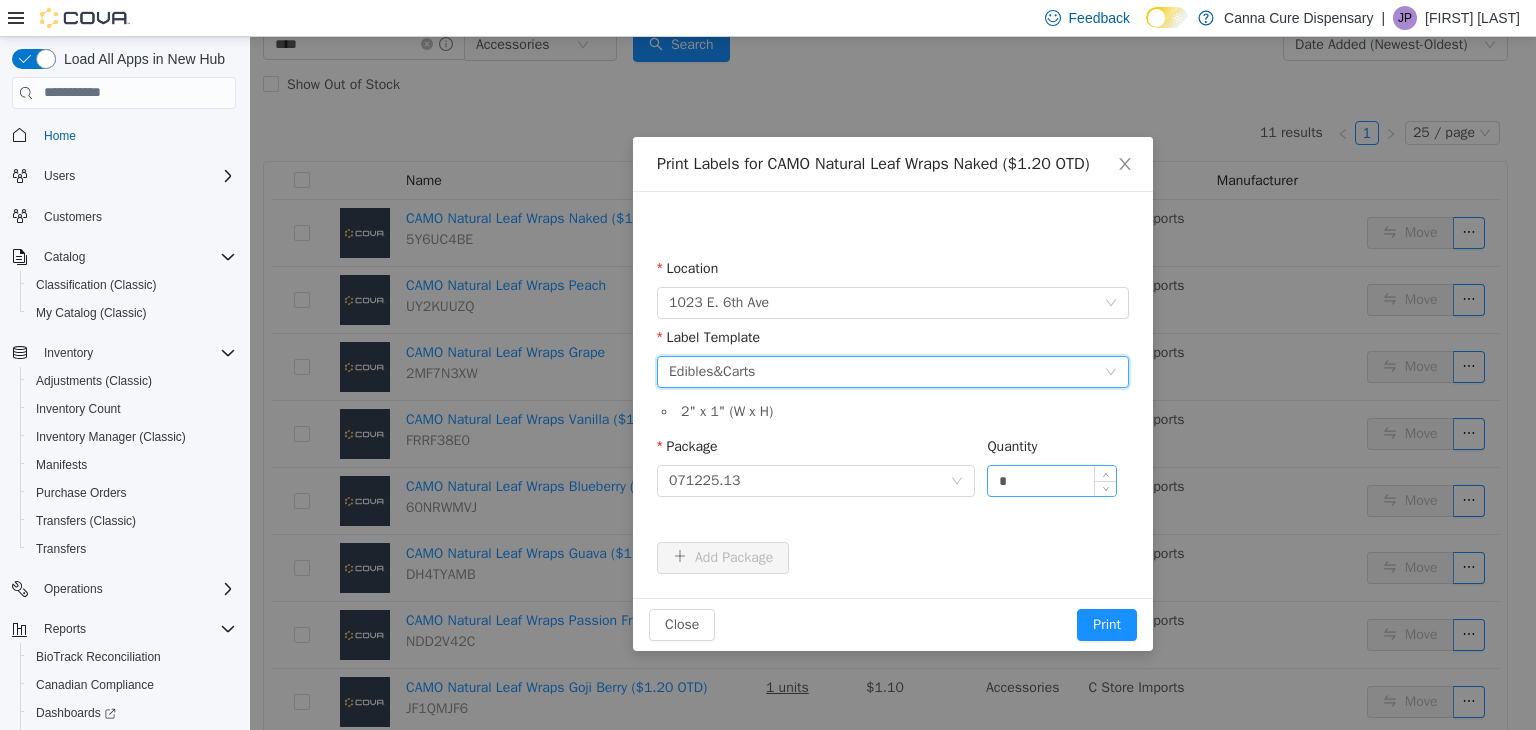click on "*" at bounding box center [1052, 480] 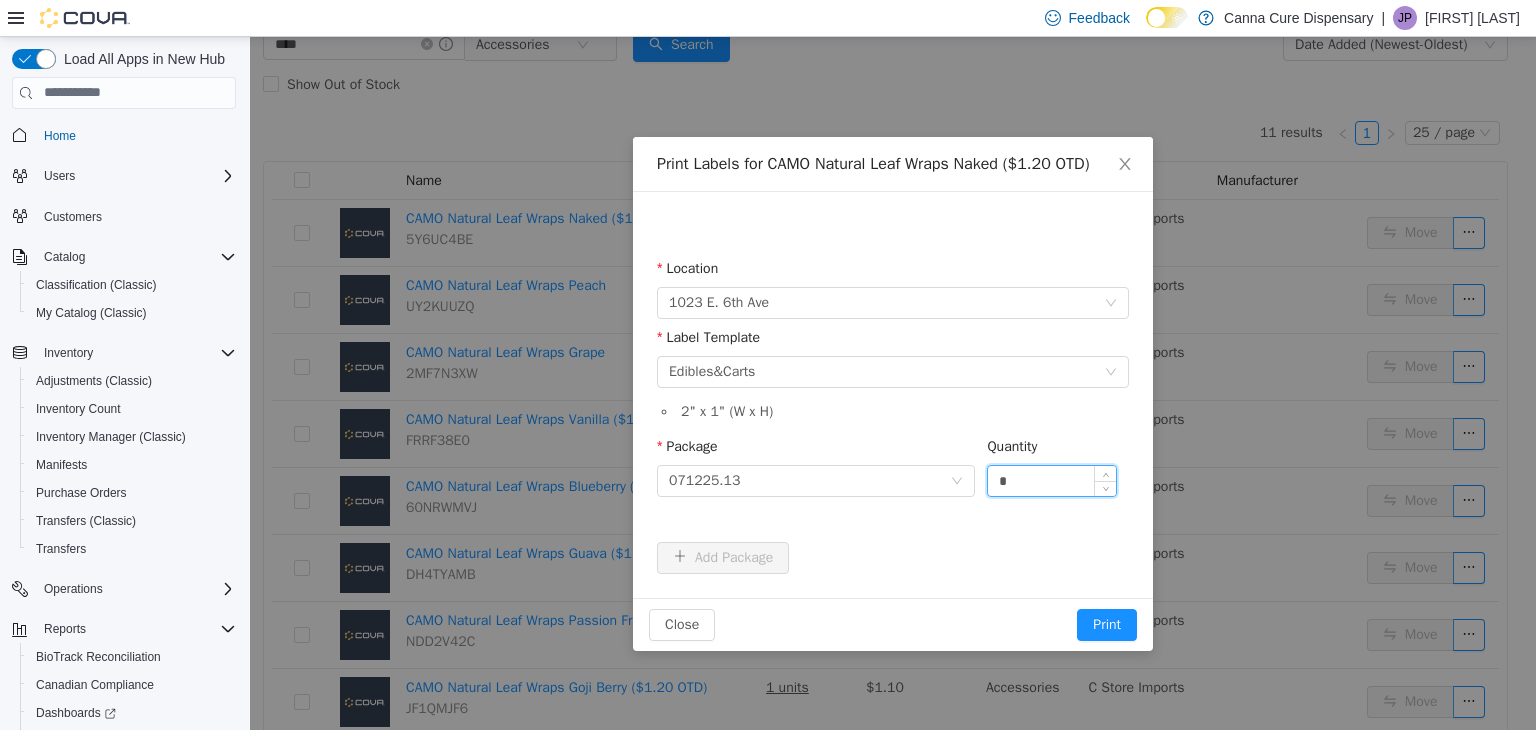 click on "*" at bounding box center (1052, 480) 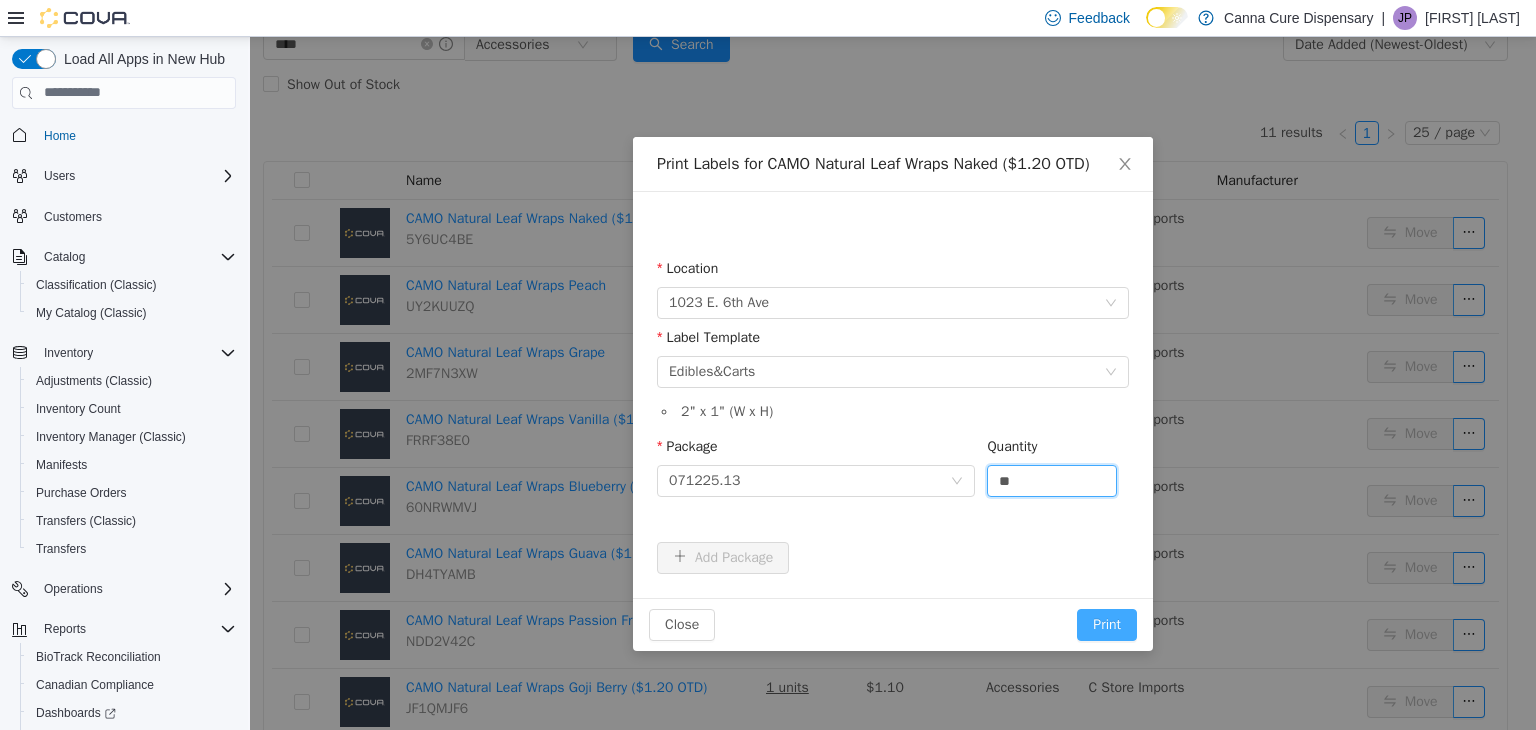 type on "**" 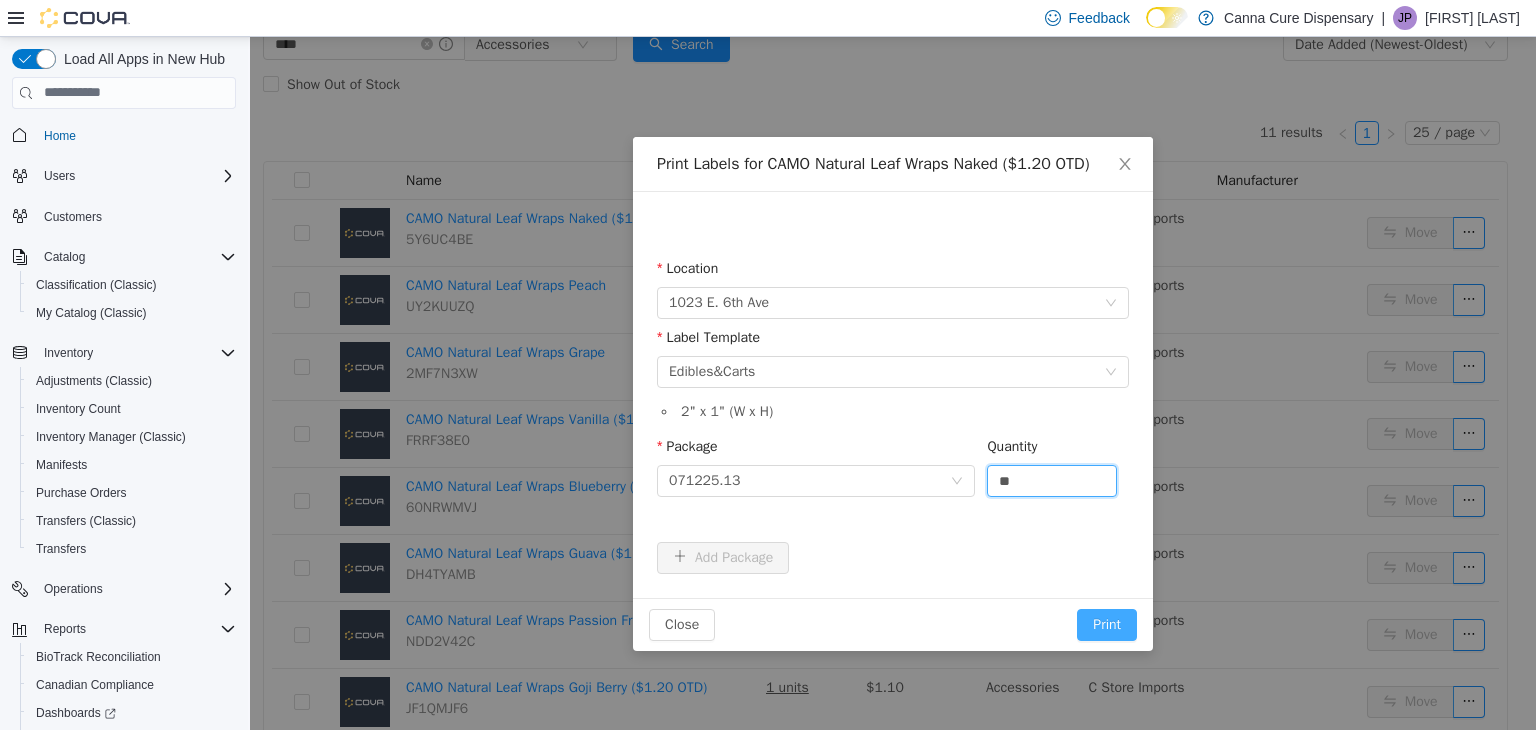 click on "Print" at bounding box center [1107, 624] 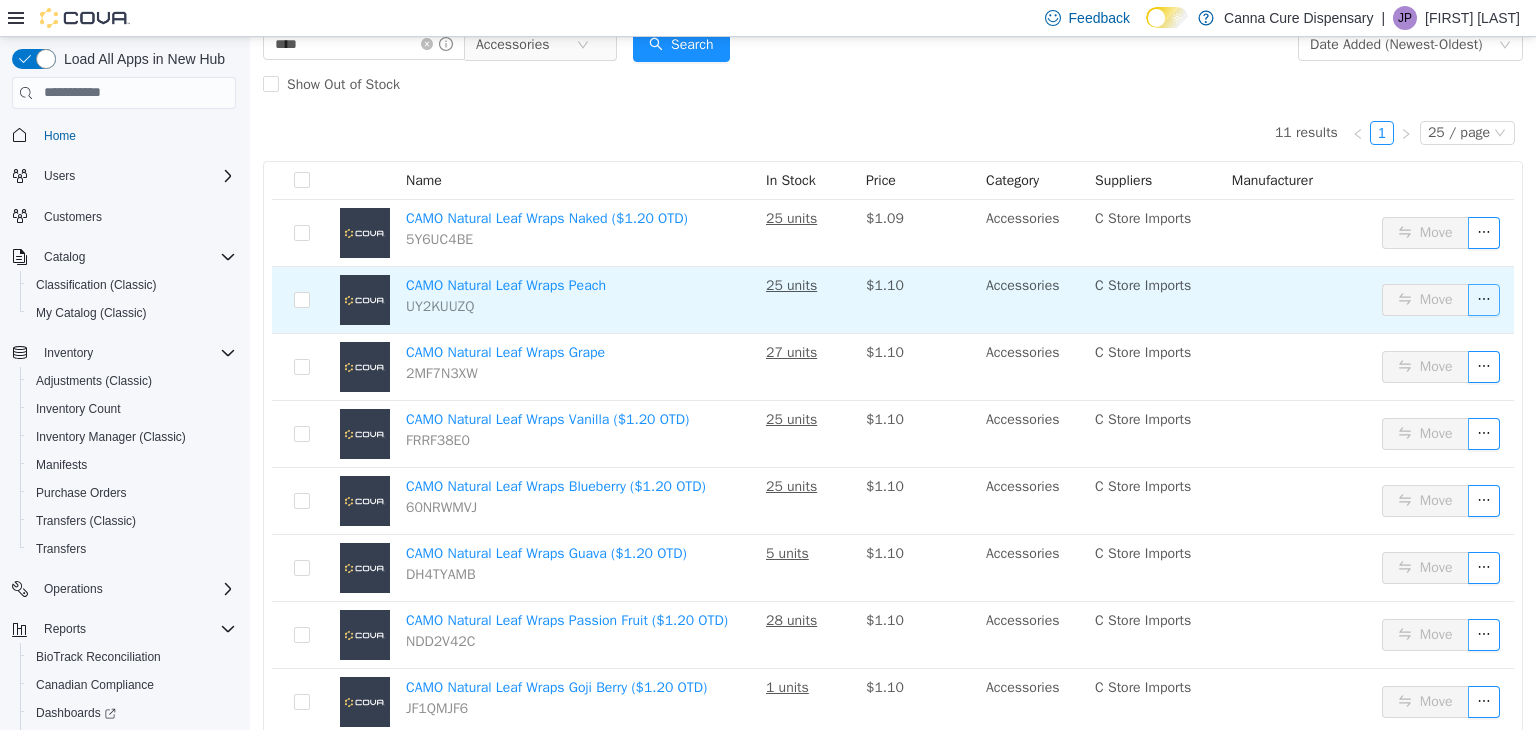 click at bounding box center [1484, 299] 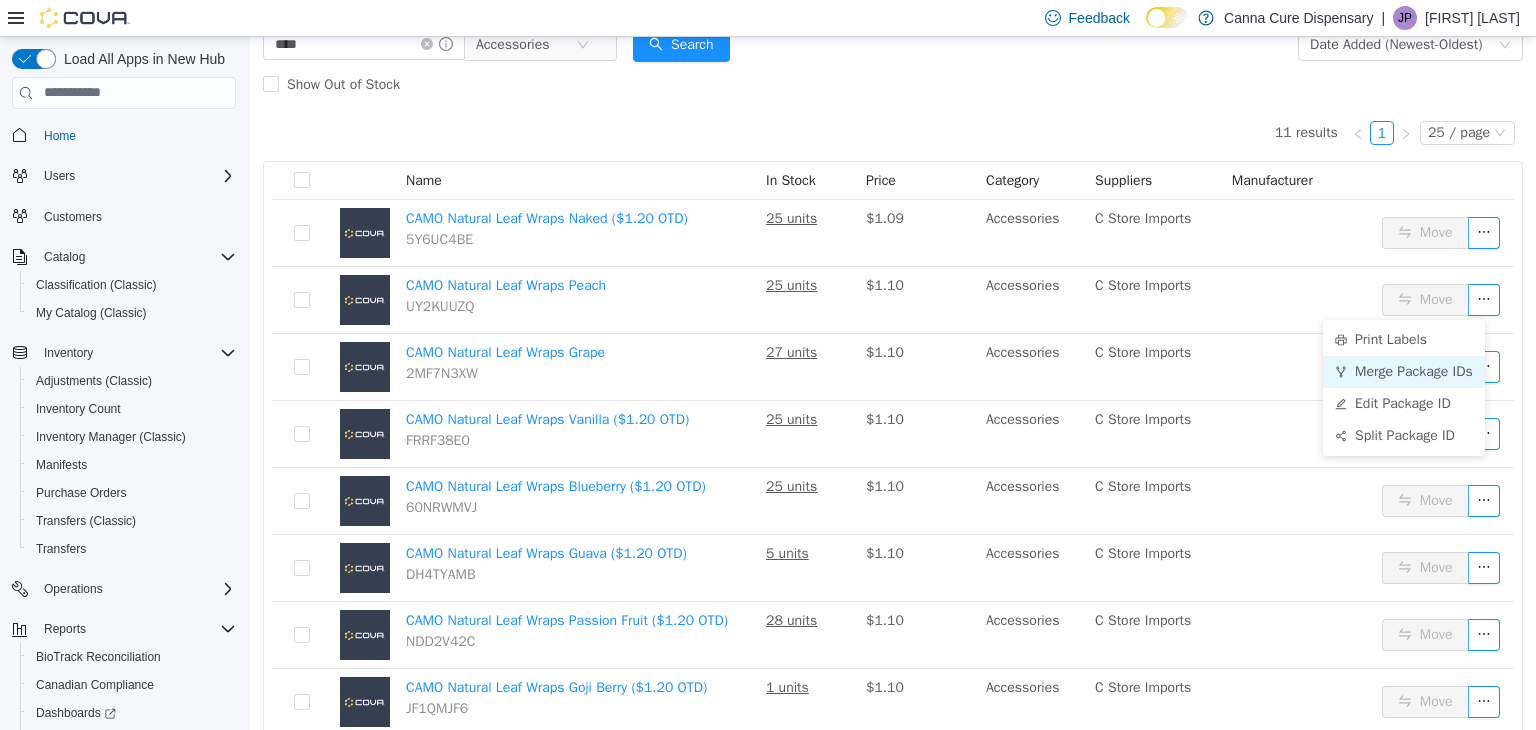 click on "Merge Package IDs" at bounding box center [1404, 371] 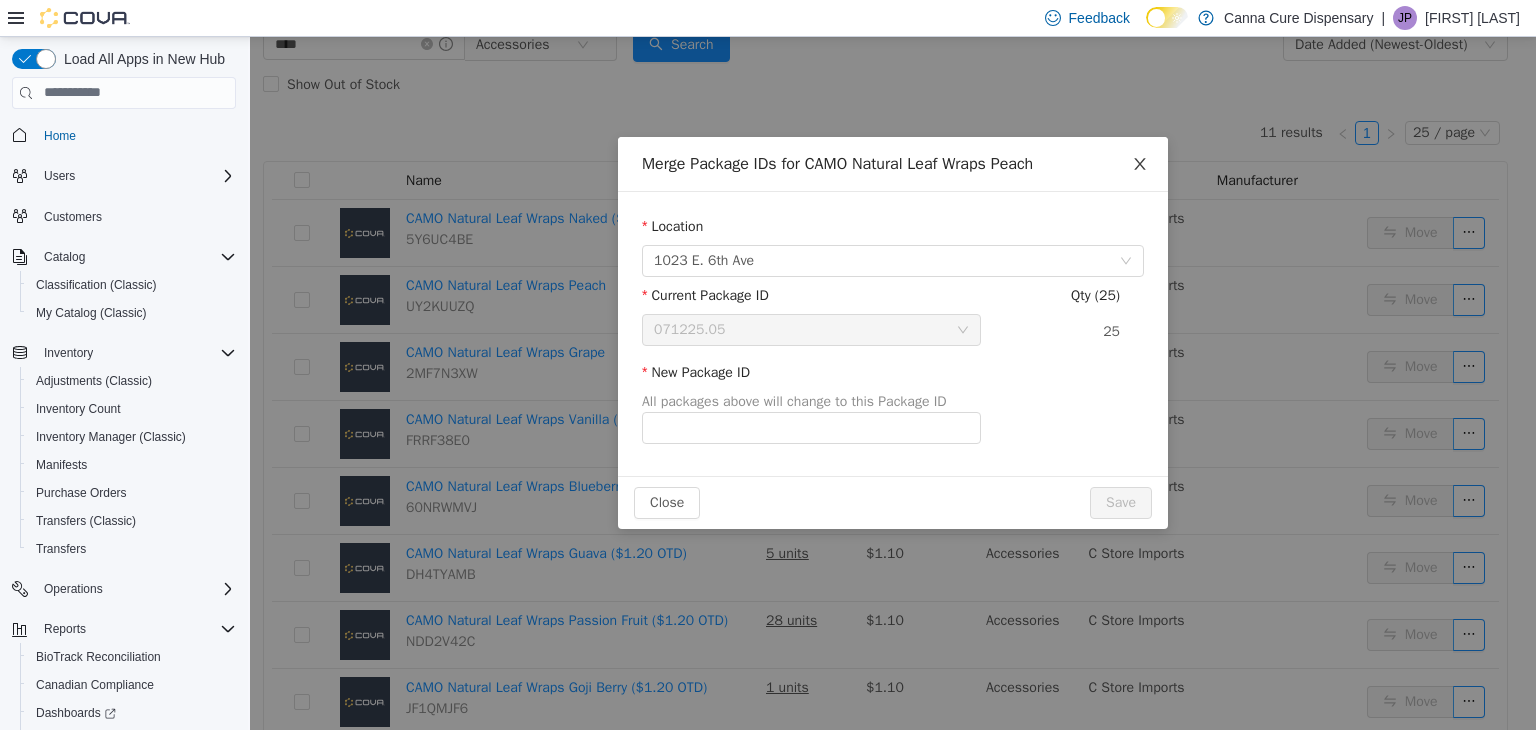 click 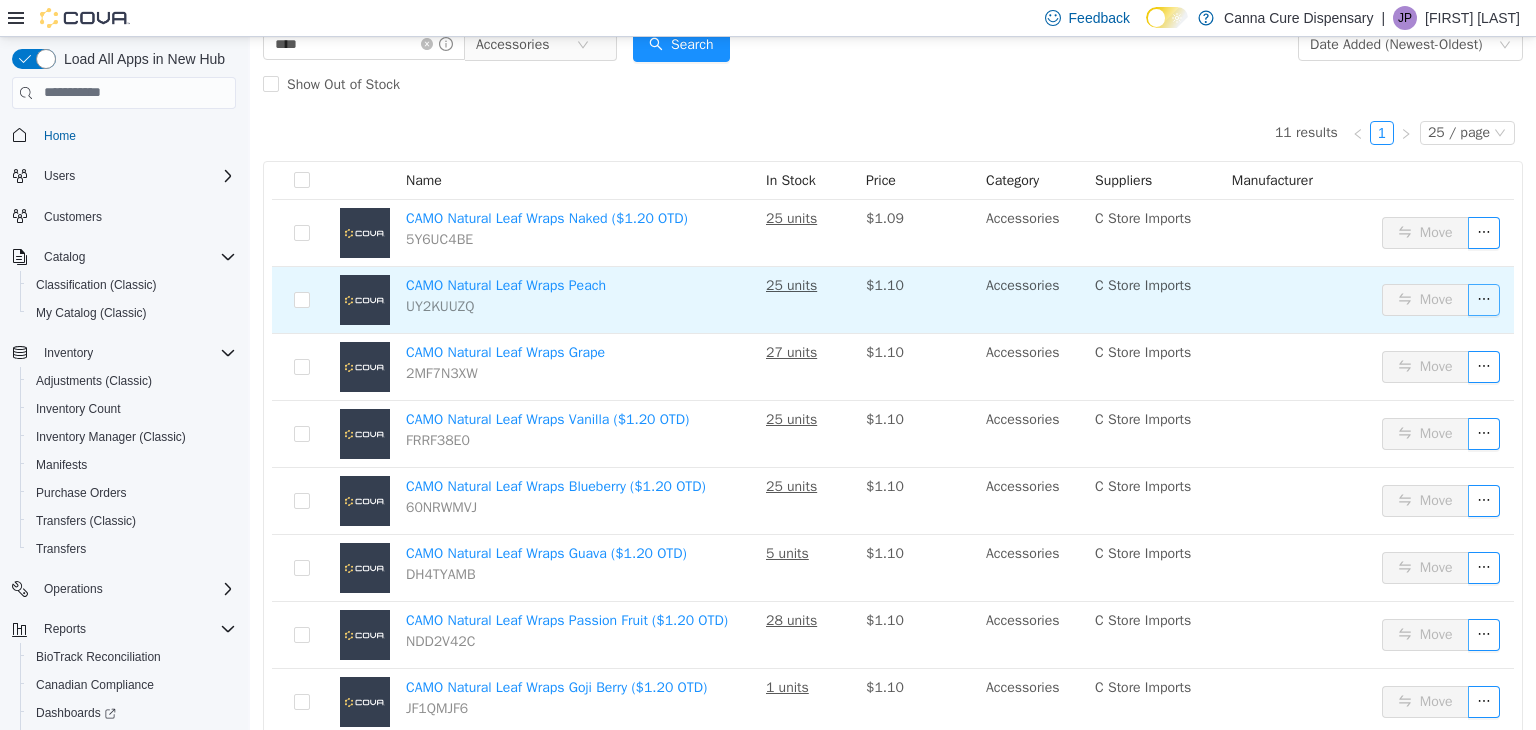 click at bounding box center [1484, 299] 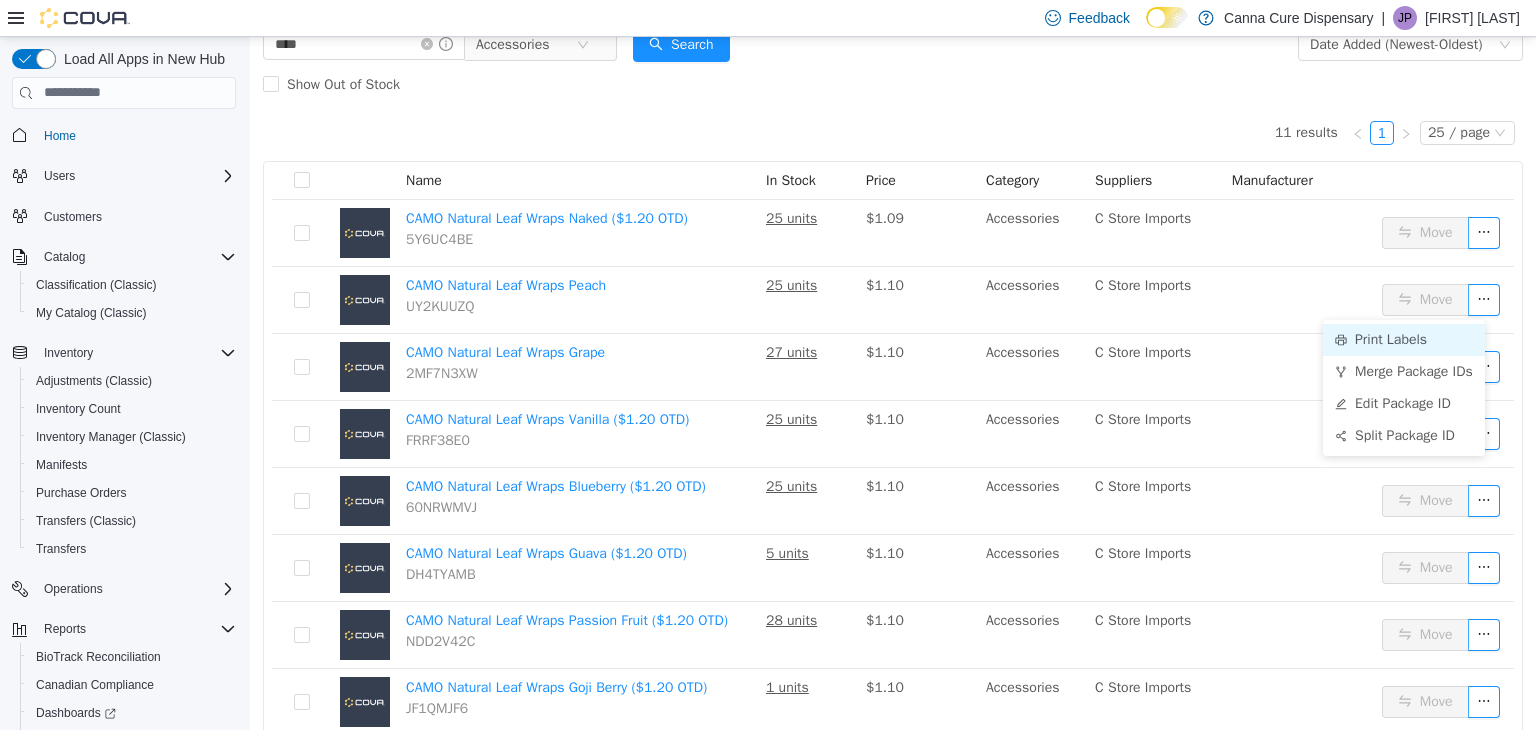 click on "Print Labels" at bounding box center (1404, 339) 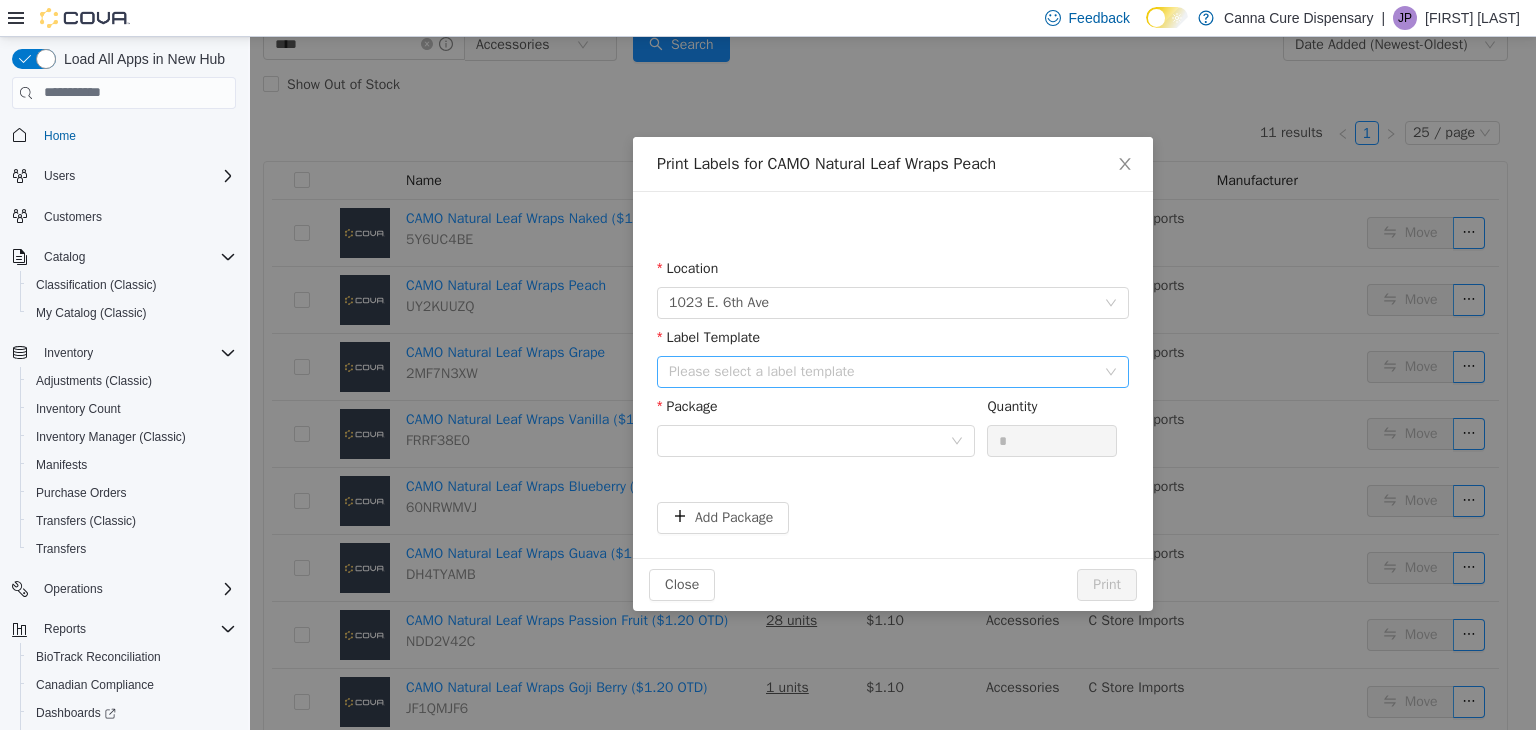 click on "Please select a label template" at bounding box center [882, 371] 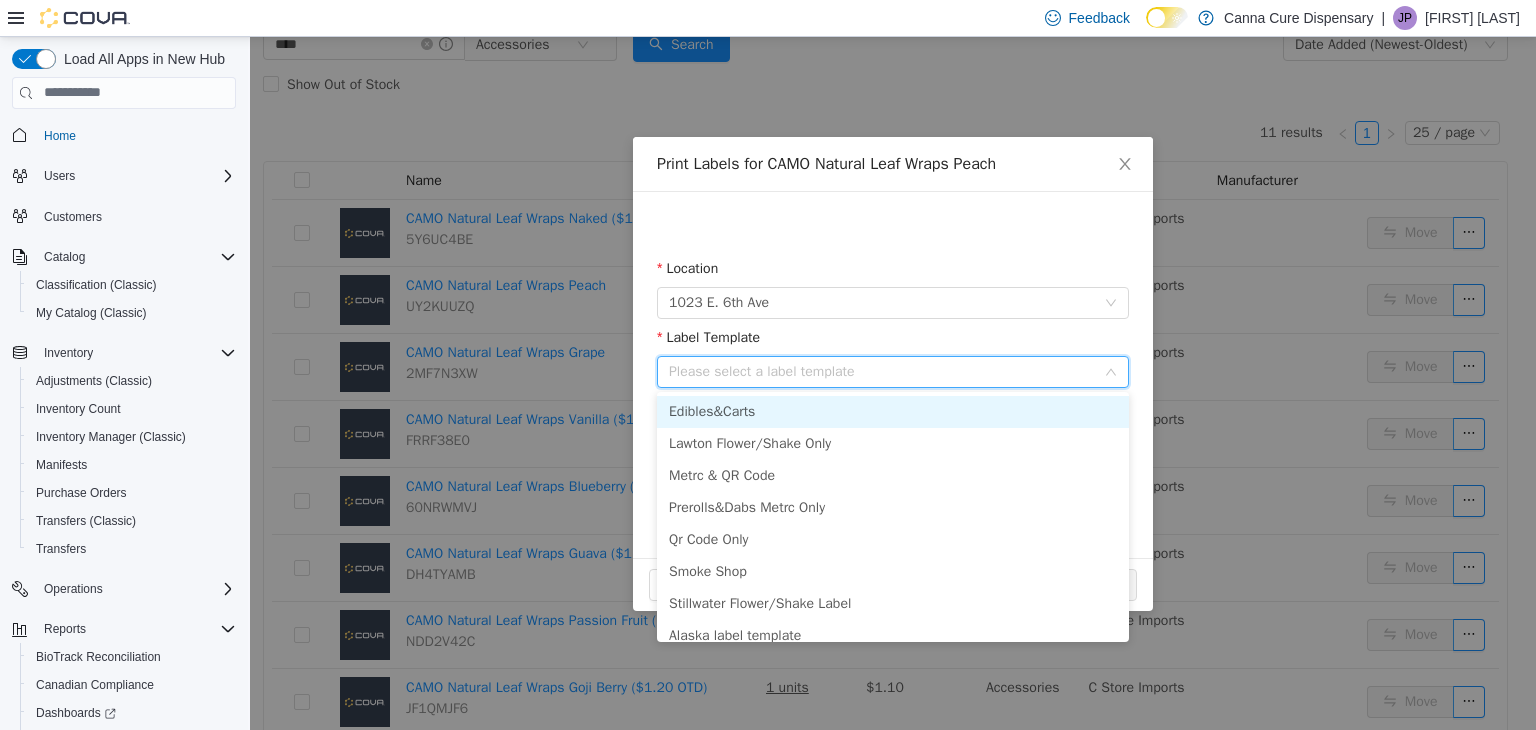 click on "Edibles&Carts" at bounding box center (893, 411) 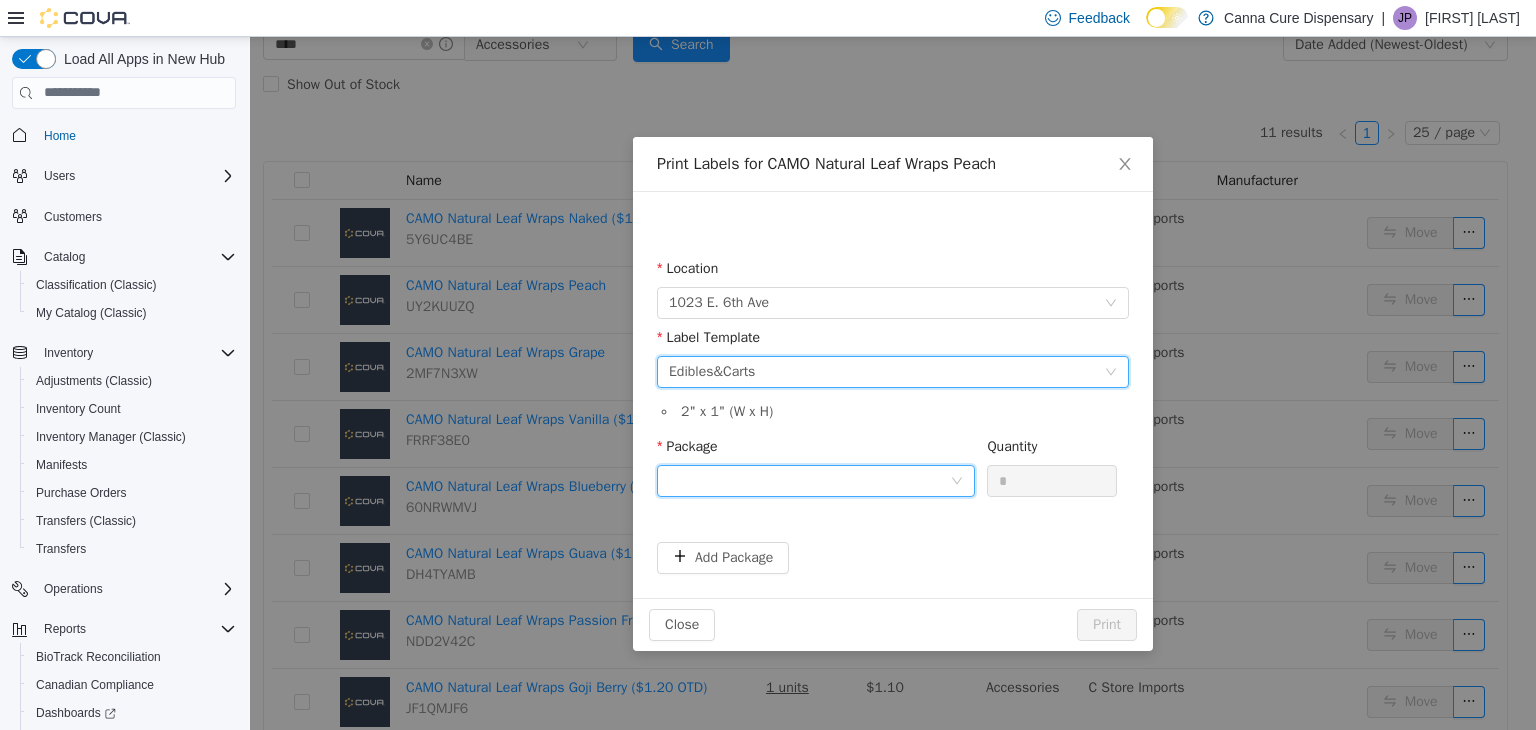 click at bounding box center (809, 480) 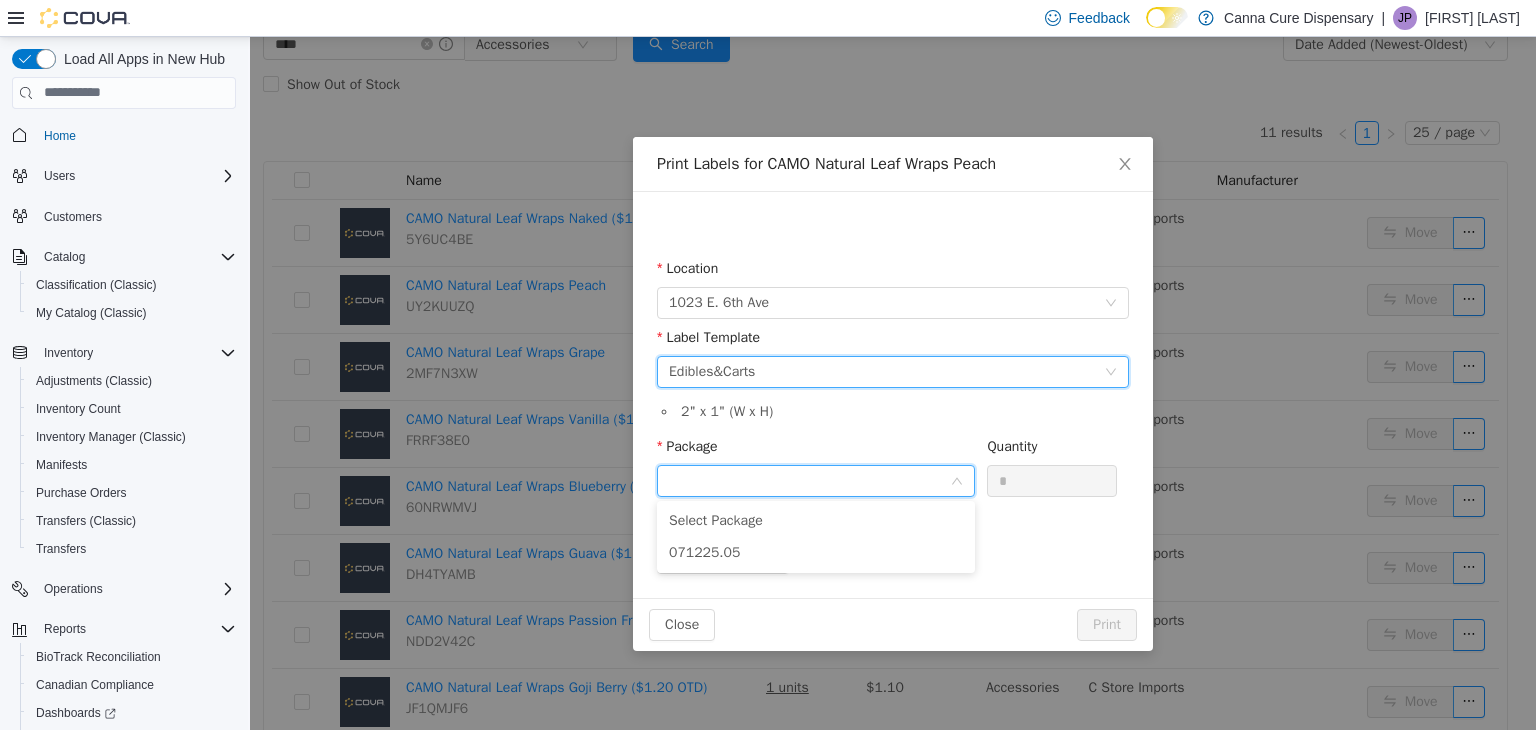 drag, startPoint x: 780, startPoint y: 370, endPoint x: 784, endPoint y: 398, distance: 28.284271 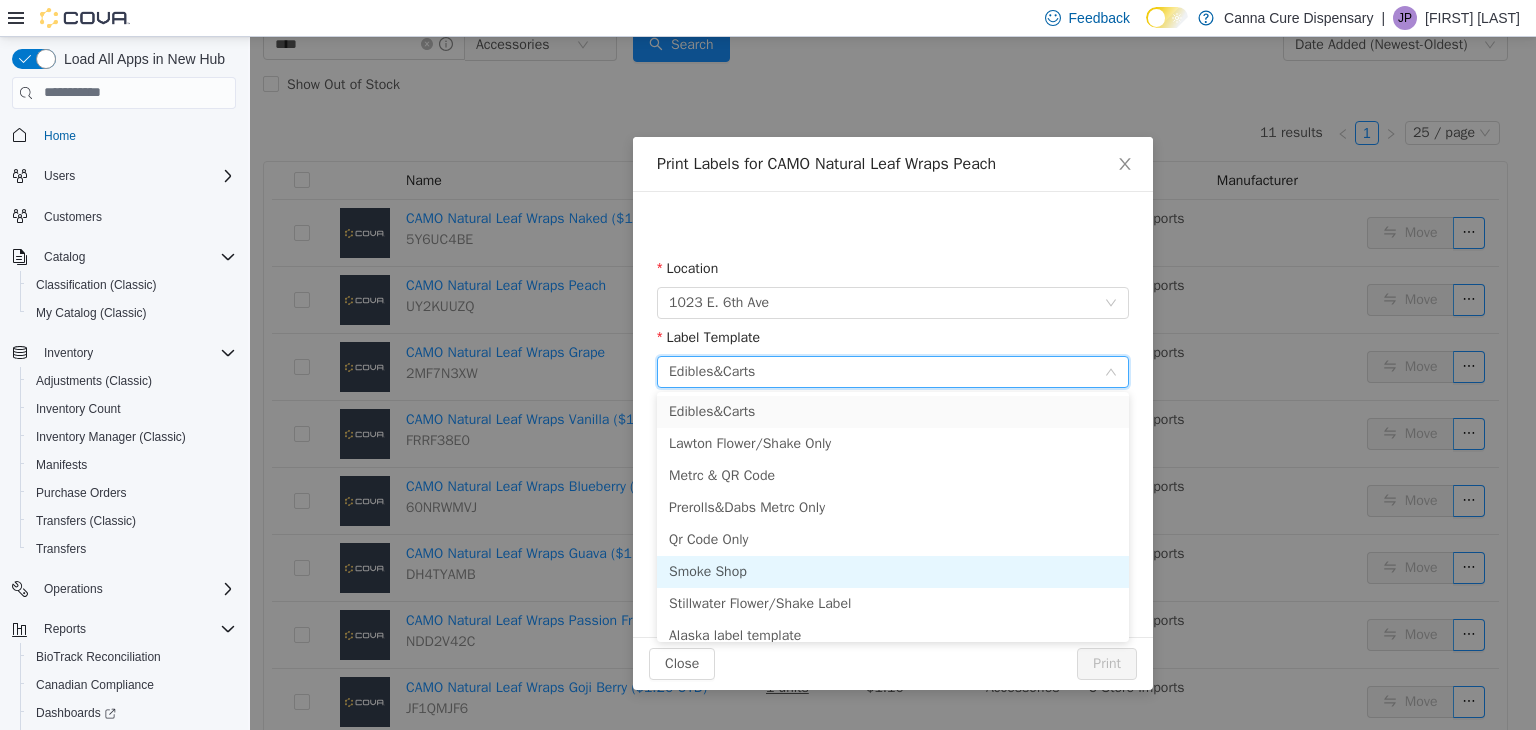 click on "Smoke Shop" at bounding box center (893, 571) 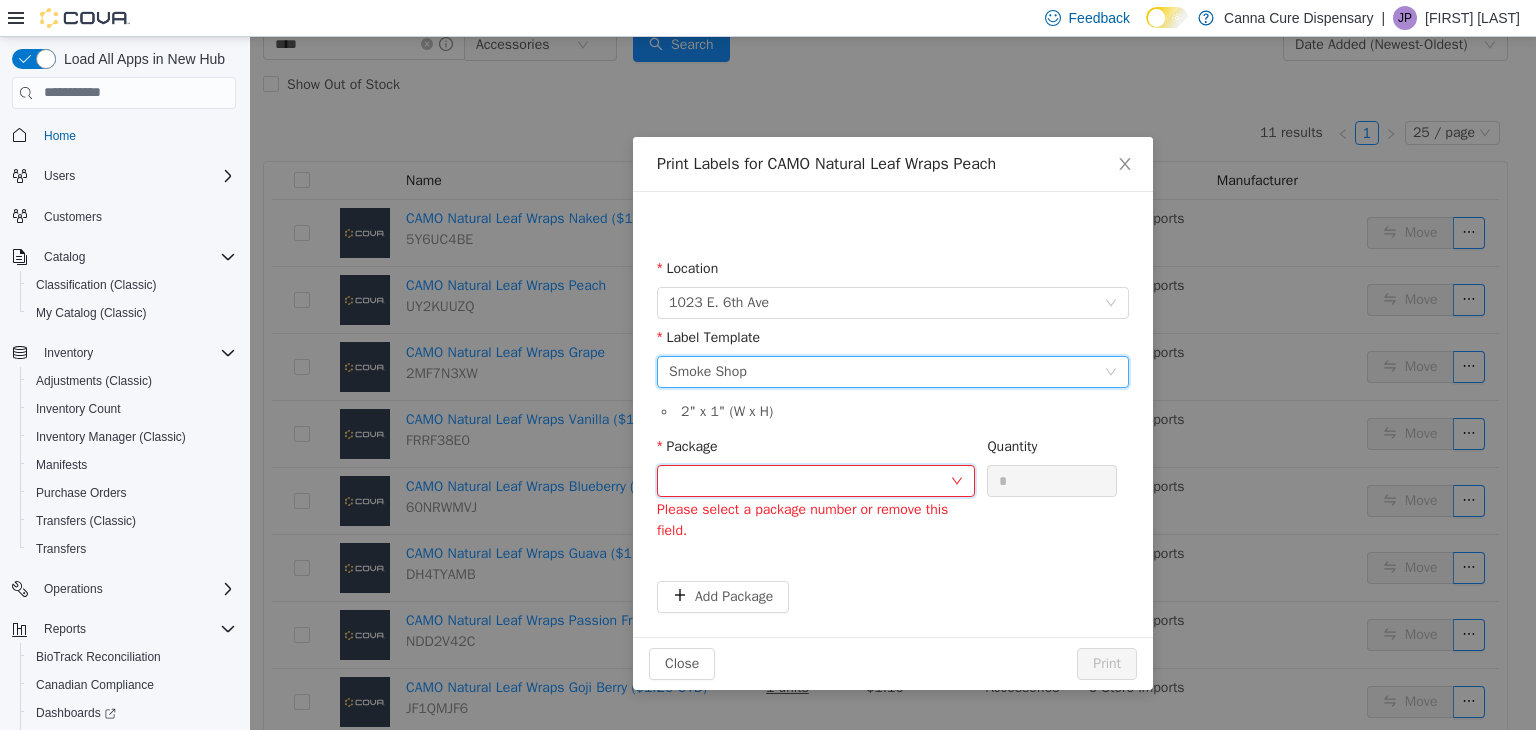 click at bounding box center [809, 480] 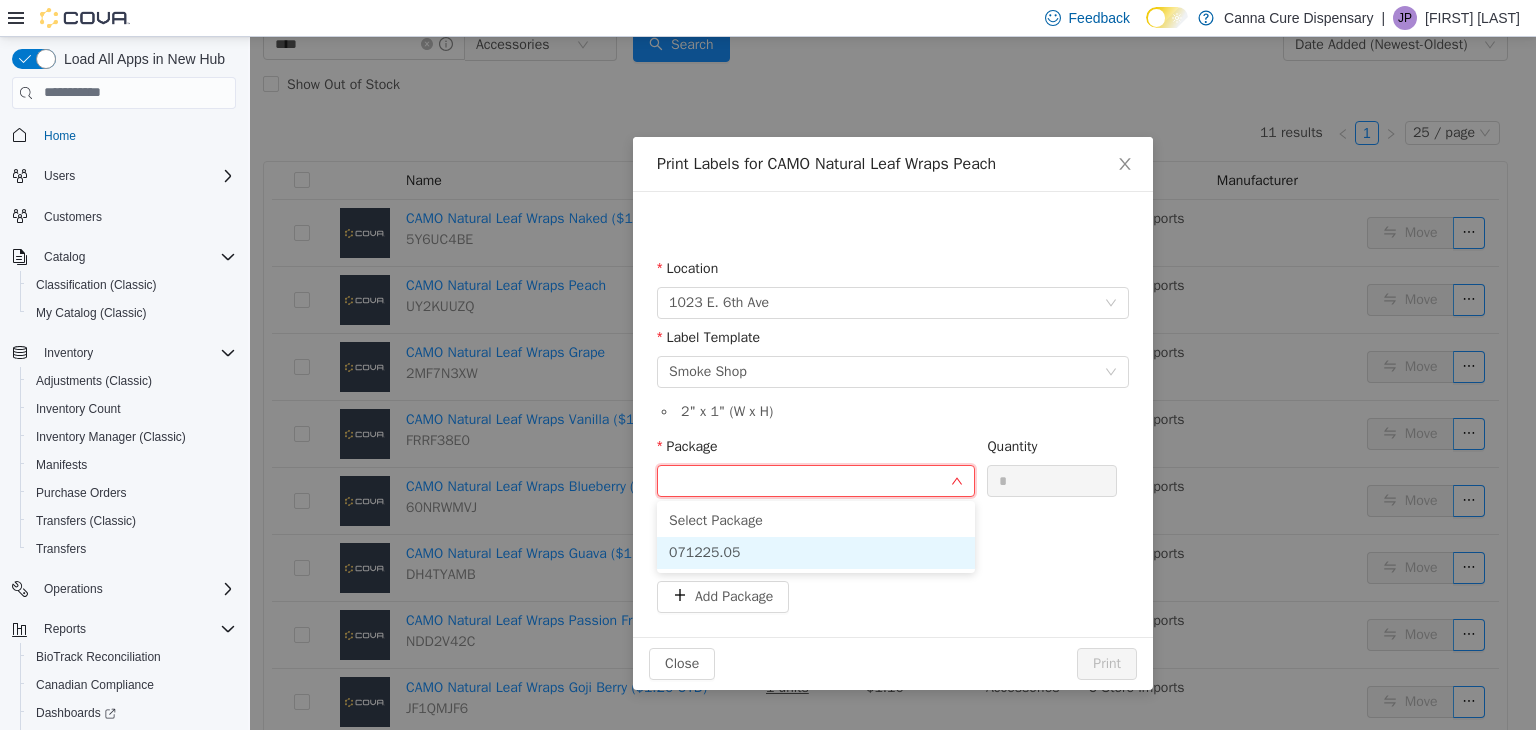 drag, startPoint x: 817, startPoint y: 554, endPoint x: 908, endPoint y: 506, distance: 102.88343 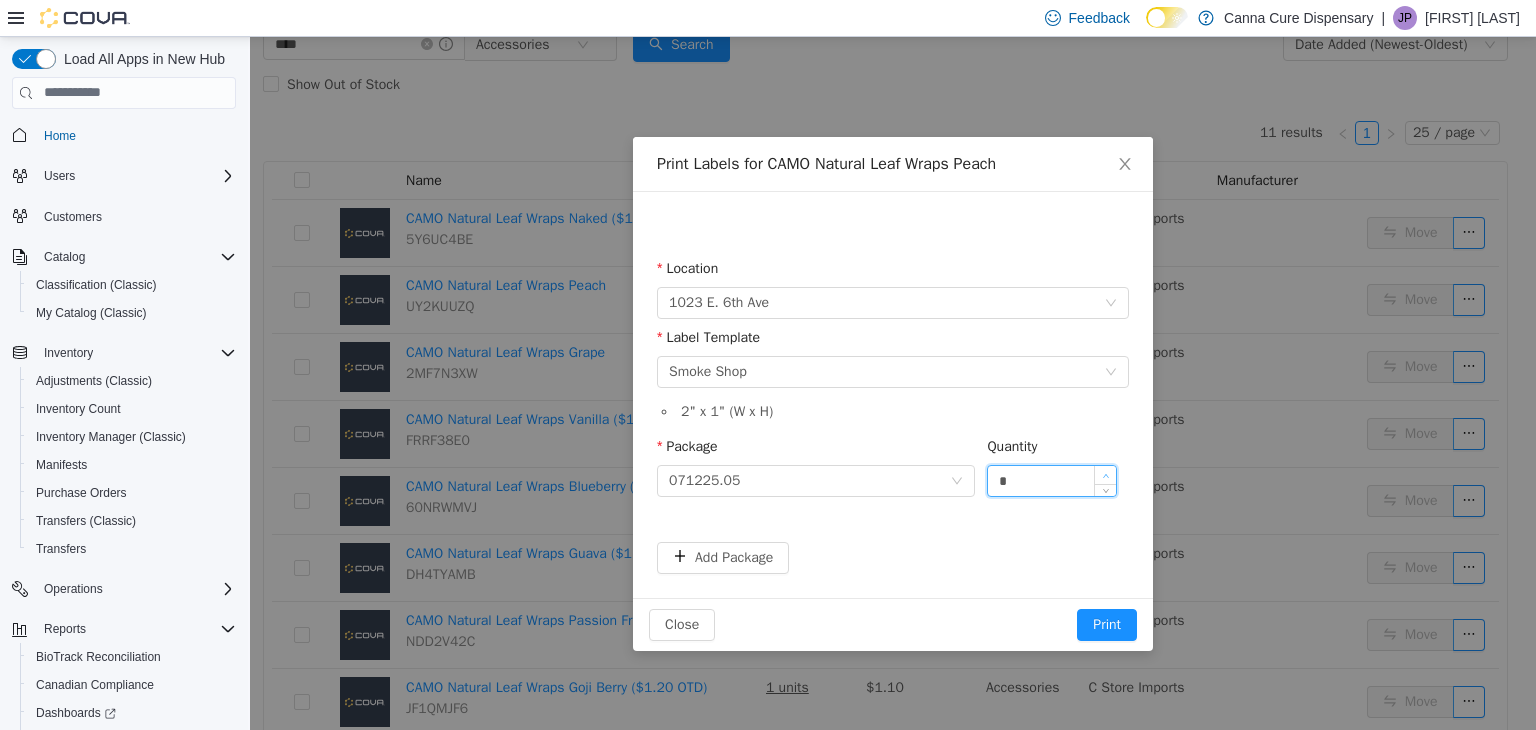 click at bounding box center [1105, 474] 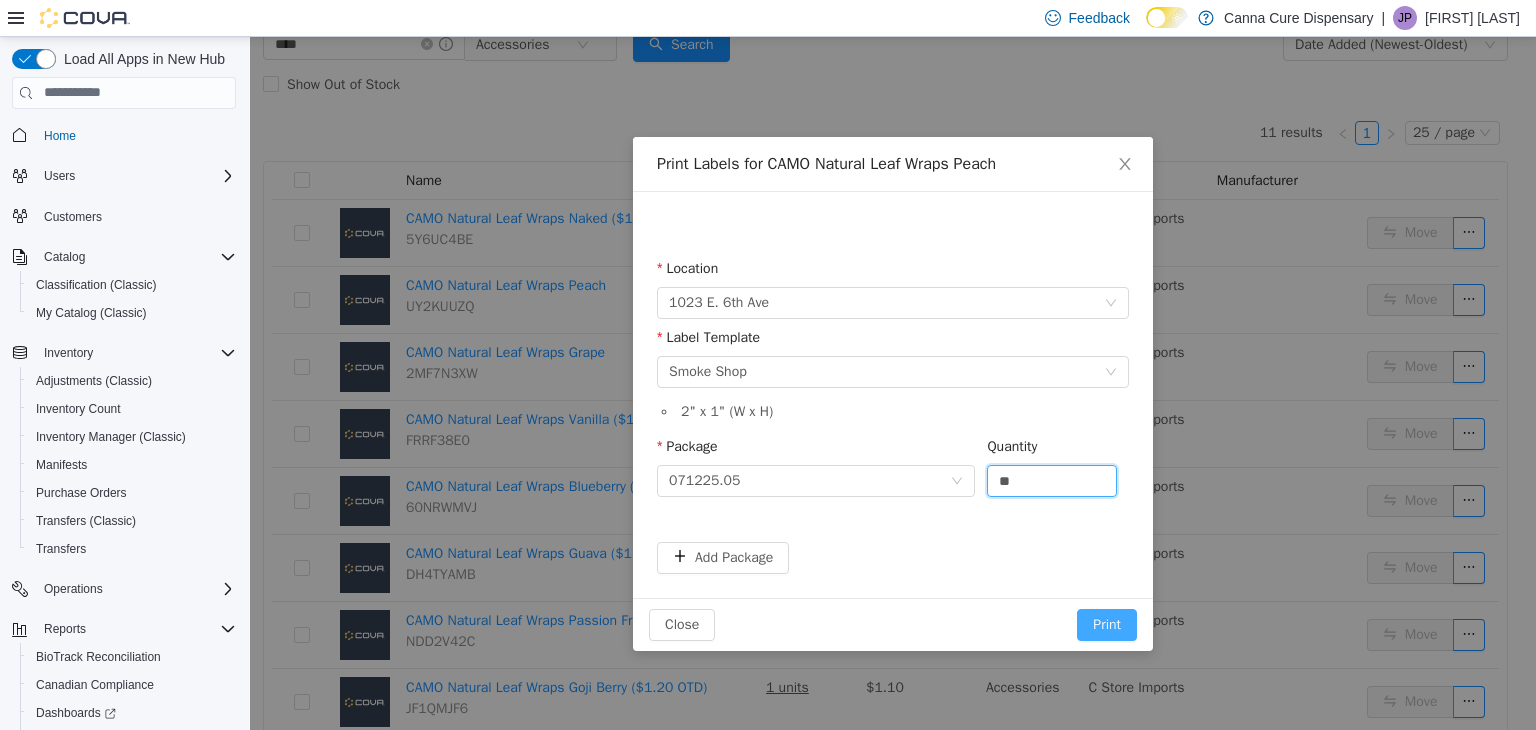 type on "**" 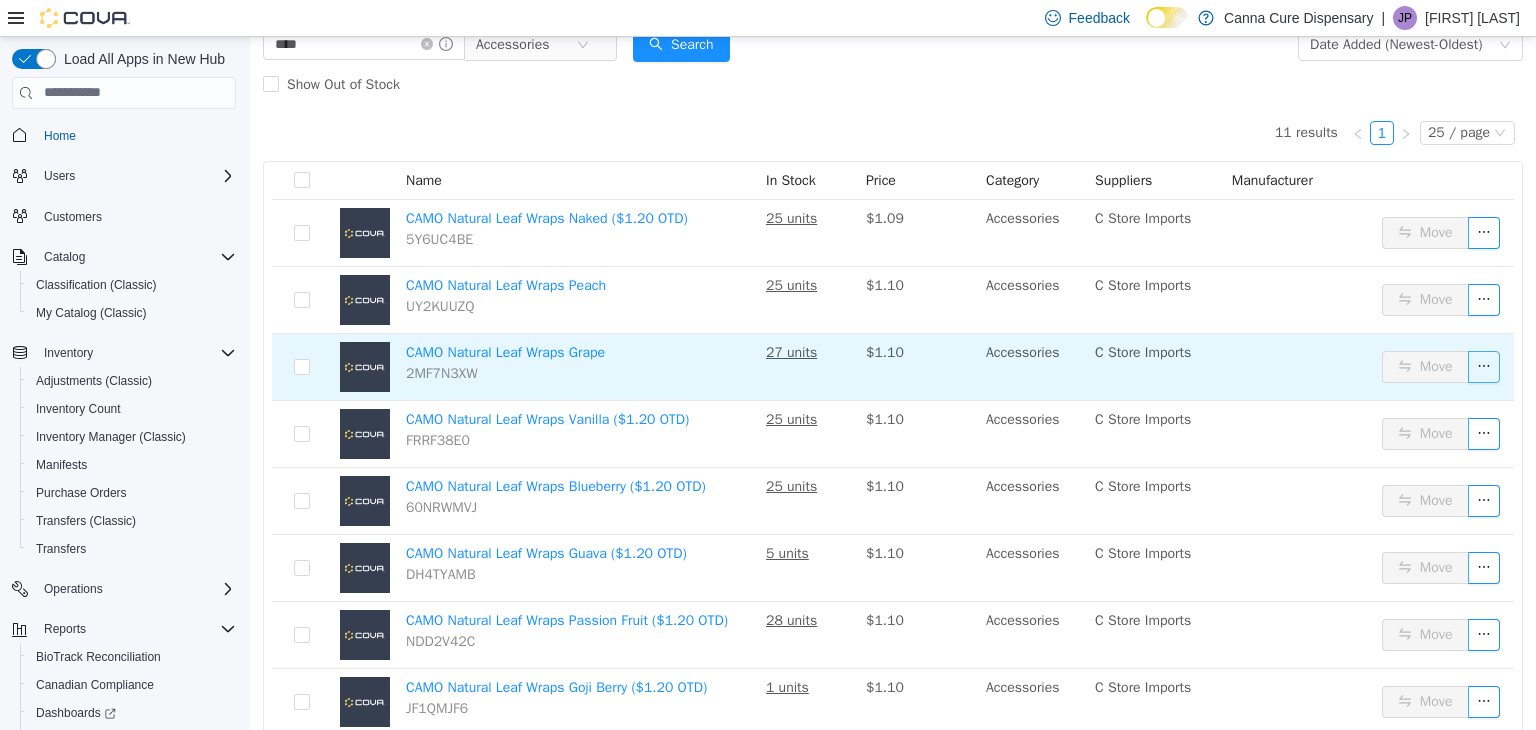 click at bounding box center (1484, 366) 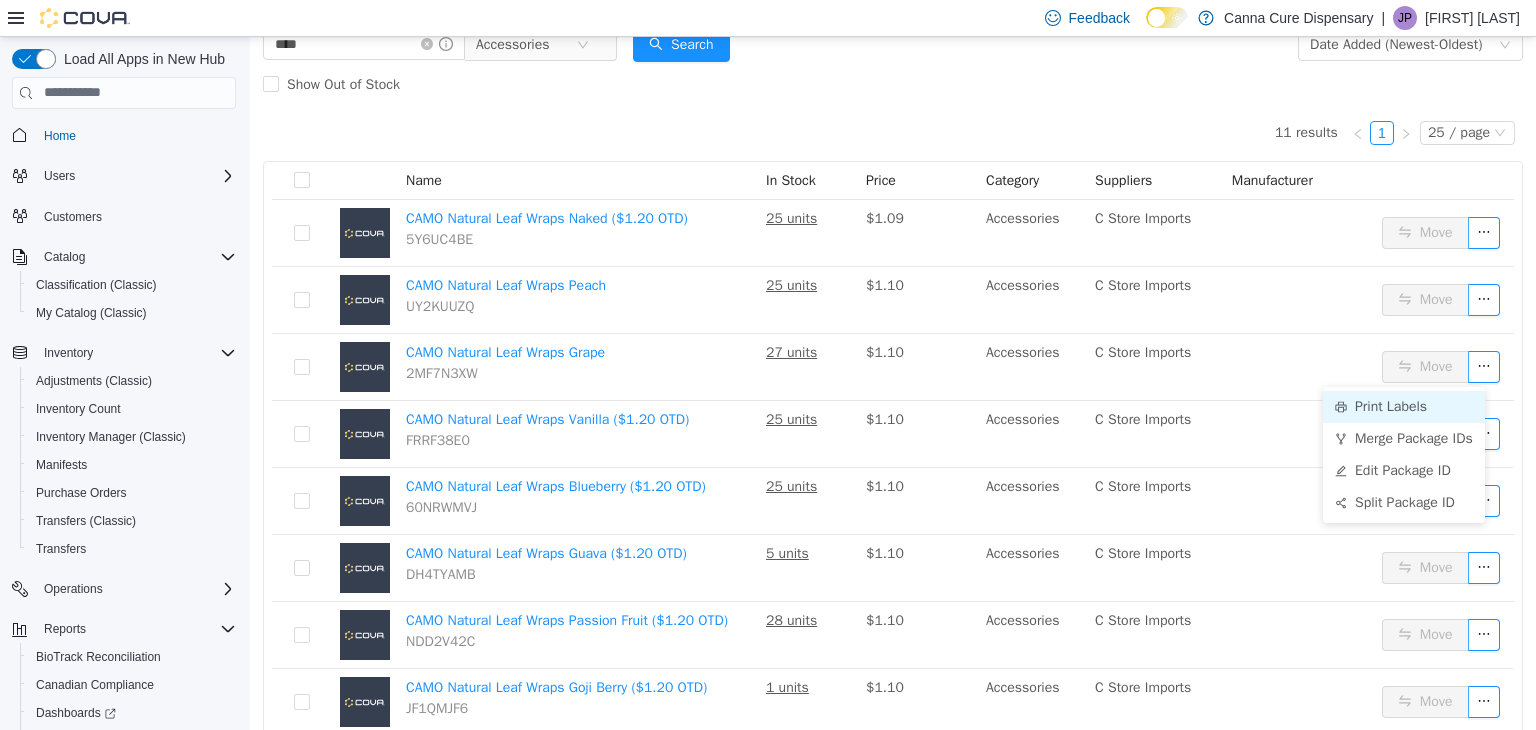 click on "Print Labels" at bounding box center (1404, 406) 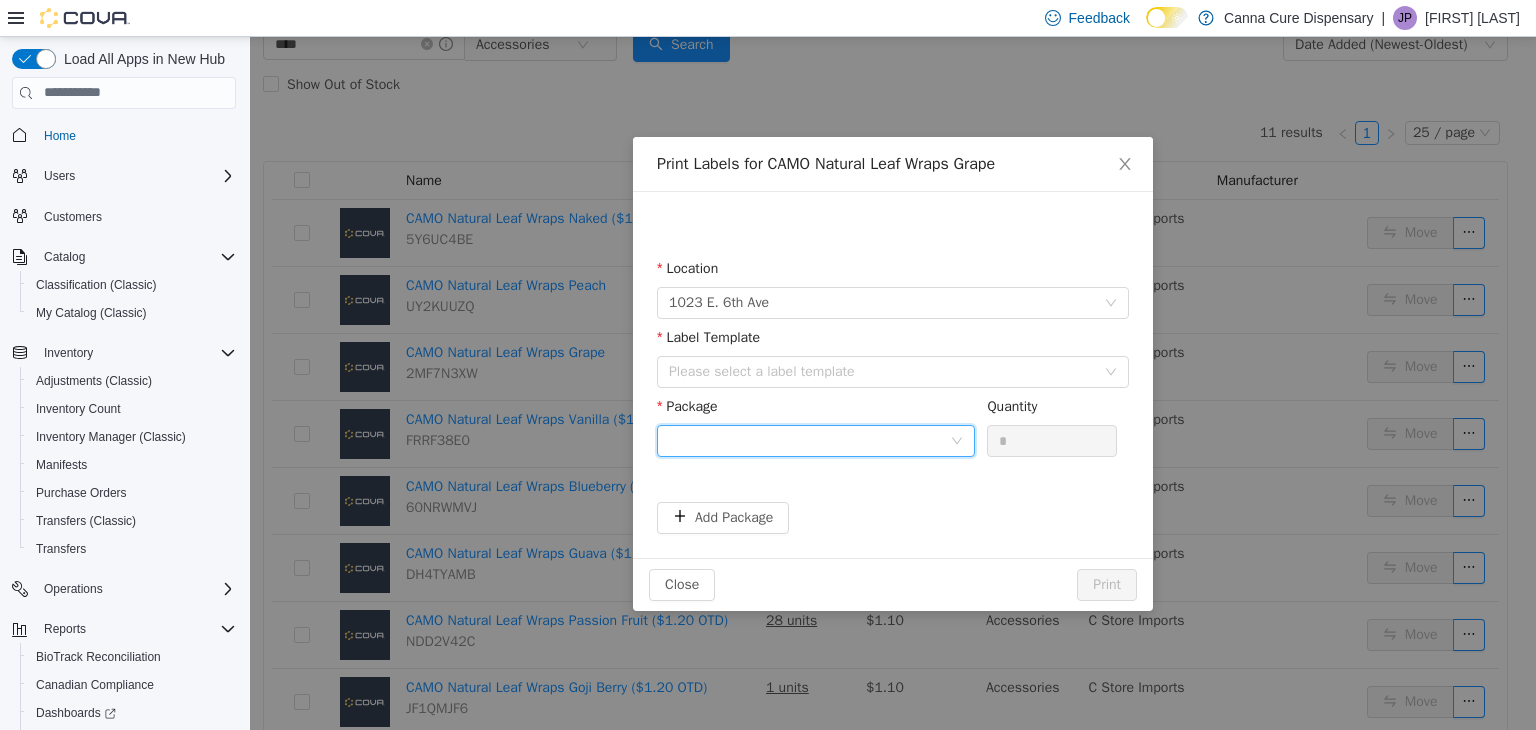 drag, startPoint x: 912, startPoint y: 439, endPoint x: 887, endPoint y: 454, distance: 29.15476 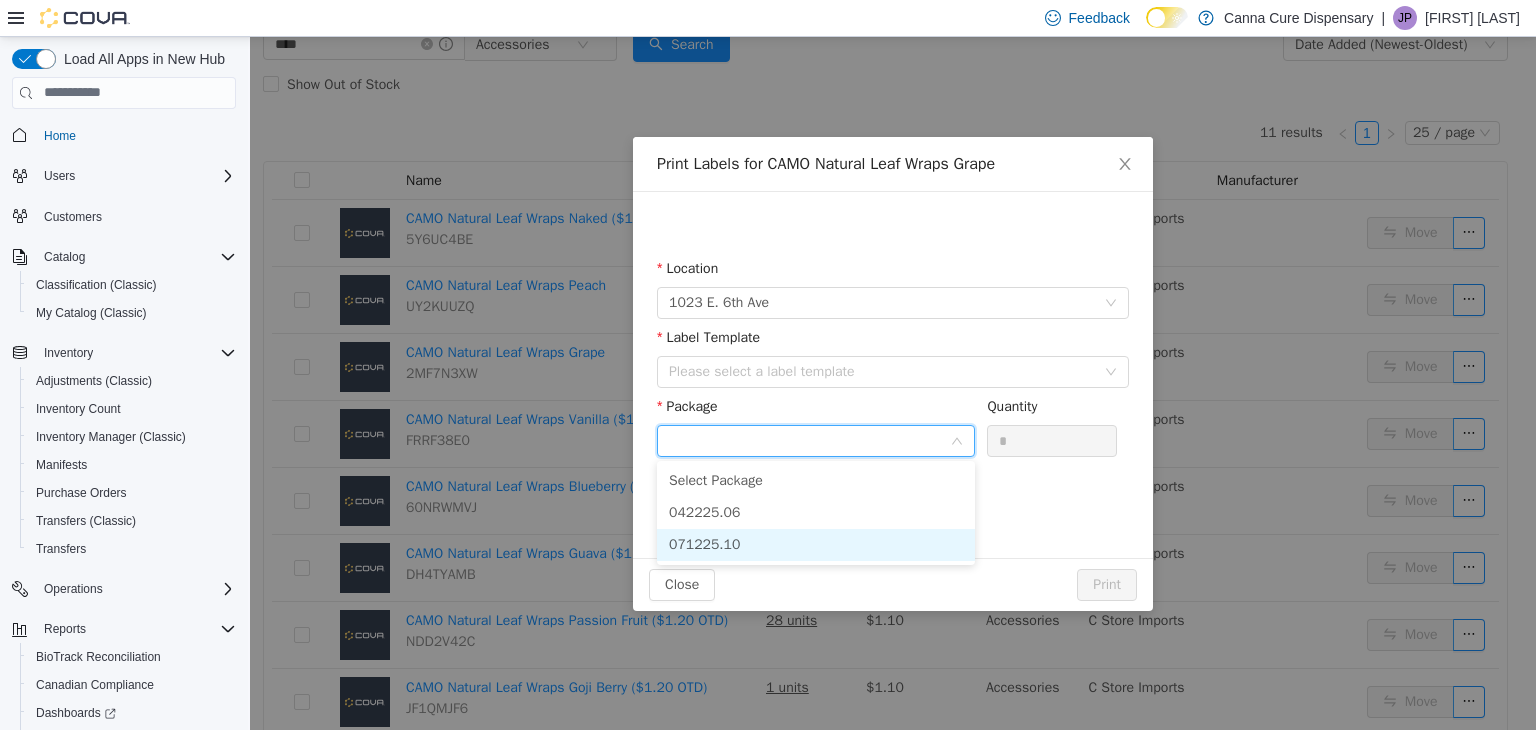 click on "071225.10" at bounding box center (816, 544) 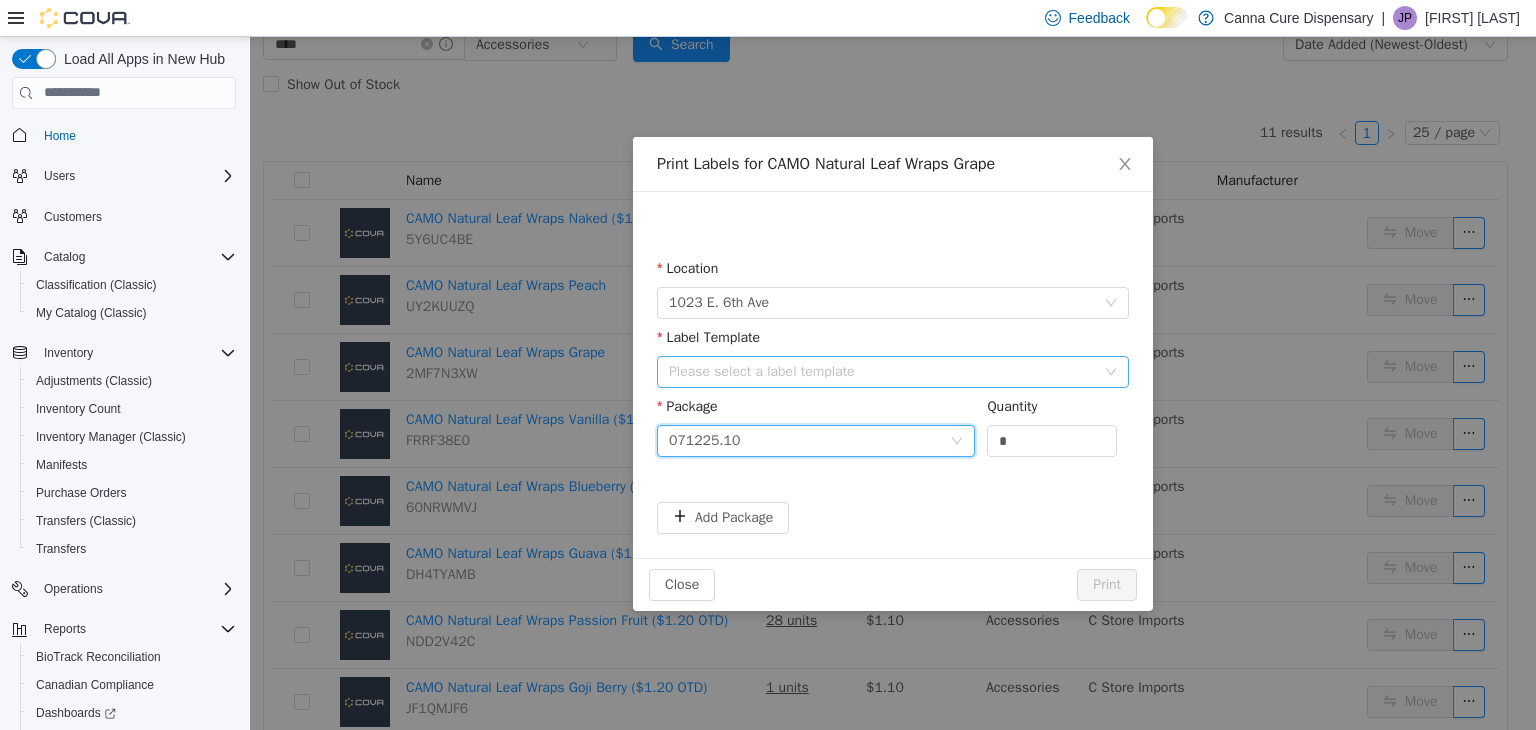 click on "Please select a label template" at bounding box center [882, 371] 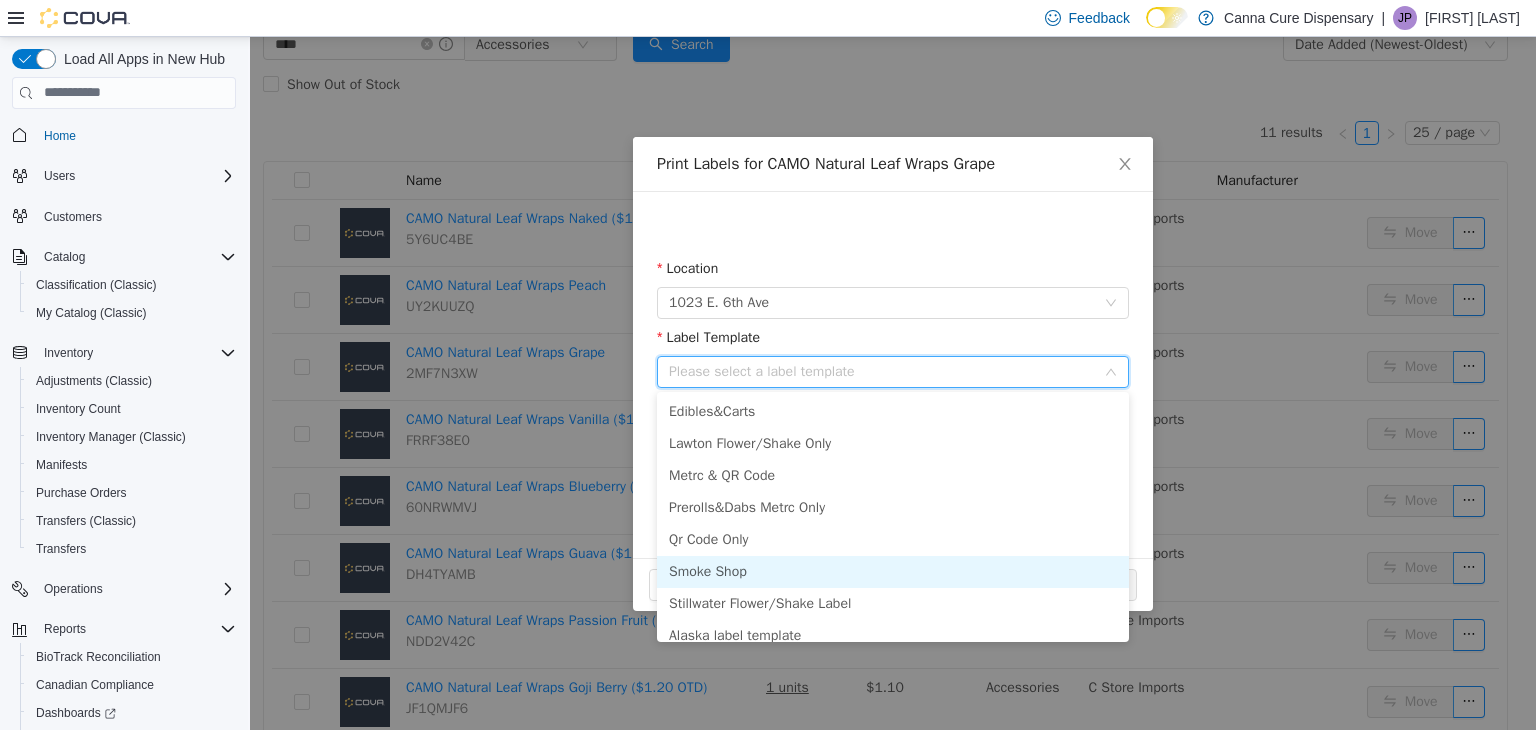 drag, startPoint x: 764, startPoint y: 573, endPoint x: 936, endPoint y: 470, distance: 200.48192 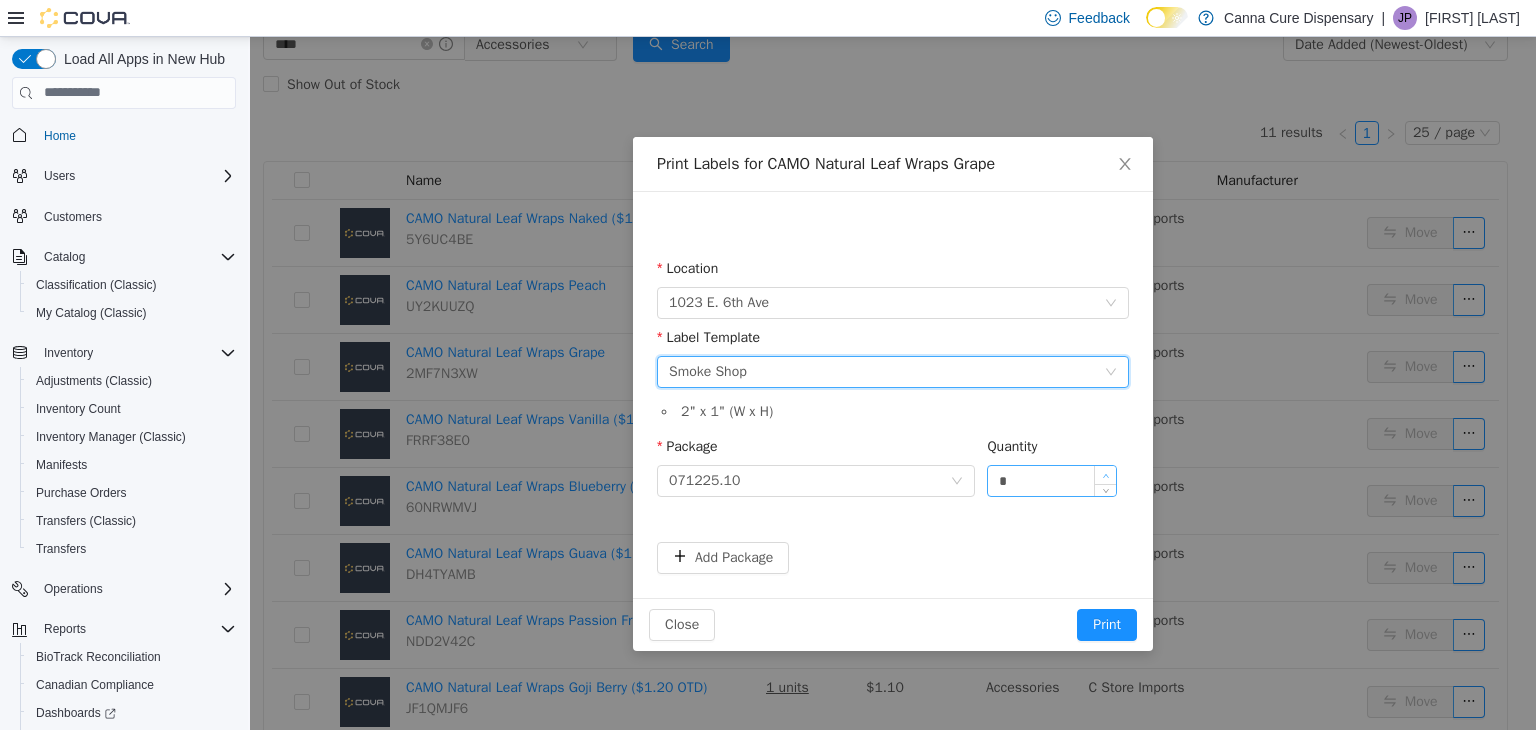 click at bounding box center [1105, 474] 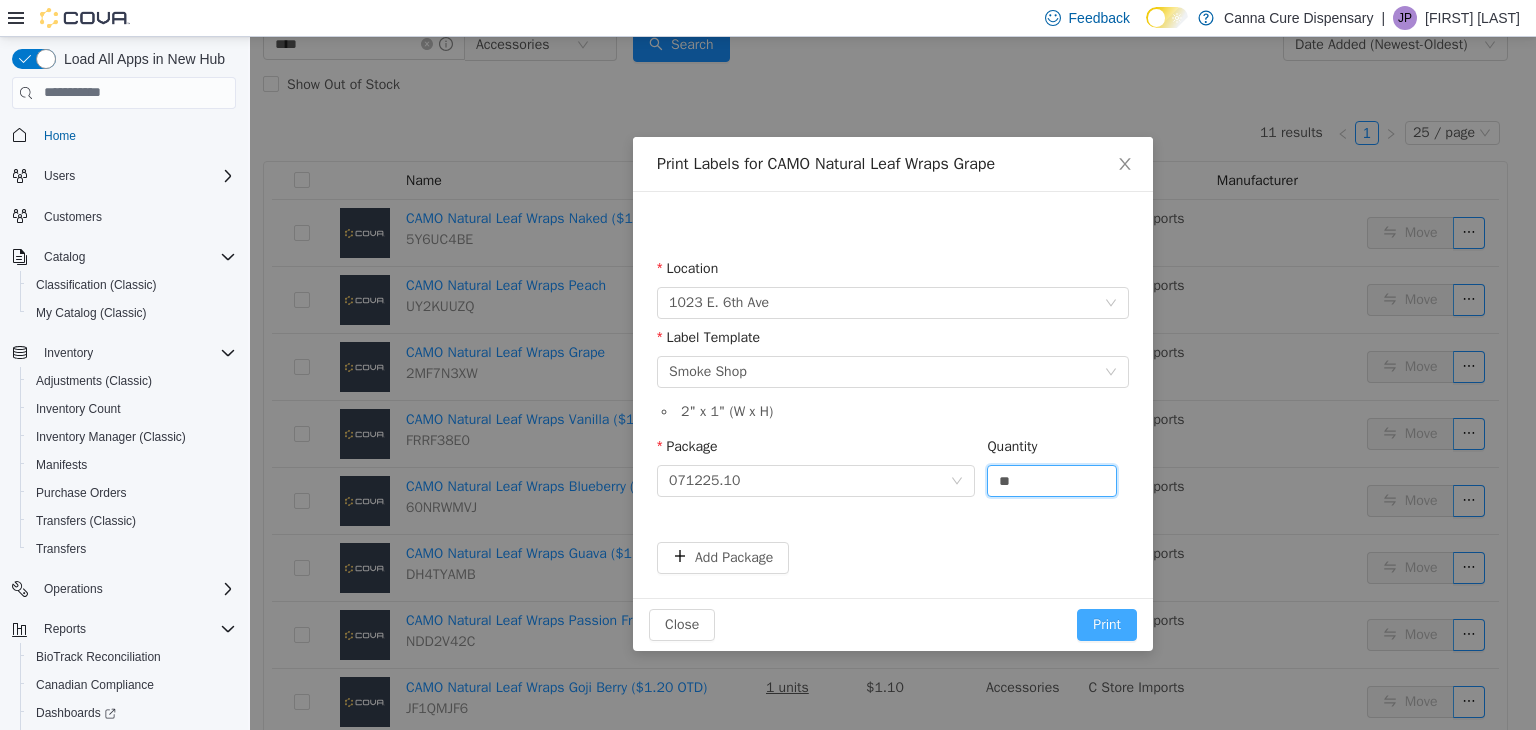 type on "**" 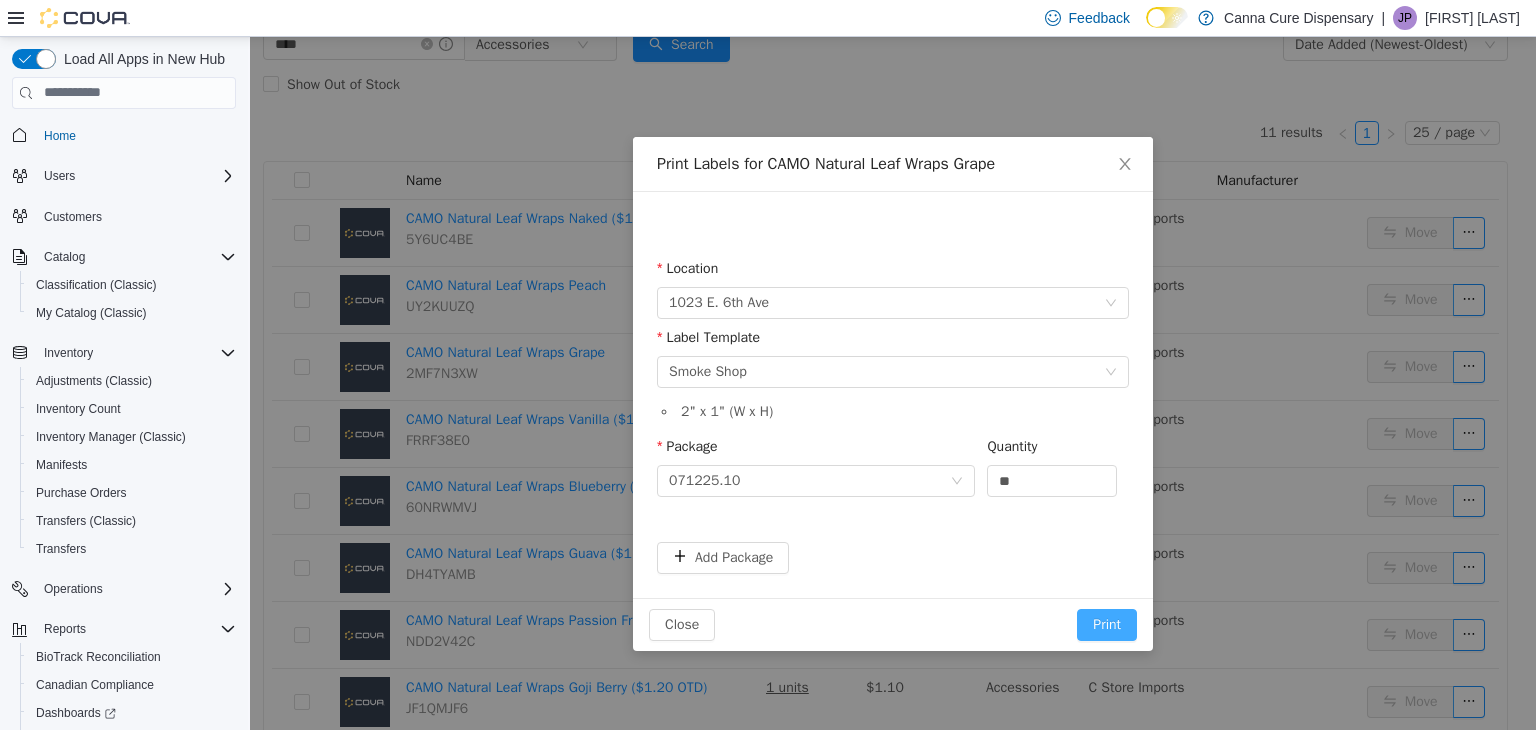 click on "Print" at bounding box center [1107, 624] 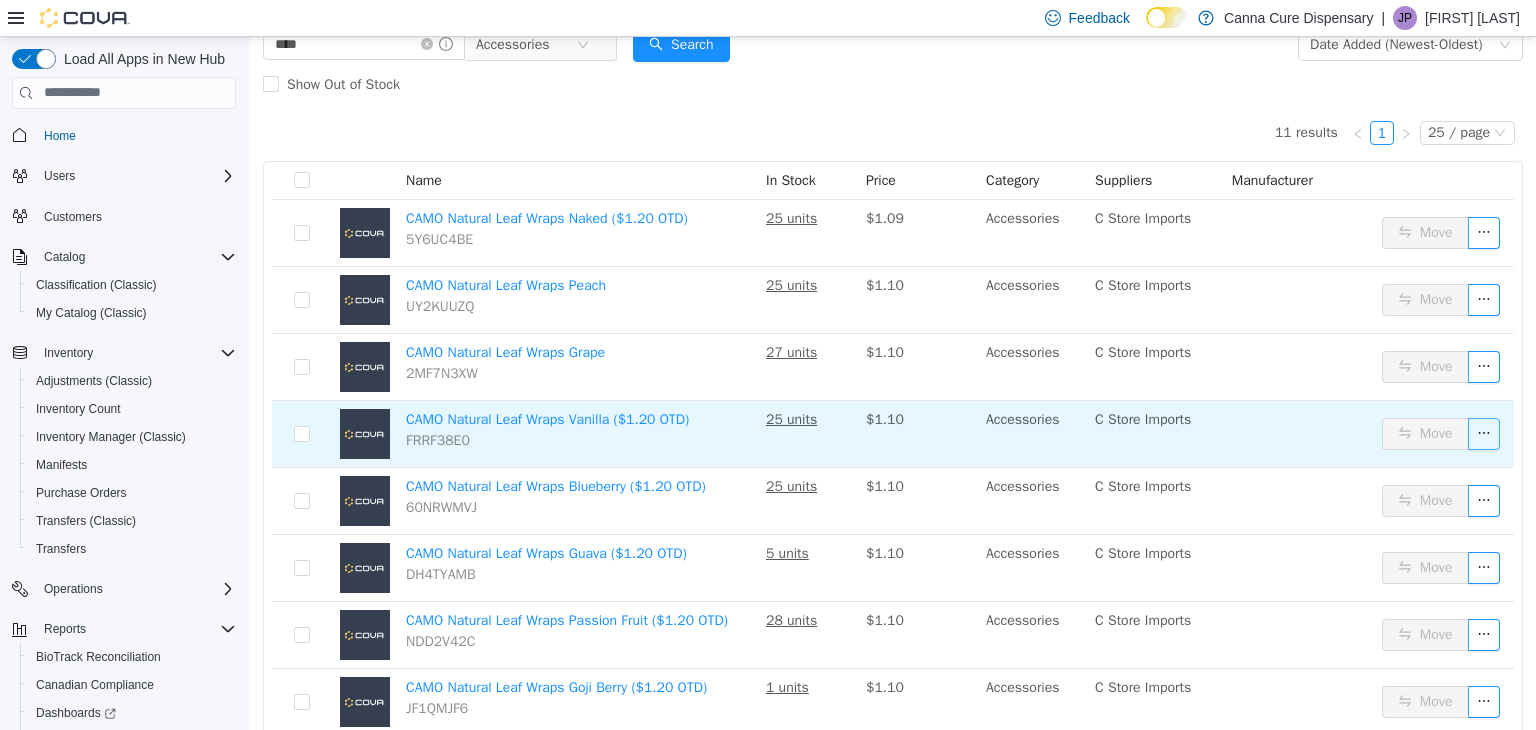 click at bounding box center (1484, 433) 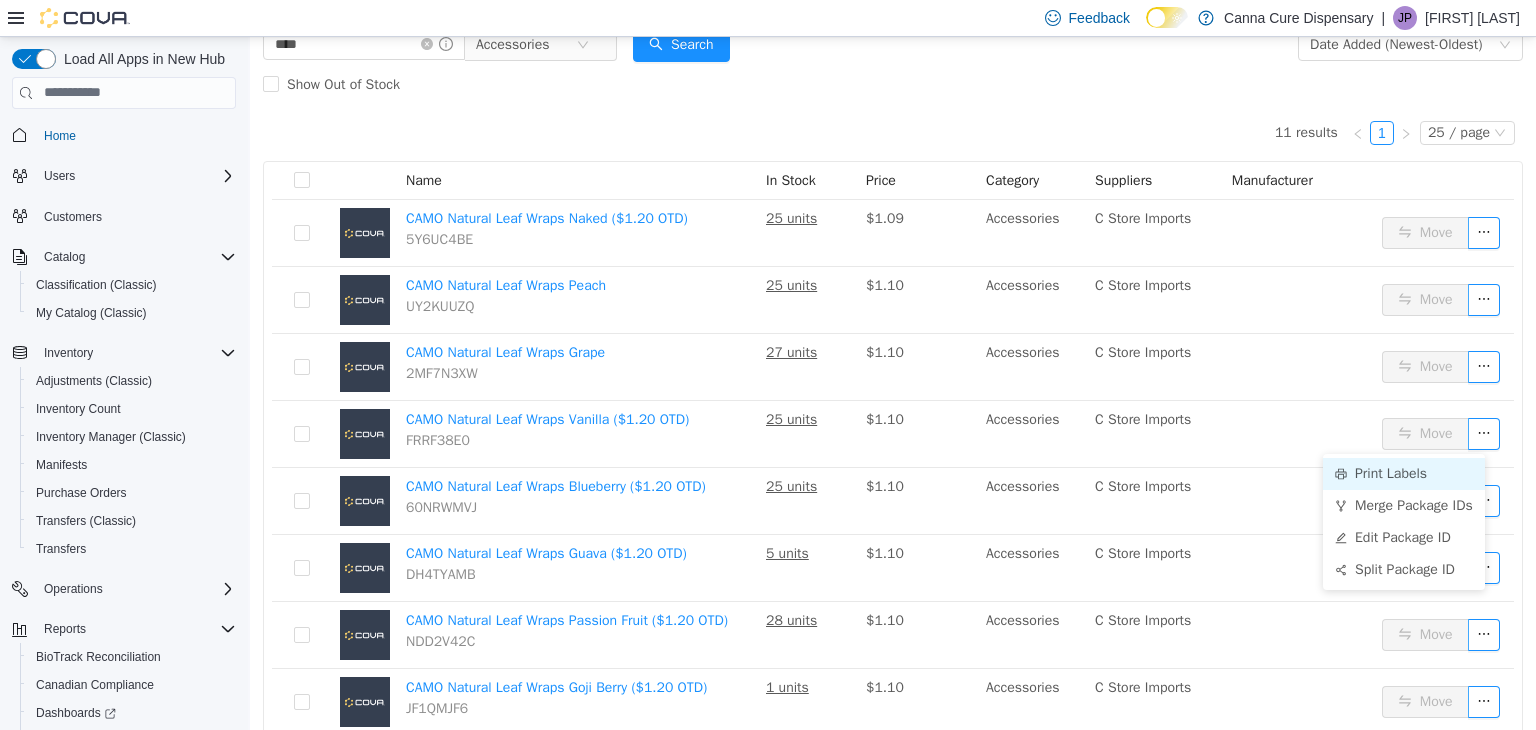 drag, startPoint x: 1407, startPoint y: 460, endPoint x: 1343, endPoint y: 476, distance: 65.96969 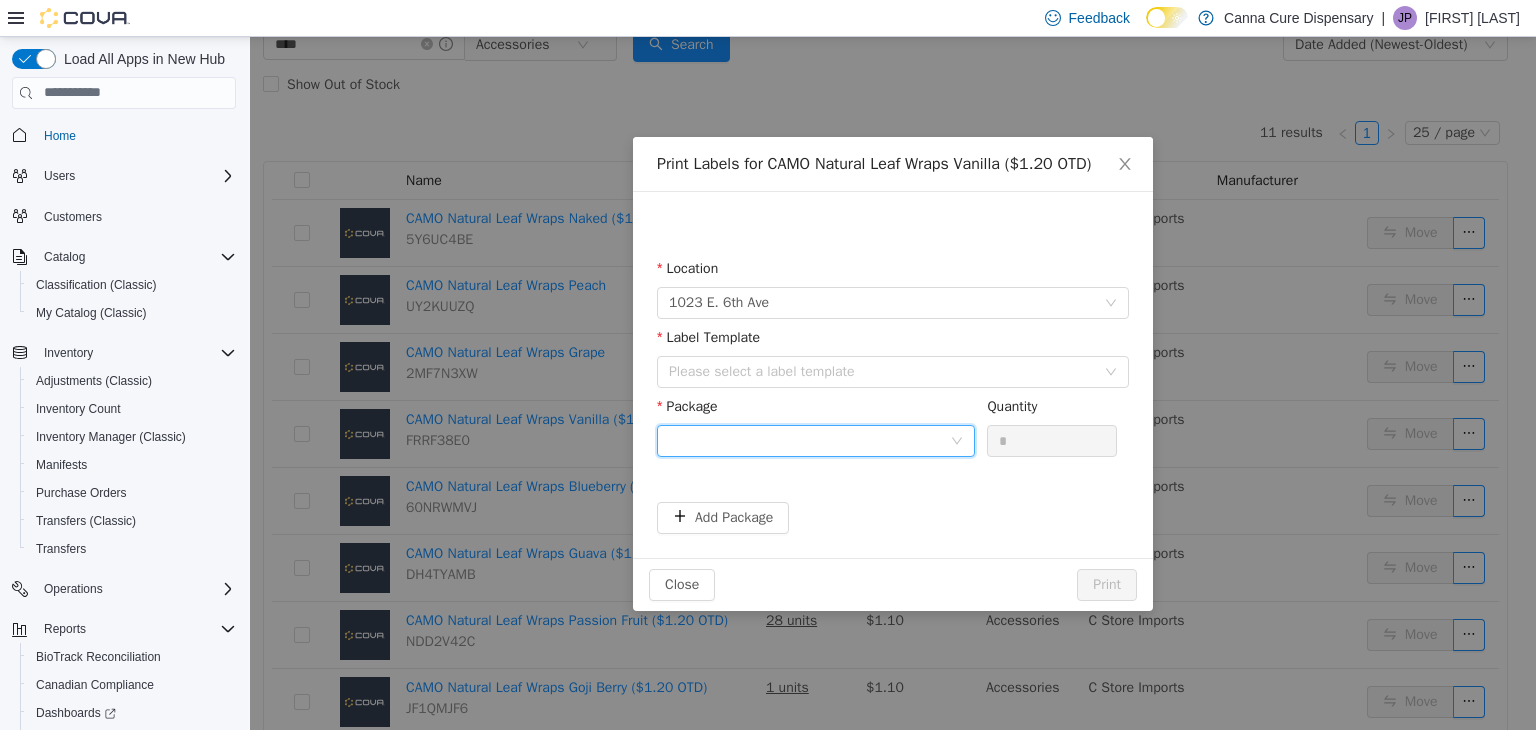 click at bounding box center [809, 440] 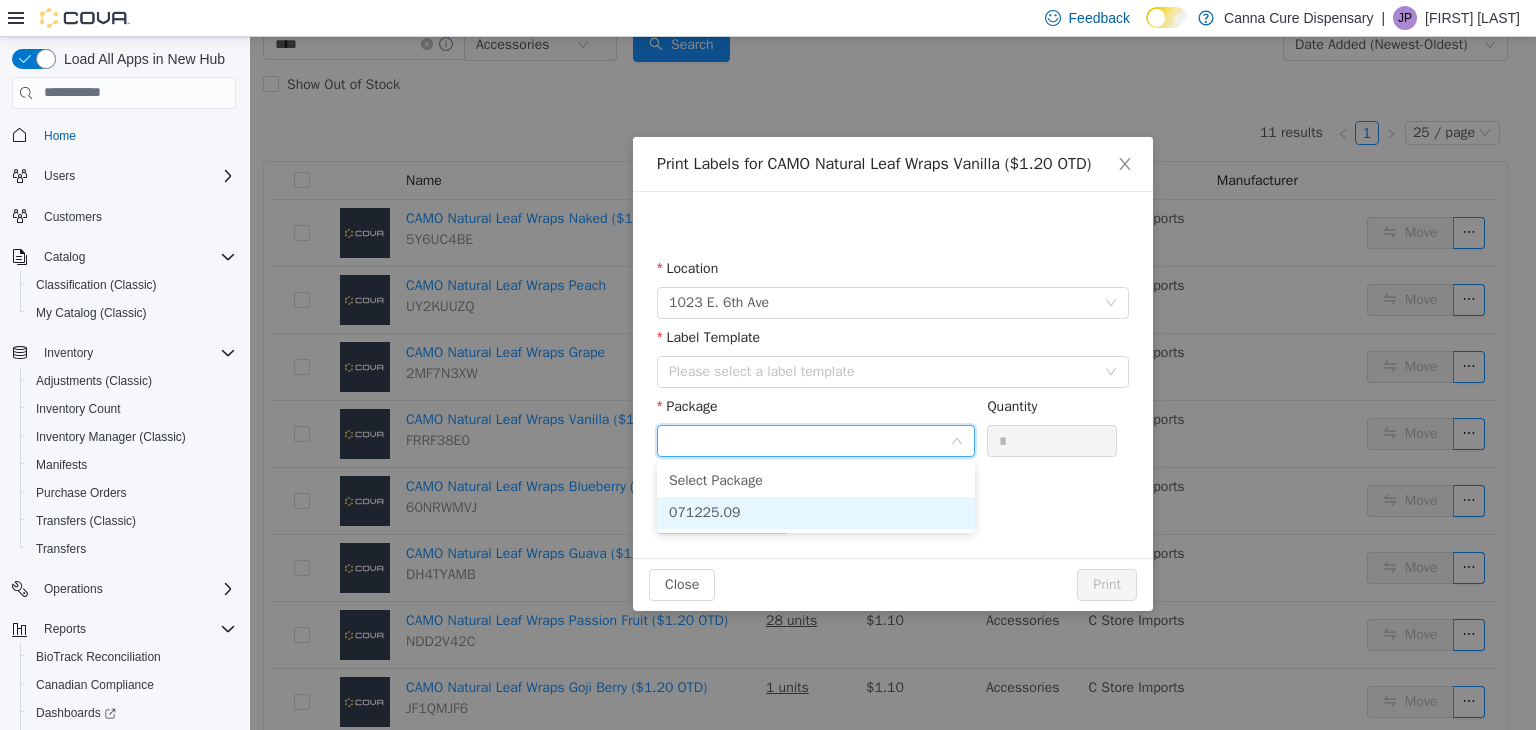 click on "071225.09" at bounding box center (816, 512) 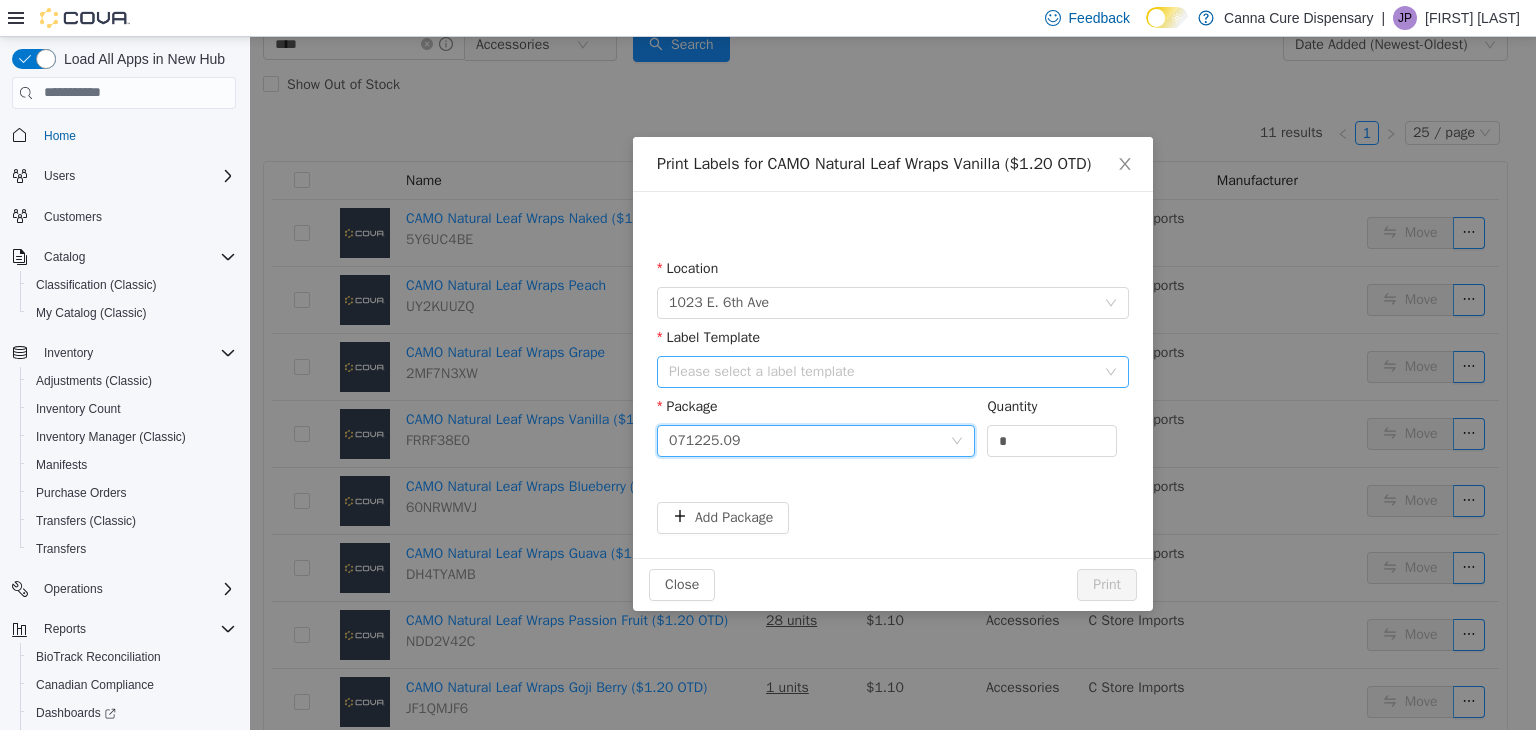 click on "Please select a label template" at bounding box center (882, 371) 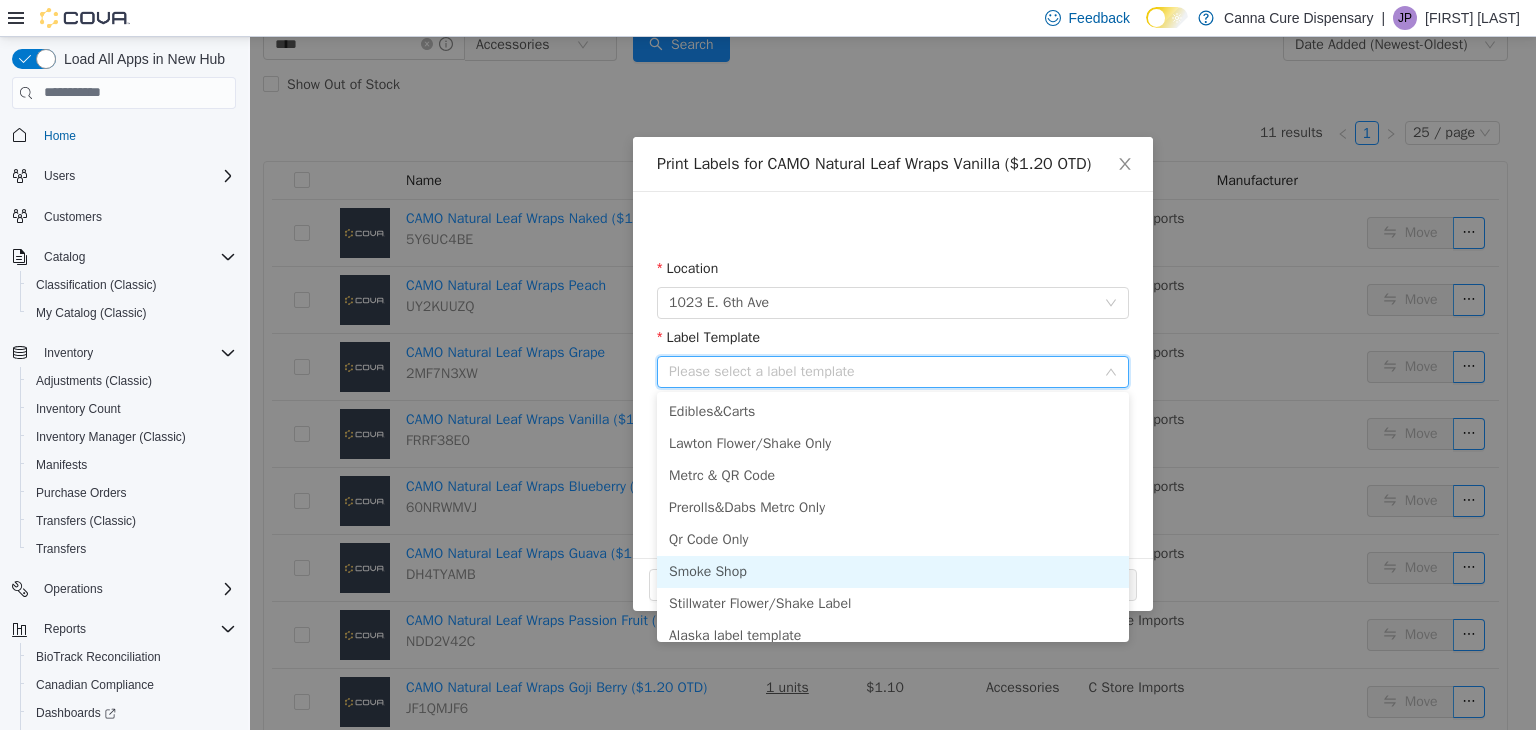 drag, startPoint x: 757, startPoint y: 568, endPoint x: 789, endPoint y: 556, distance: 34.176014 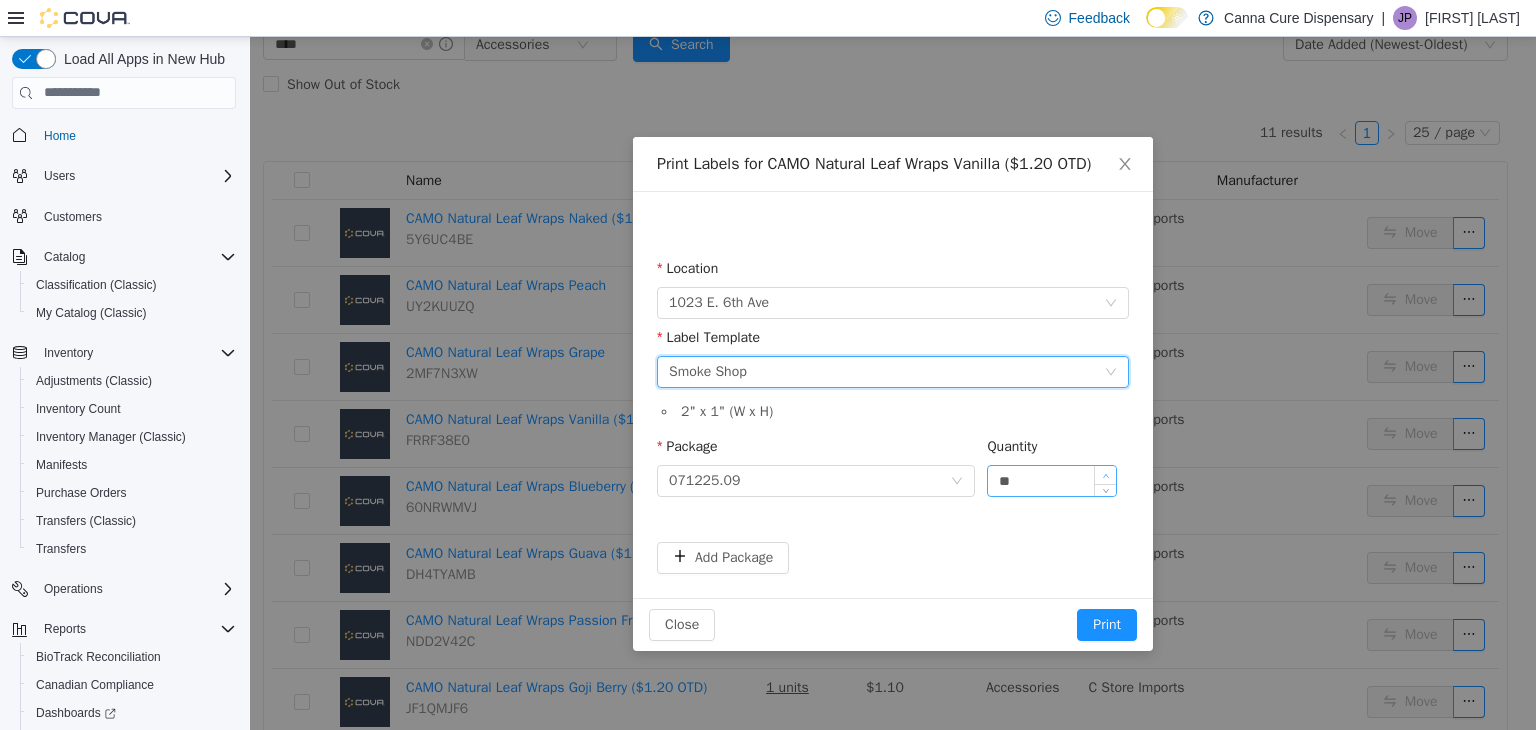 click 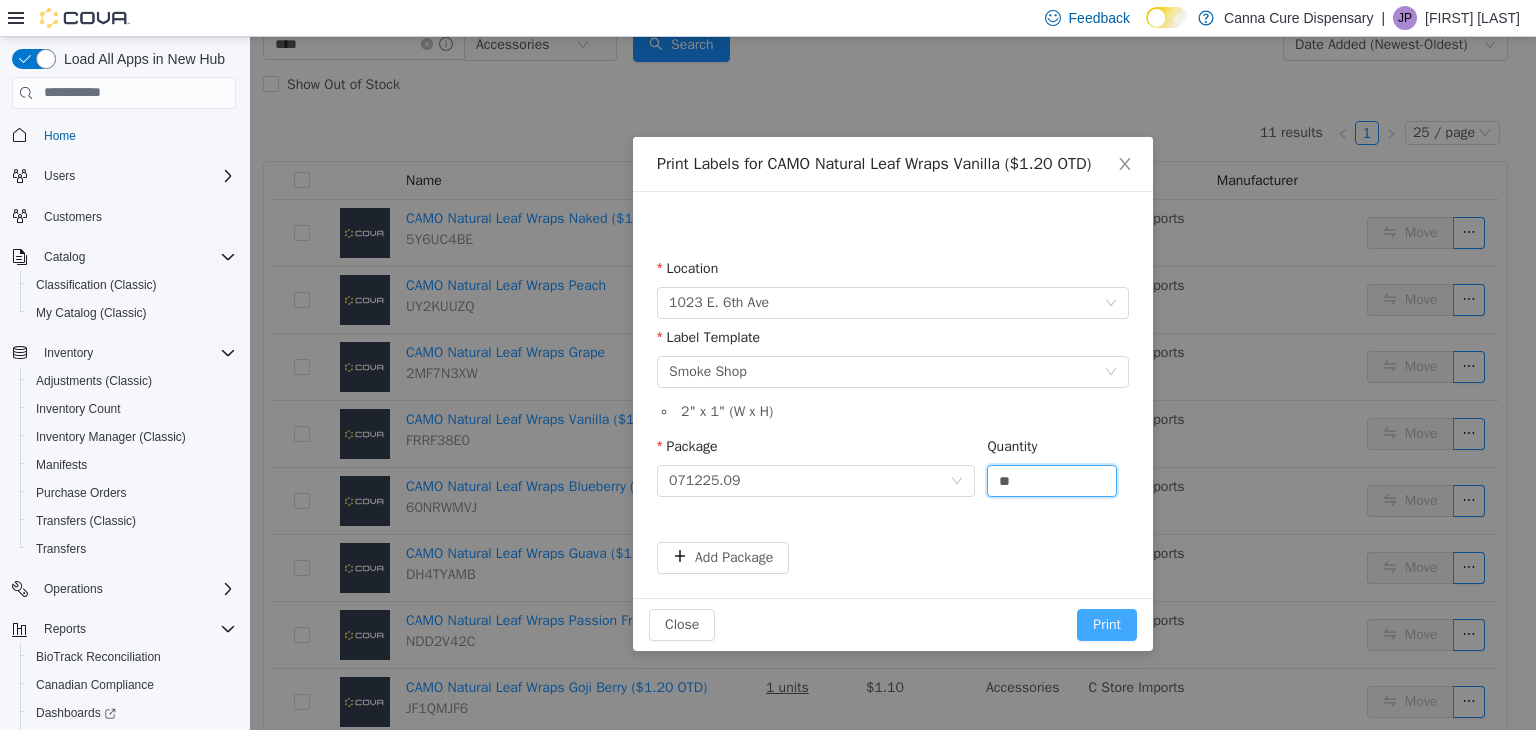 type on "**" 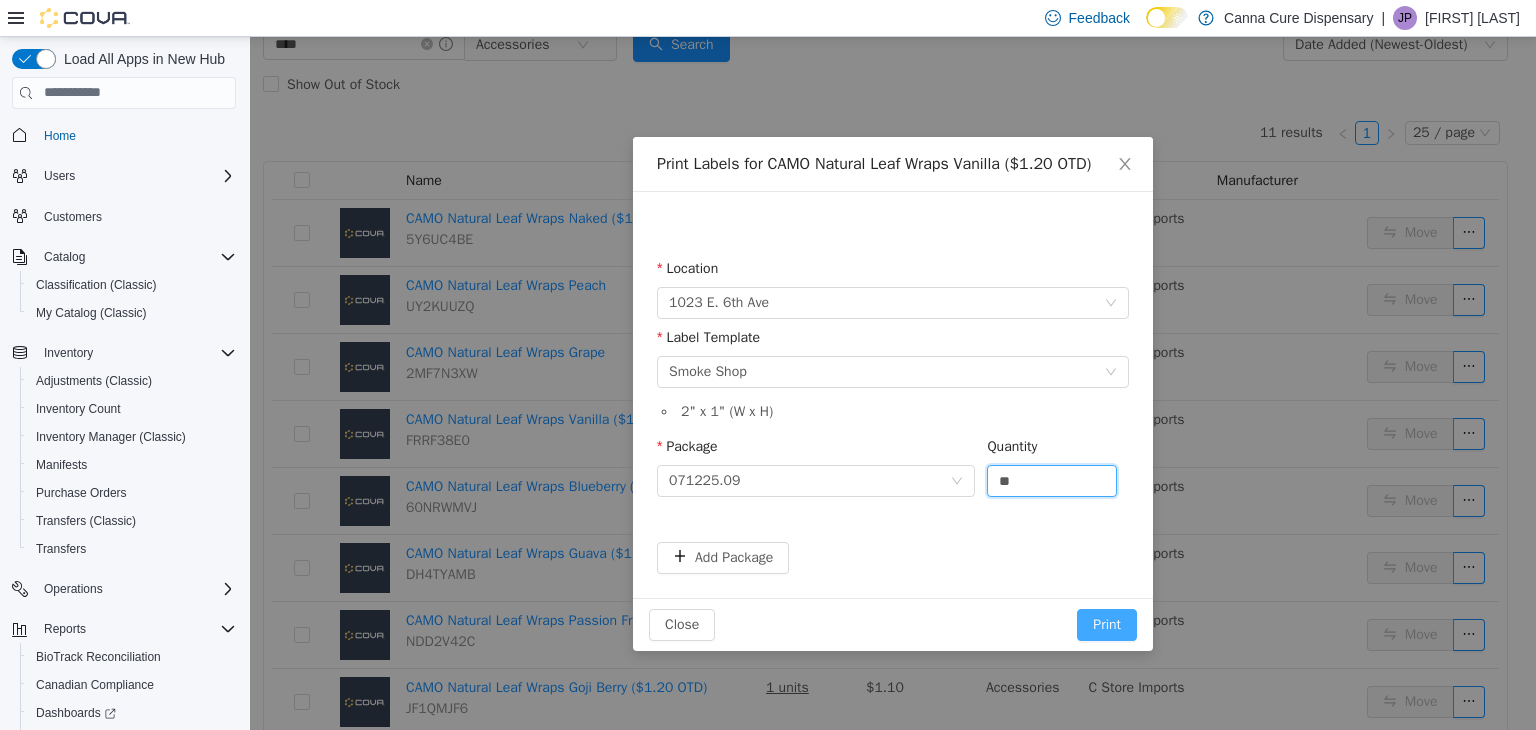 click on "Print" at bounding box center (1107, 624) 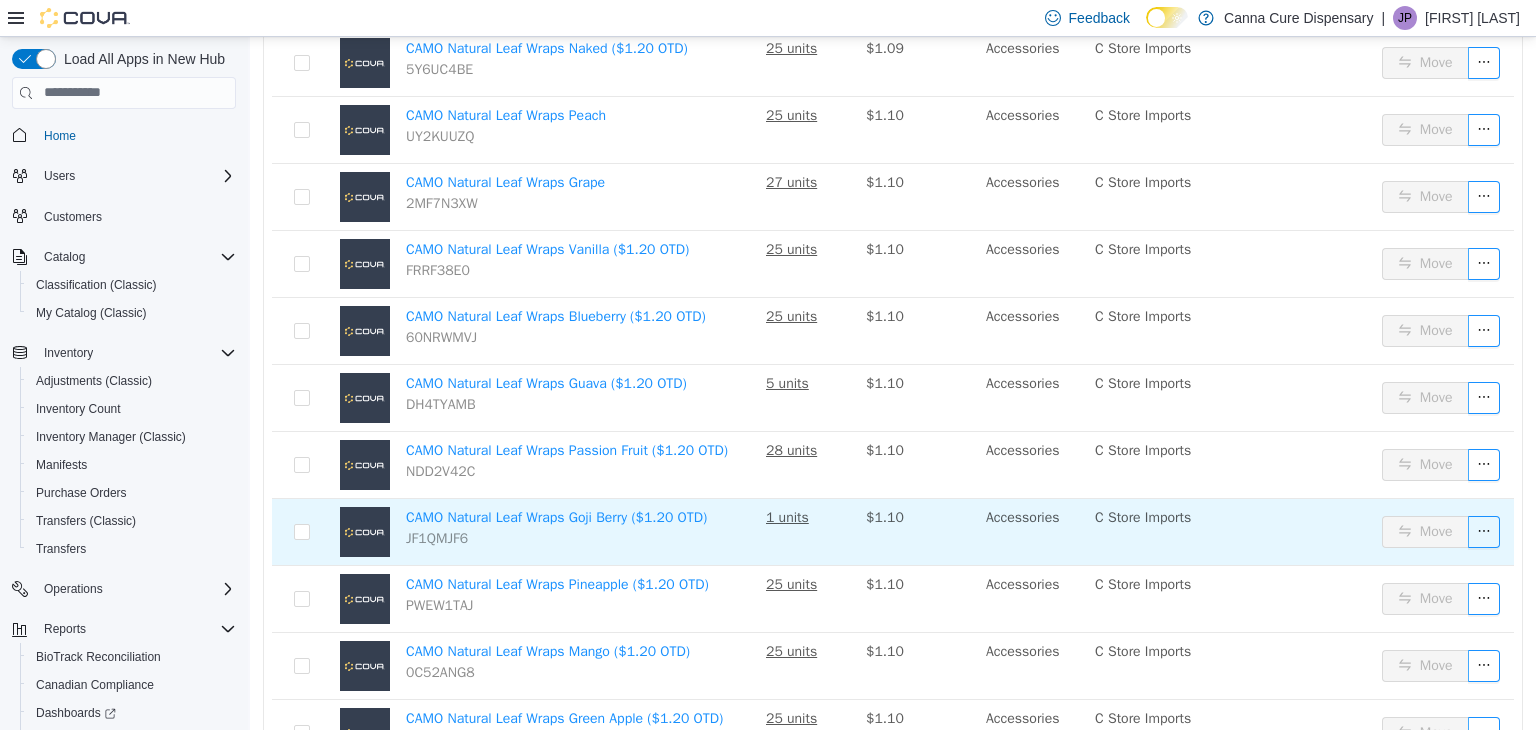scroll, scrollTop: 322, scrollLeft: 0, axis: vertical 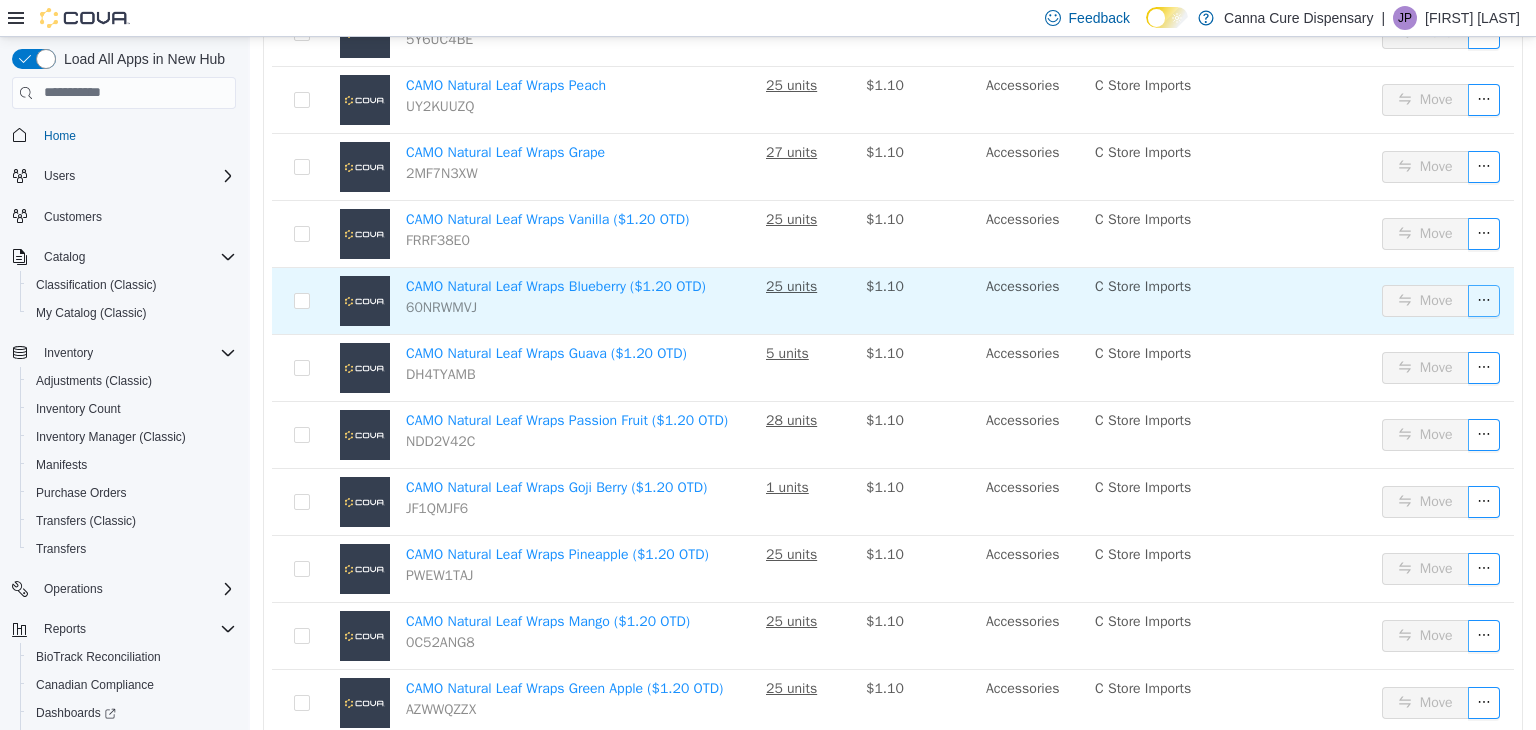 click at bounding box center [1484, 300] 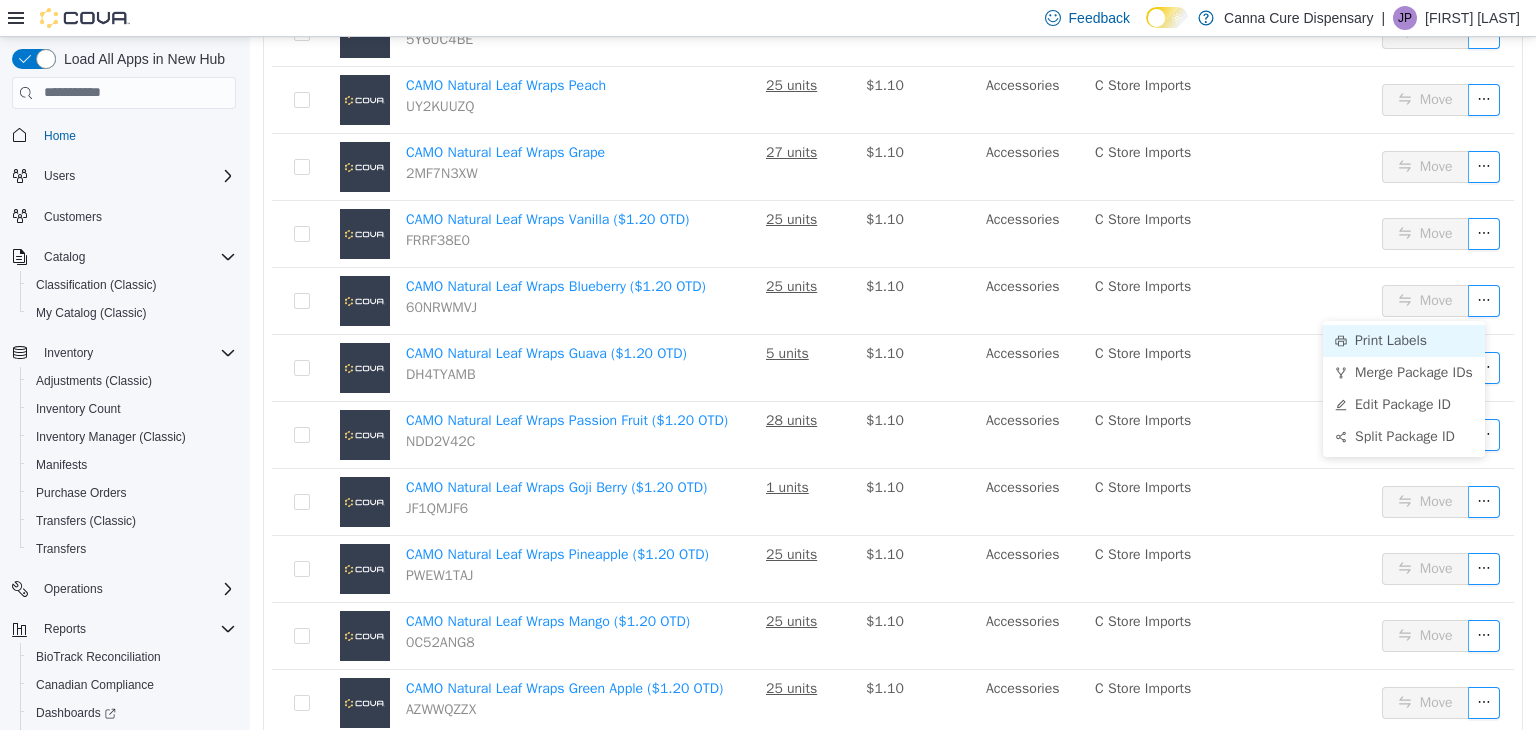 drag, startPoint x: 1399, startPoint y: 327, endPoint x: 1332, endPoint y: 345, distance: 69.375786 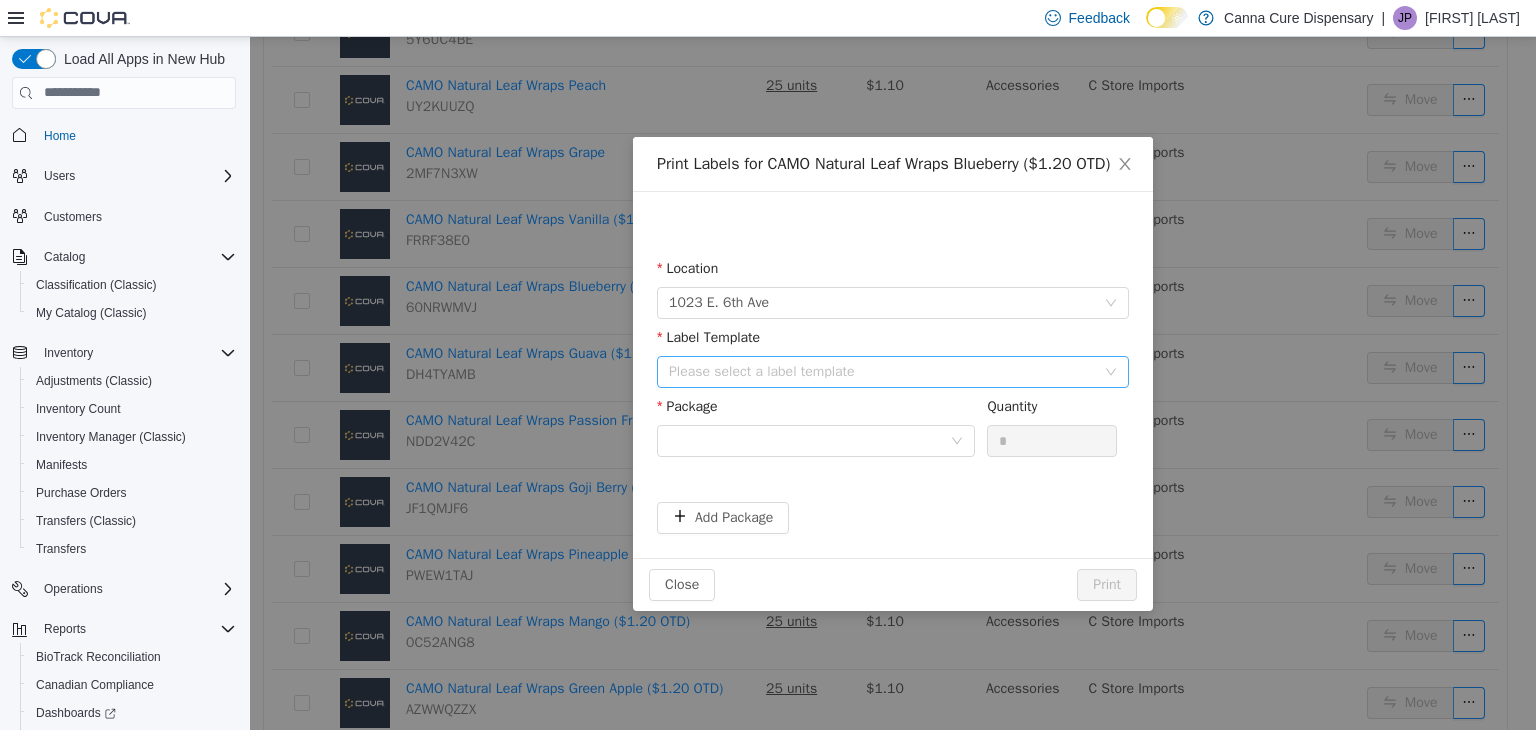 click on "Please select a label template" at bounding box center [882, 371] 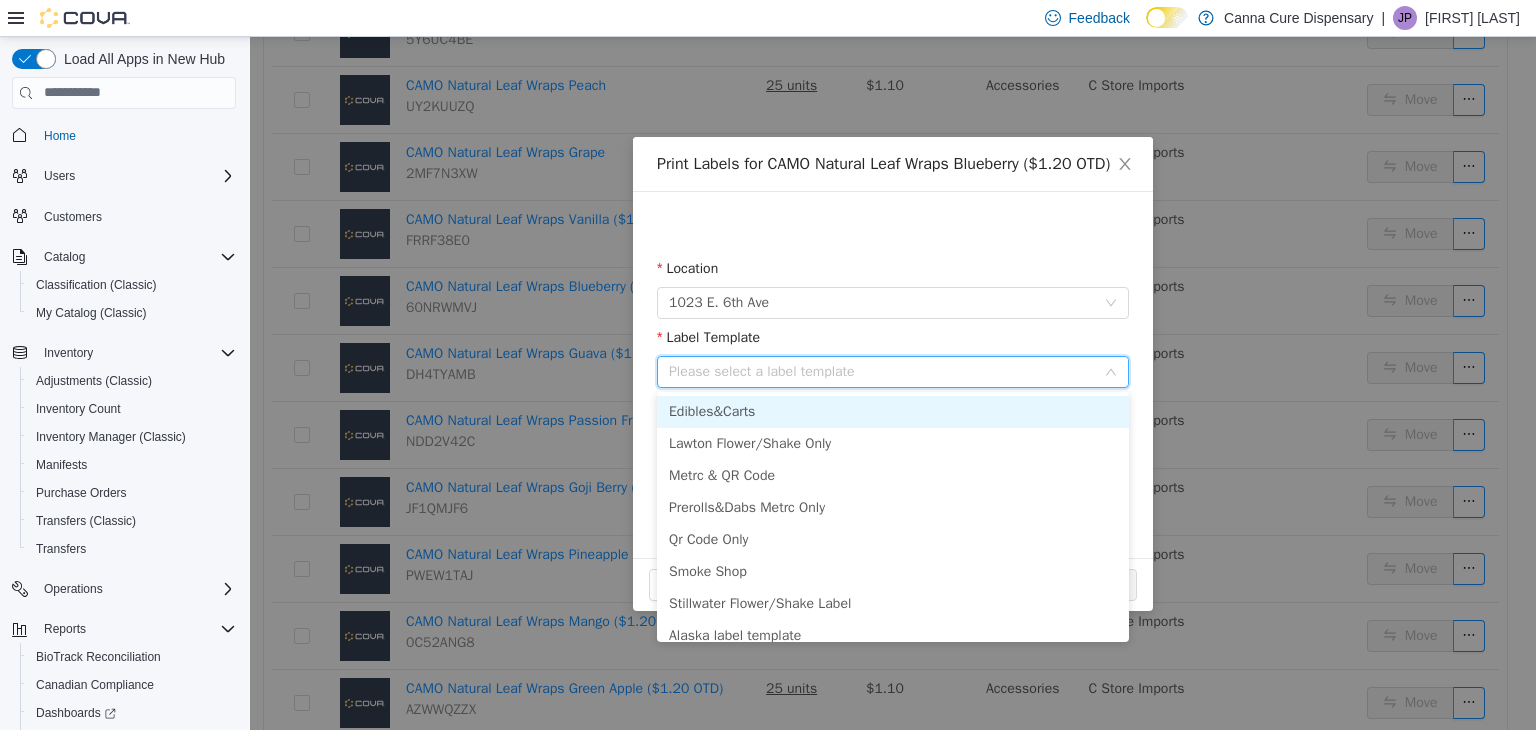 click on "Edibles&Carts" at bounding box center [893, 411] 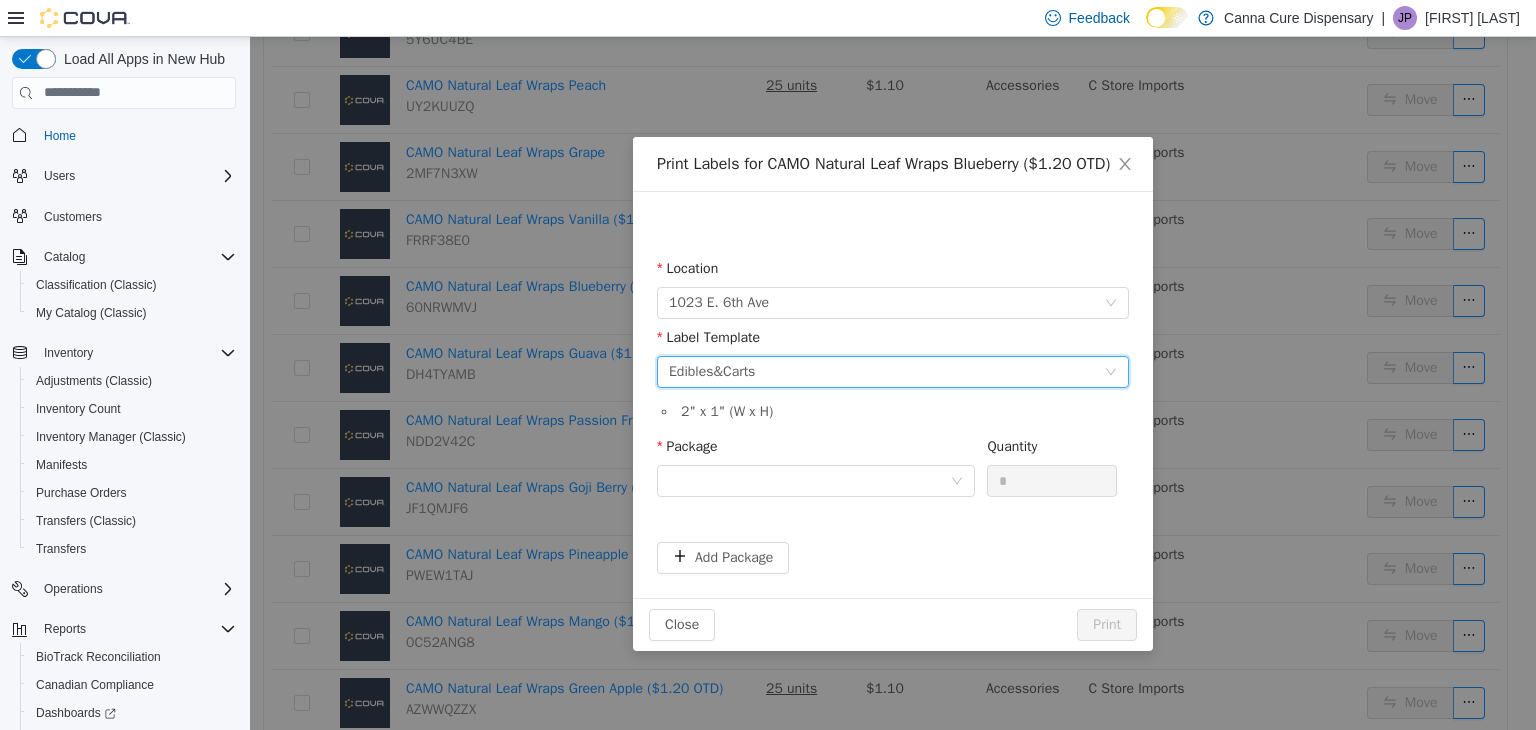click on "Edibles&Carts" at bounding box center (712, 371) 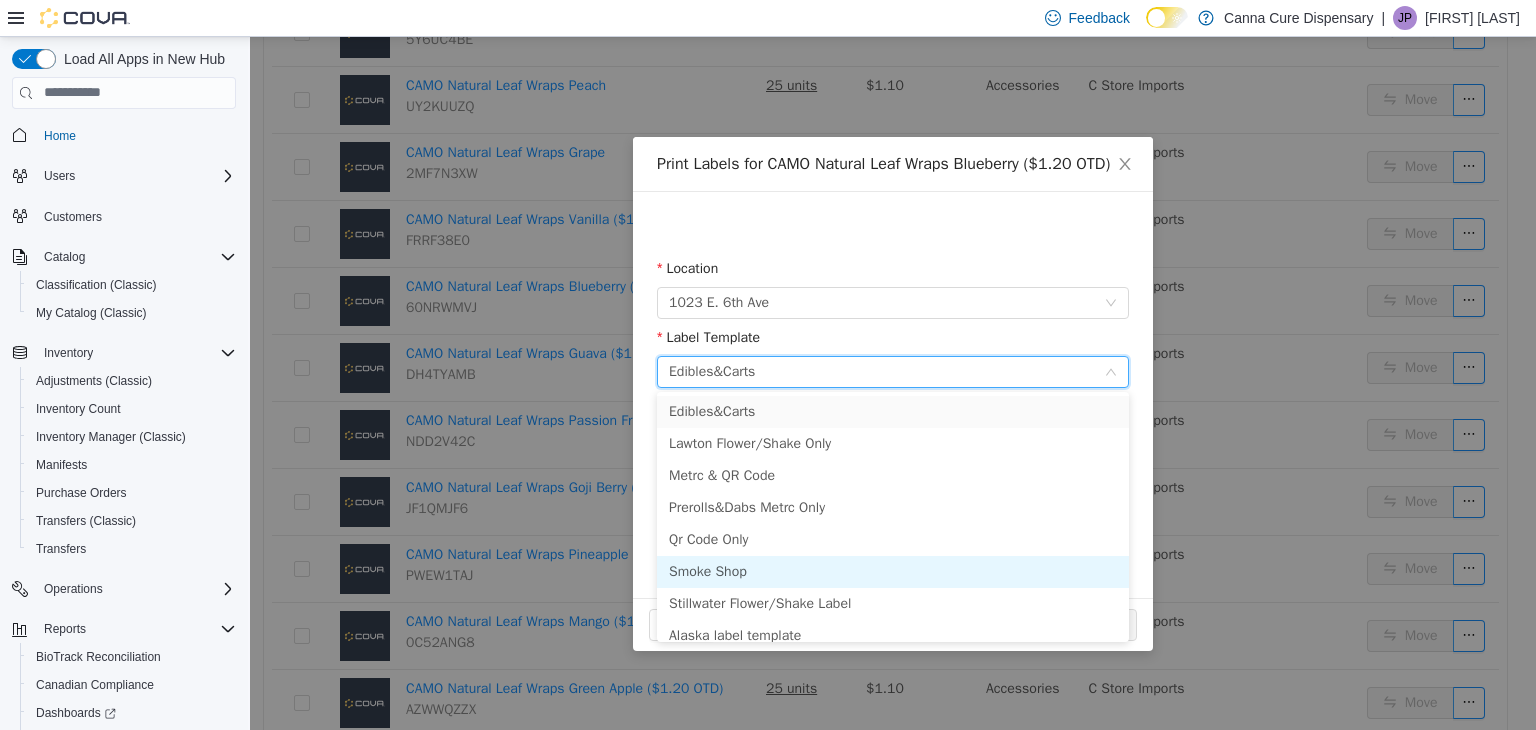 click on "Smoke Shop" at bounding box center (893, 571) 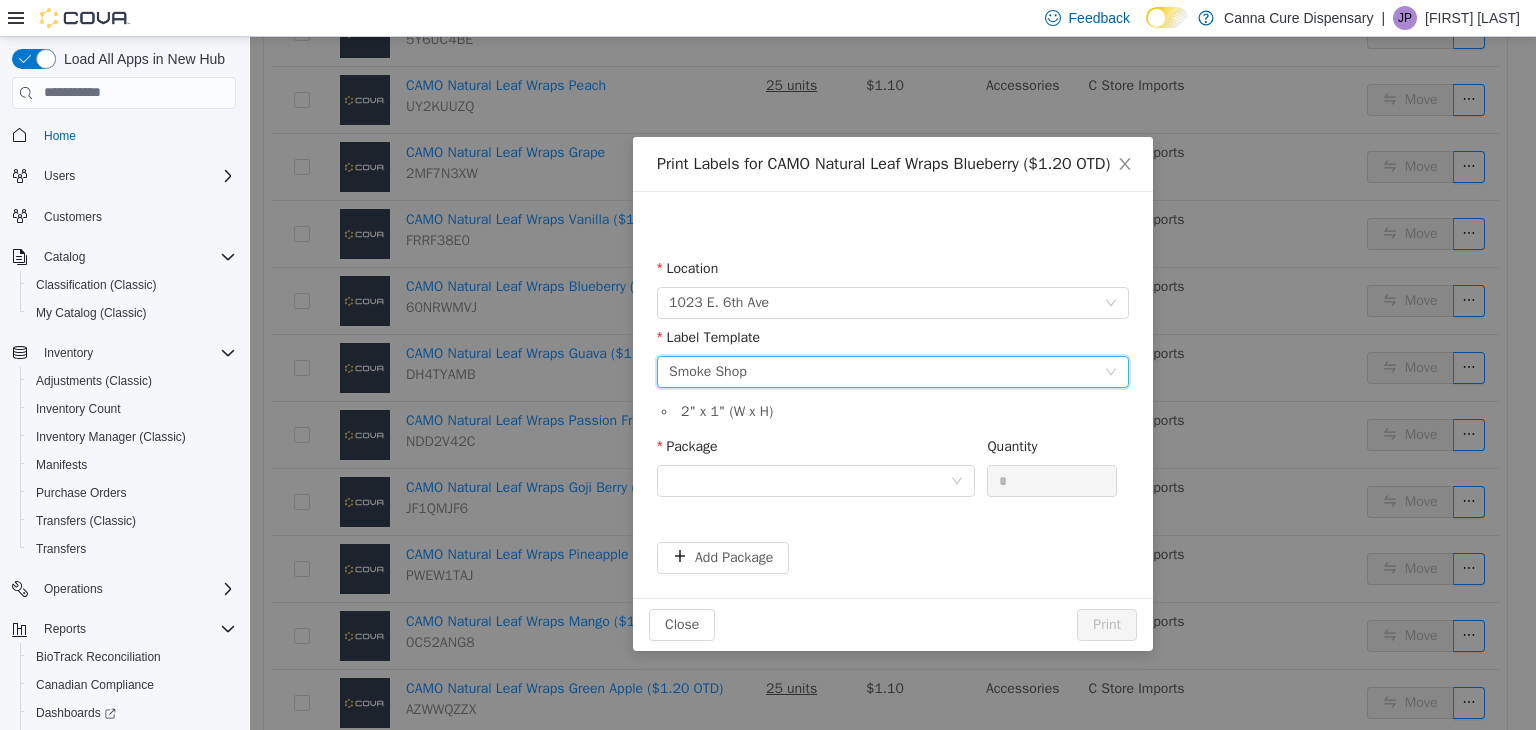 click on "Package" at bounding box center (816, 469) 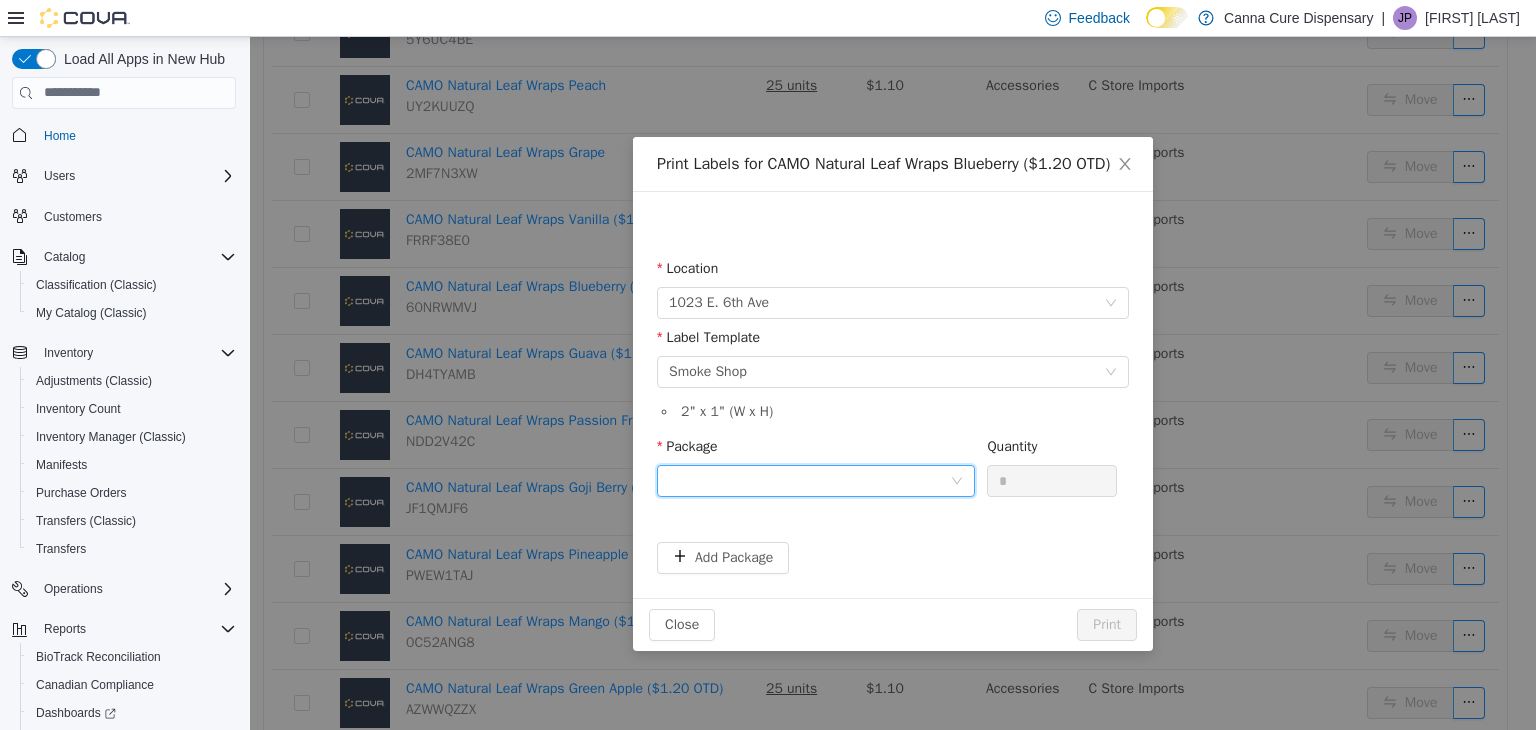 click at bounding box center (809, 480) 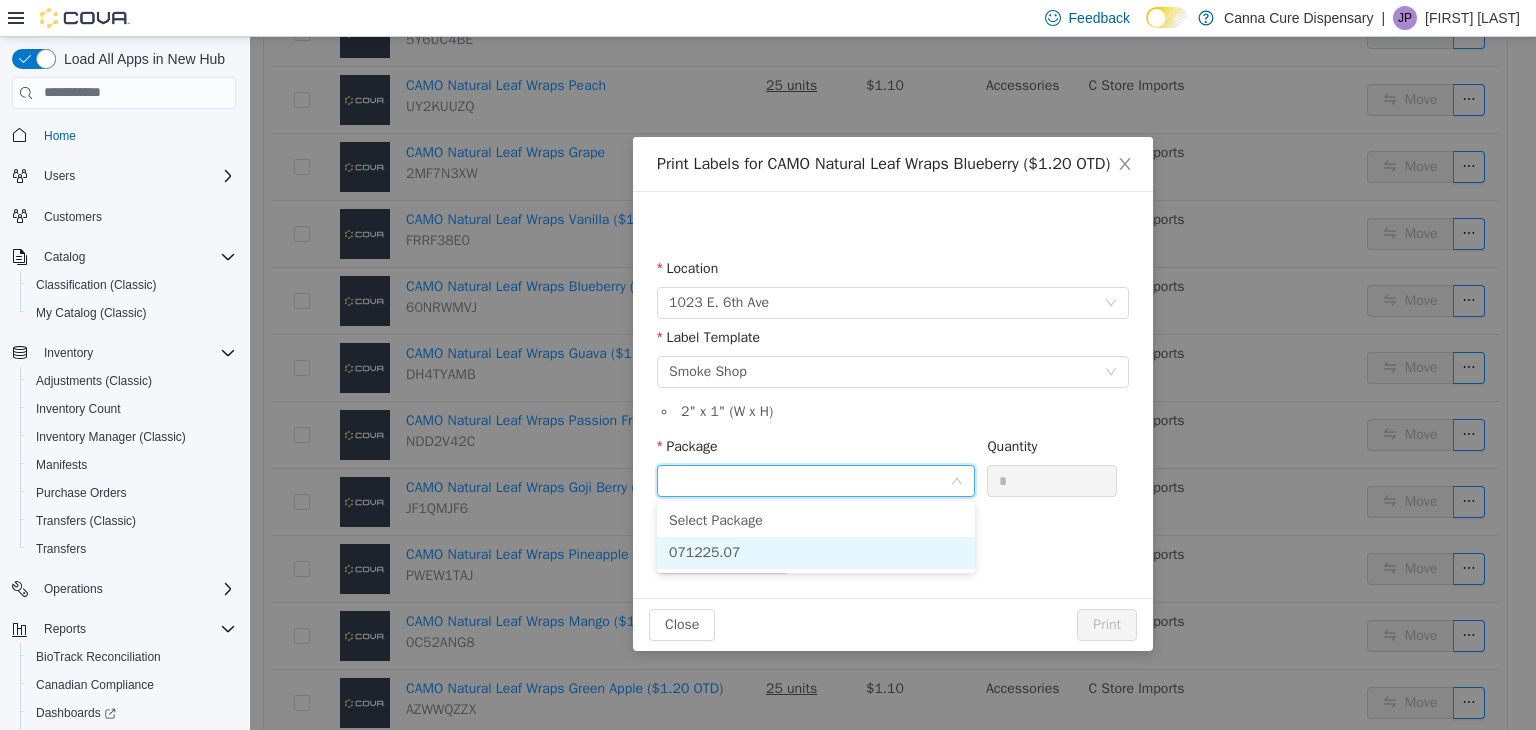 click on "071225.07" at bounding box center [816, 552] 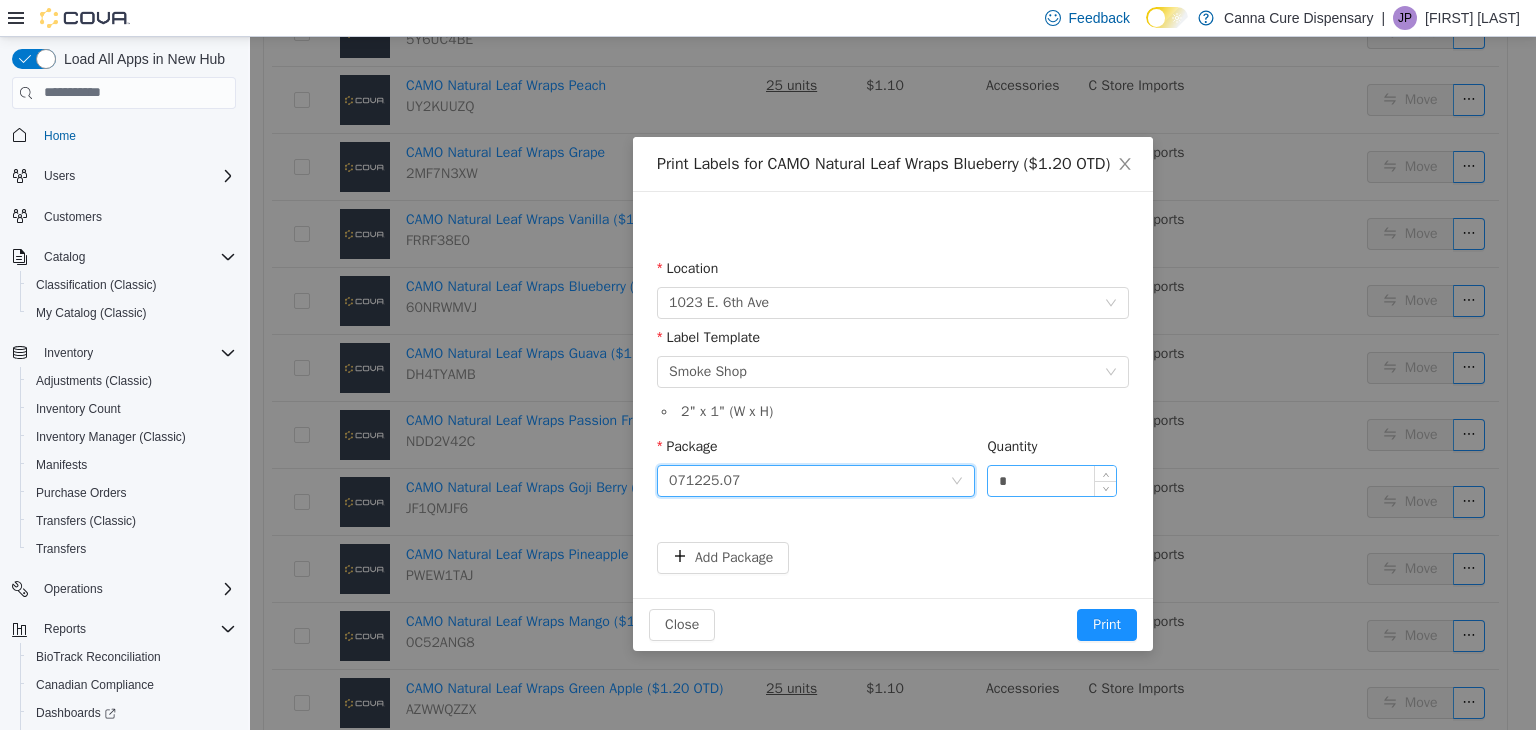 click on "*" at bounding box center [1052, 480] 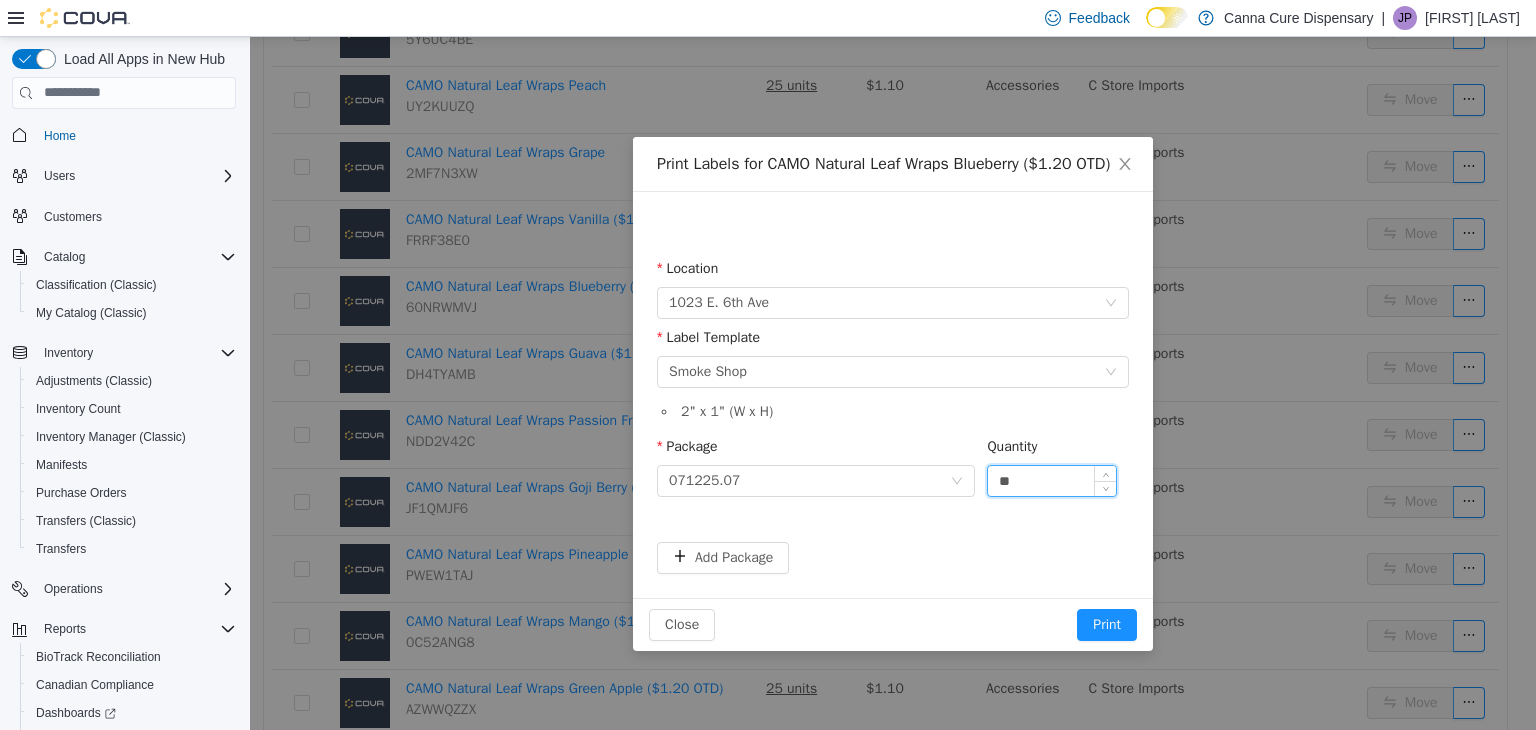 click on "**" at bounding box center [1052, 480] 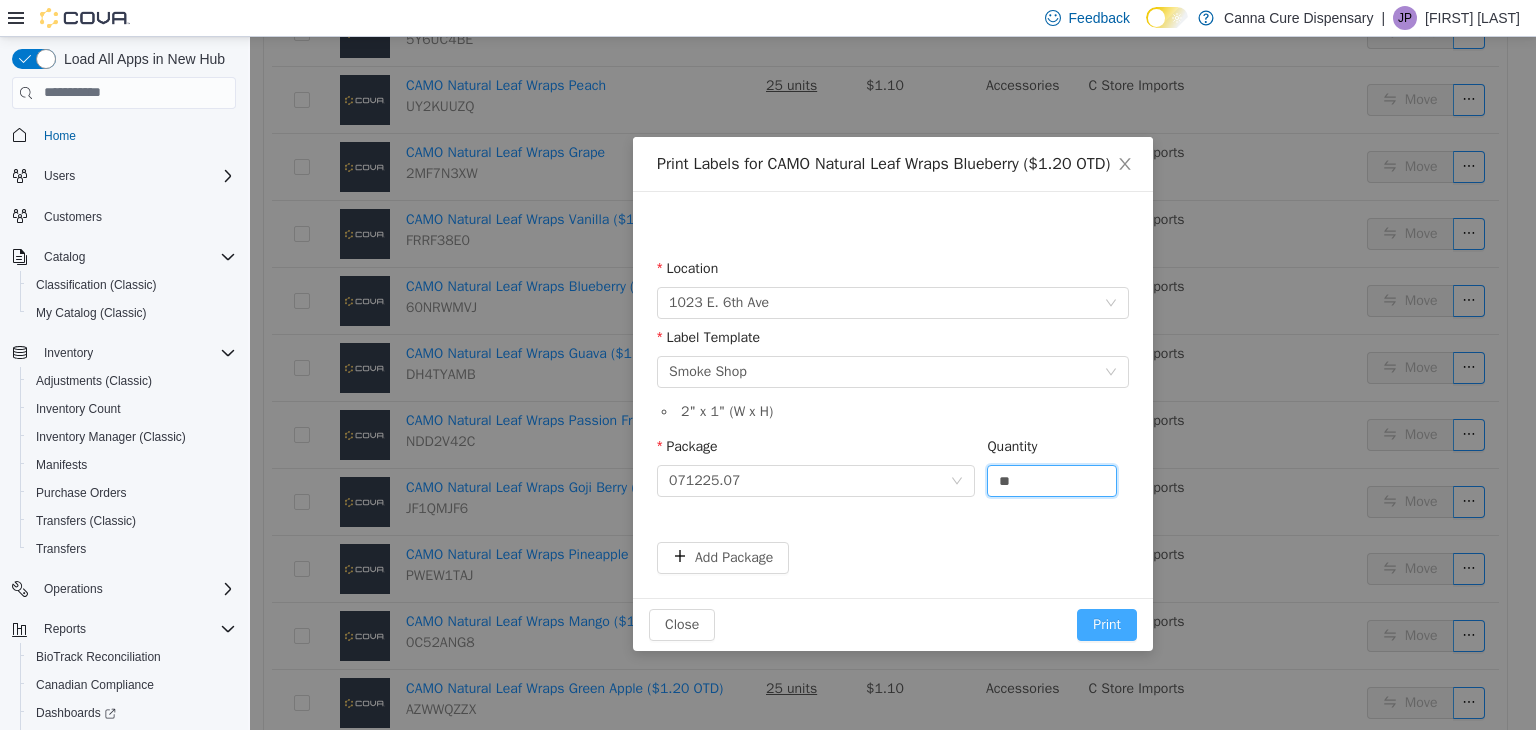 type on "**" 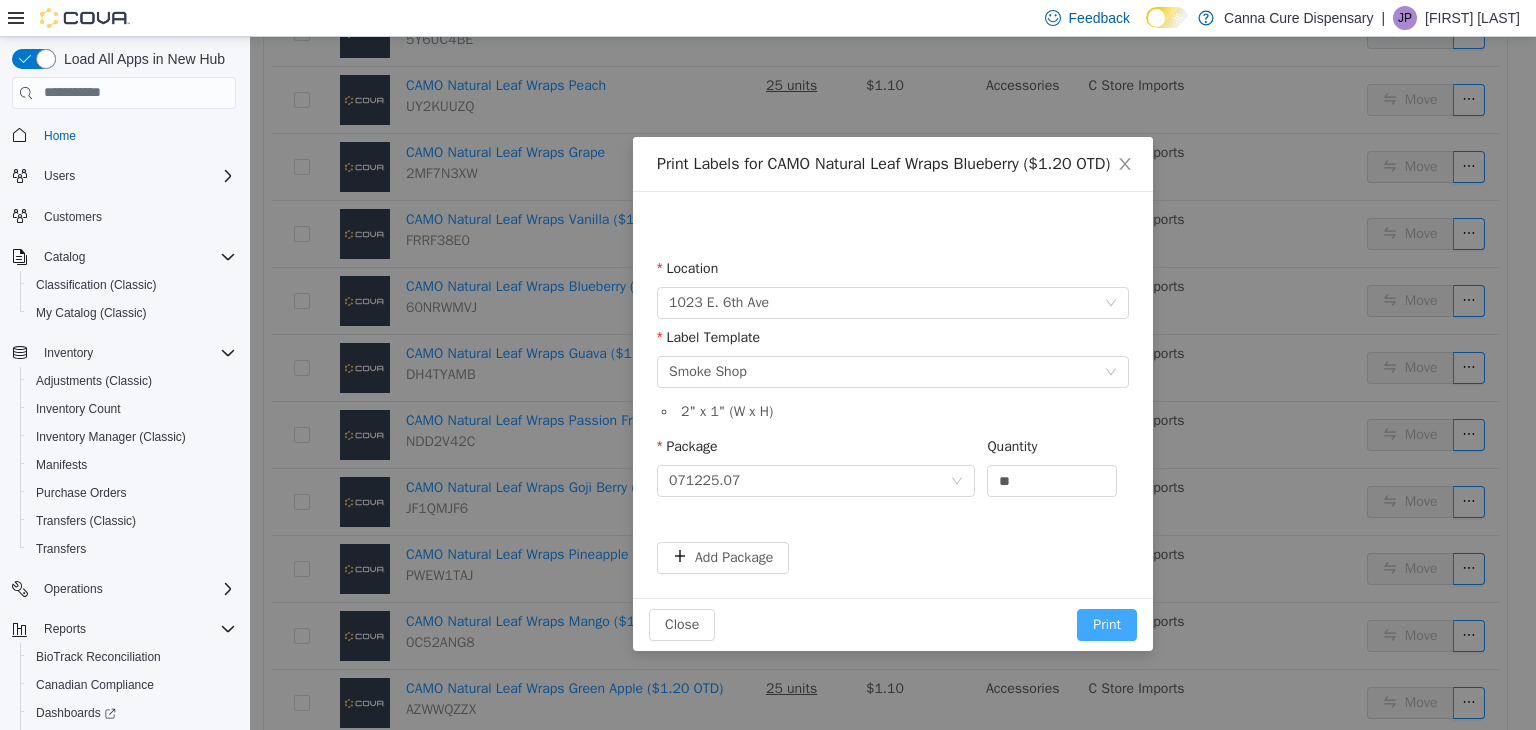 click on "Print" at bounding box center (1107, 624) 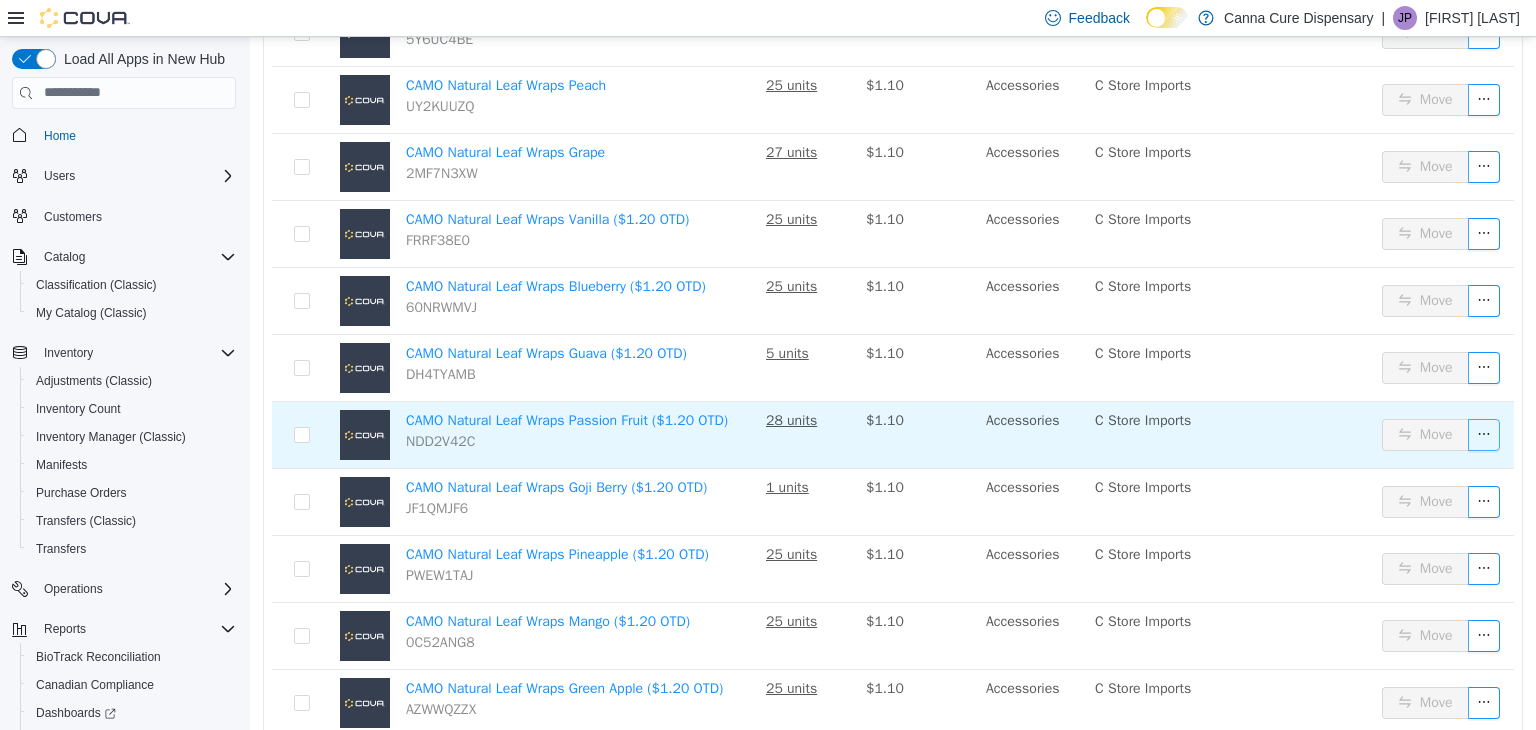 click at bounding box center [1484, 434] 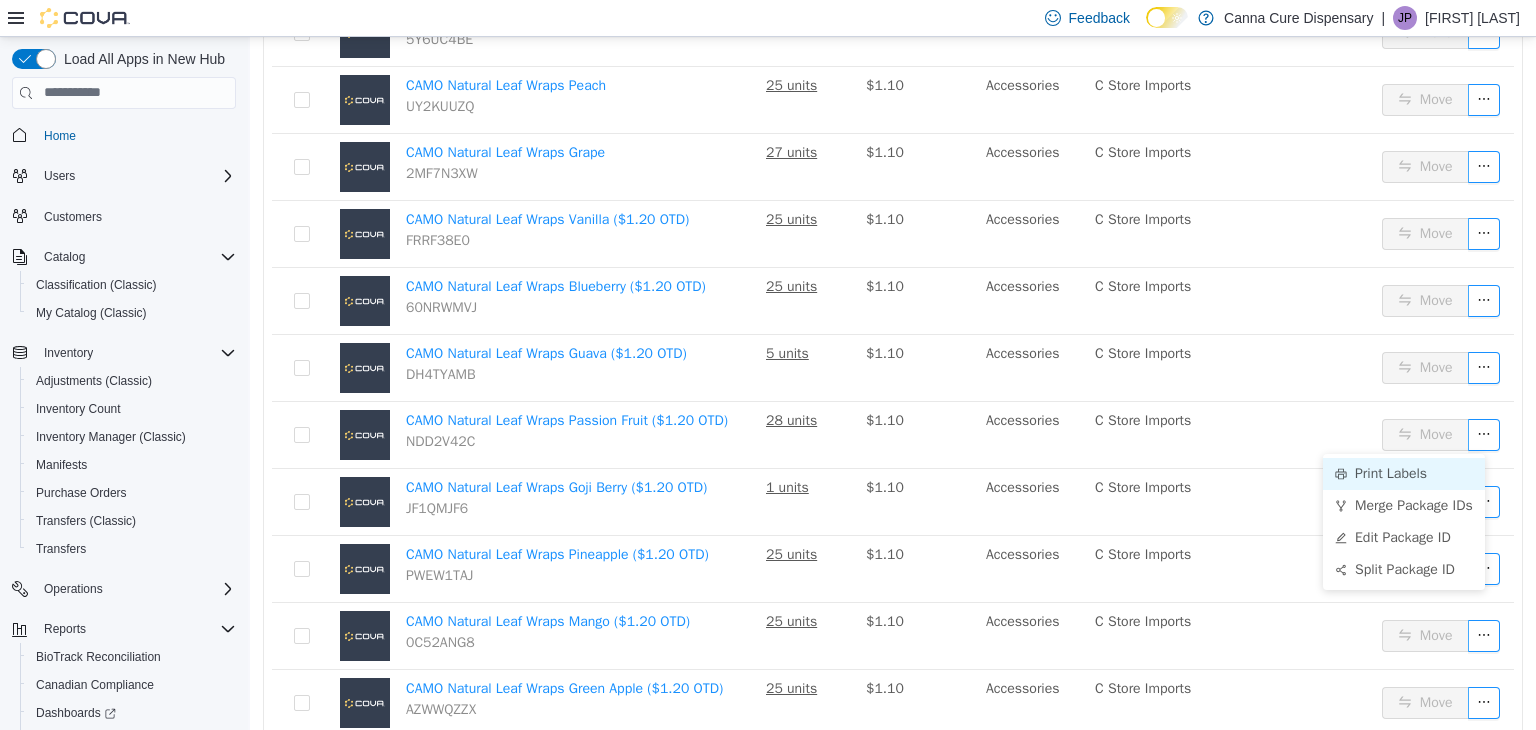 click 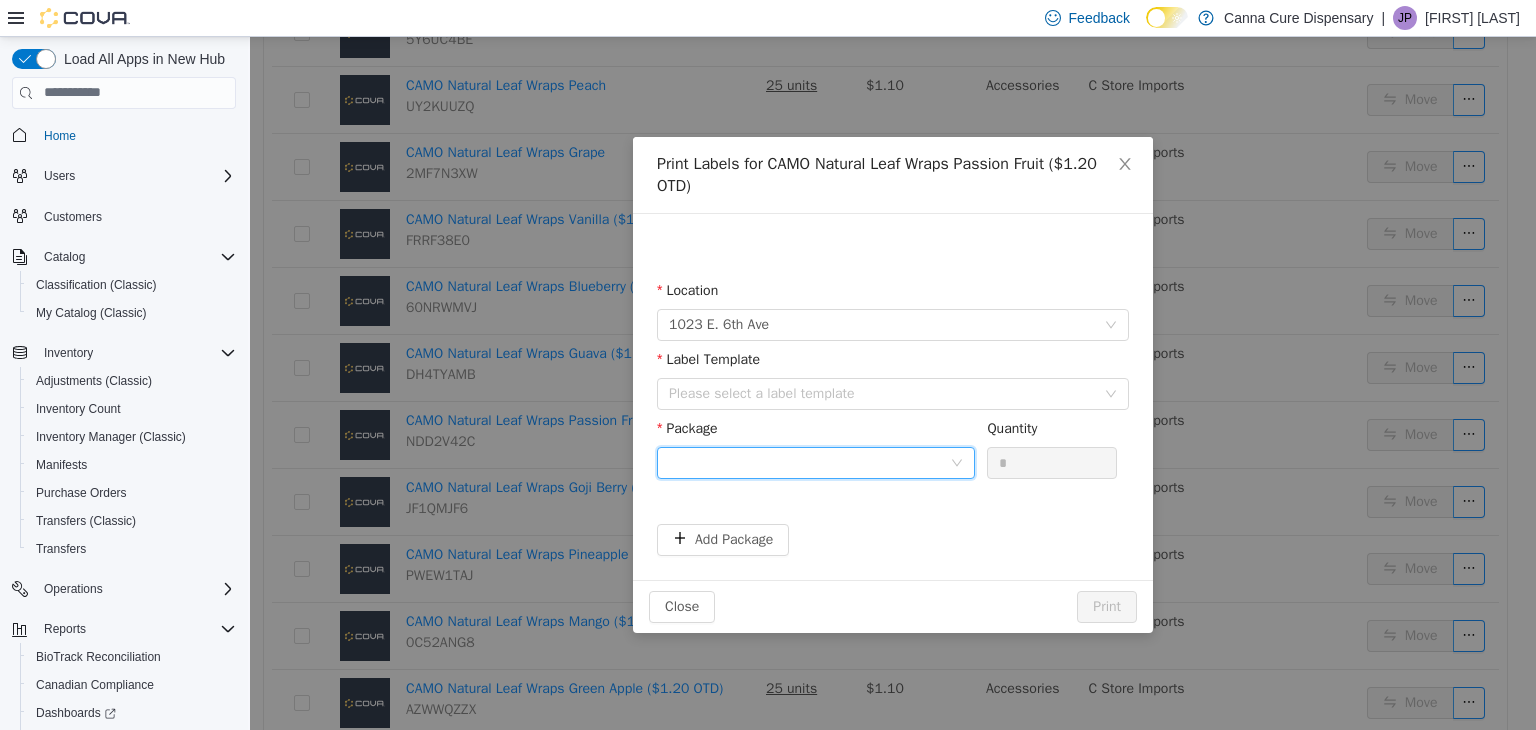 click at bounding box center [809, 462] 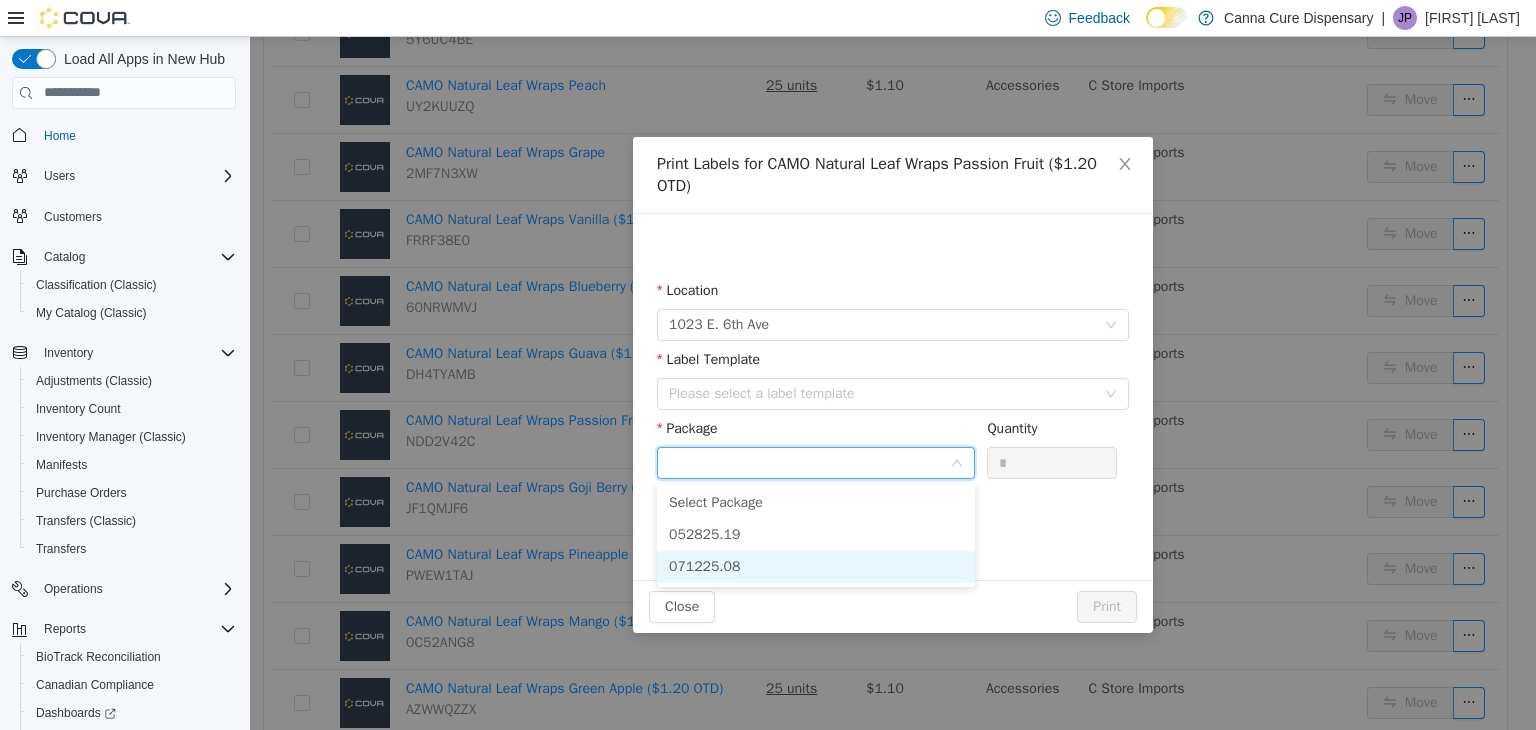 click on "071225.08" at bounding box center [816, 566] 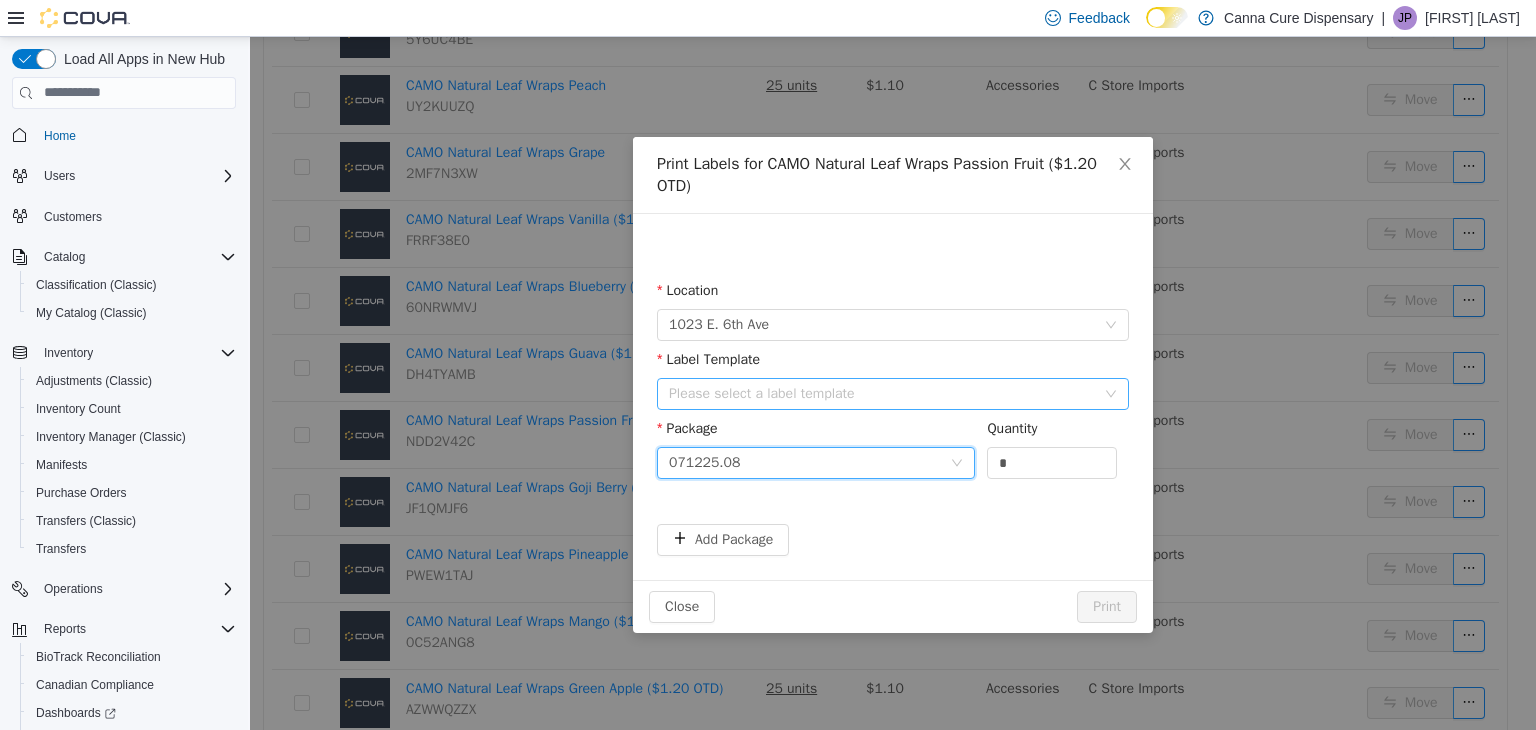 click on "Please select a label template" at bounding box center [882, 393] 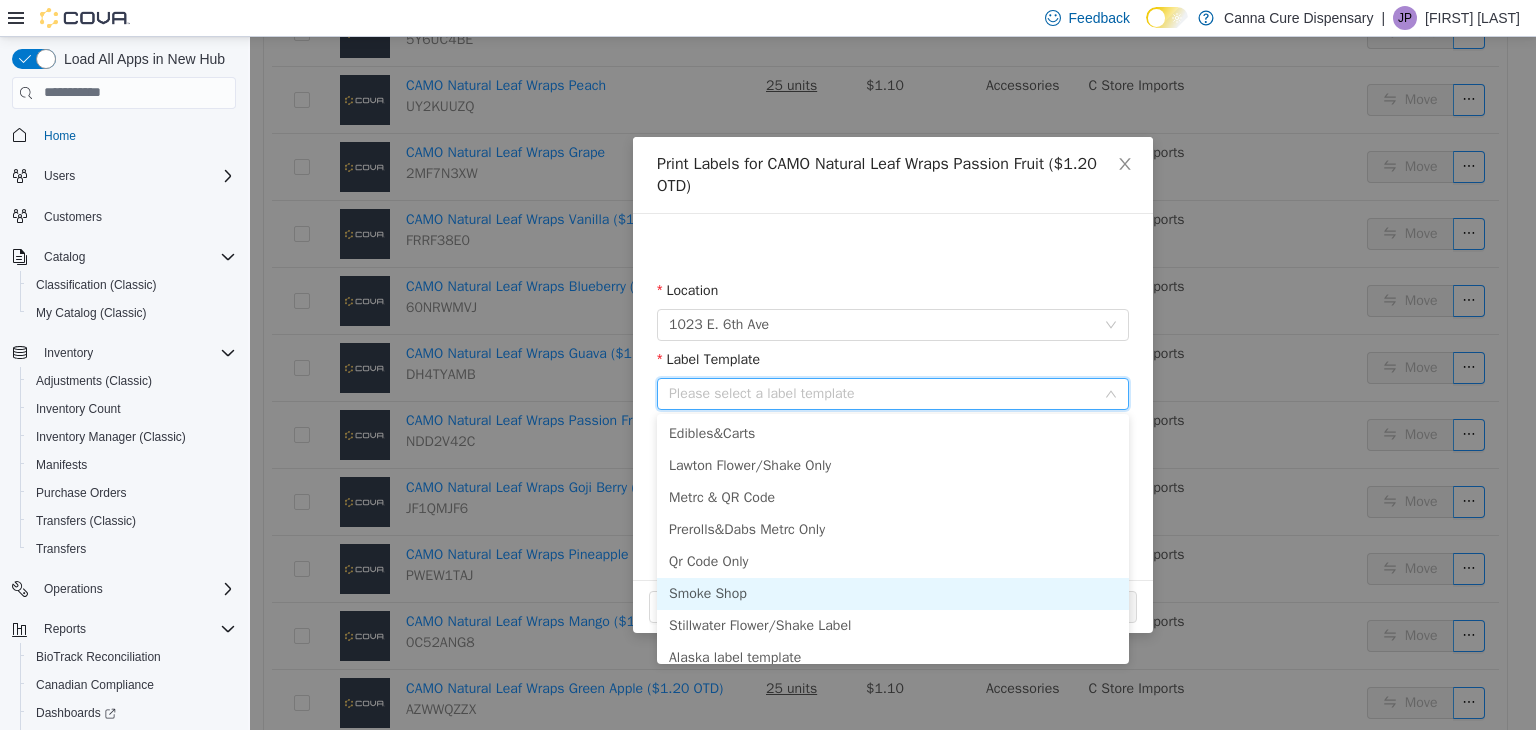 click on "Smoke Shop" at bounding box center (893, 593) 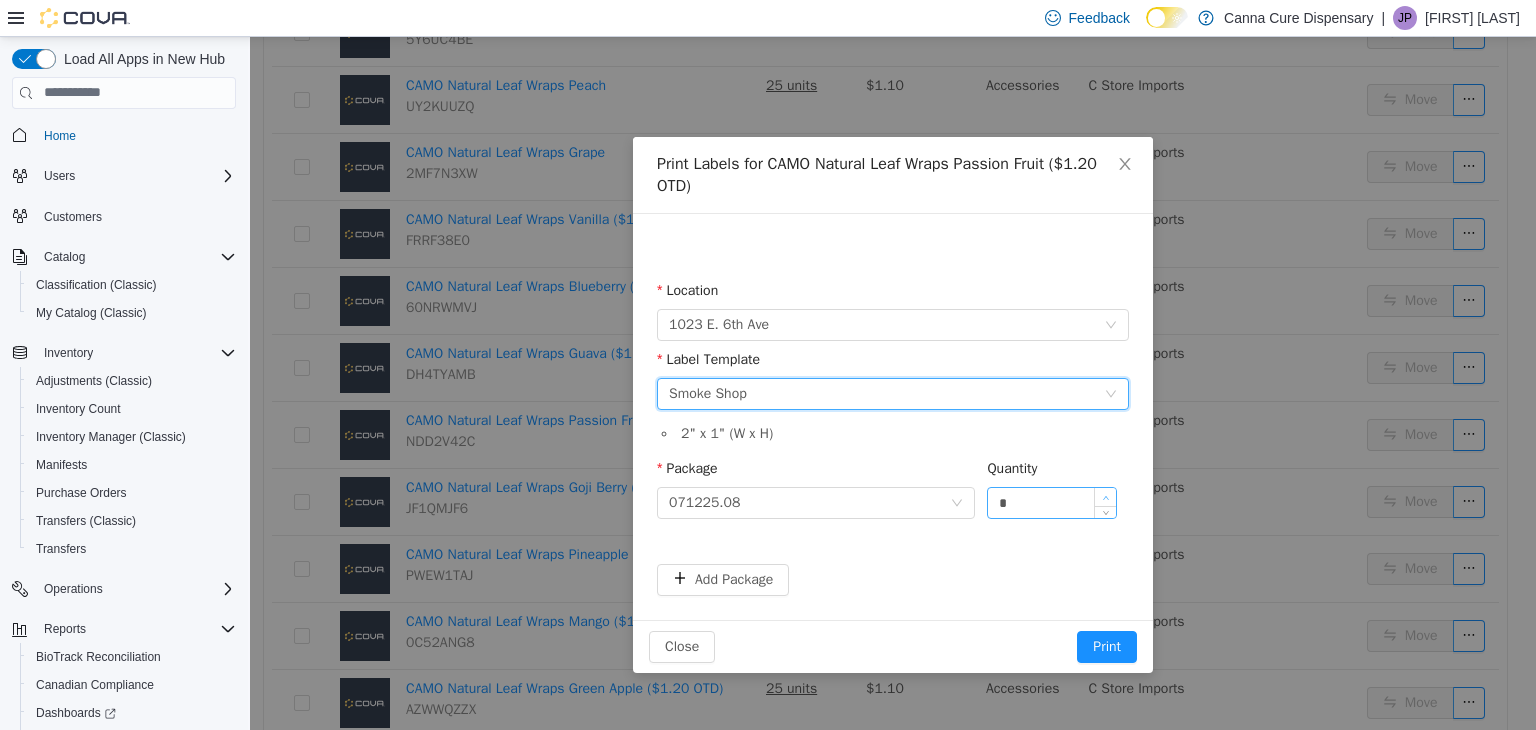 click 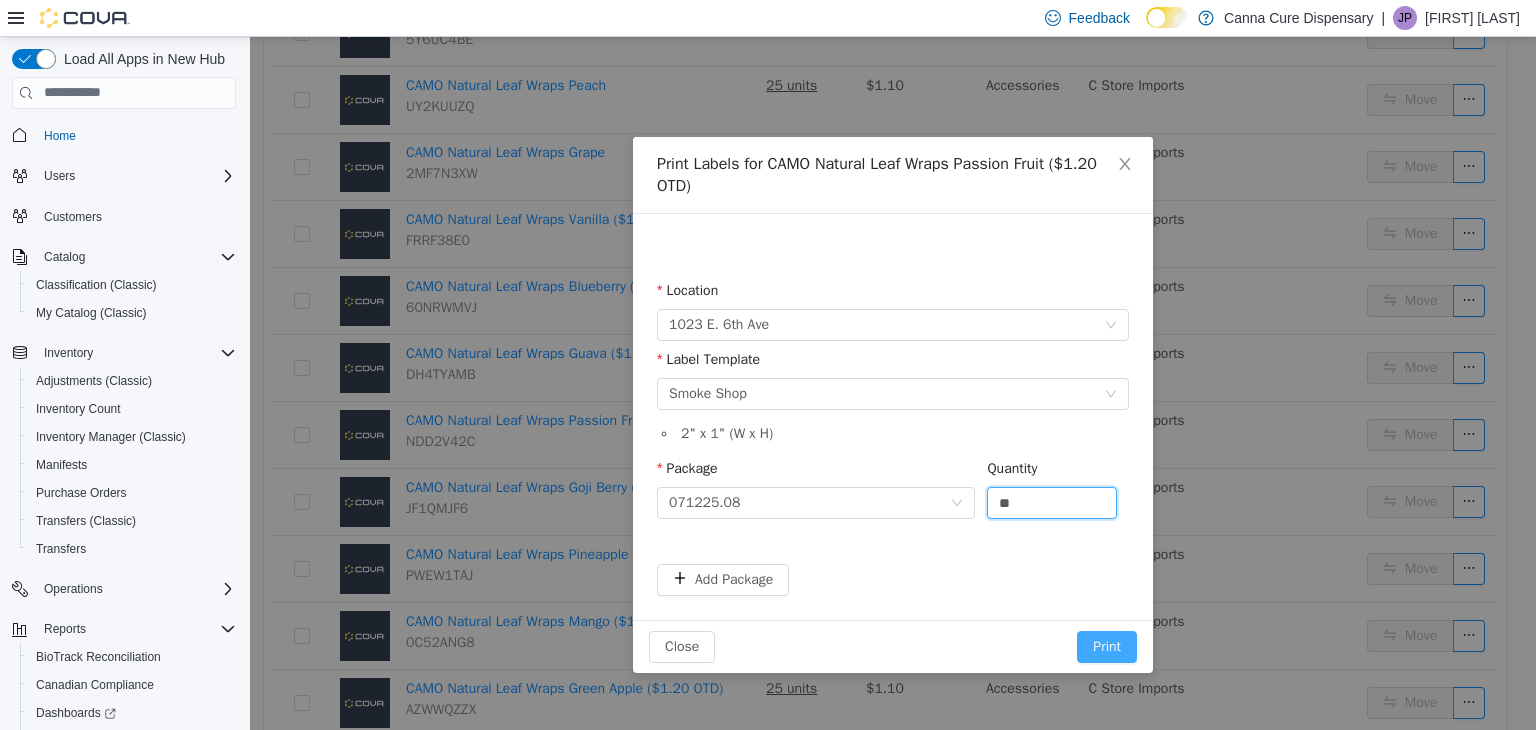 type on "**" 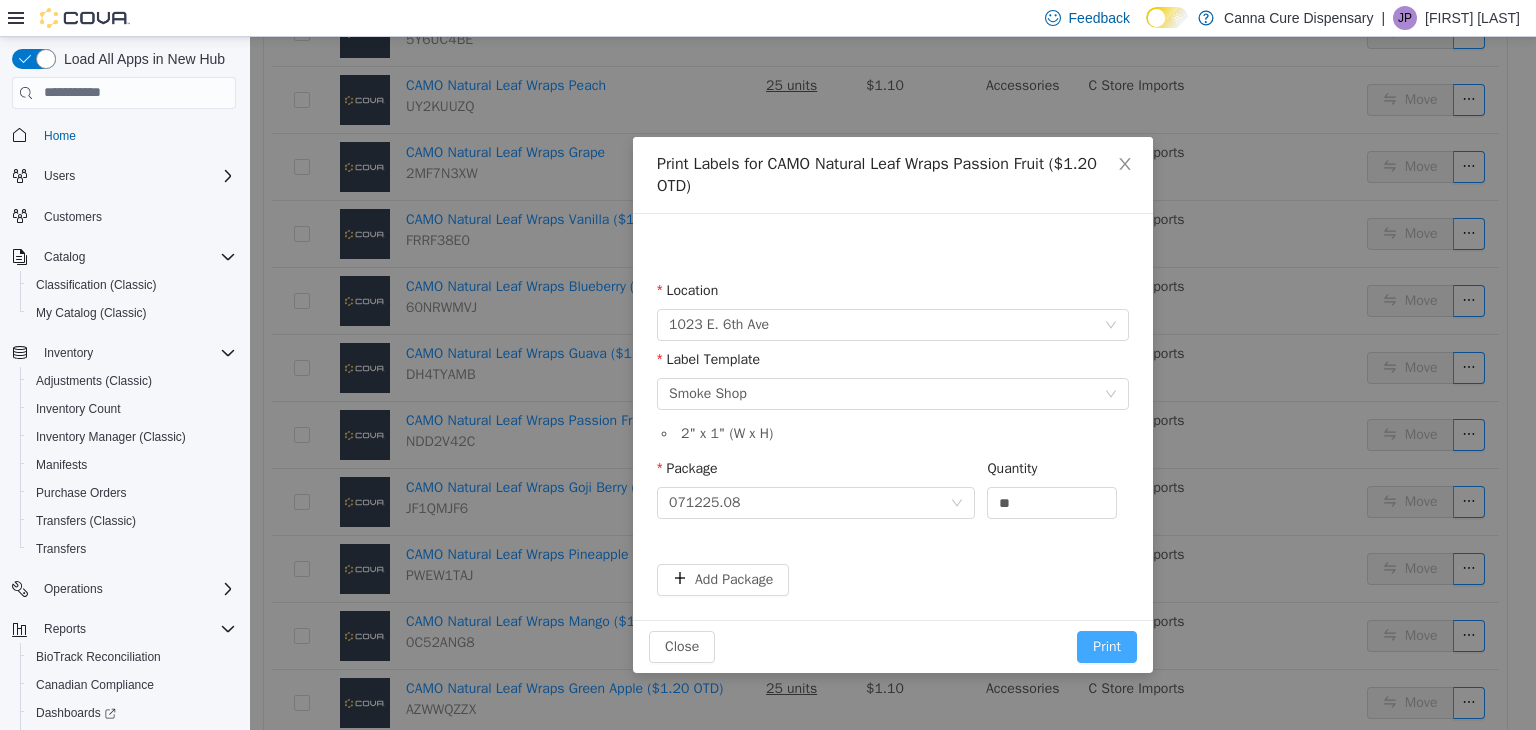 click on "Print" at bounding box center (1107, 646) 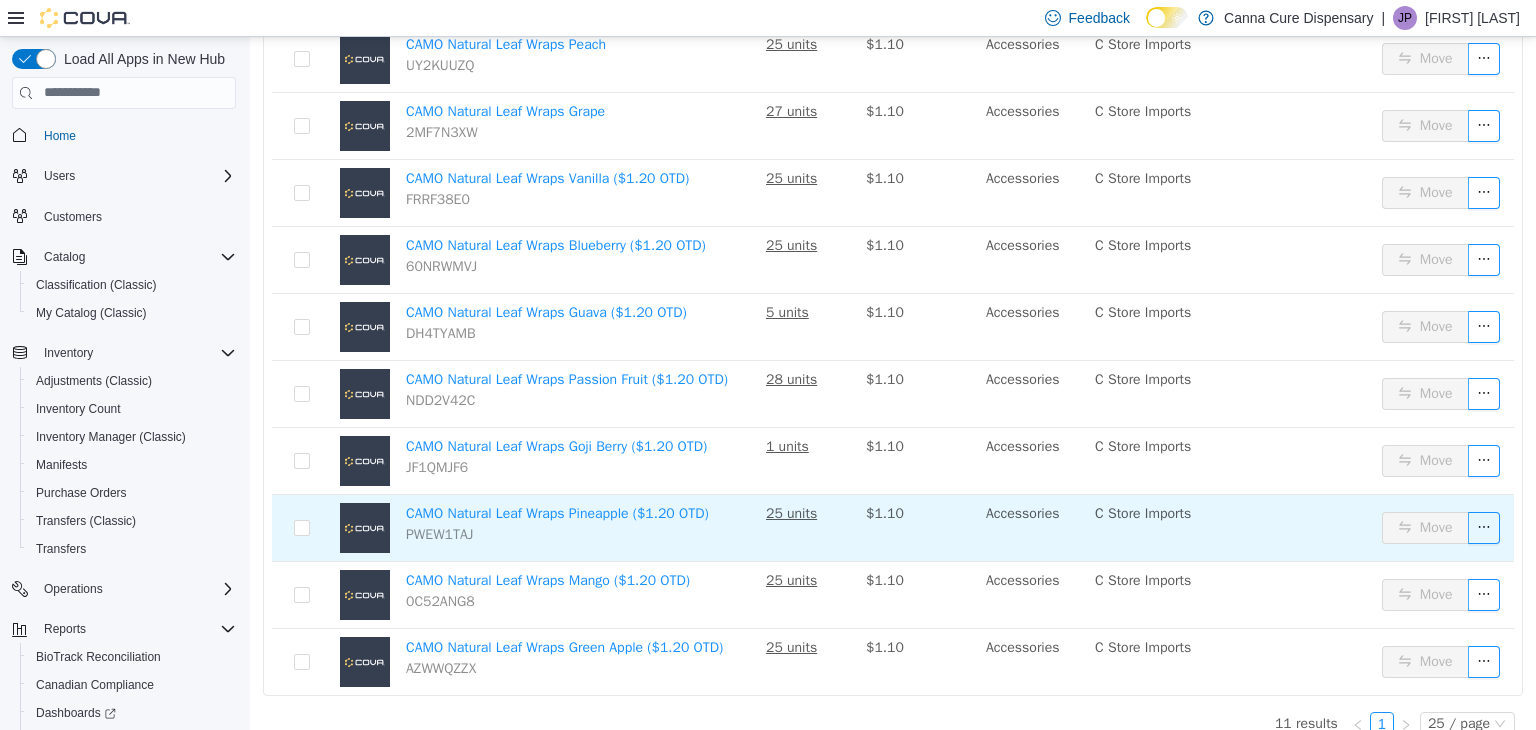 scroll, scrollTop: 384, scrollLeft: 0, axis: vertical 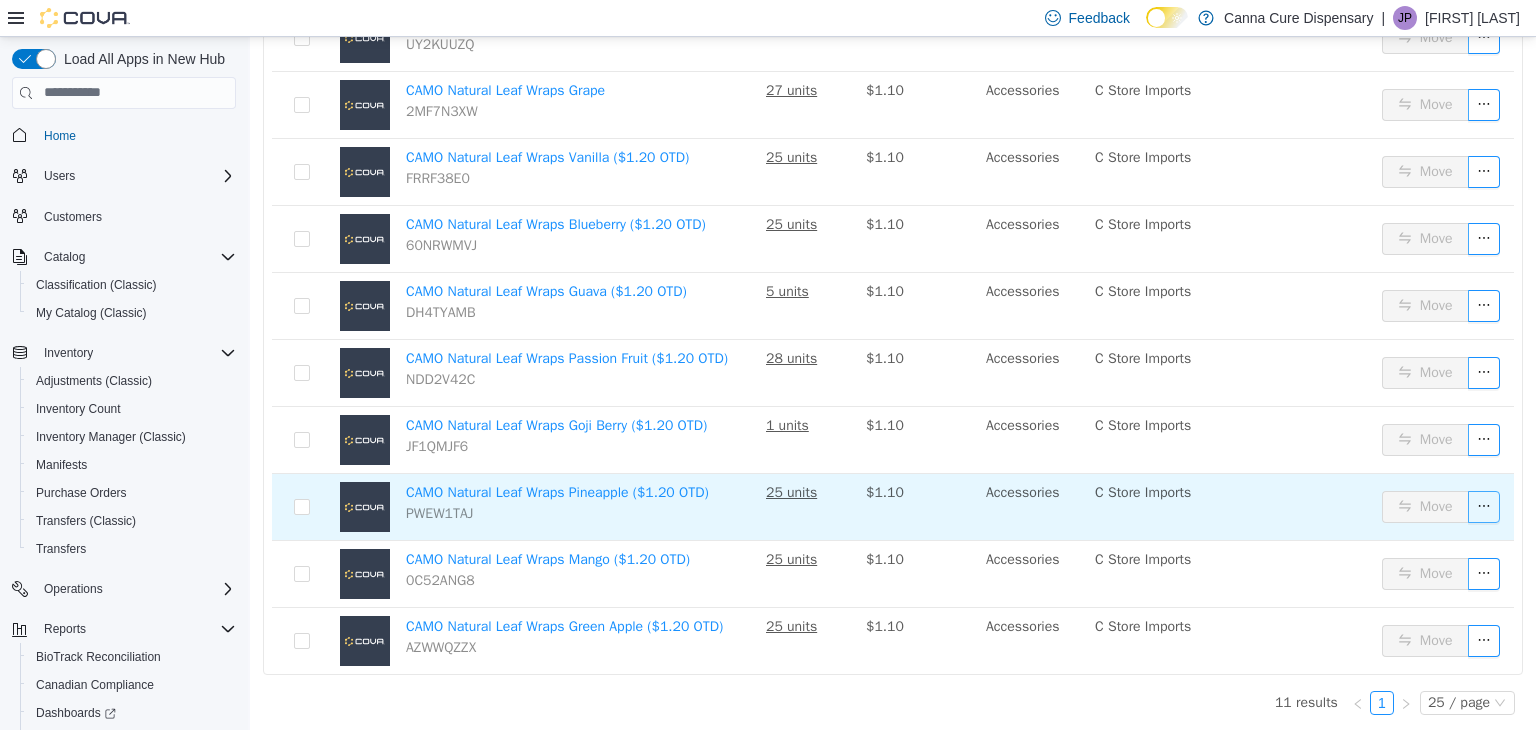 click at bounding box center (1484, 506) 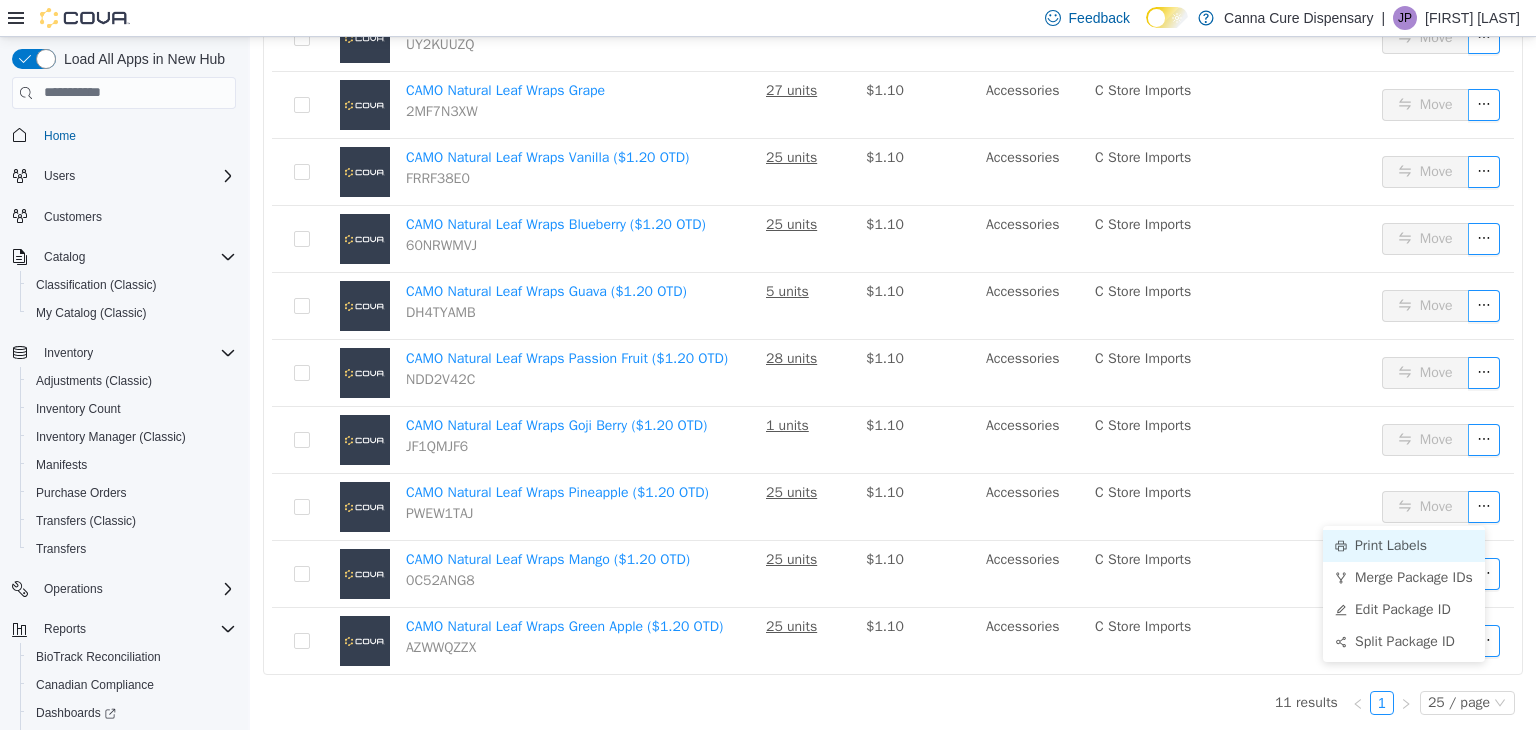 click on "Print Labels" at bounding box center [1404, 545] 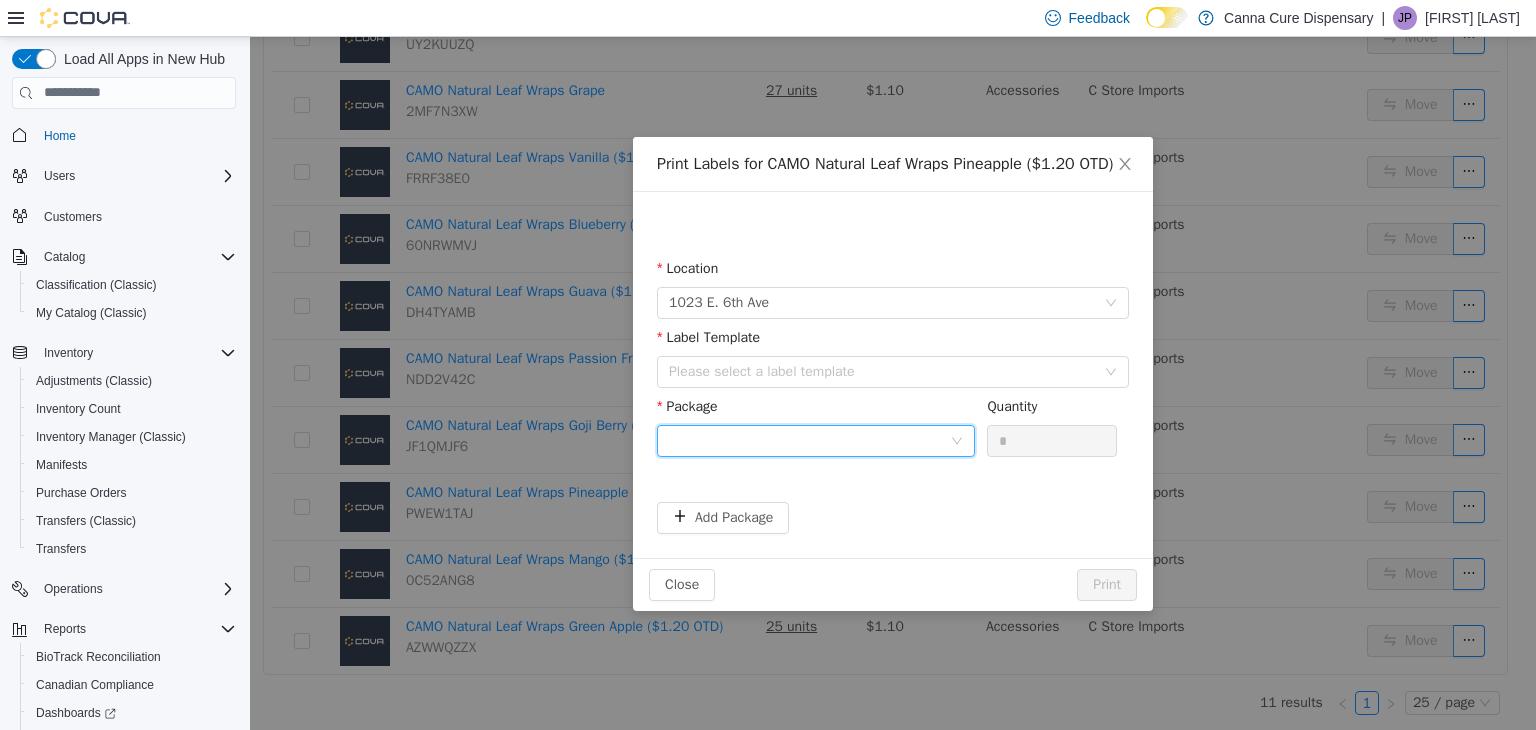 click at bounding box center (809, 440) 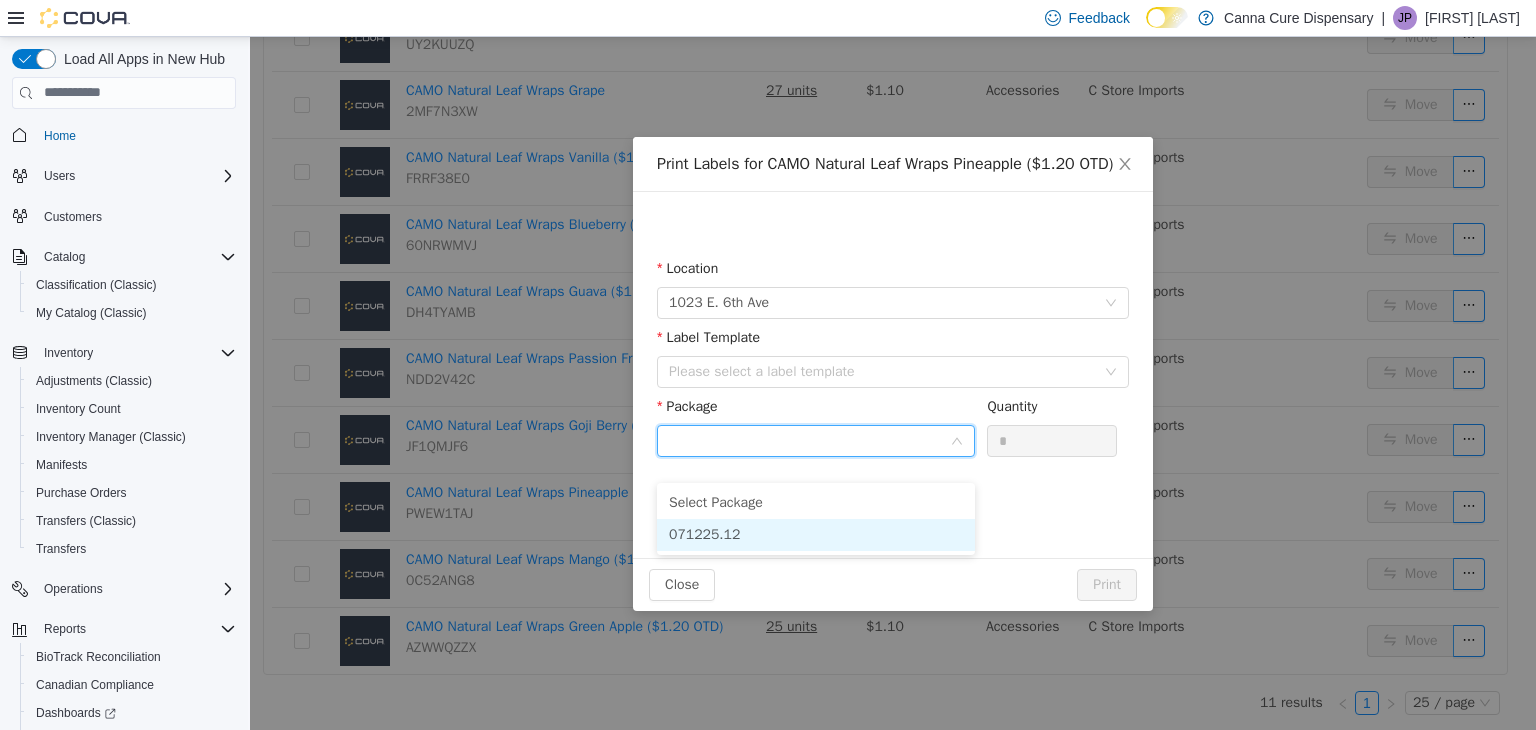 click on "071225.12" at bounding box center [816, 534] 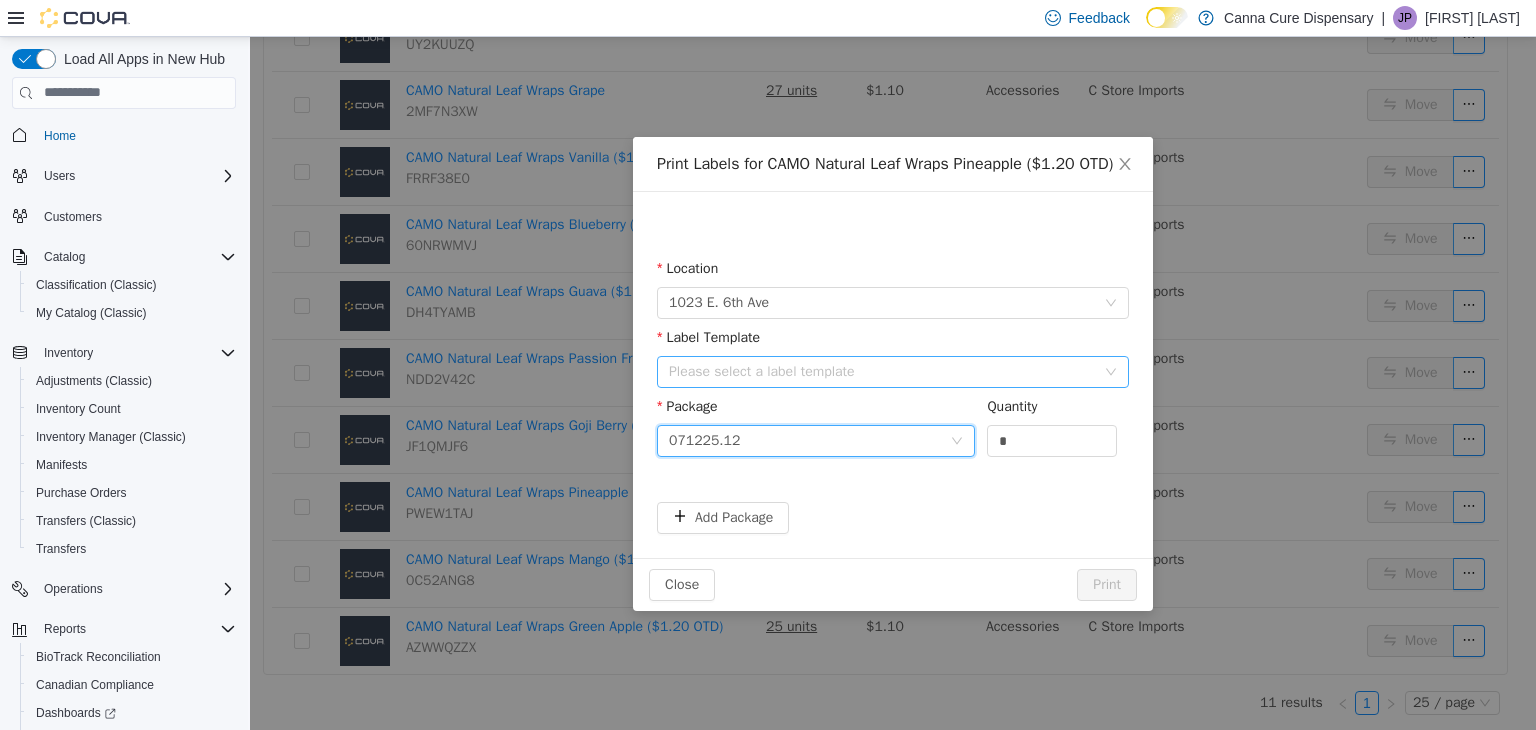 click on "Please select a label template" at bounding box center (882, 371) 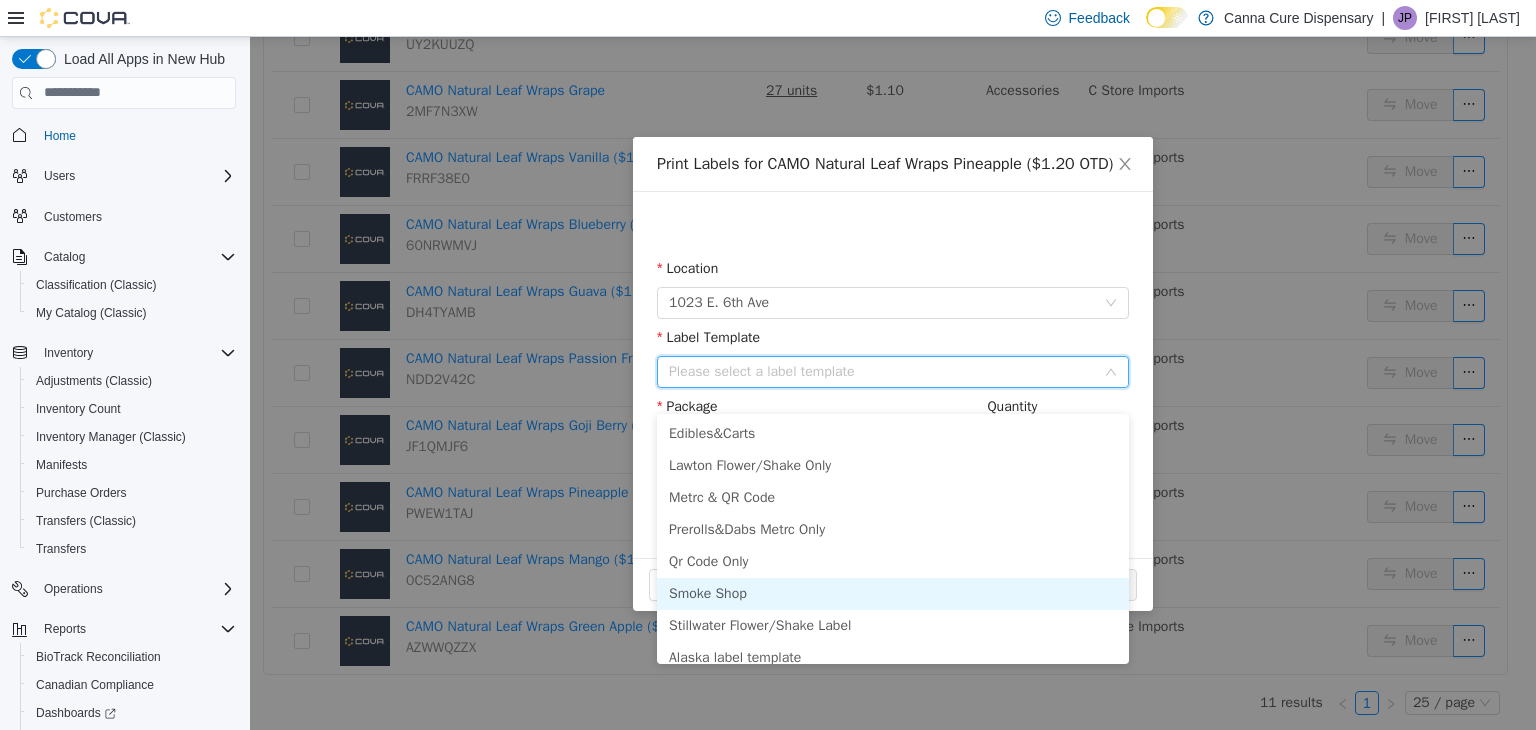 click on "Smoke Shop" at bounding box center [893, 593] 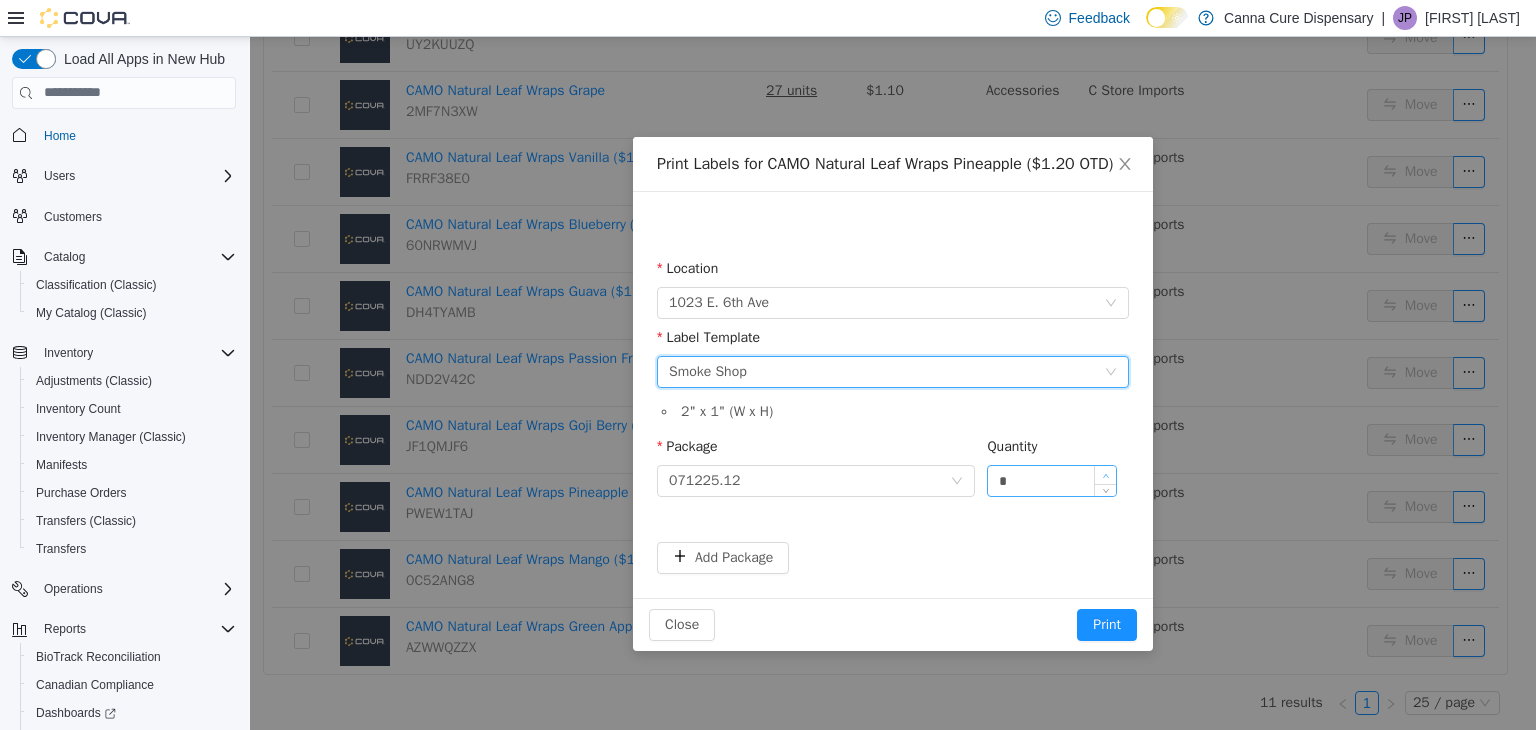 click at bounding box center [1105, 474] 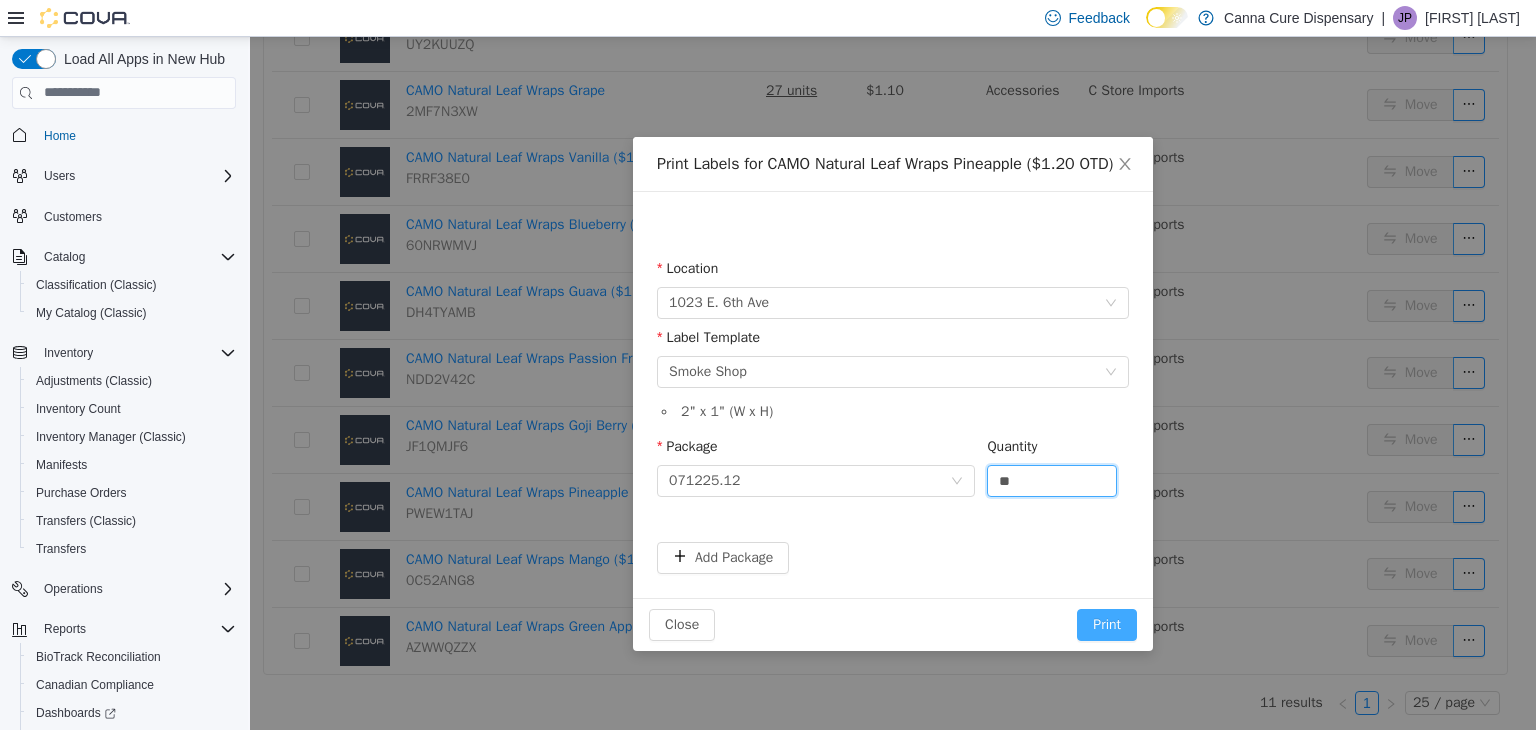 type on "**" 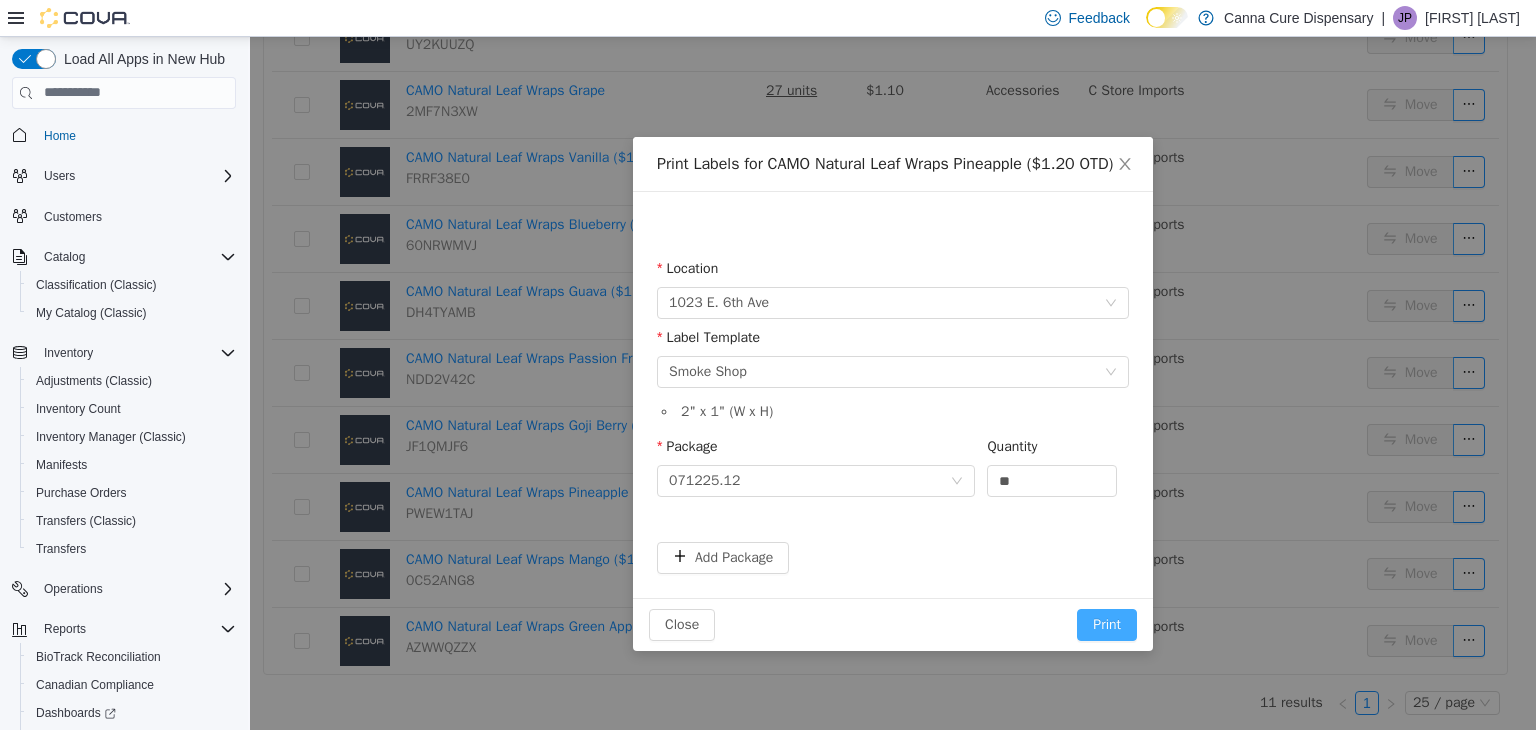 click on "Print" at bounding box center (1107, 624) 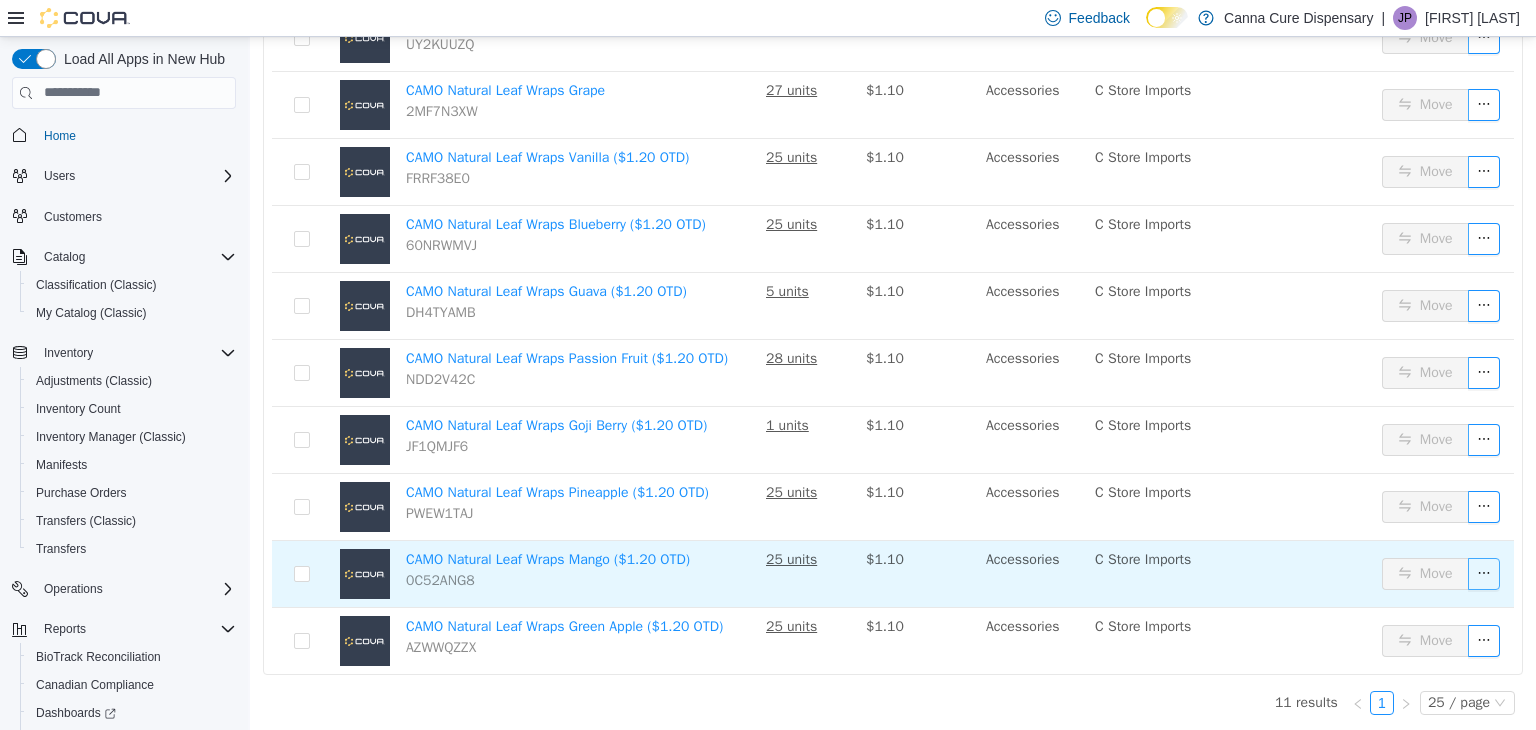 click at bounding box center [1484, 573] 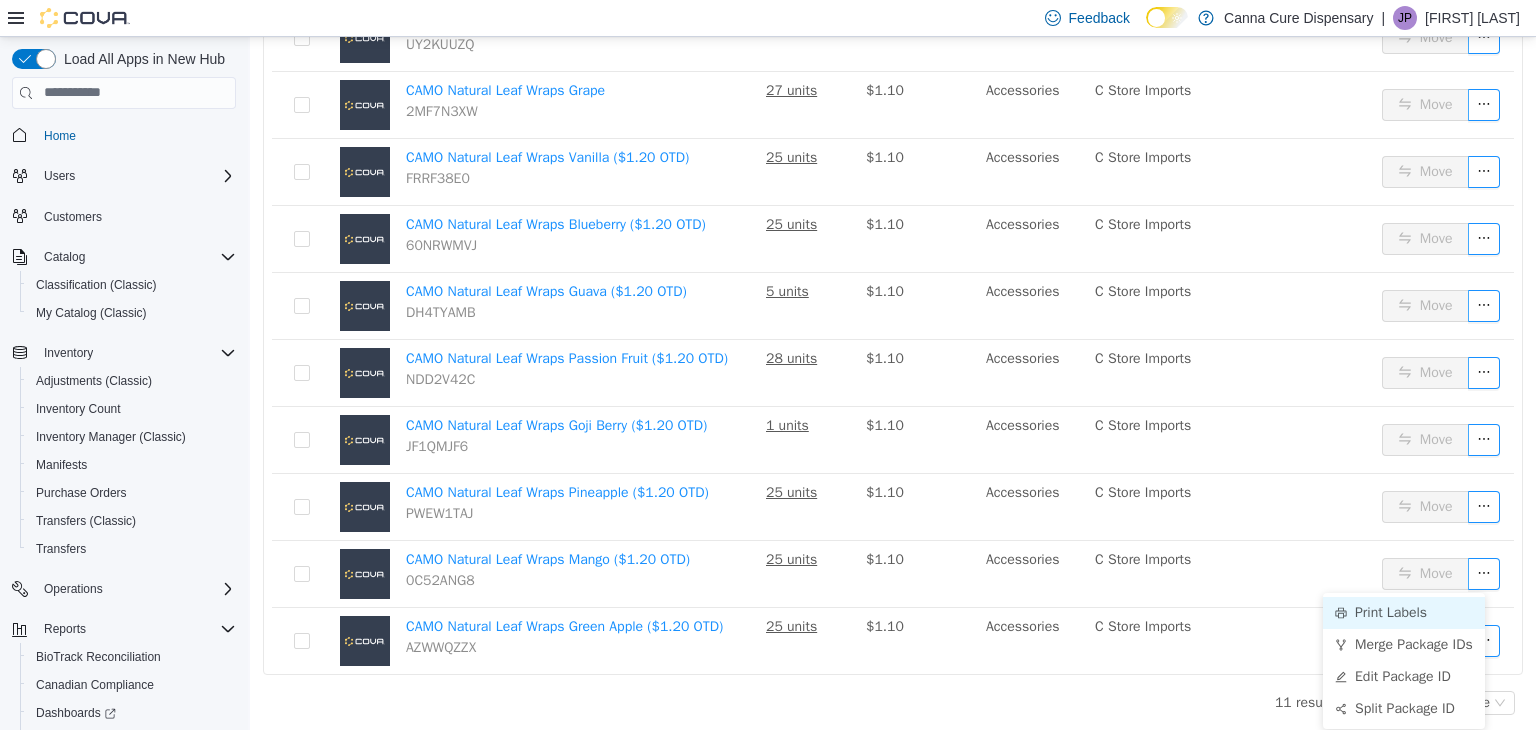 click on "Print Labels" at bounding box center [1404, 612] 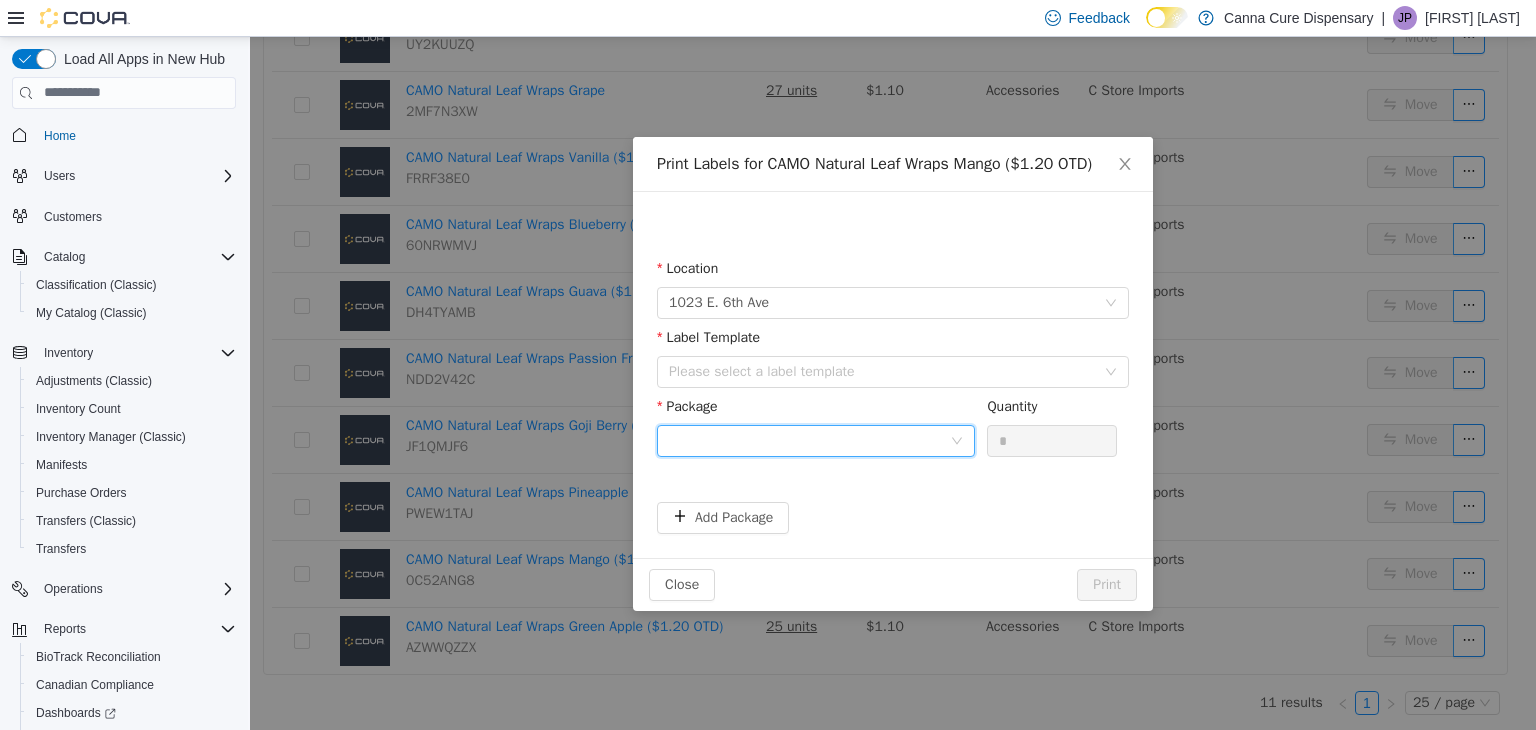 click at bounding box center [809, 440] 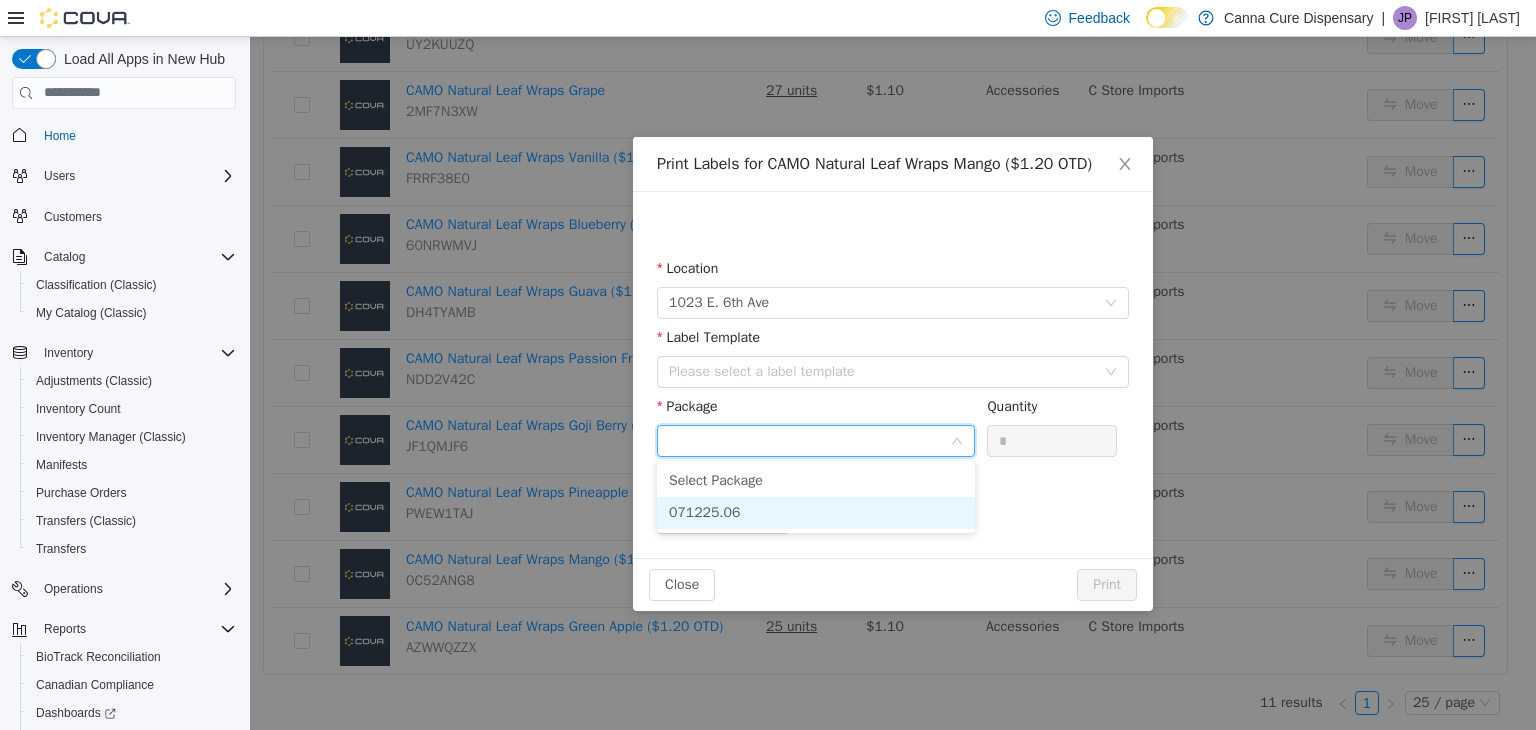 click on "071225.06" at bounding box center [816, 512] 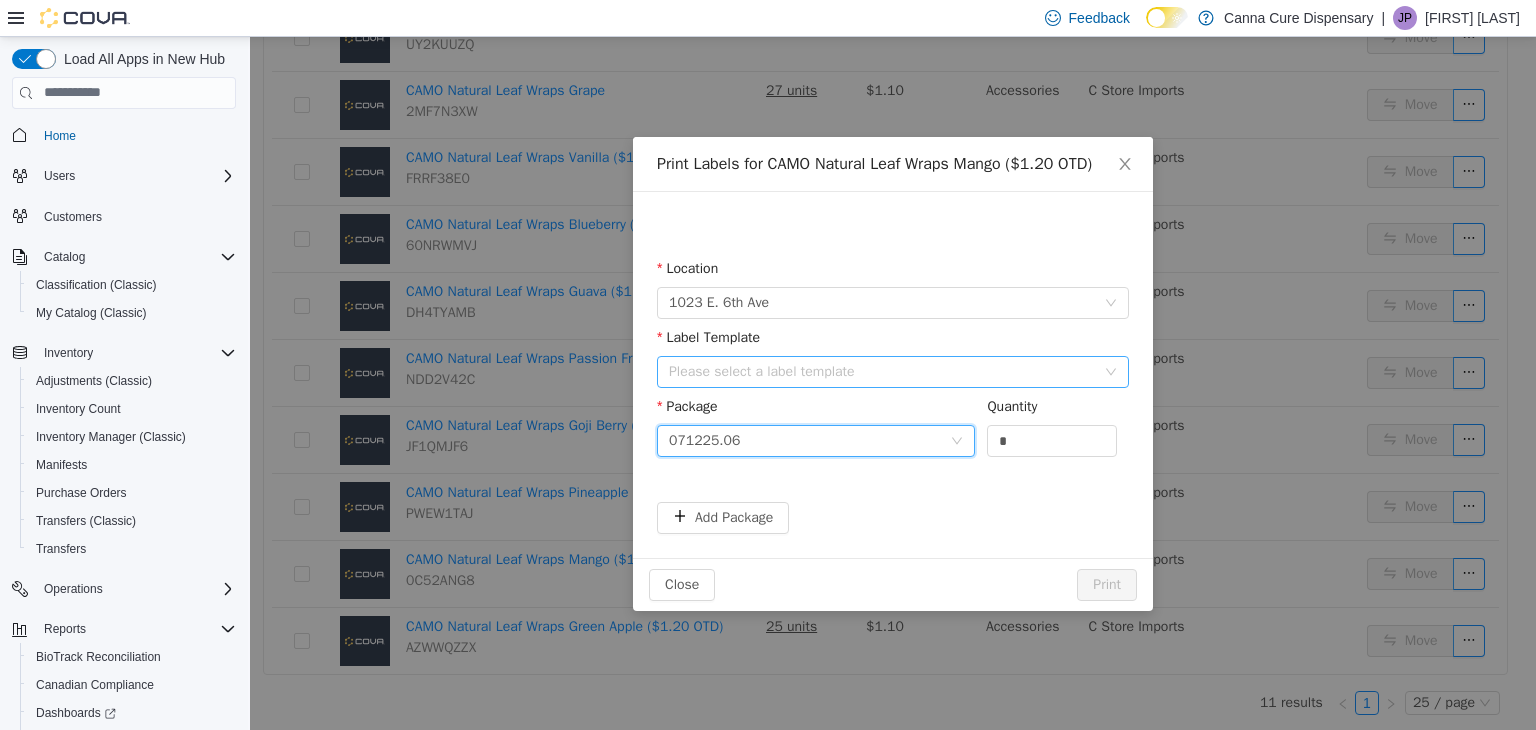 click on "Please select a label template" at bounding box center (882, 371) 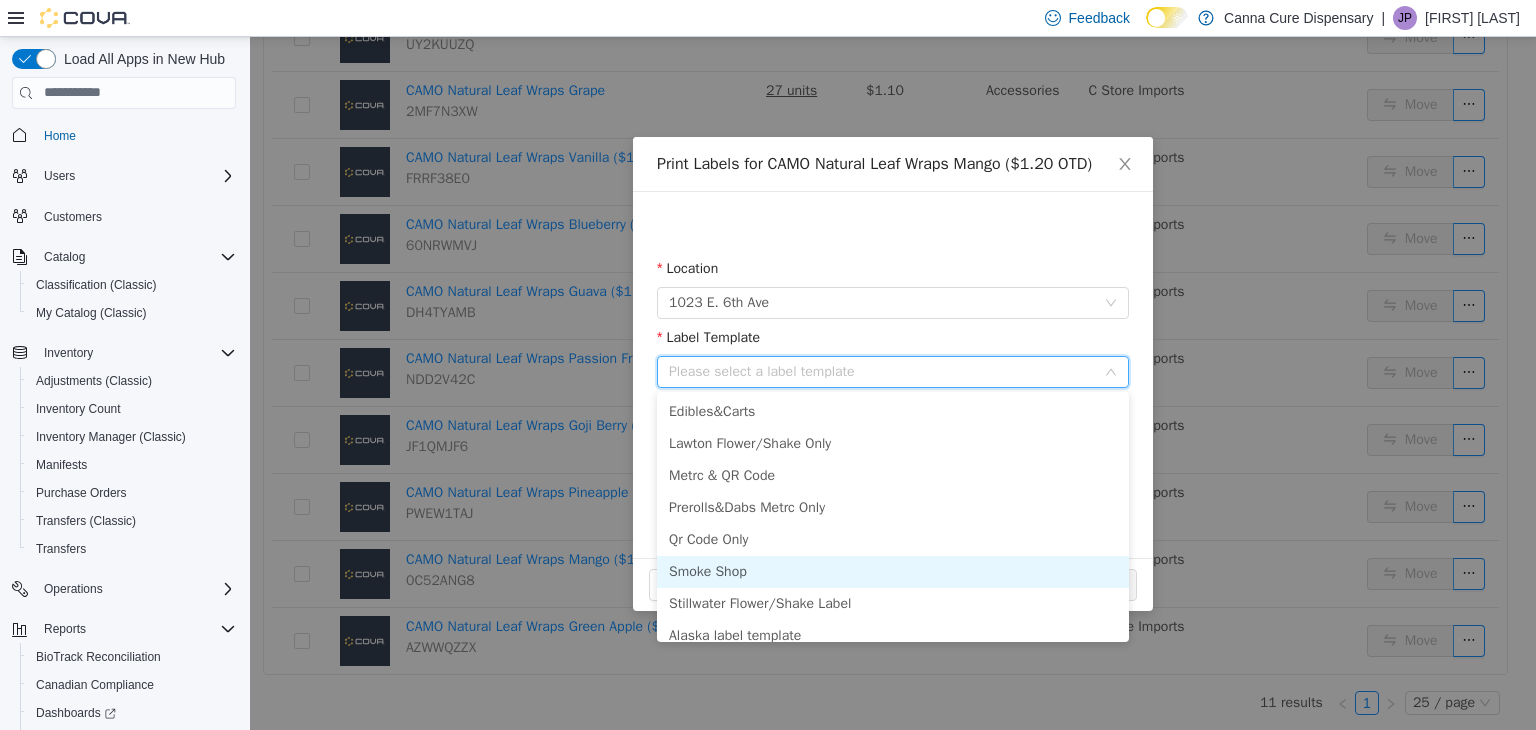click on "Smoke Shop" at bounding box center (893, 571) 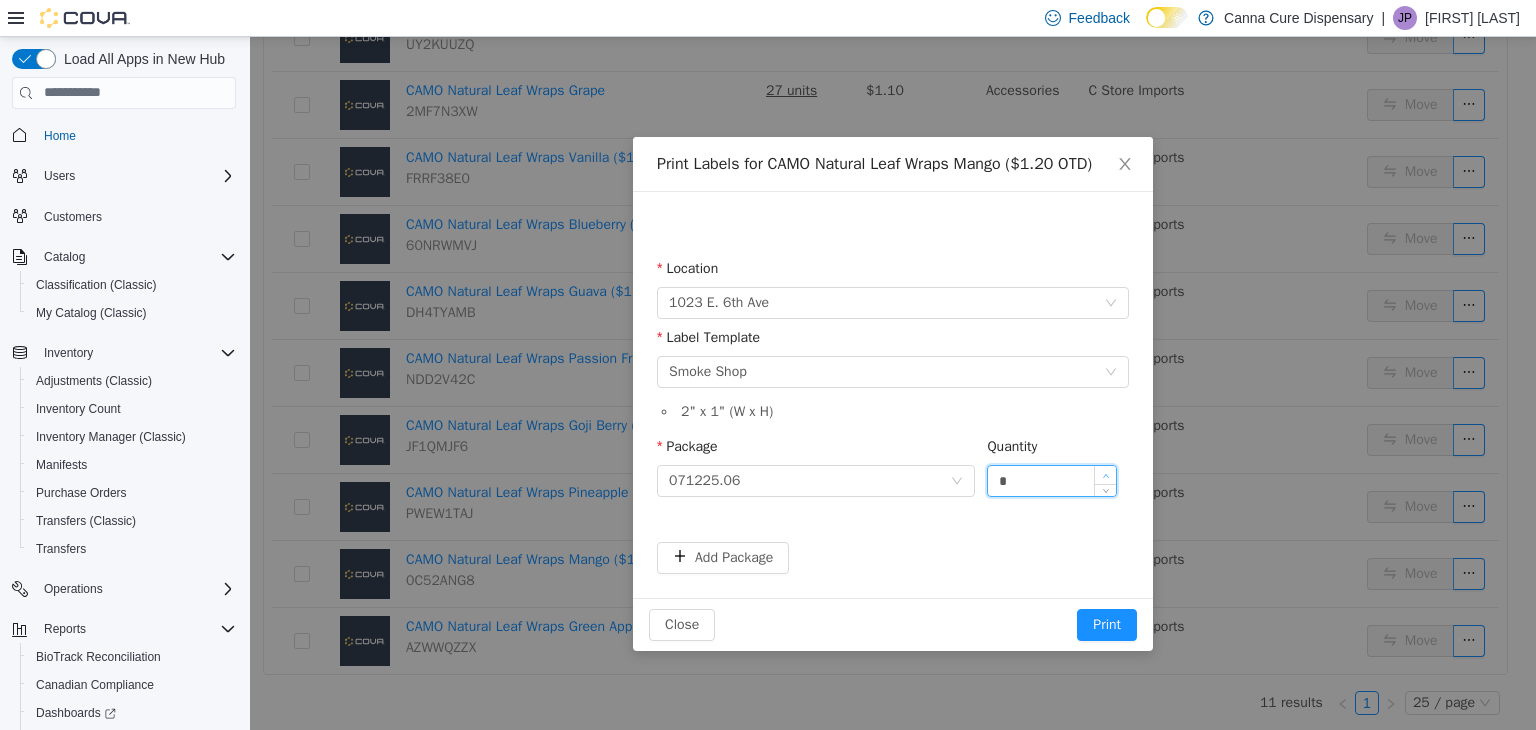 click 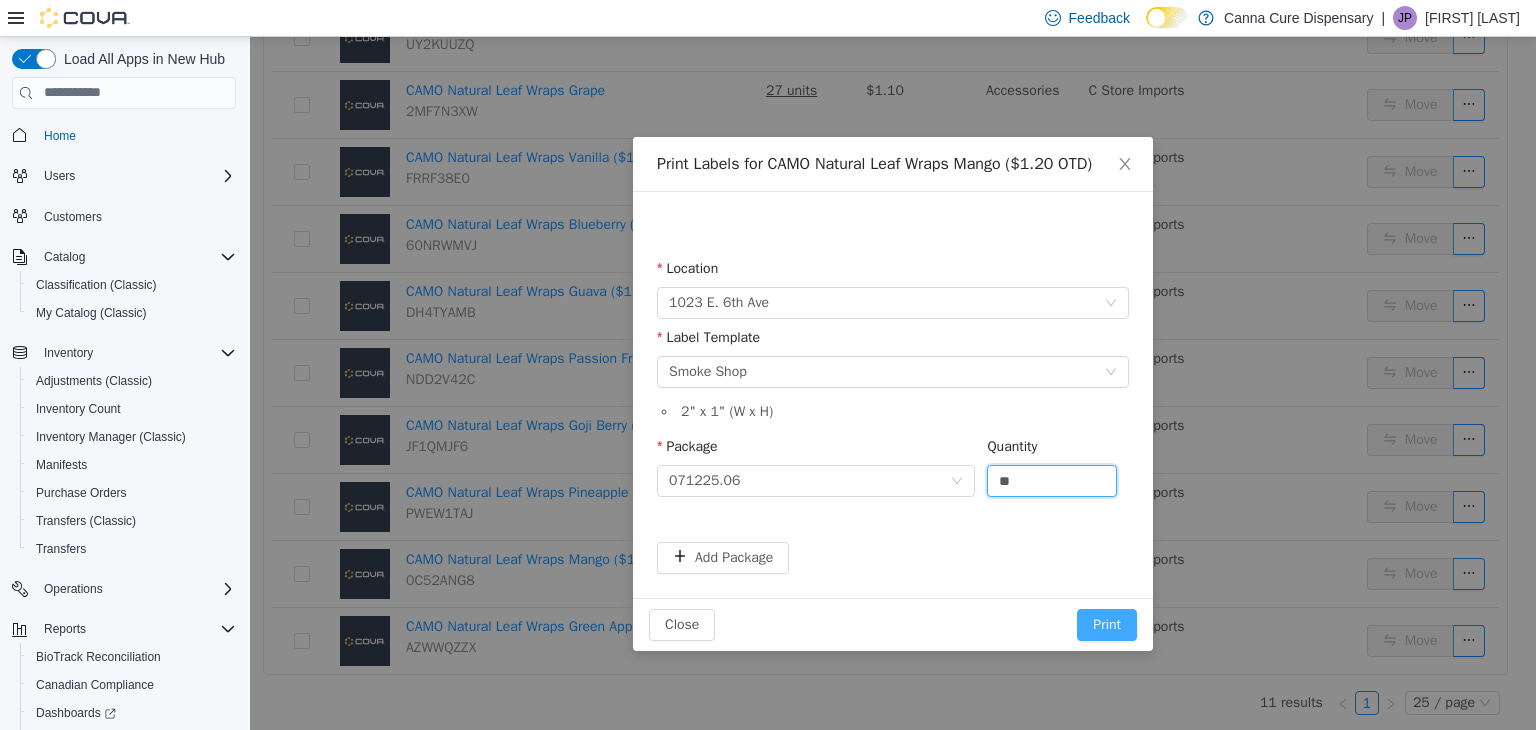 type on "**" 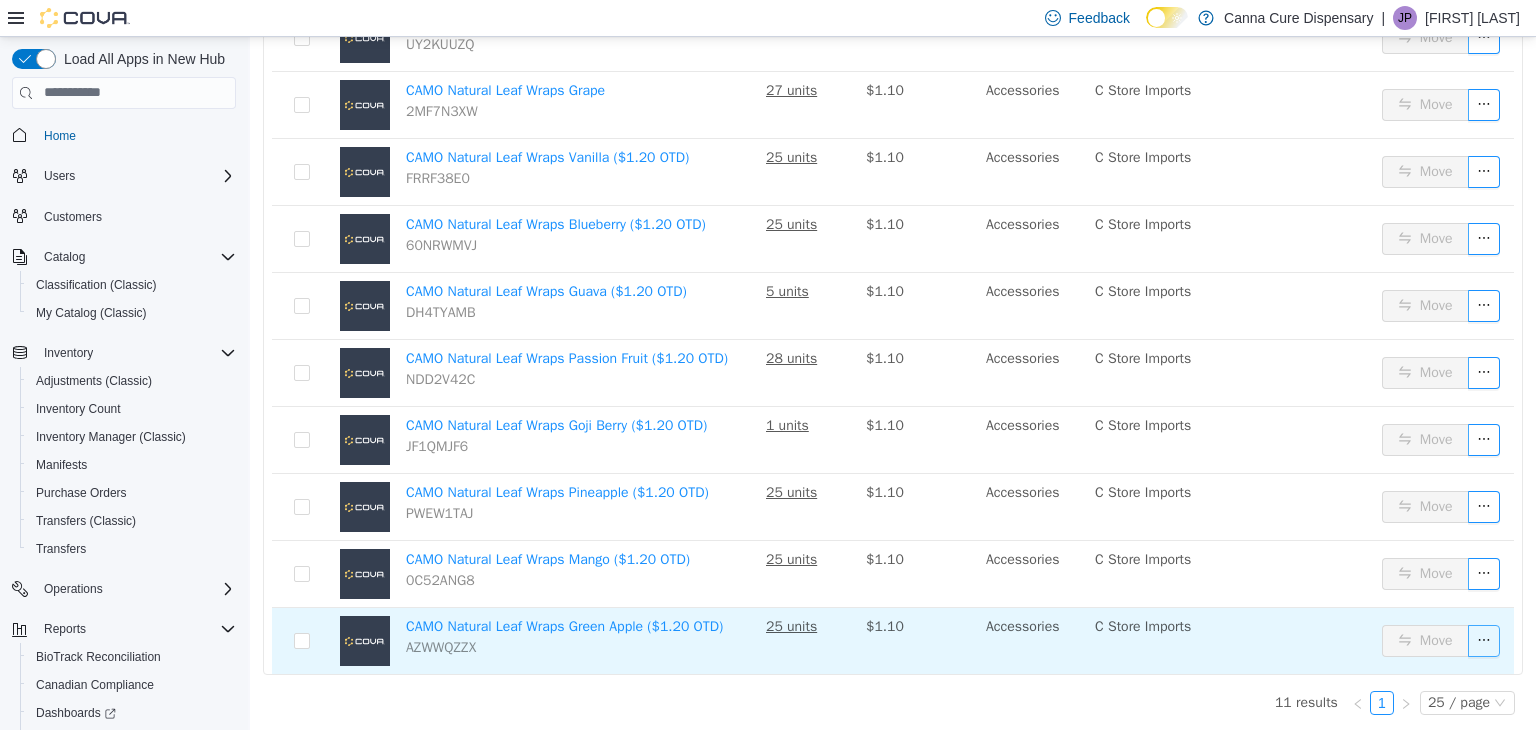 click at bounding box center (1484, 640) 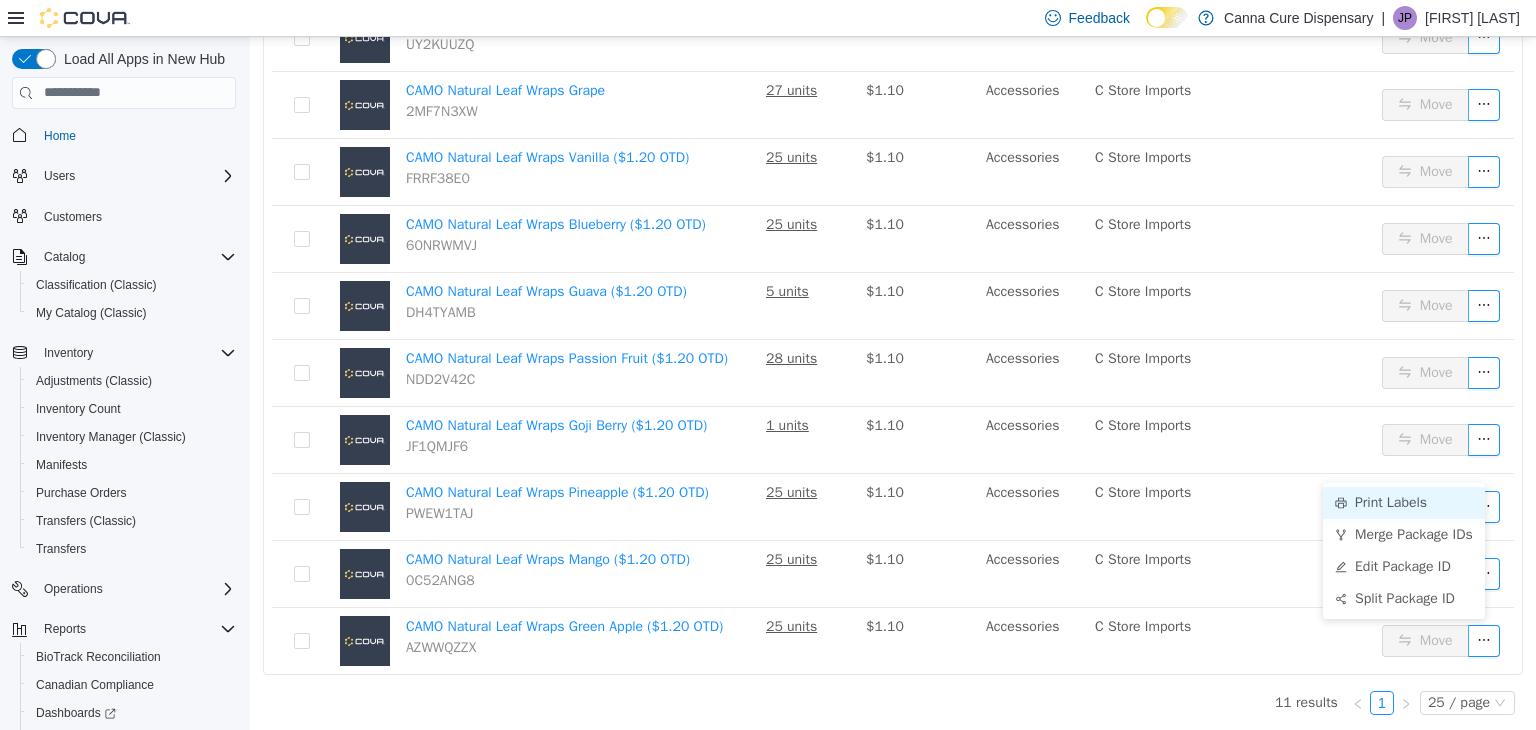 click on "Print Labels" at bounding box center (1404, 502) 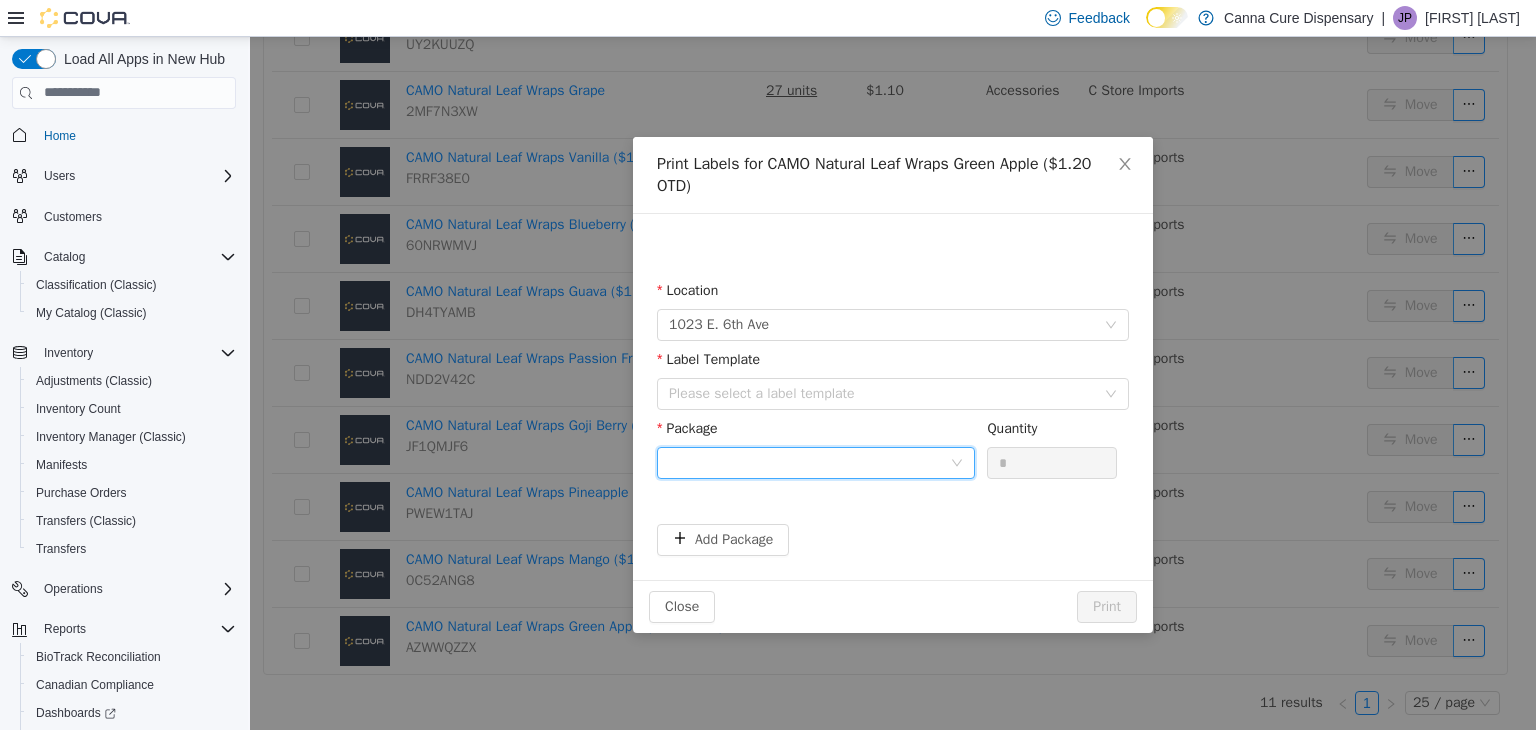 click at bounding box center (809, 462) 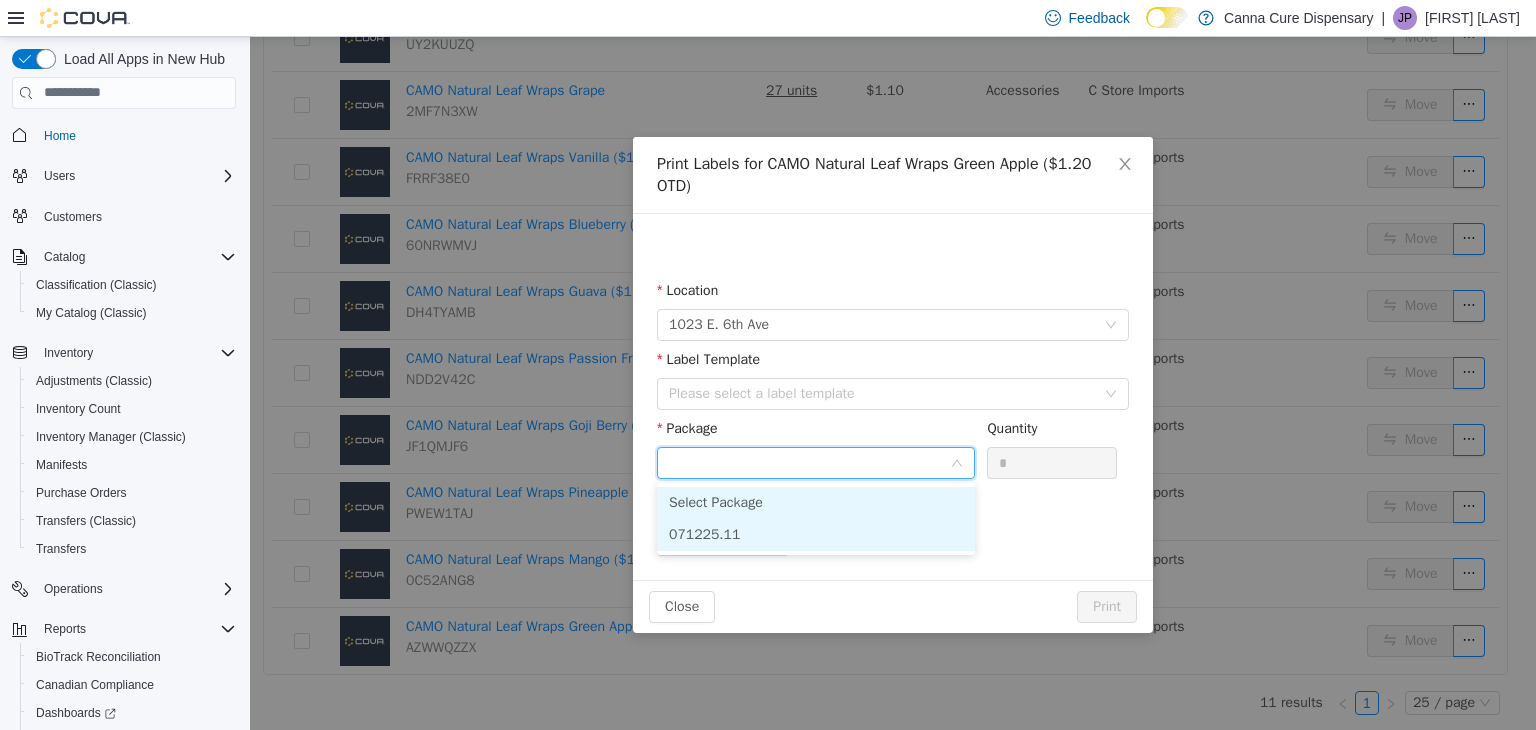 click on "071225.11" at bounding box center [816, 534] 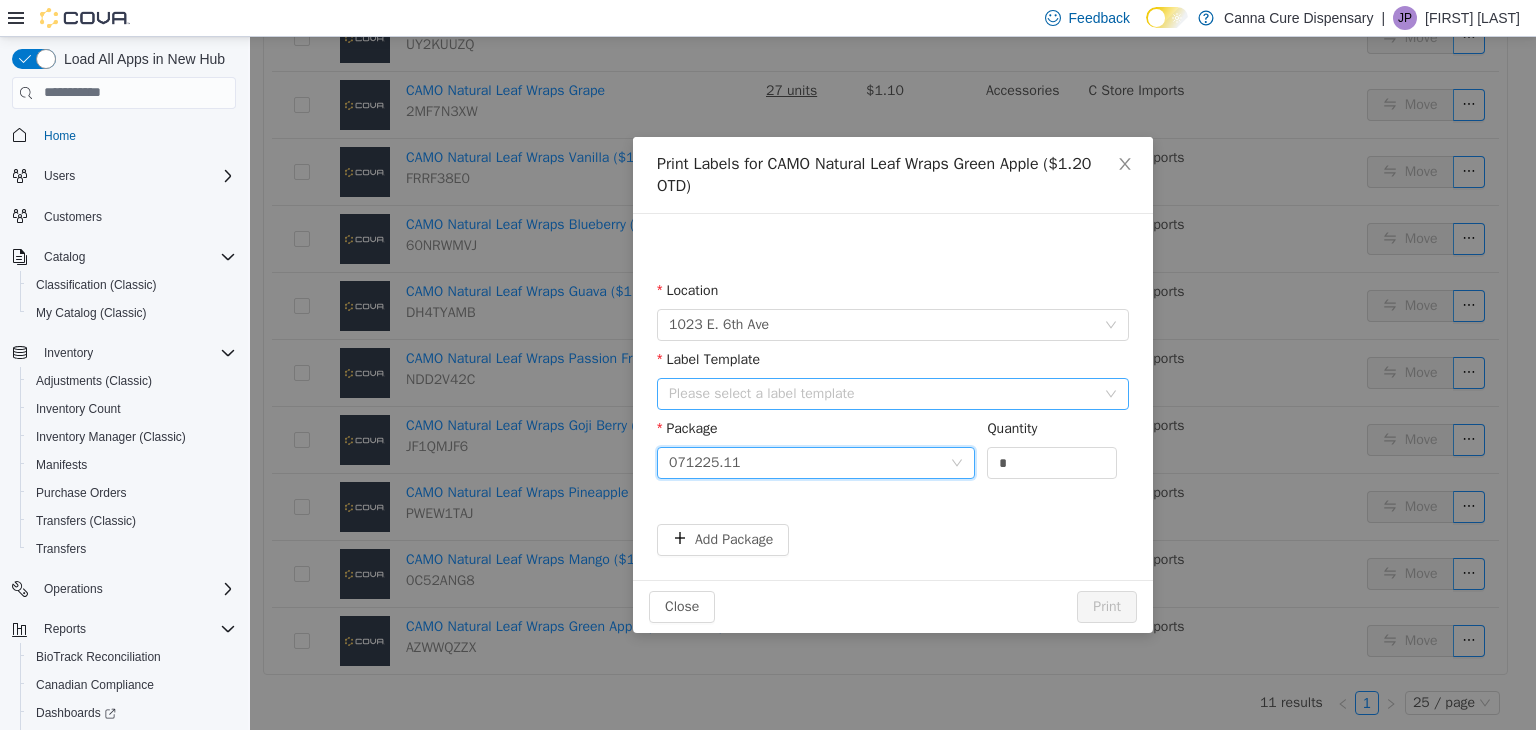 click on "Please select a label template" at bounding box center [882, 393] 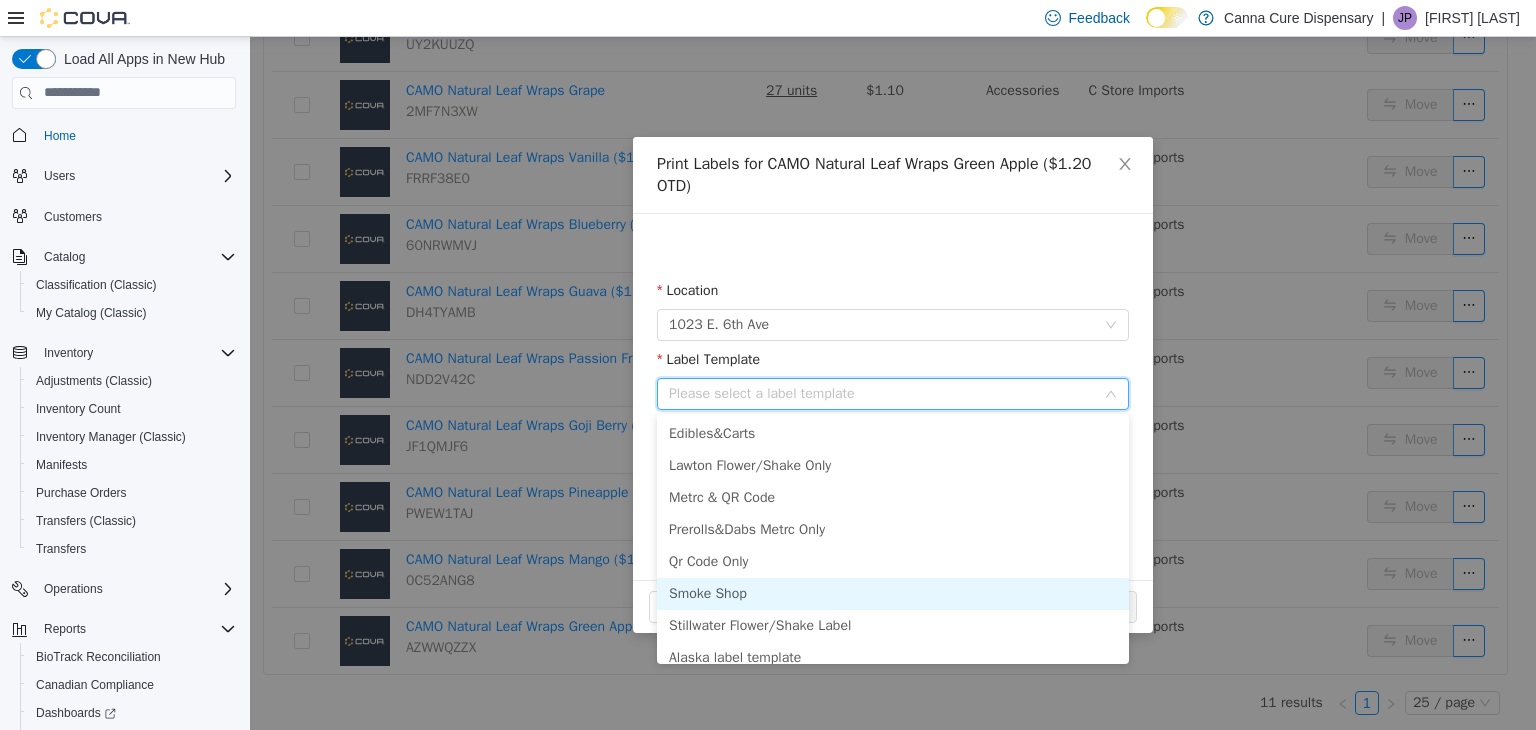 click on "Smoke Shop" at bounding box center (893, 593) 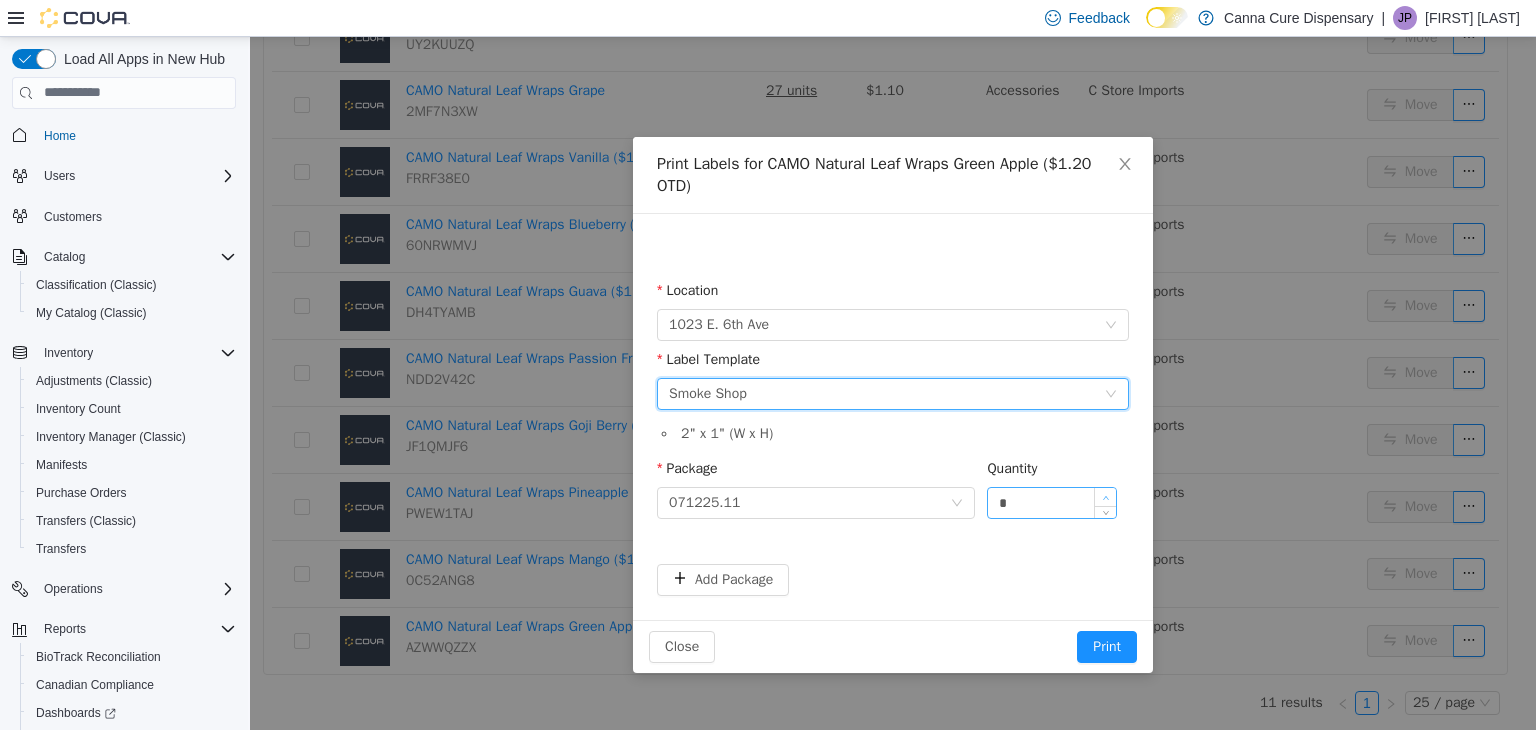 click at bounding box center (1105, 496) 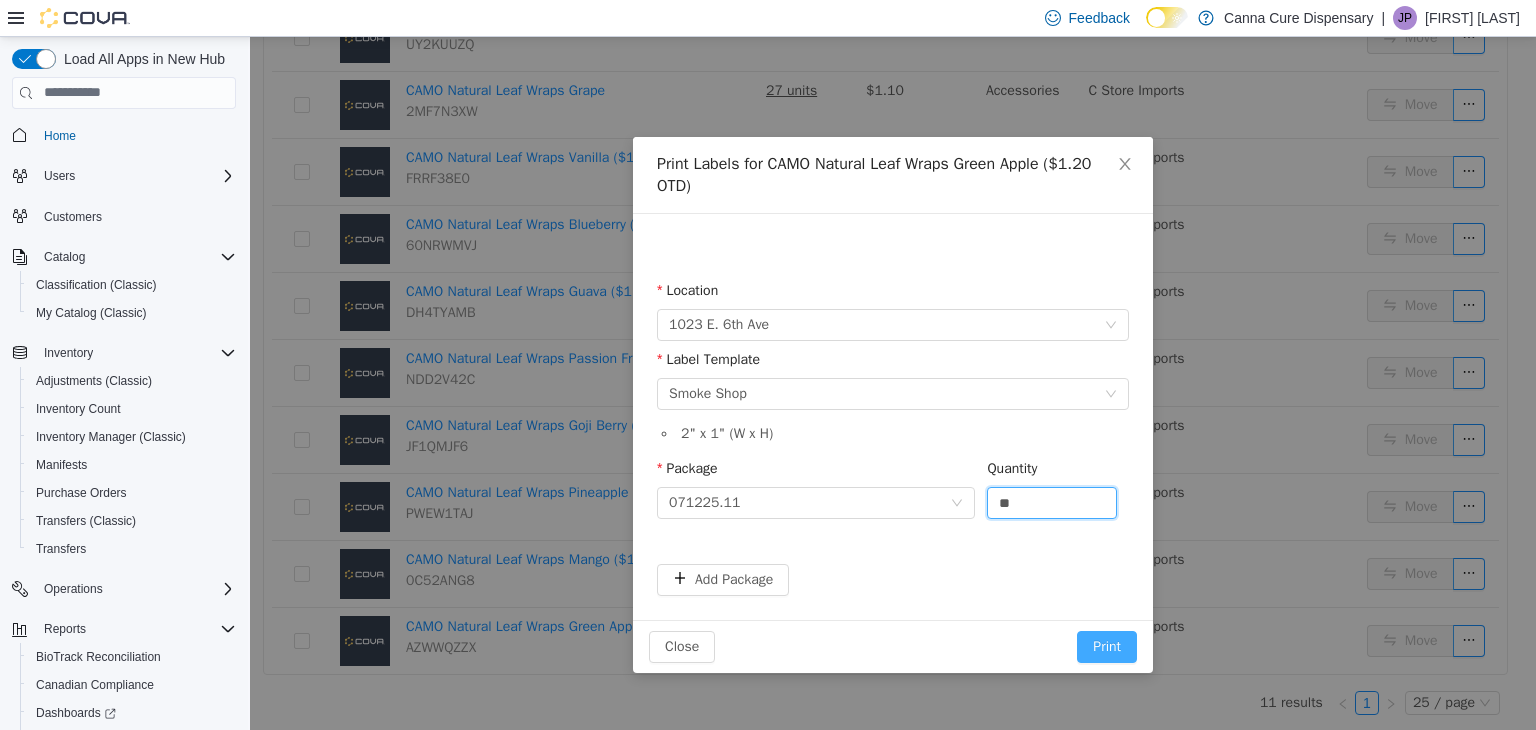 type on "**" 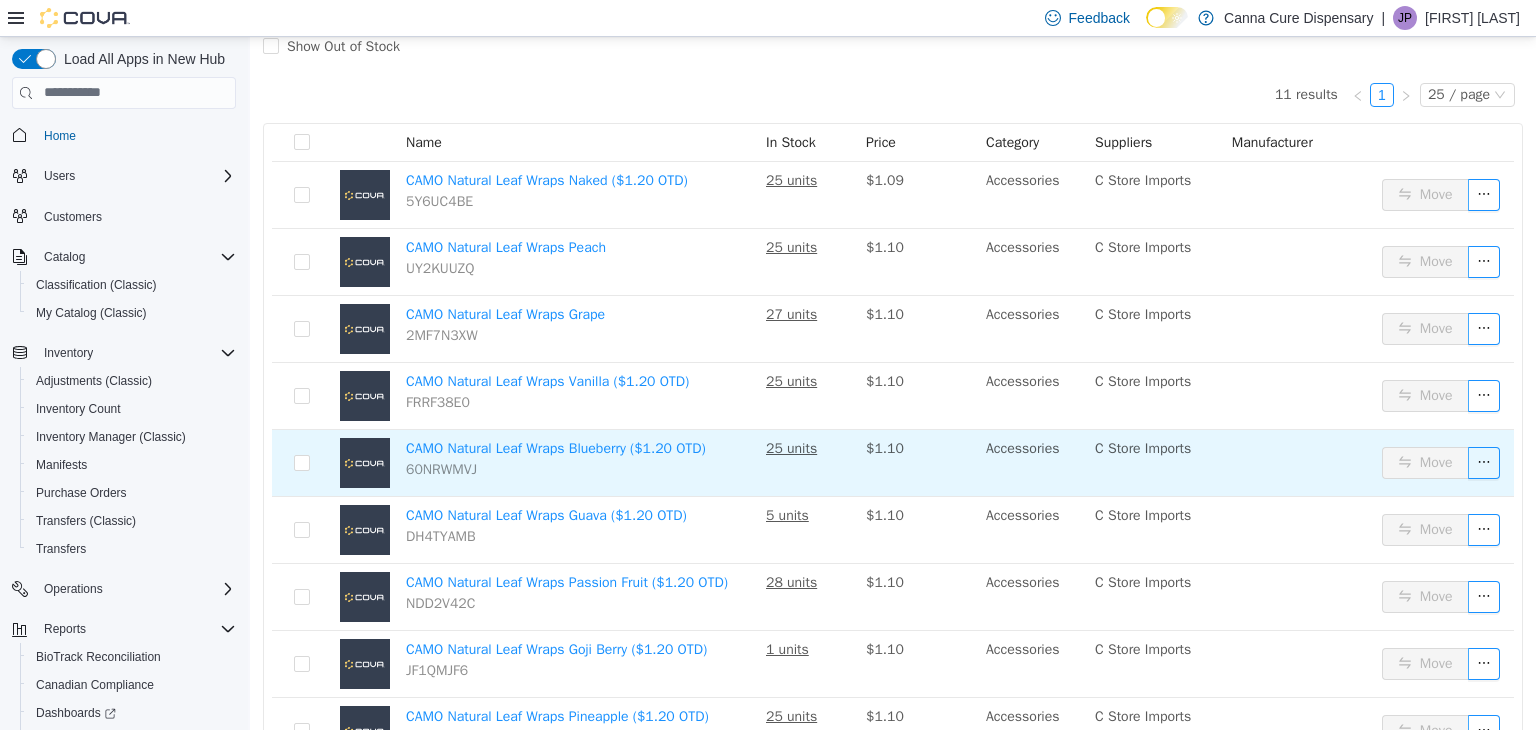 scroll, scrollTop: 0, scrollLeft: 0, axis: both 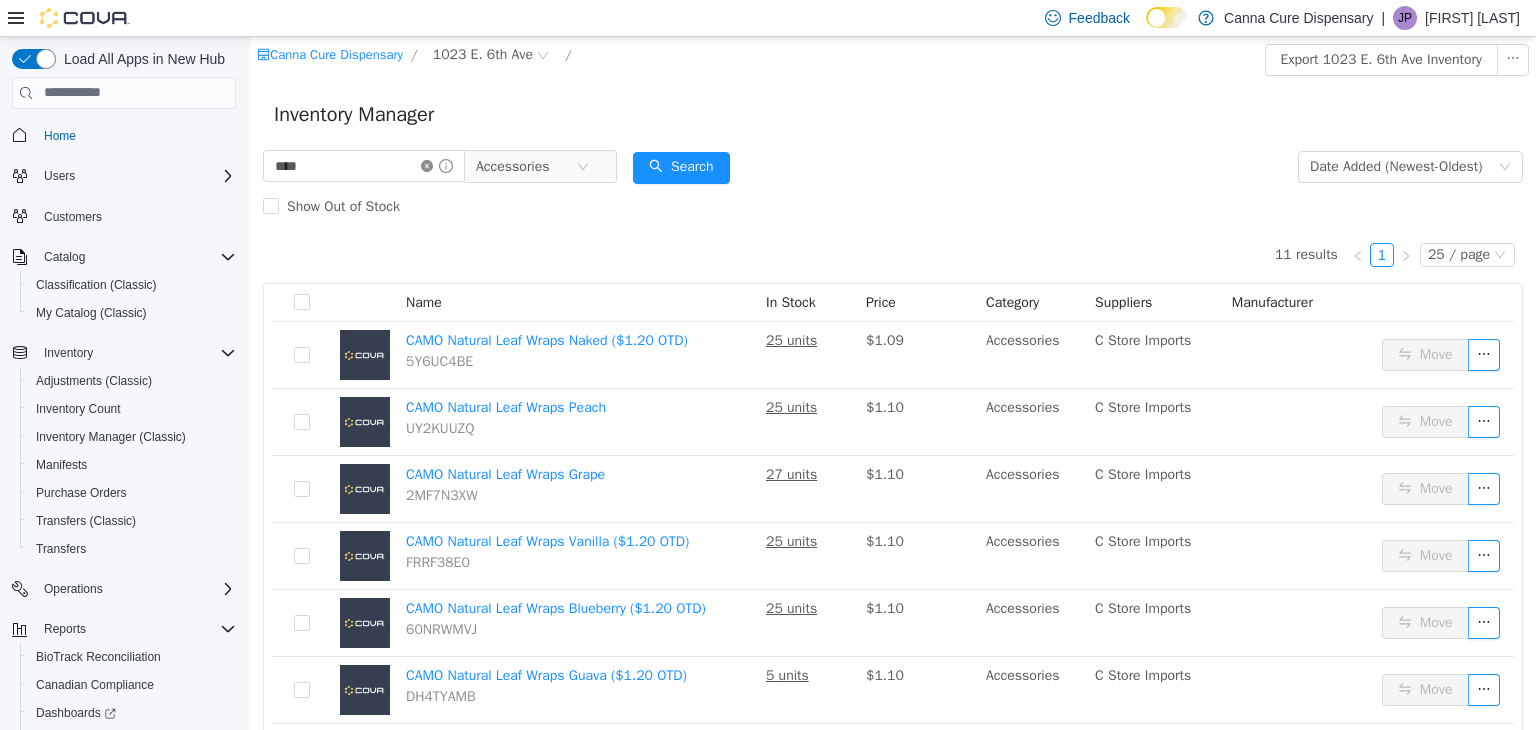 click 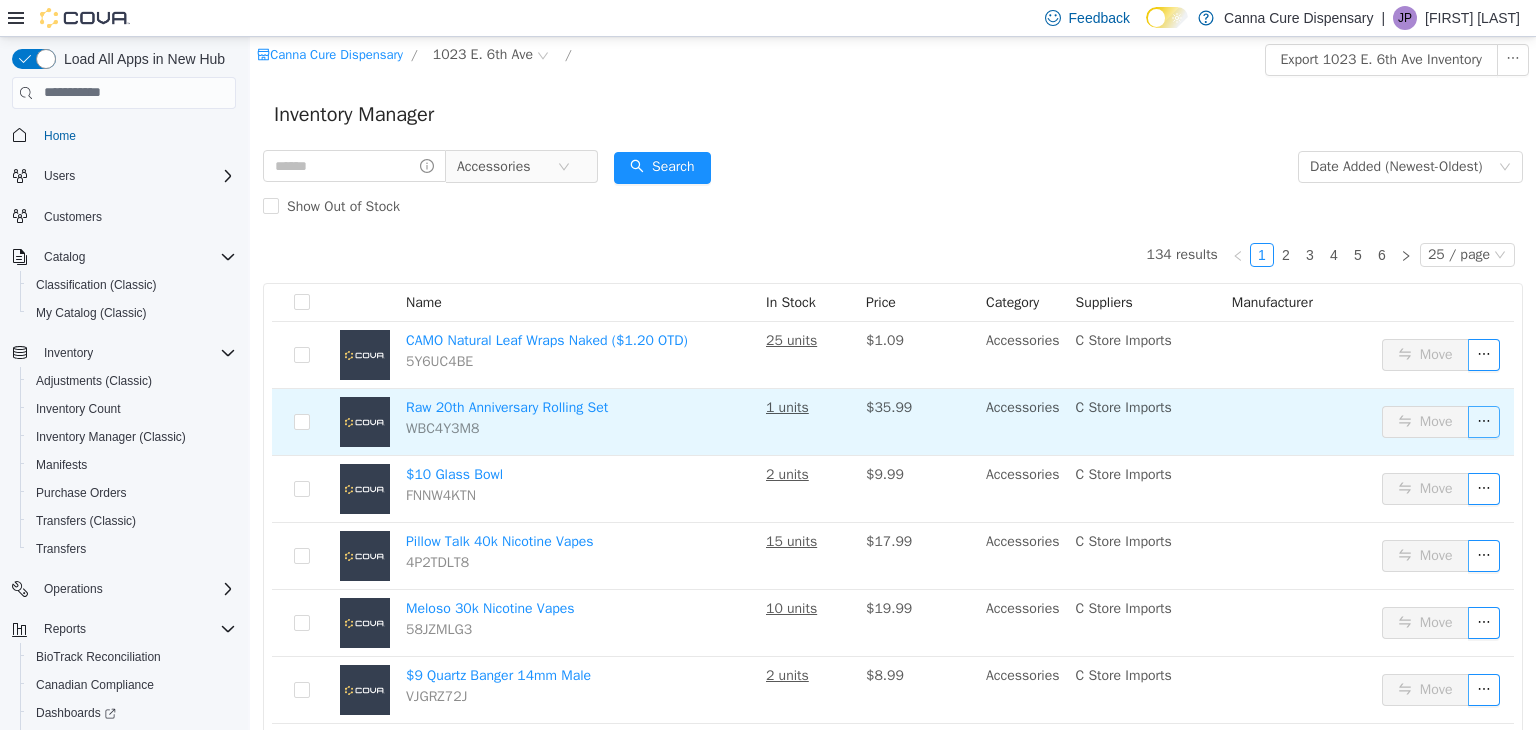 click at bounding box center [1484, 421] 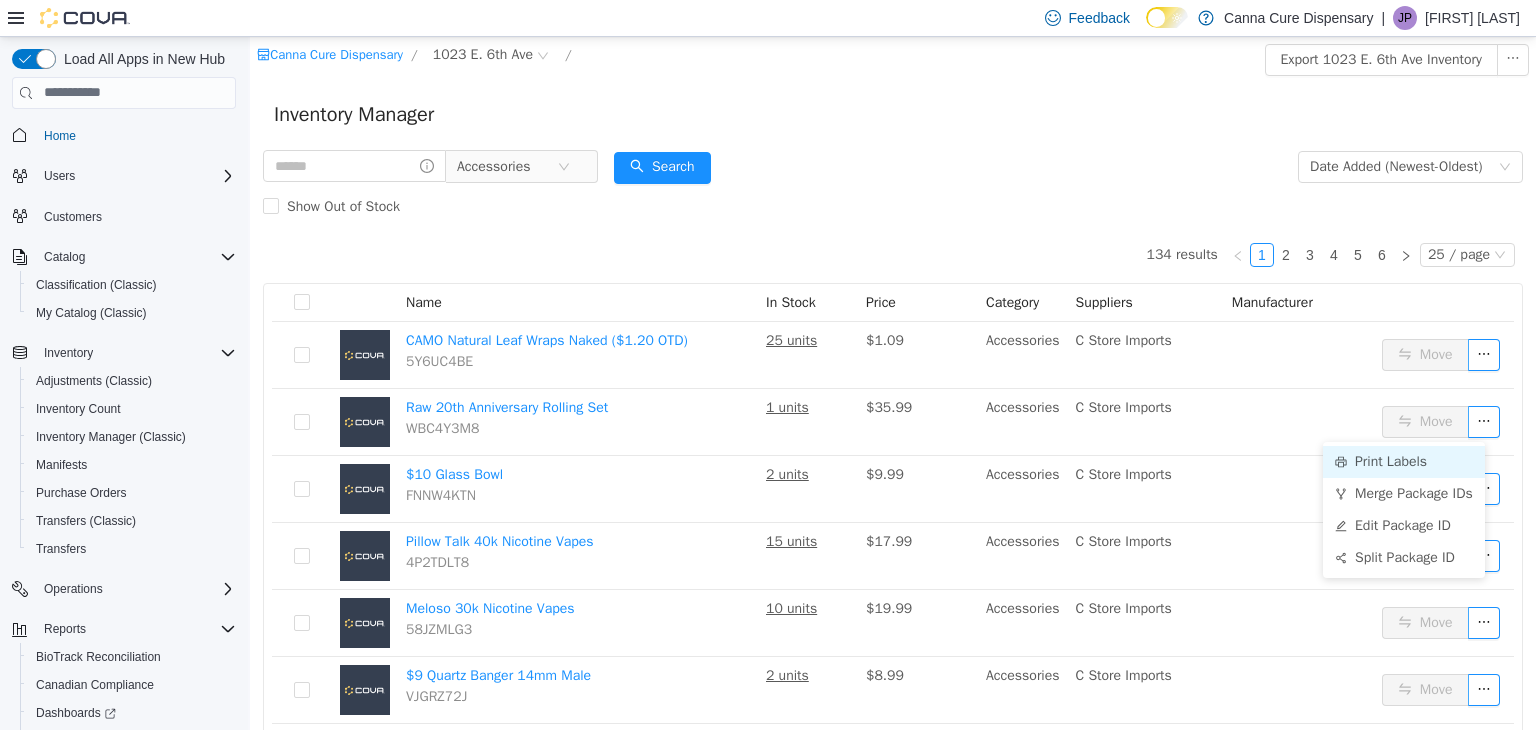 drag, startPoint x: 1385, startPoint y: 459, endPoint x: 1341, endPoint y: 460, distance: 44.011364 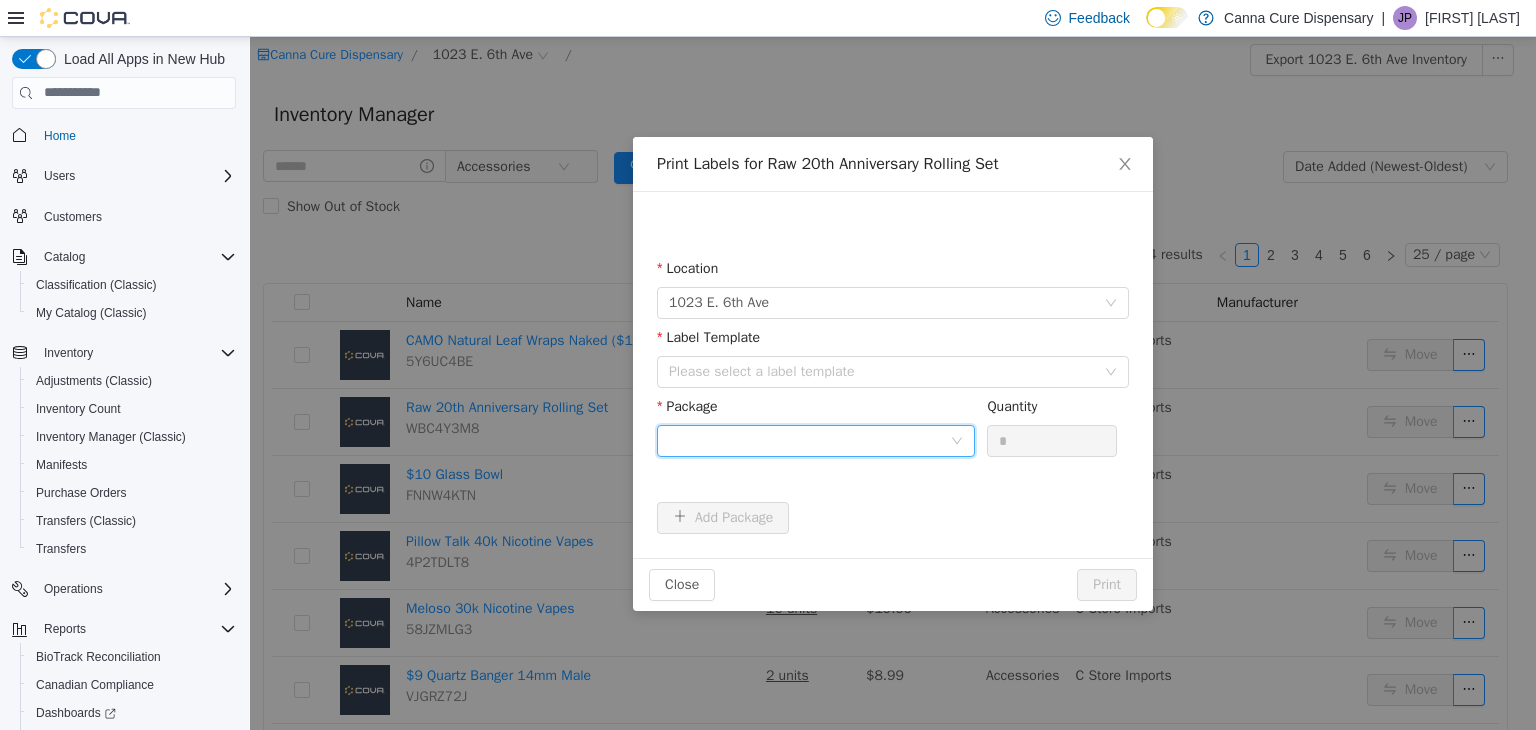click at bounding box center [809, 440] 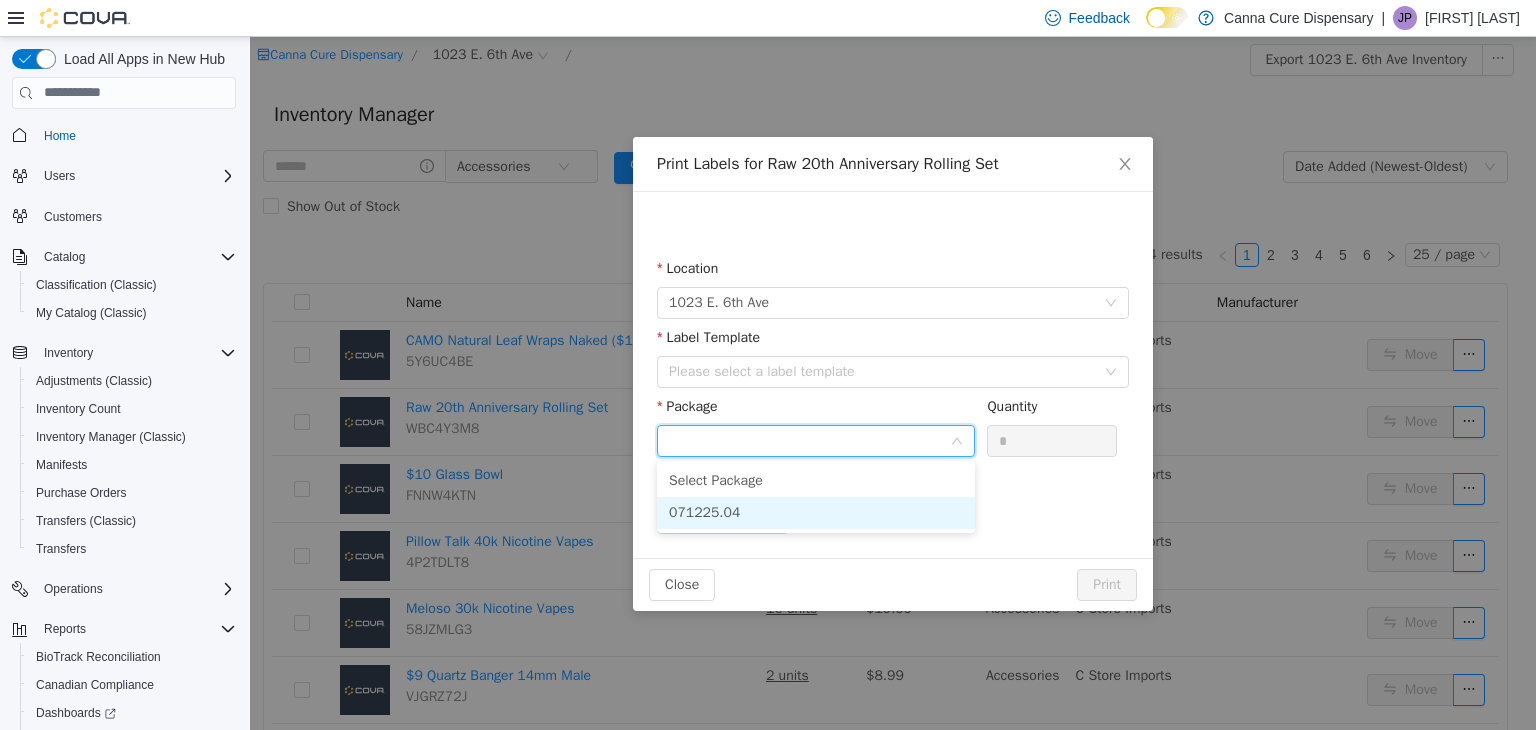 click on "071225.04" at bounding box center (816, 512) 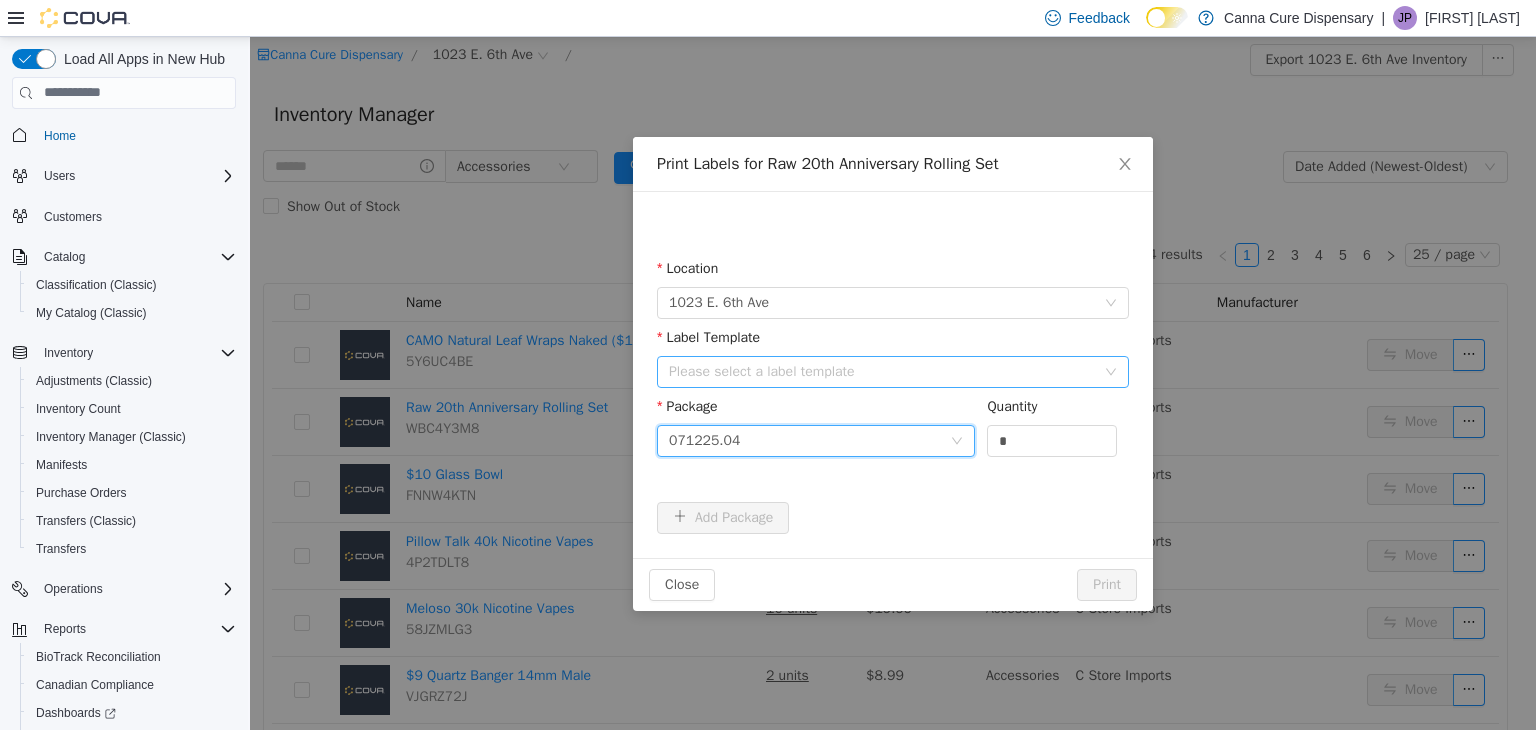 click on "Please select a label template" at bounding box center [882, 371] 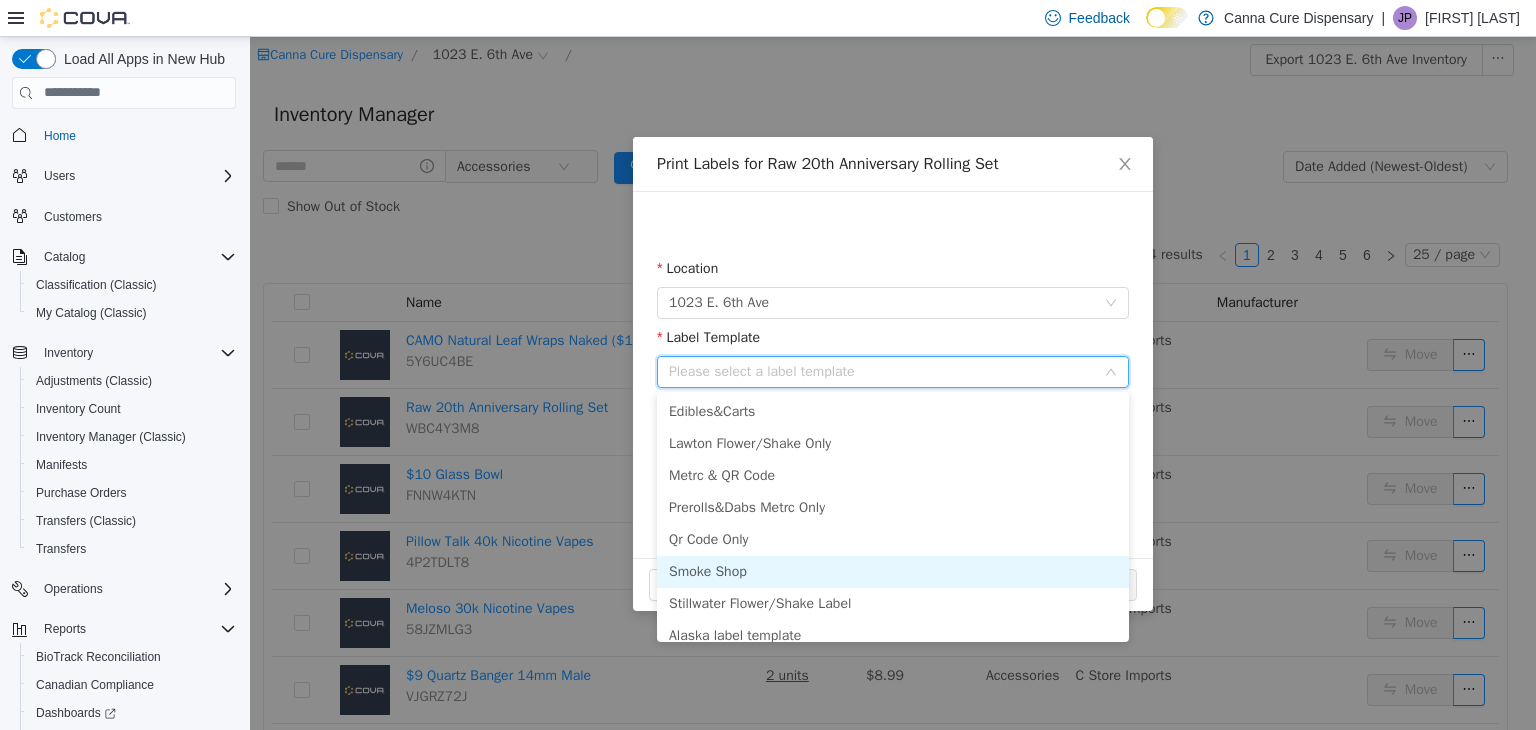 drag, startPoint x: 752, startPoint y: 571, endPoint x: 779, endPoint y: 569, distance: 27.073973 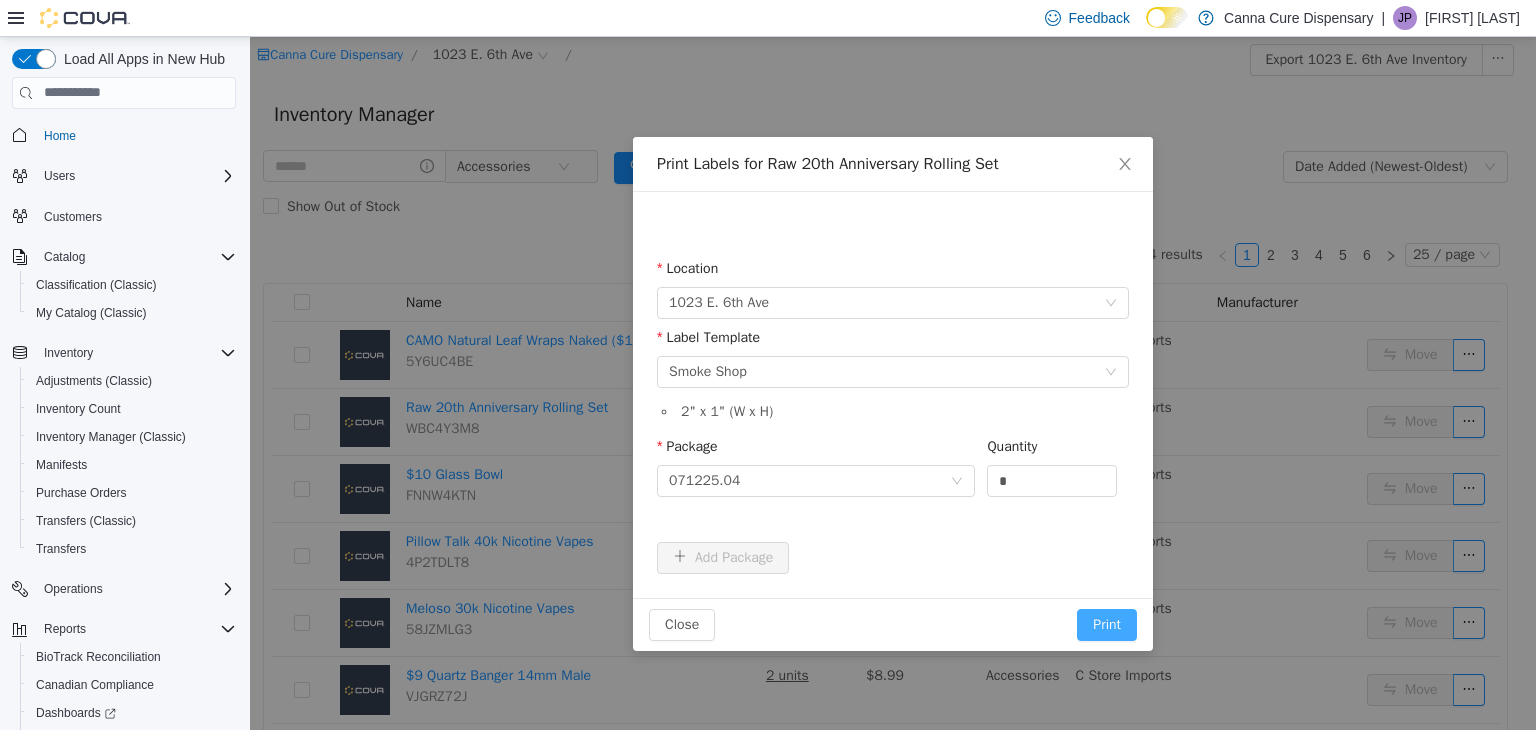 click on "Print" at bounding box center (1107, 624) 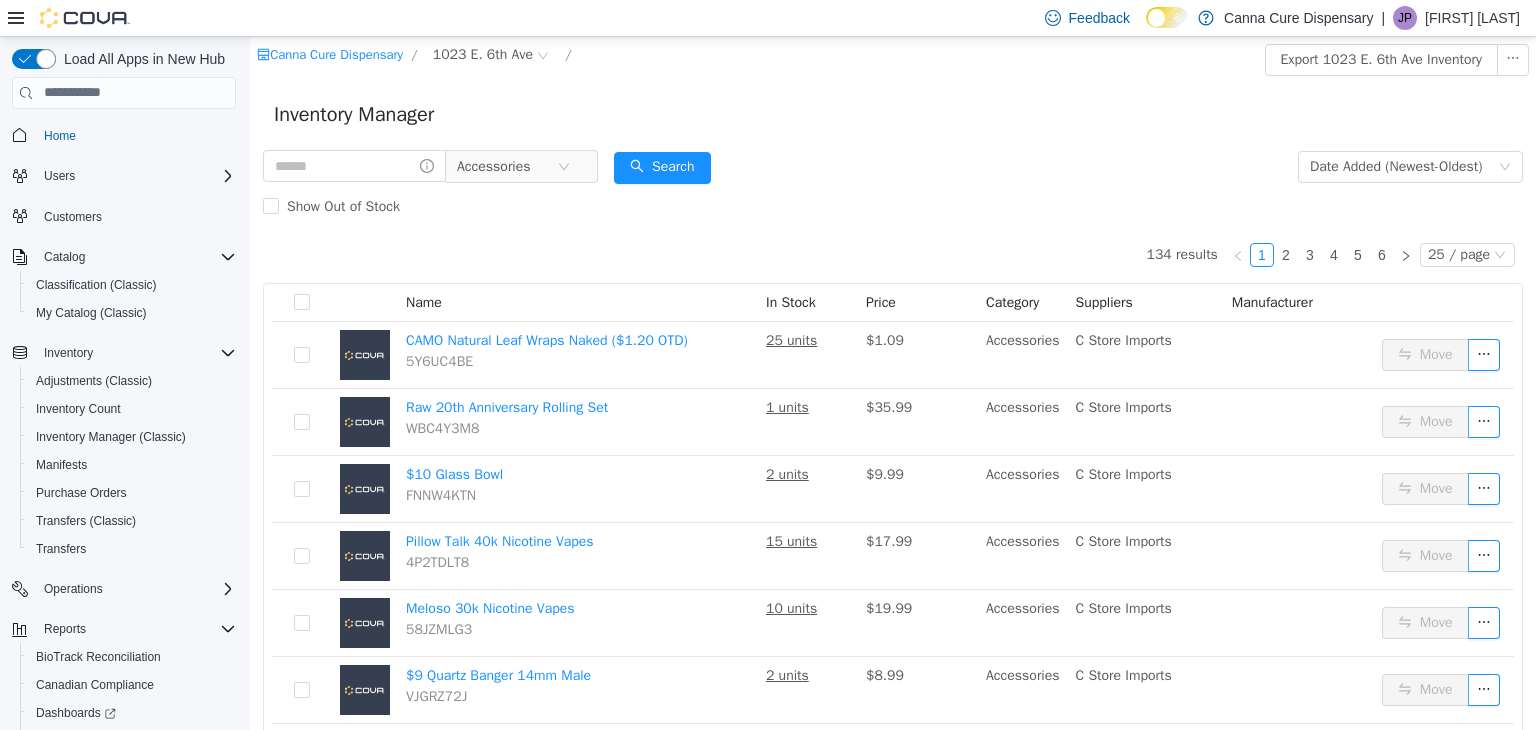 click on "Accessories" at bounding box center [430, 166] 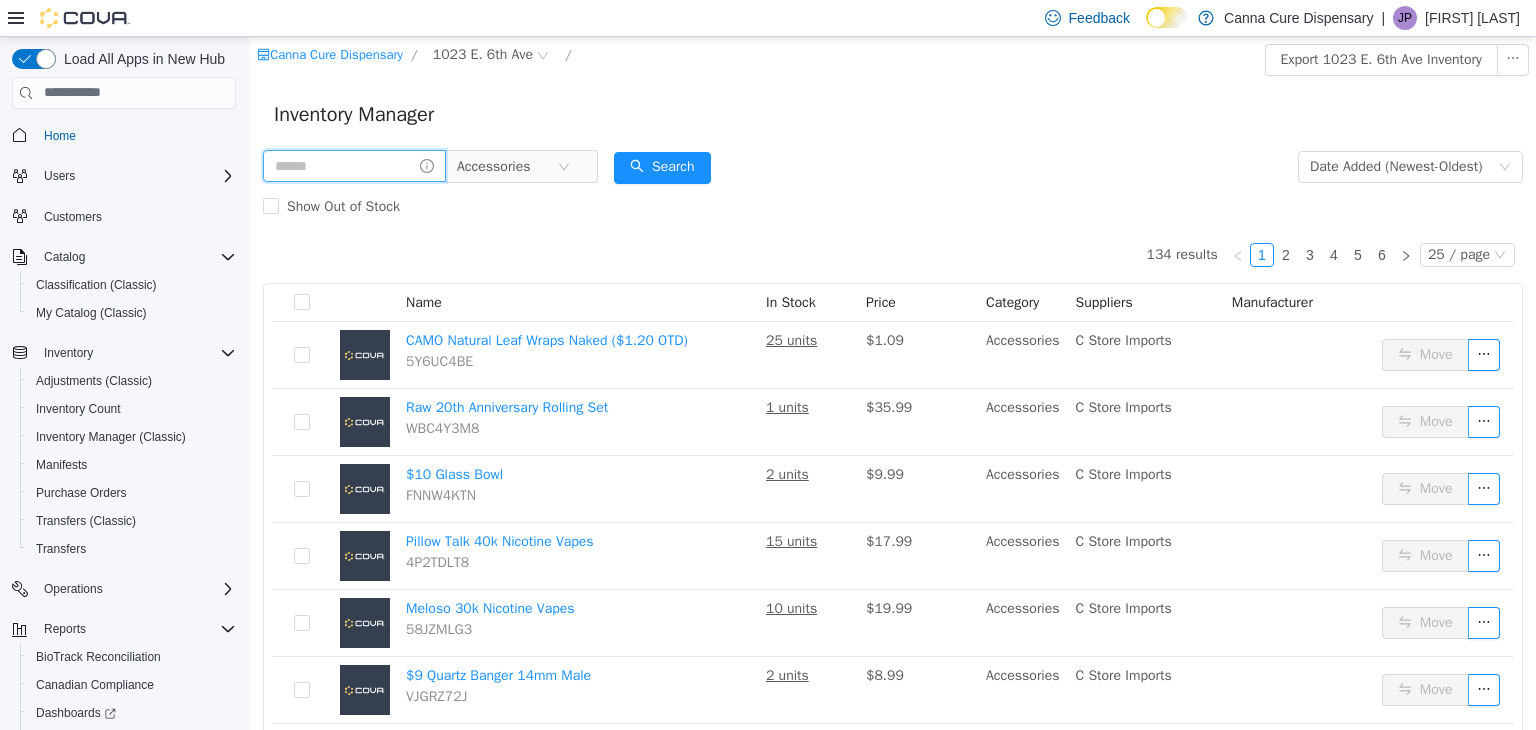 click at bounding box center [354, 165] 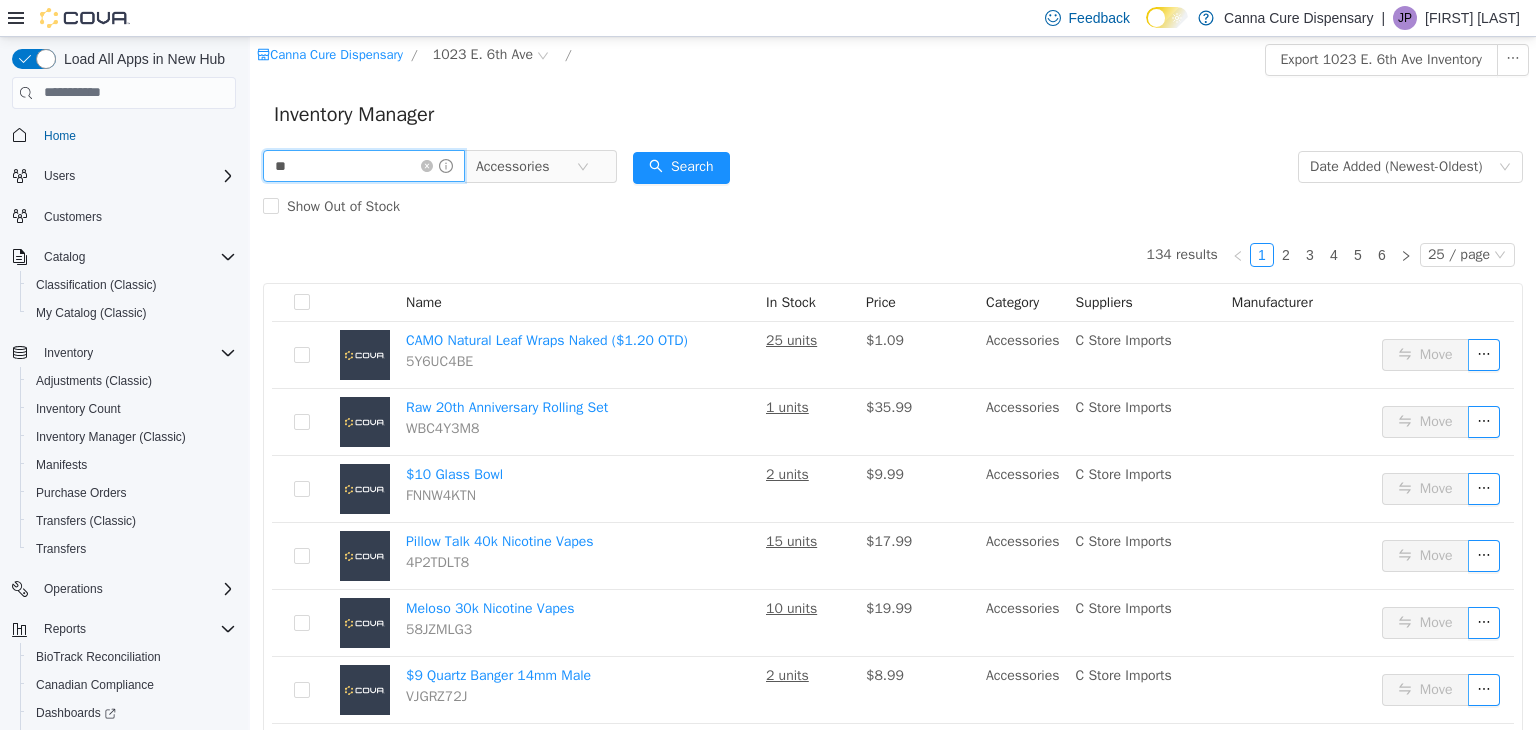 type on "**" 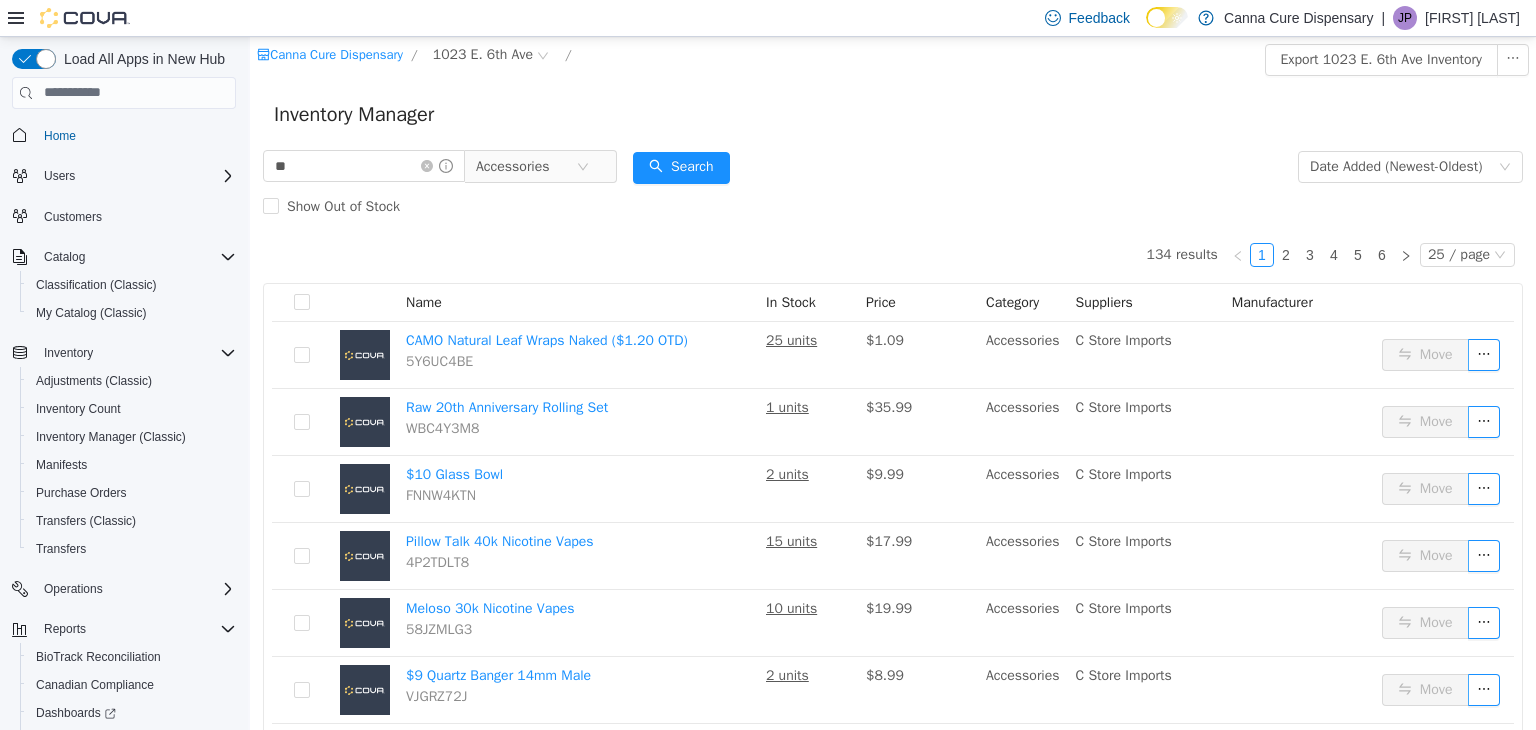 click on "Show Out of Stock" at bounding box center [893, 206] 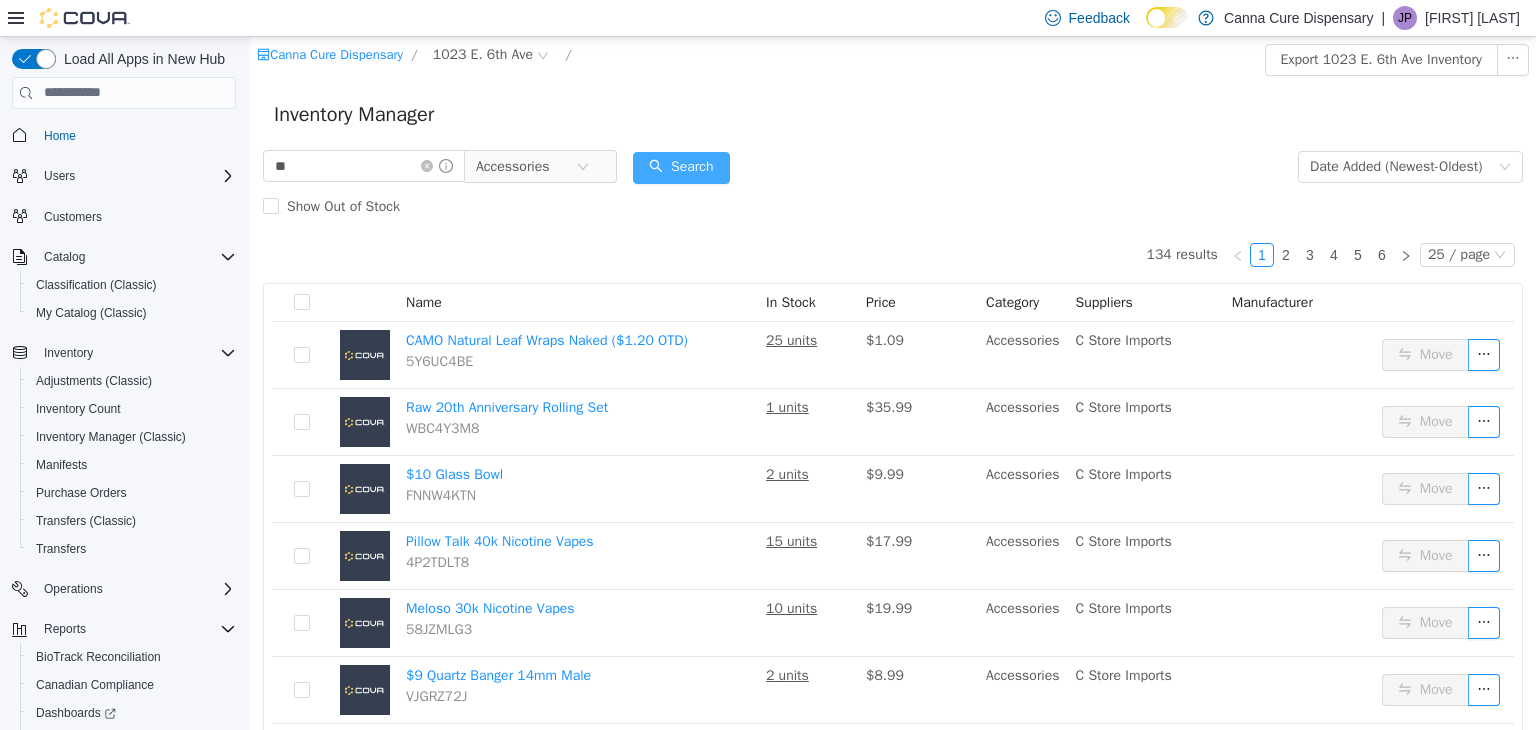 click on "Search" at bounding box center (681, 167) 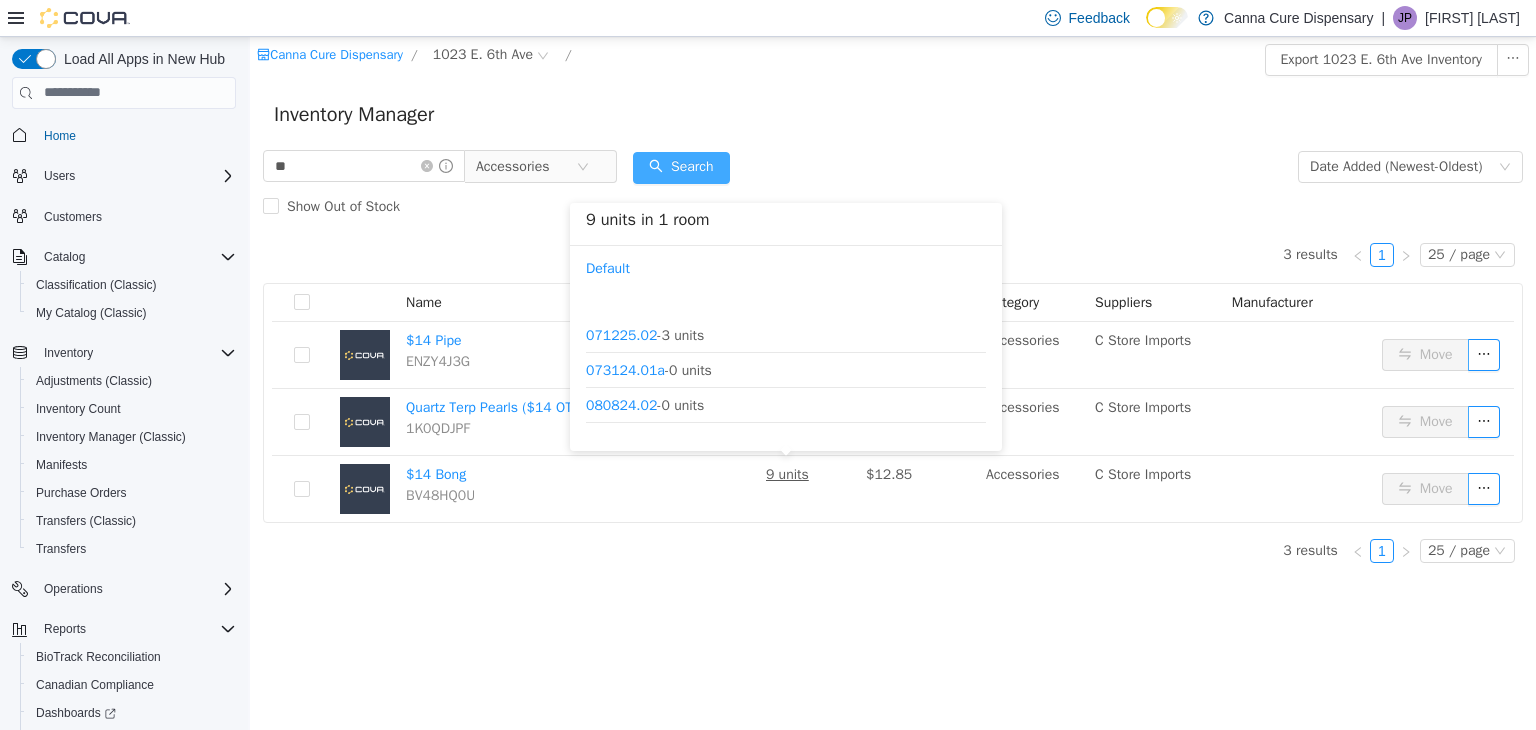 scroll, scrollTop: 304, scrollLeft: 0, axis: vertical 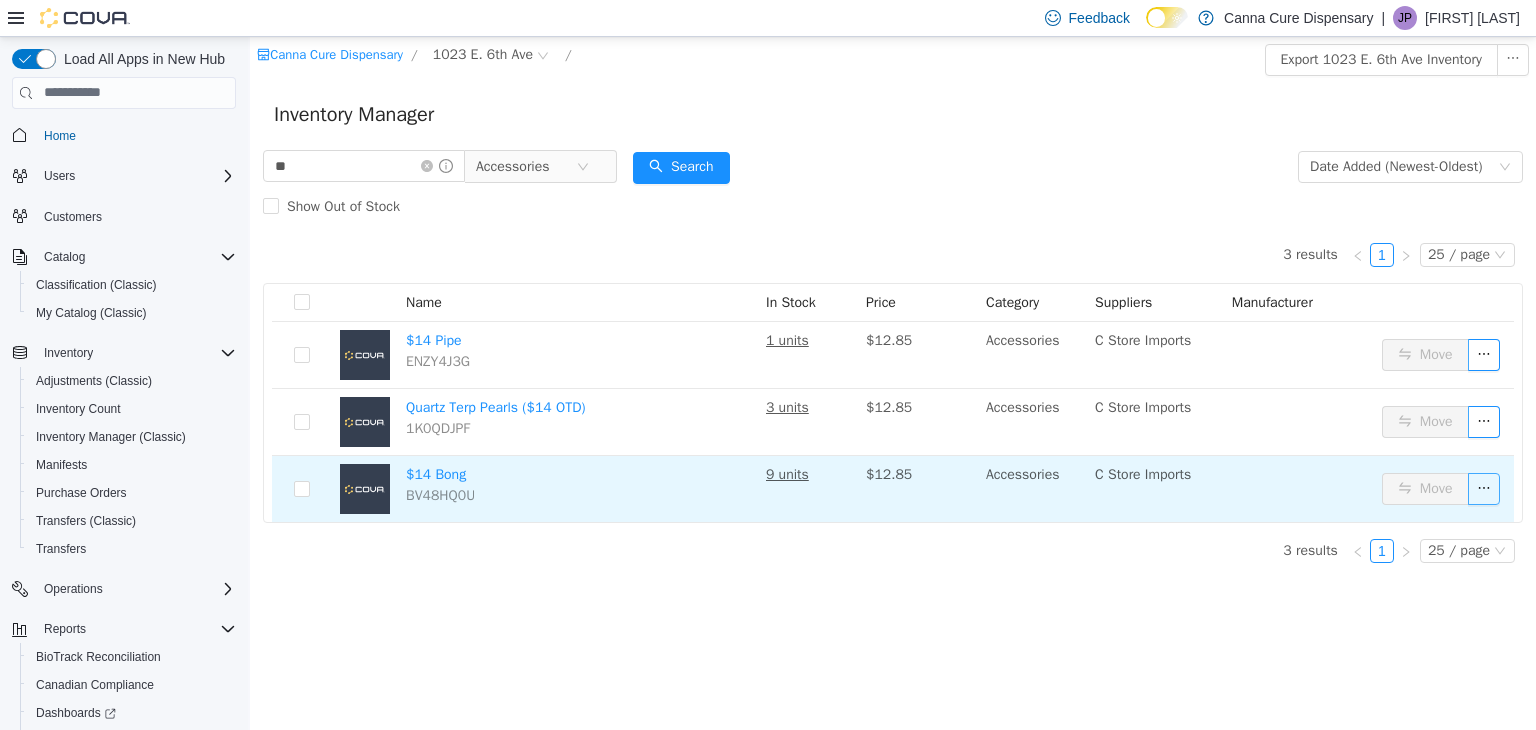 click at bounding box center (1484, 488) 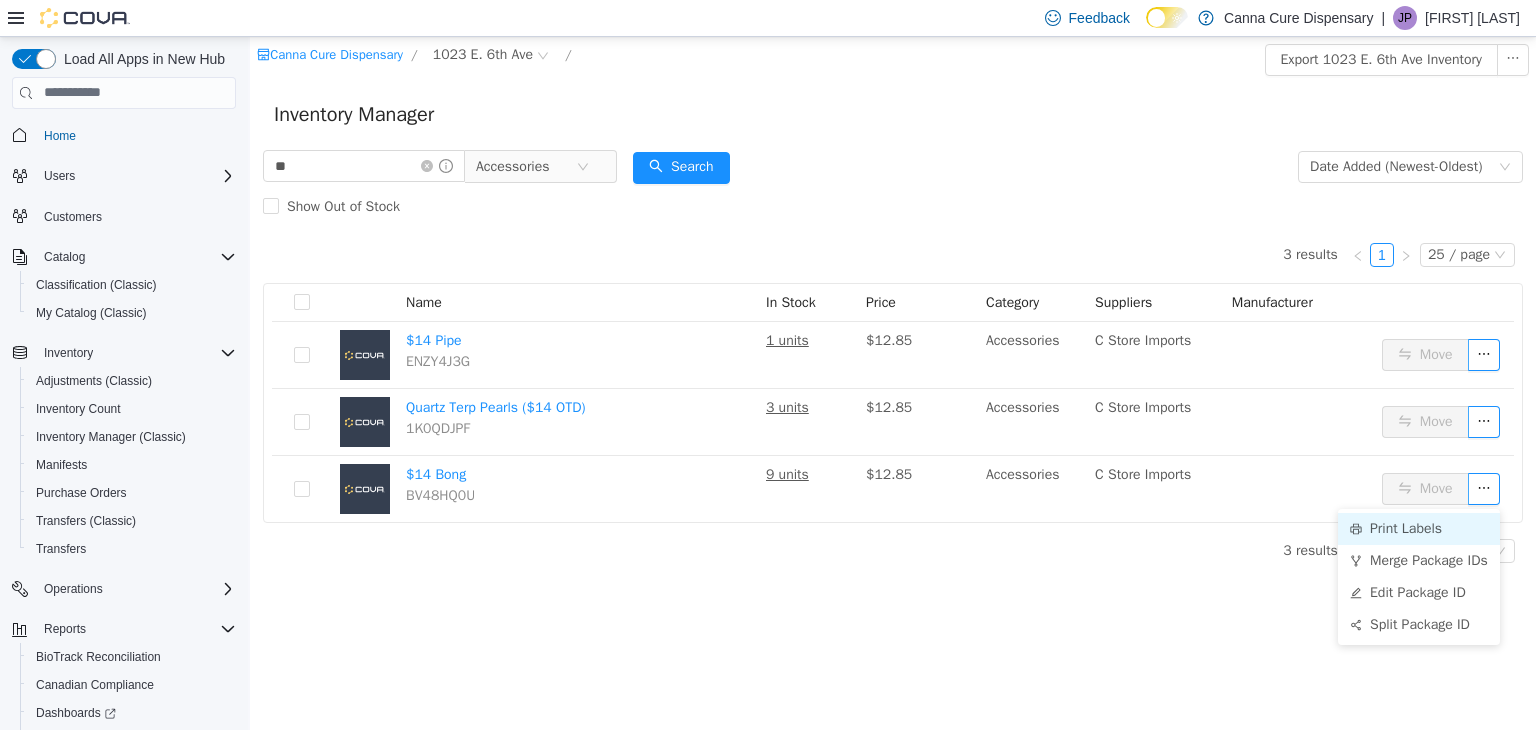 click on "Print Labels" at bounding box center (1419, 528) 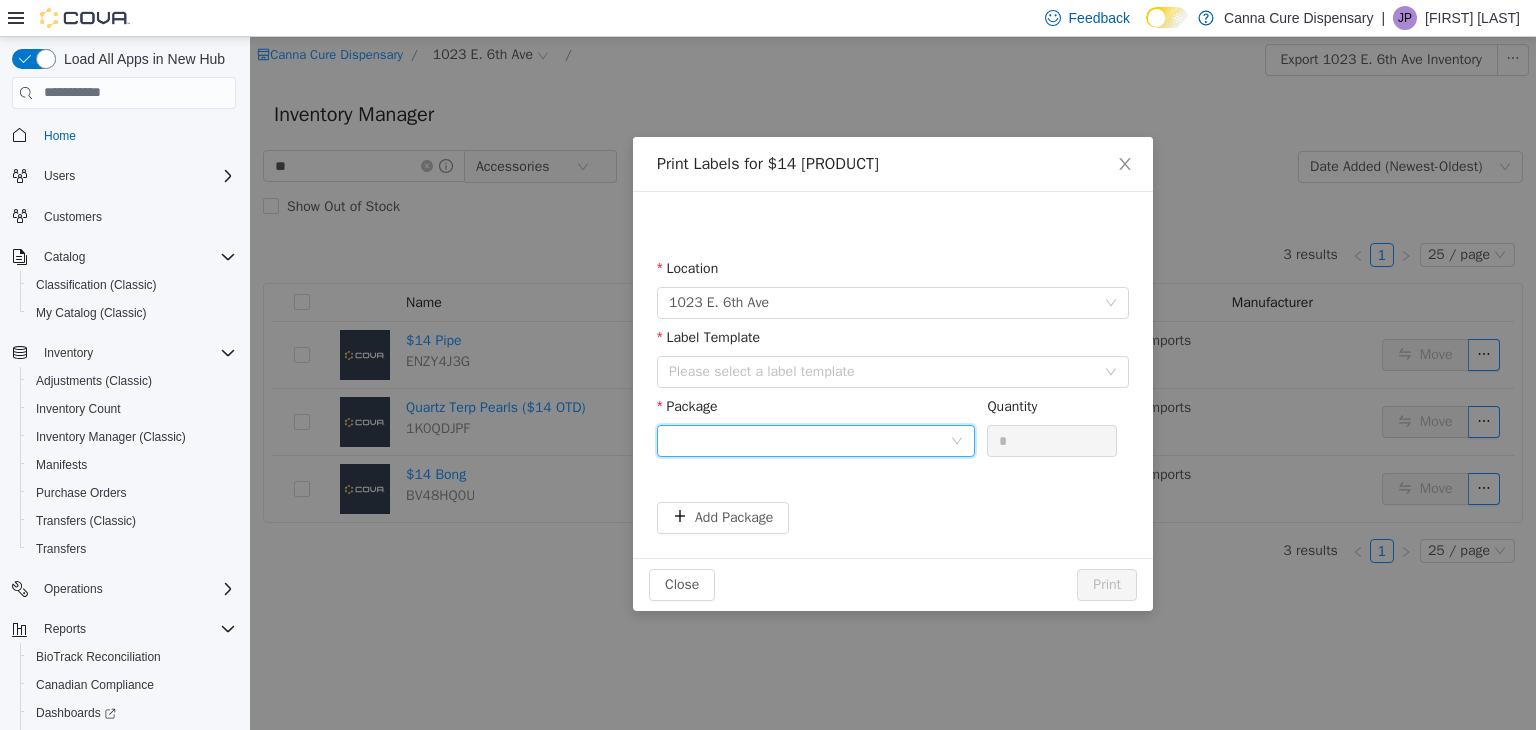 click at bounding box center (809, 440) 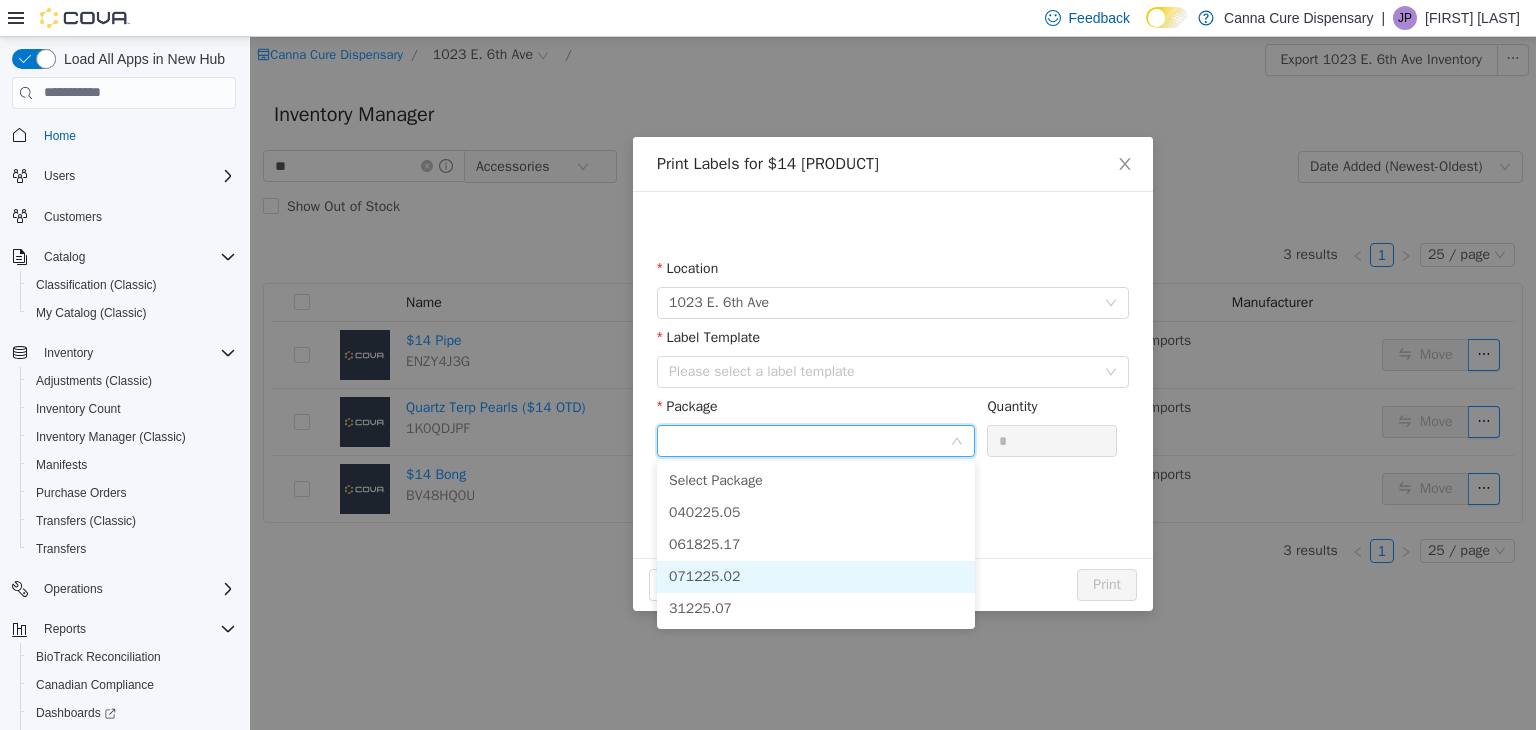 click on "071225.02" at bounding box center (816, 576) 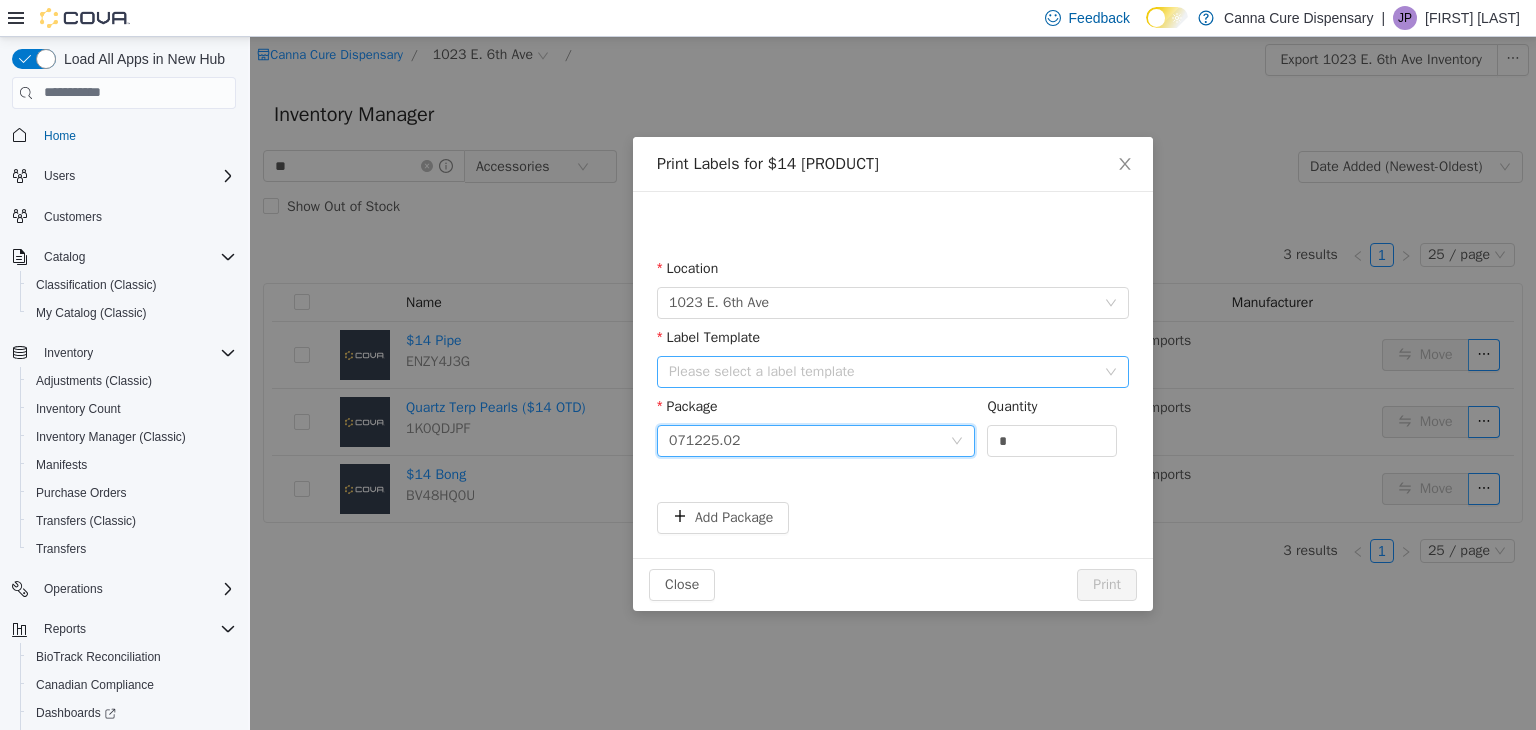 click on "Please select a label template" at bounding box center (882, 371) 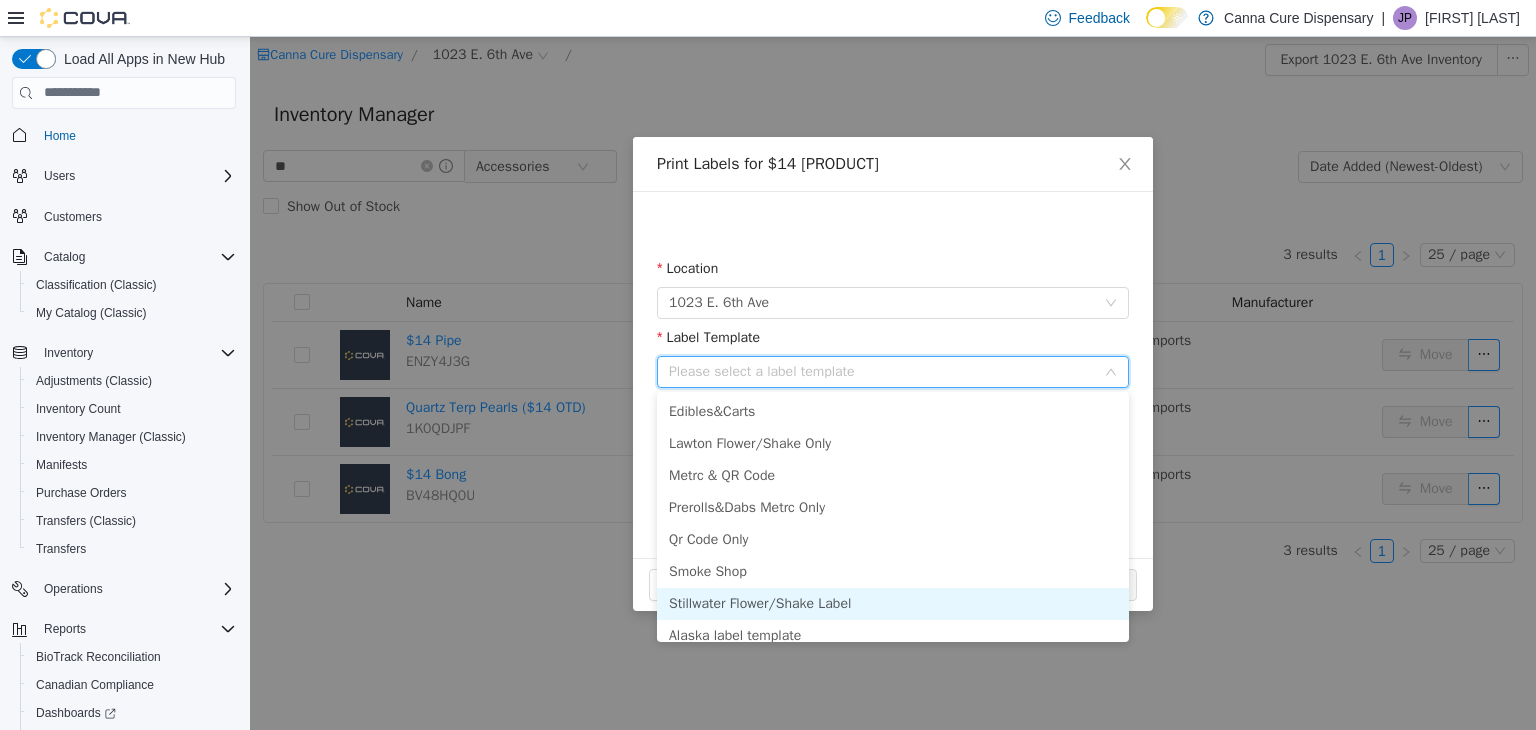 click on "Stillwater Flower/Shake Label" at bounding box center (893, 603) 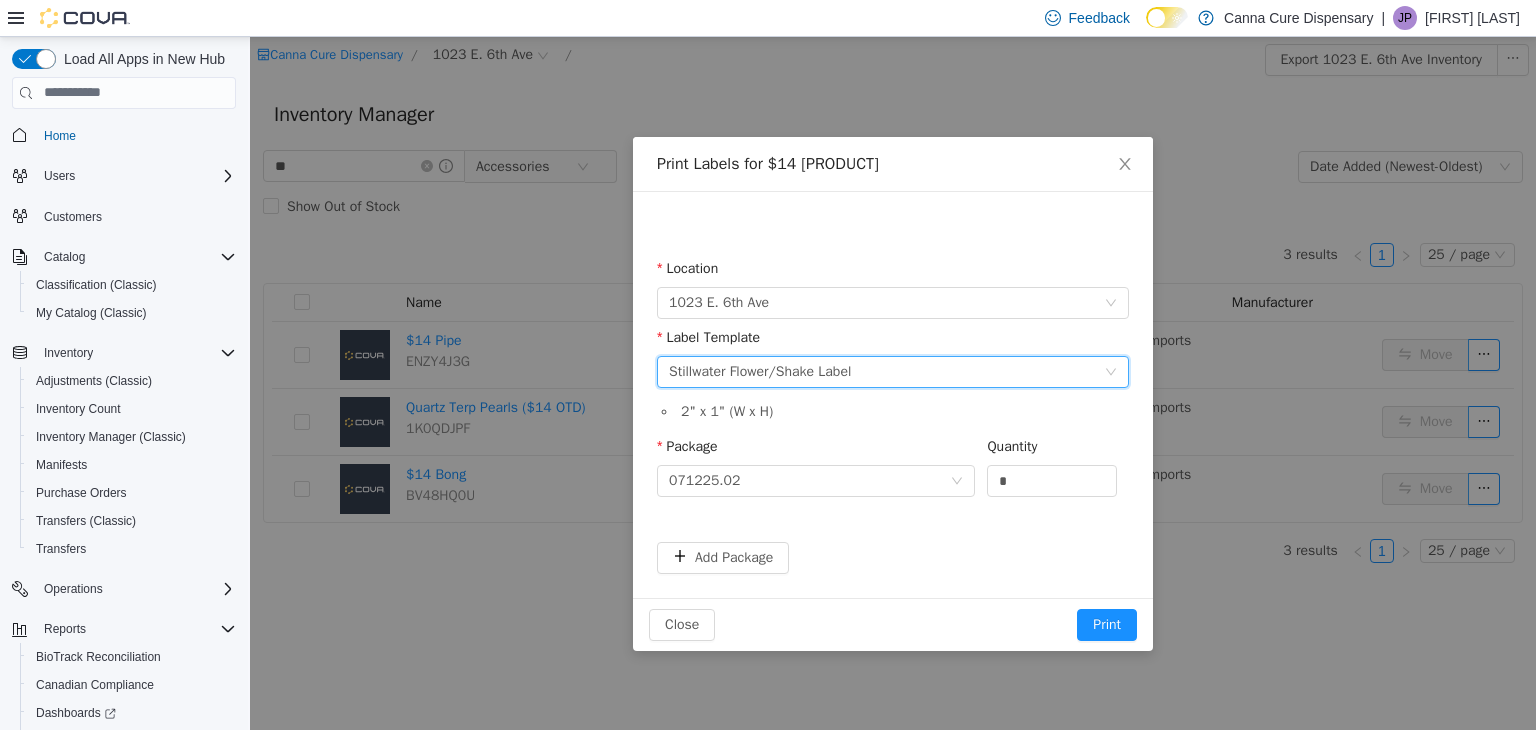 click on "Stillwater Flower/Shake Label" at bounding box center (760, 371) 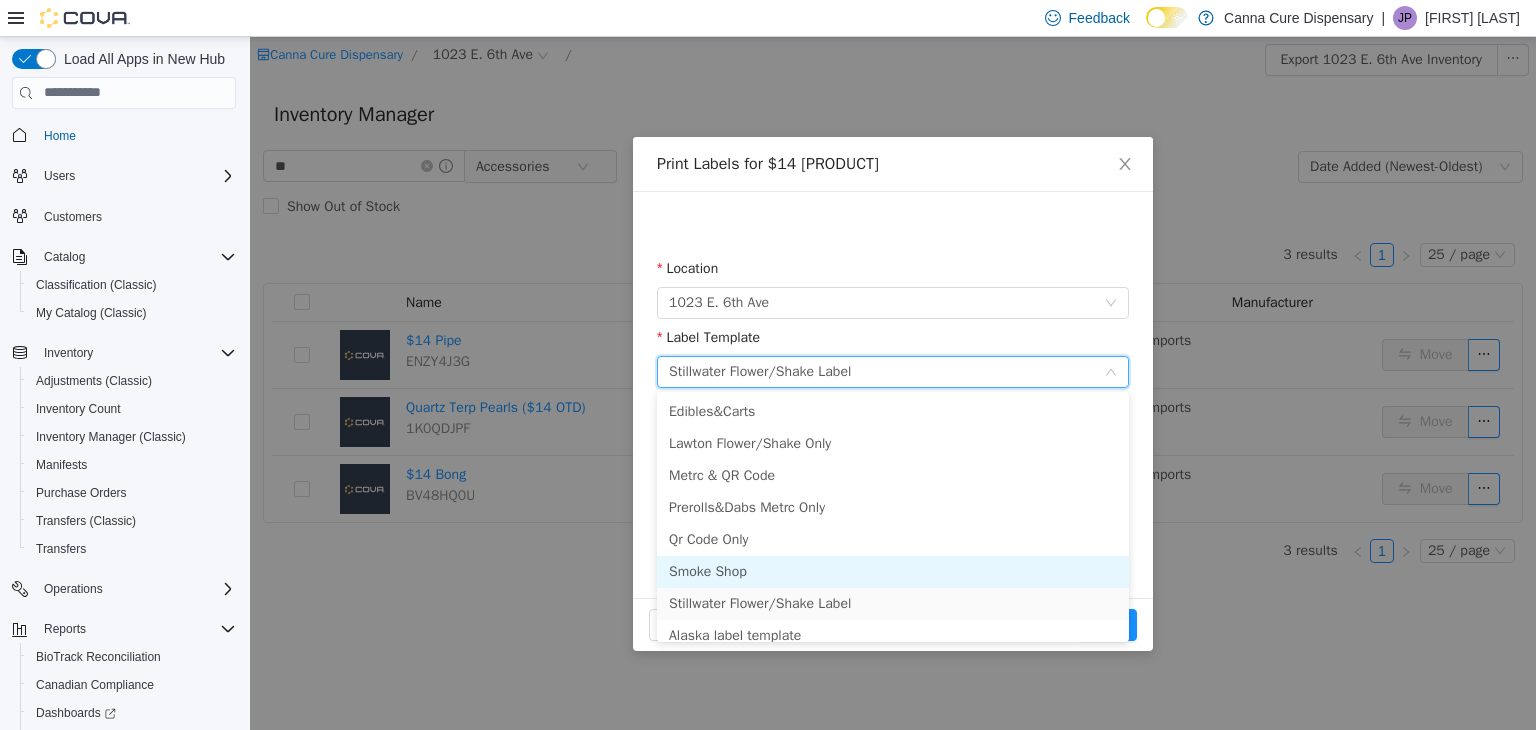 drag, startPoint x: 748, startPoint y: 576, endPoint x: 972, endPoint y: 515, distance: 232.15727 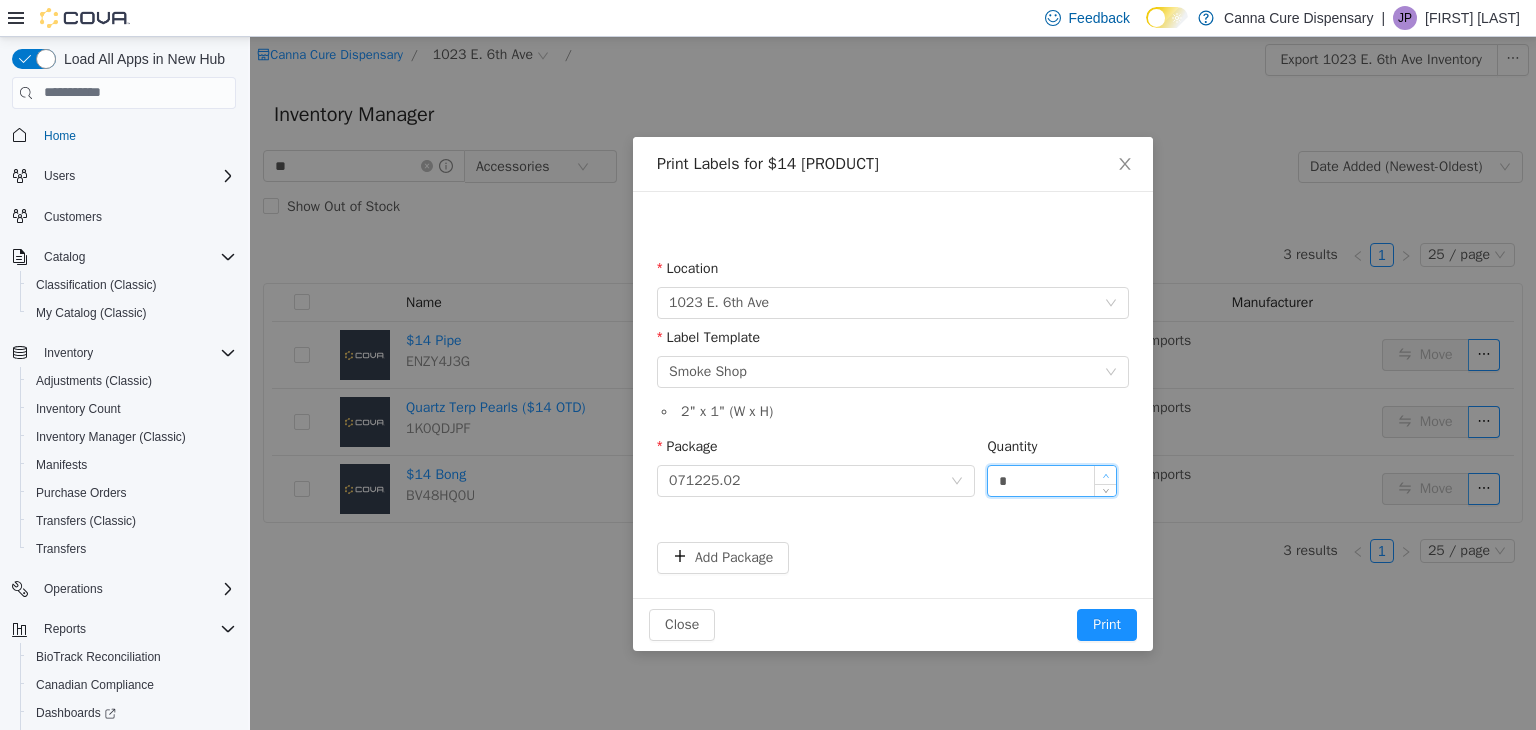 click 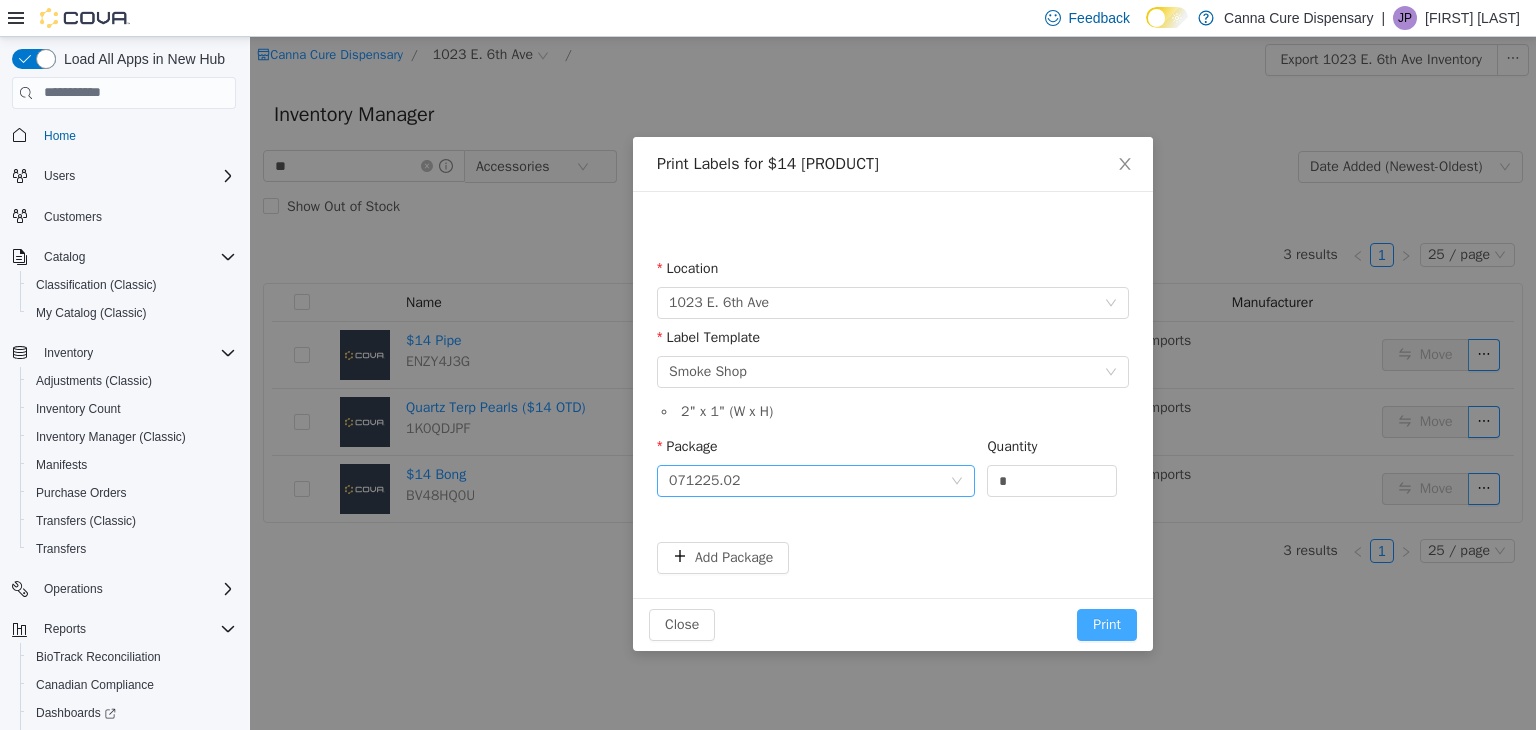 drag, startPoint x: 1126, startPoint y: 625, endPoint x: 830, endPoint y: 480, distance: 329.60733 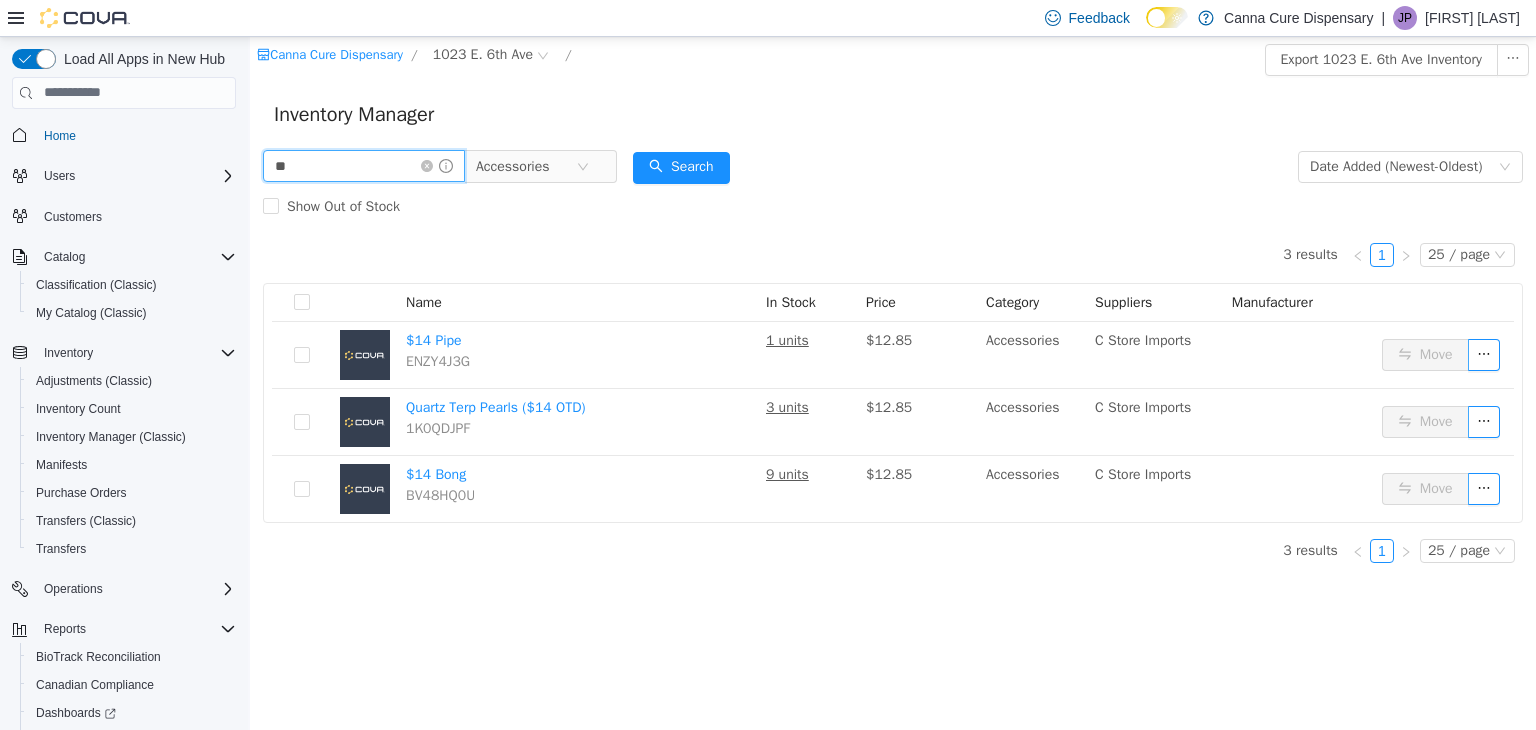 click on "**" at bounding box center (364, 165) 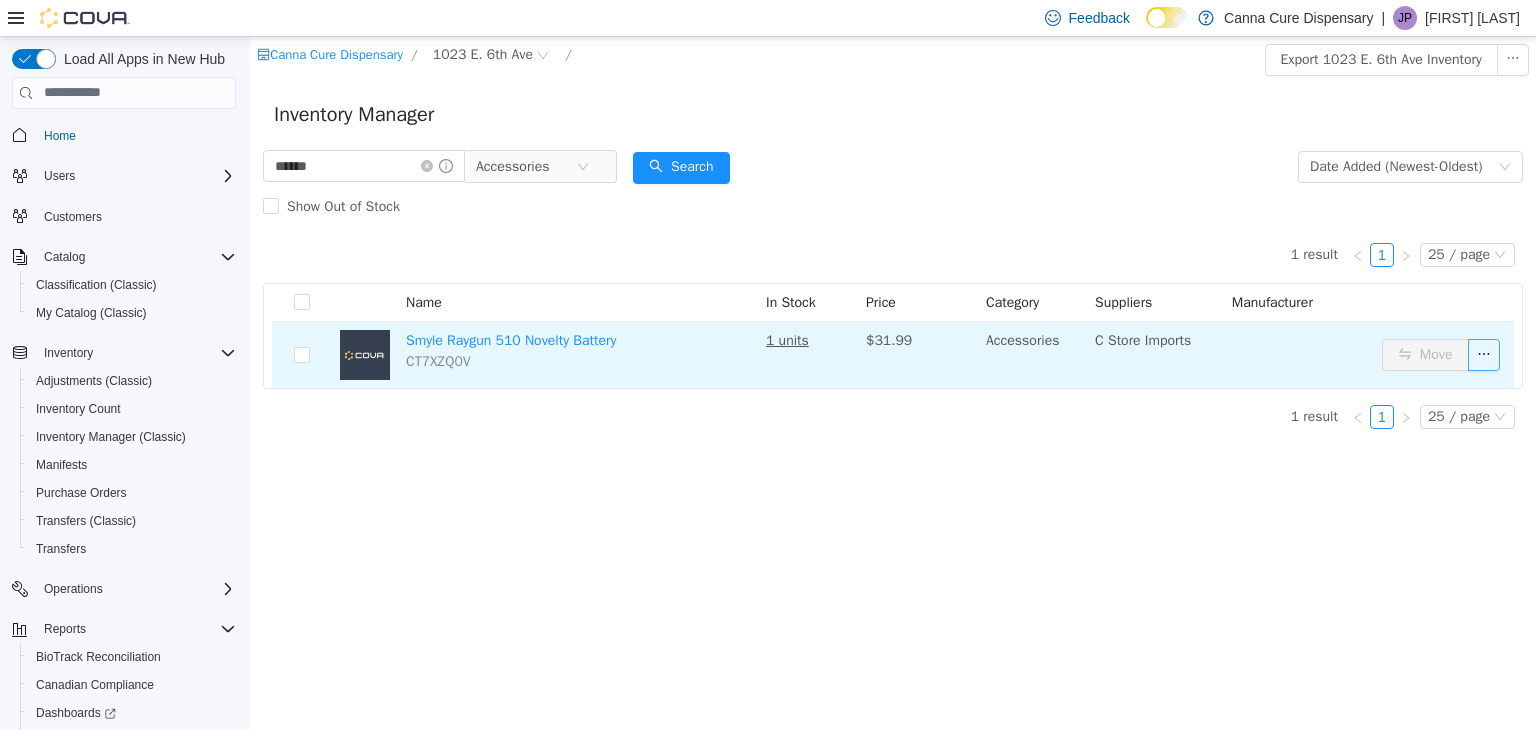 click at bounding box center [1484, 354] 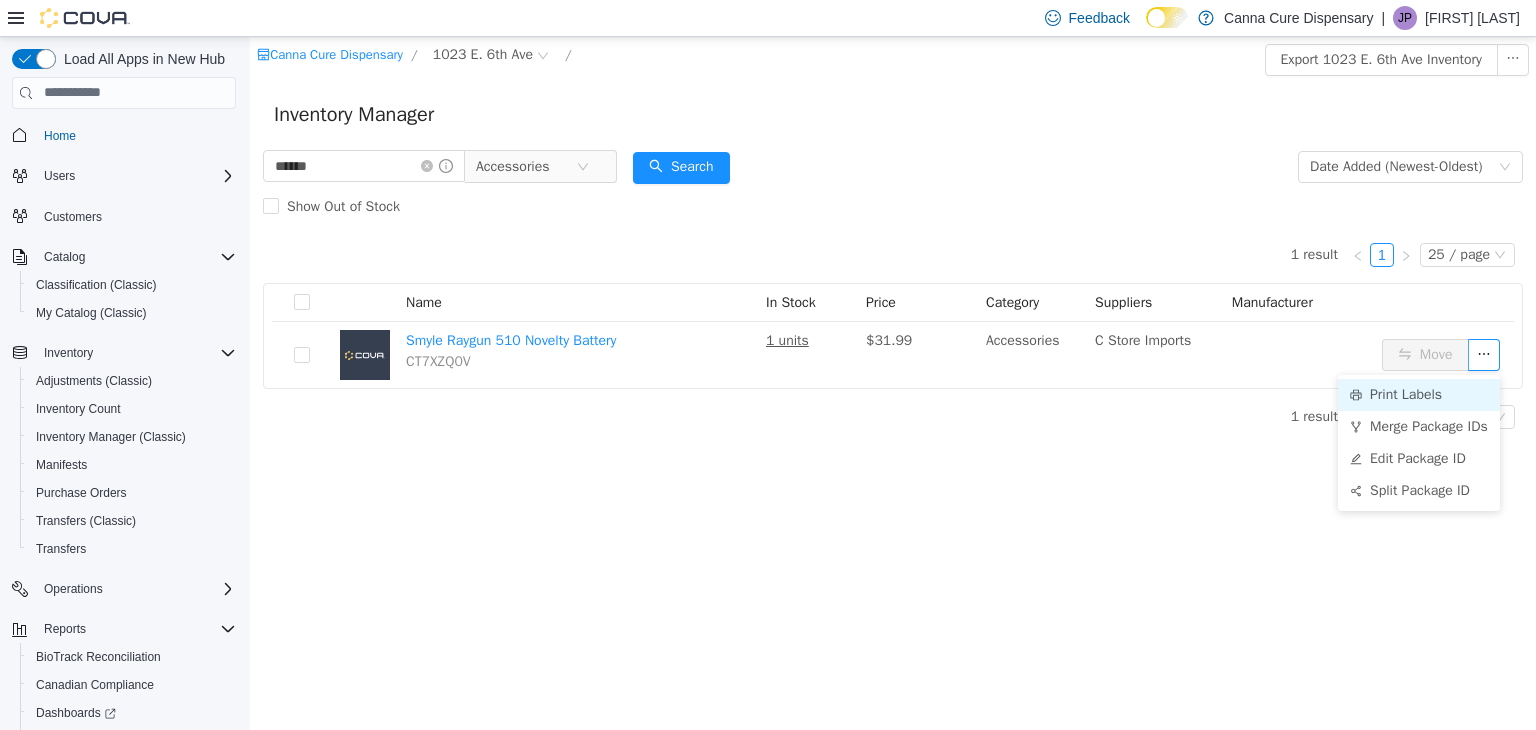click on "Print Labels" at bounding box center [1419, 394] 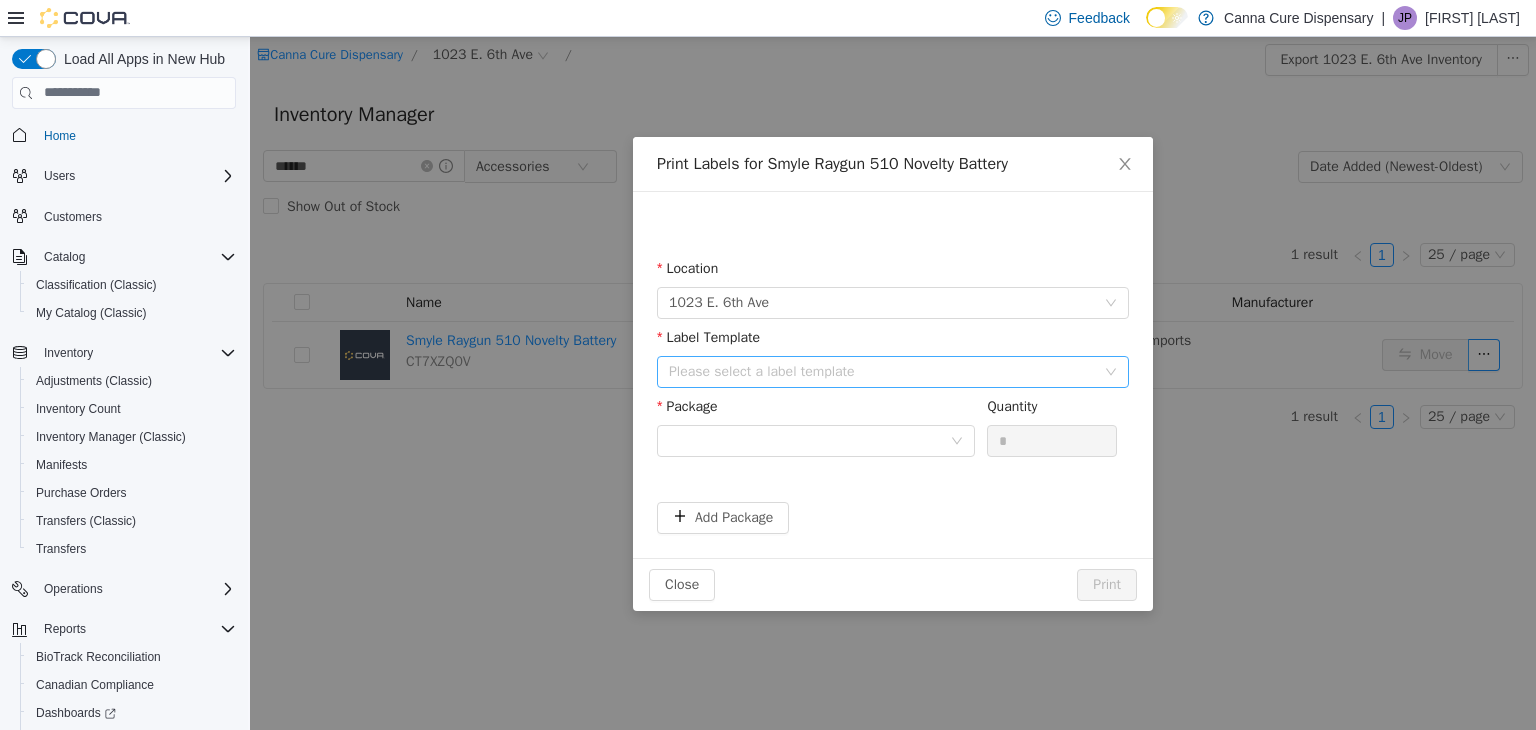 click on "Please select a label template" at bounding box center (882, 371) 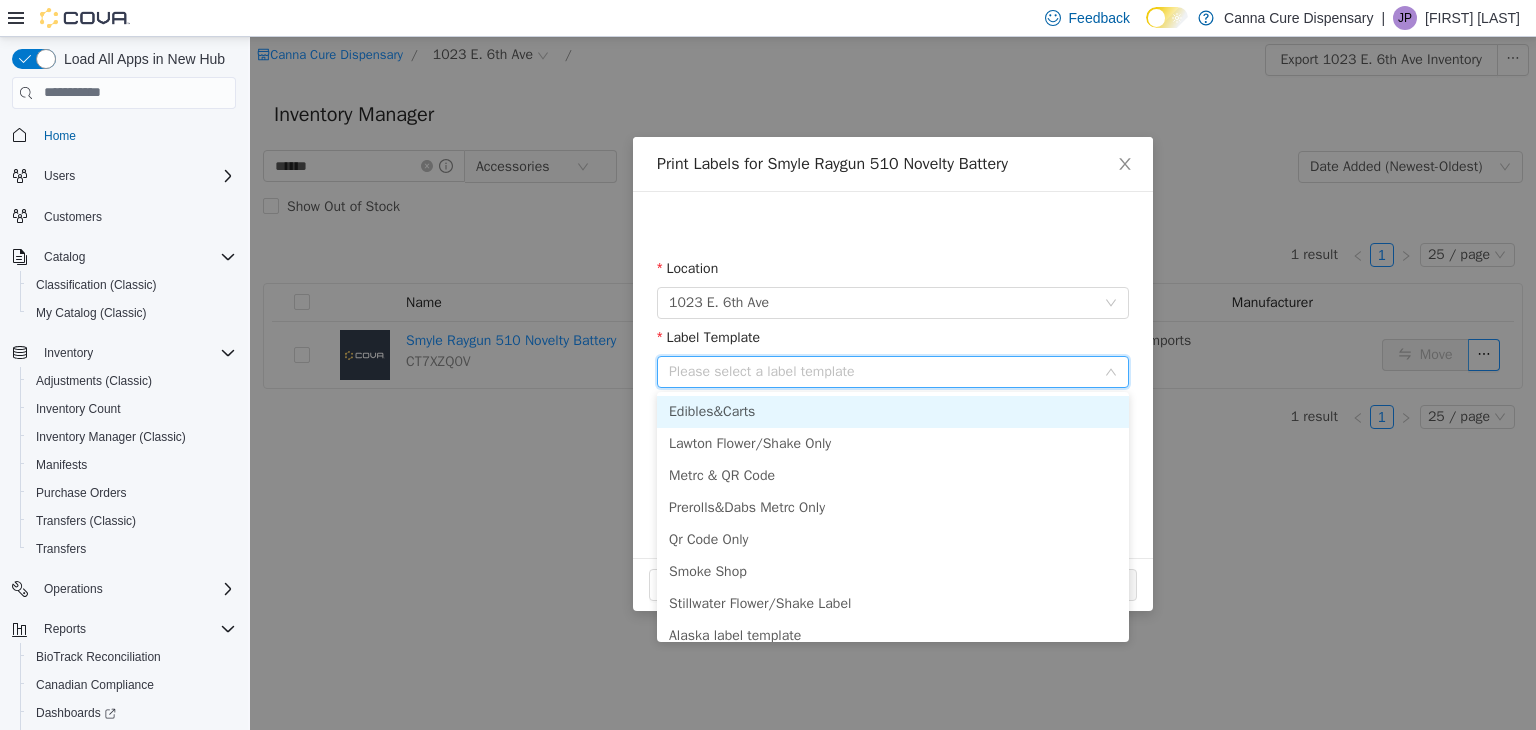 click on "Edibles&Carts" at bounding box center [893, 411] 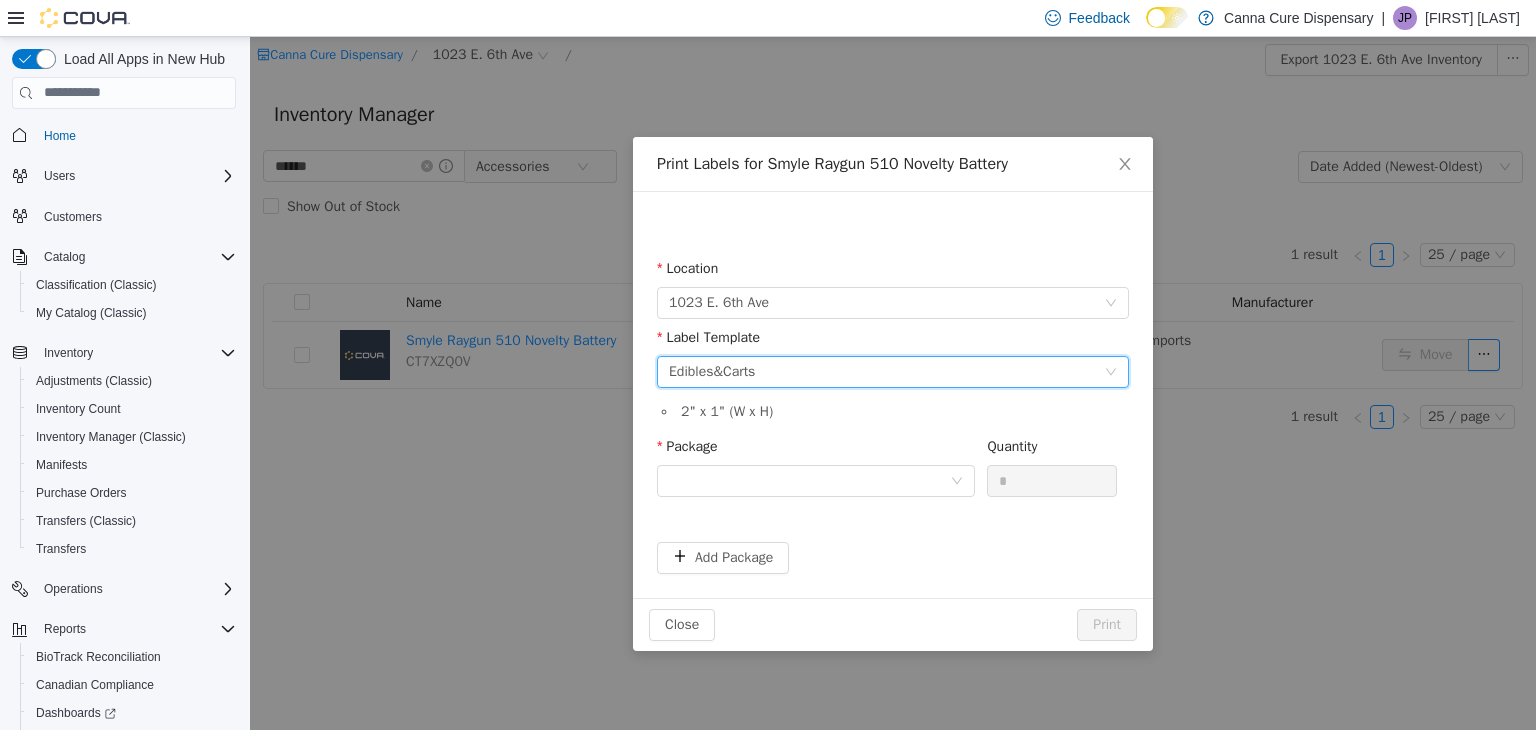 click on "Edibles&Carts" at bounding box center [712, 371] 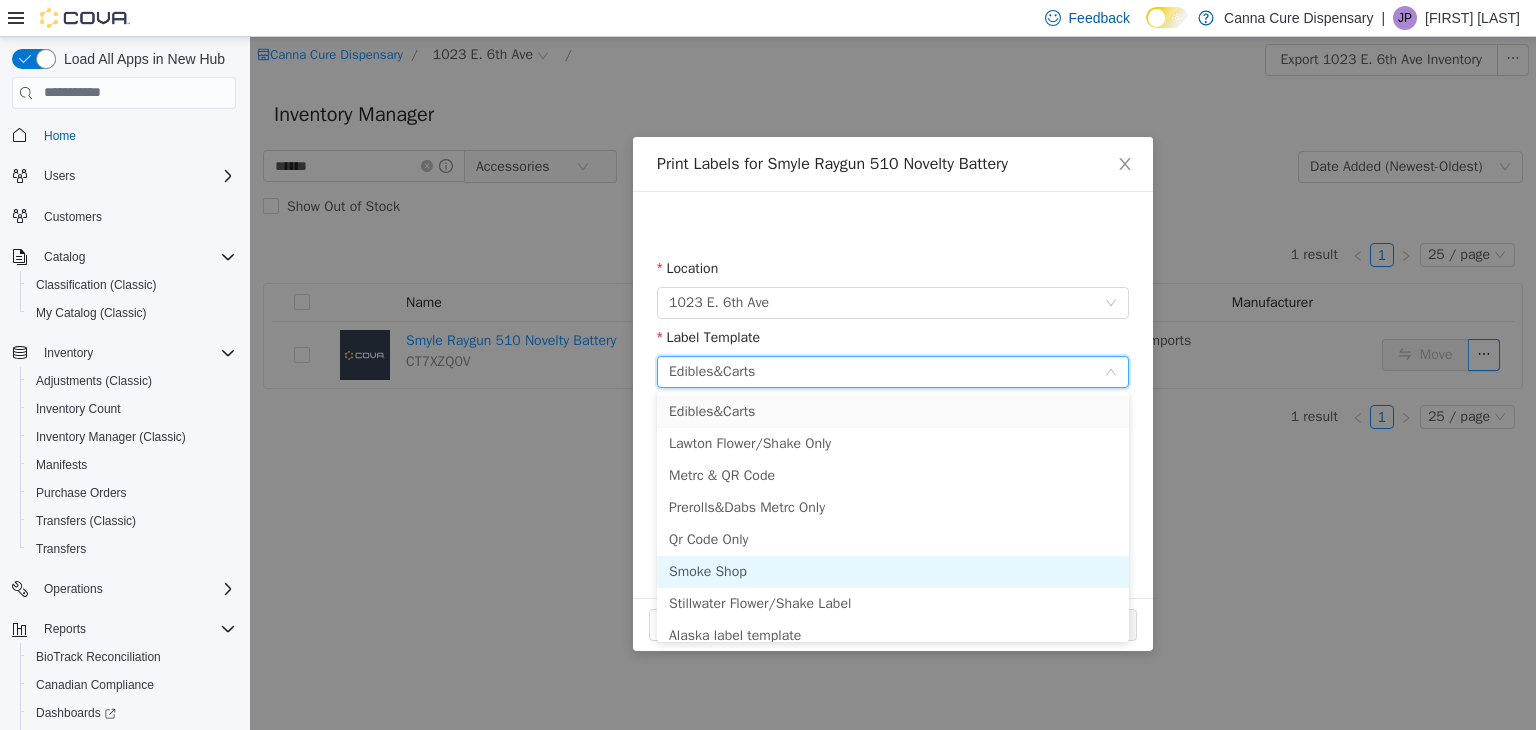click on "Smoke Shop" at bounding box center (893, 571) 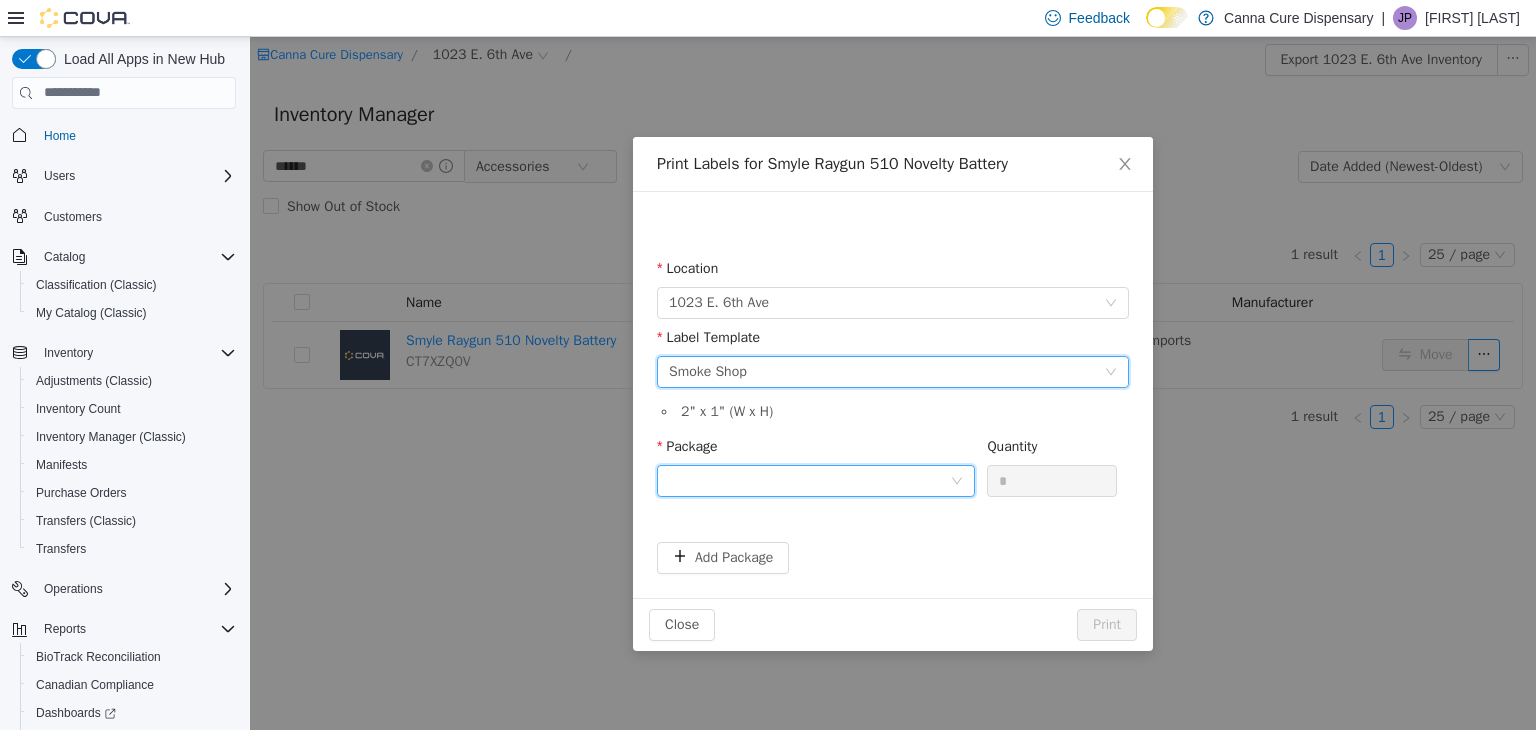 click at bounding box center [809, 480] 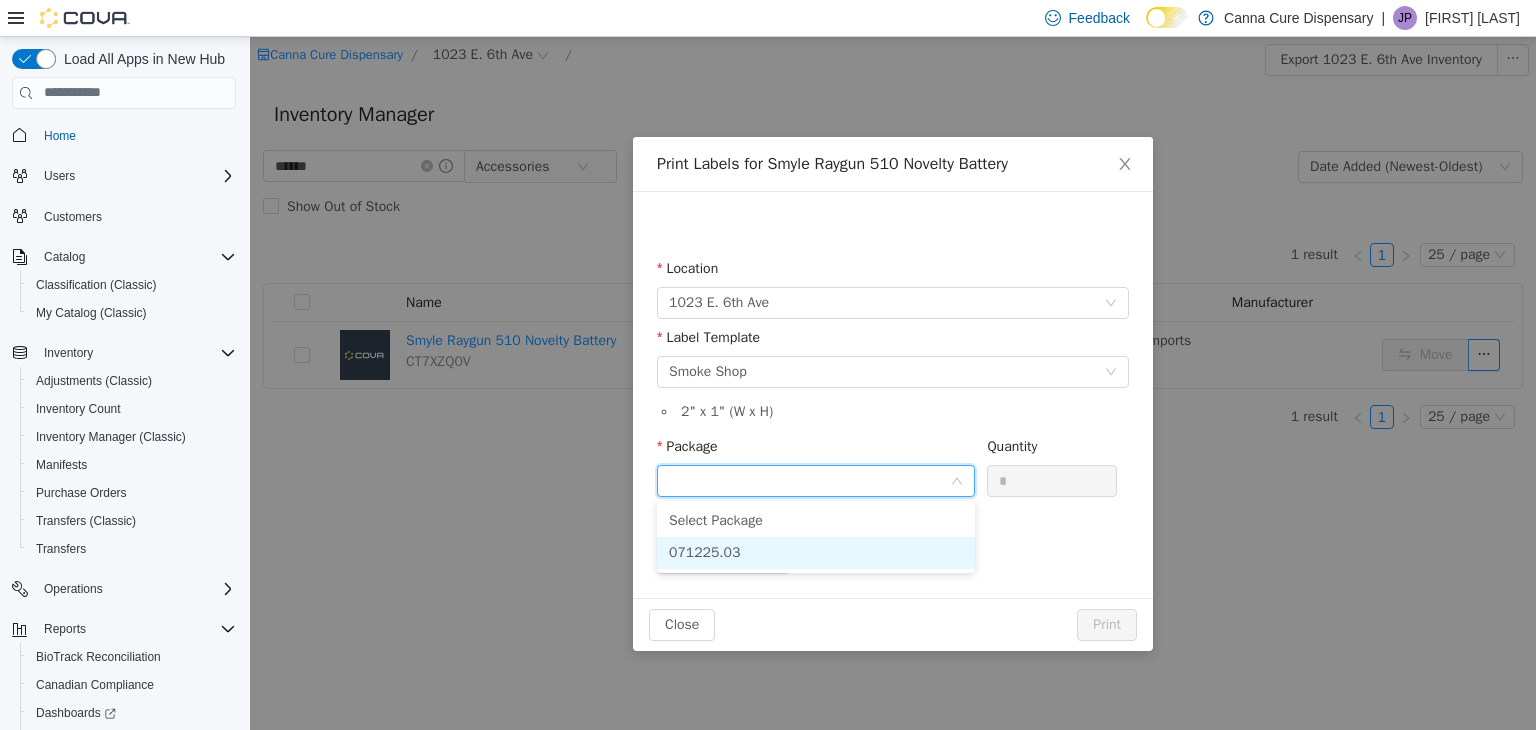 click on "071225.03" at bounding box center [816, 552] 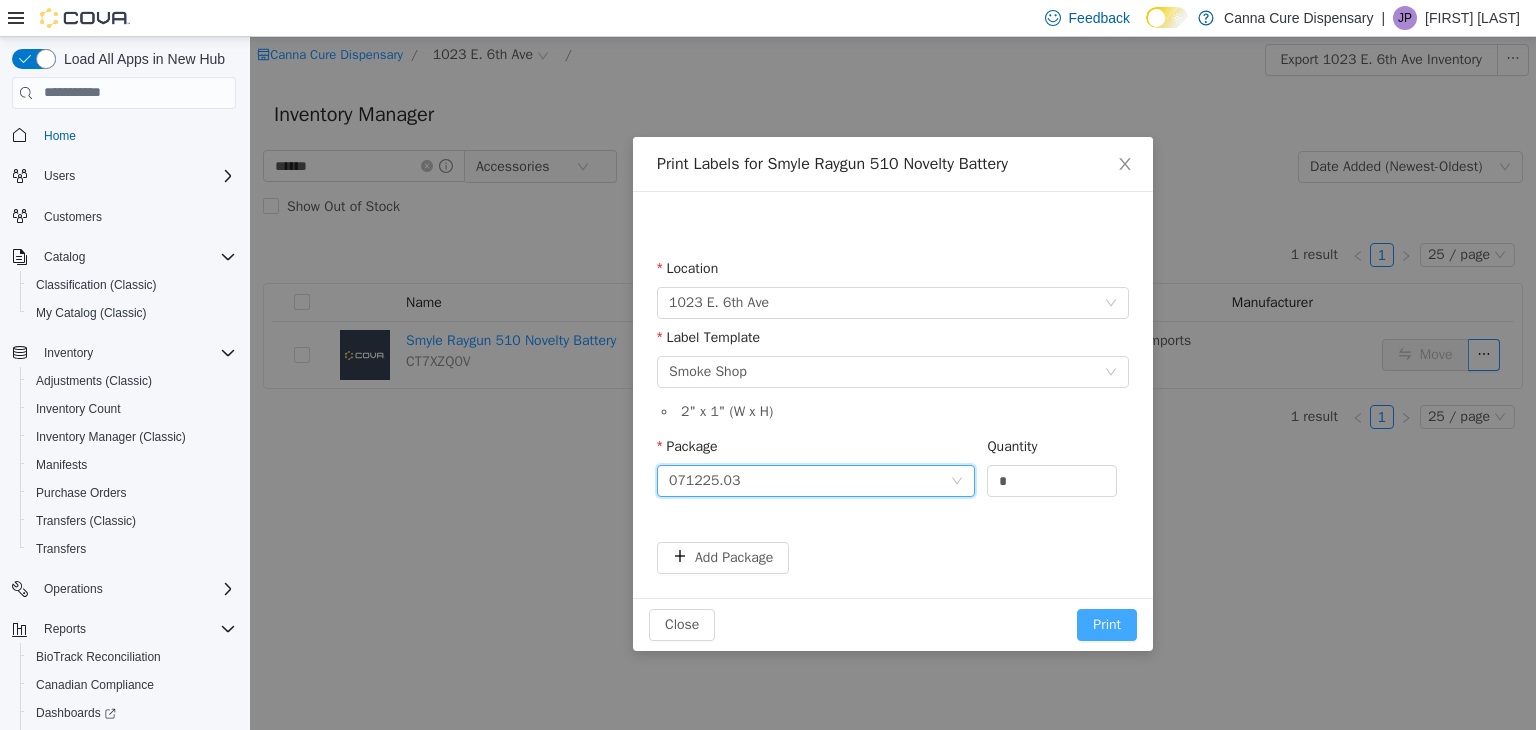 drag, startPoint x: 1128, startPoint y: 630, endPoint x: 948, endPoint y: 558, distance: 193.86594 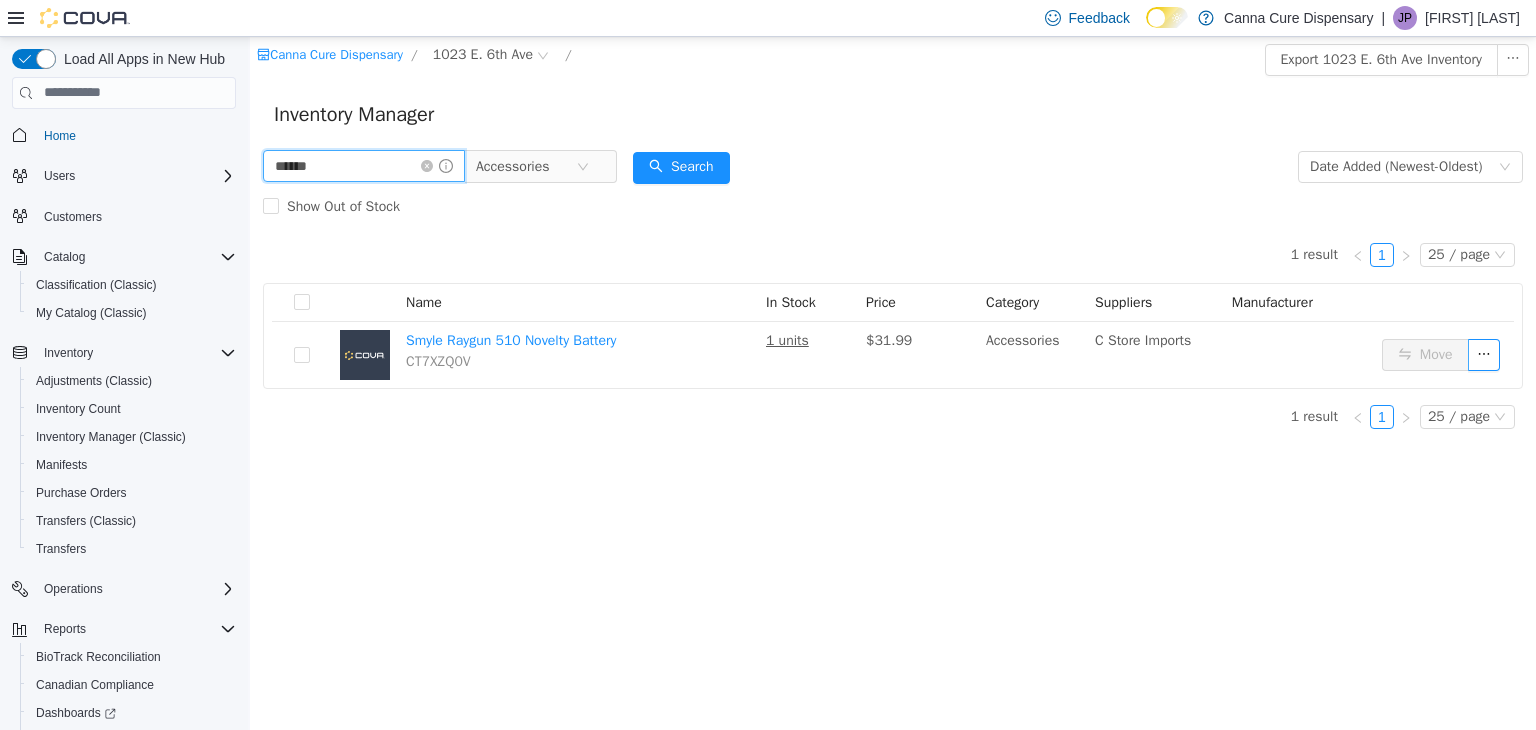 click on "******" at bounding box center (364, 165) 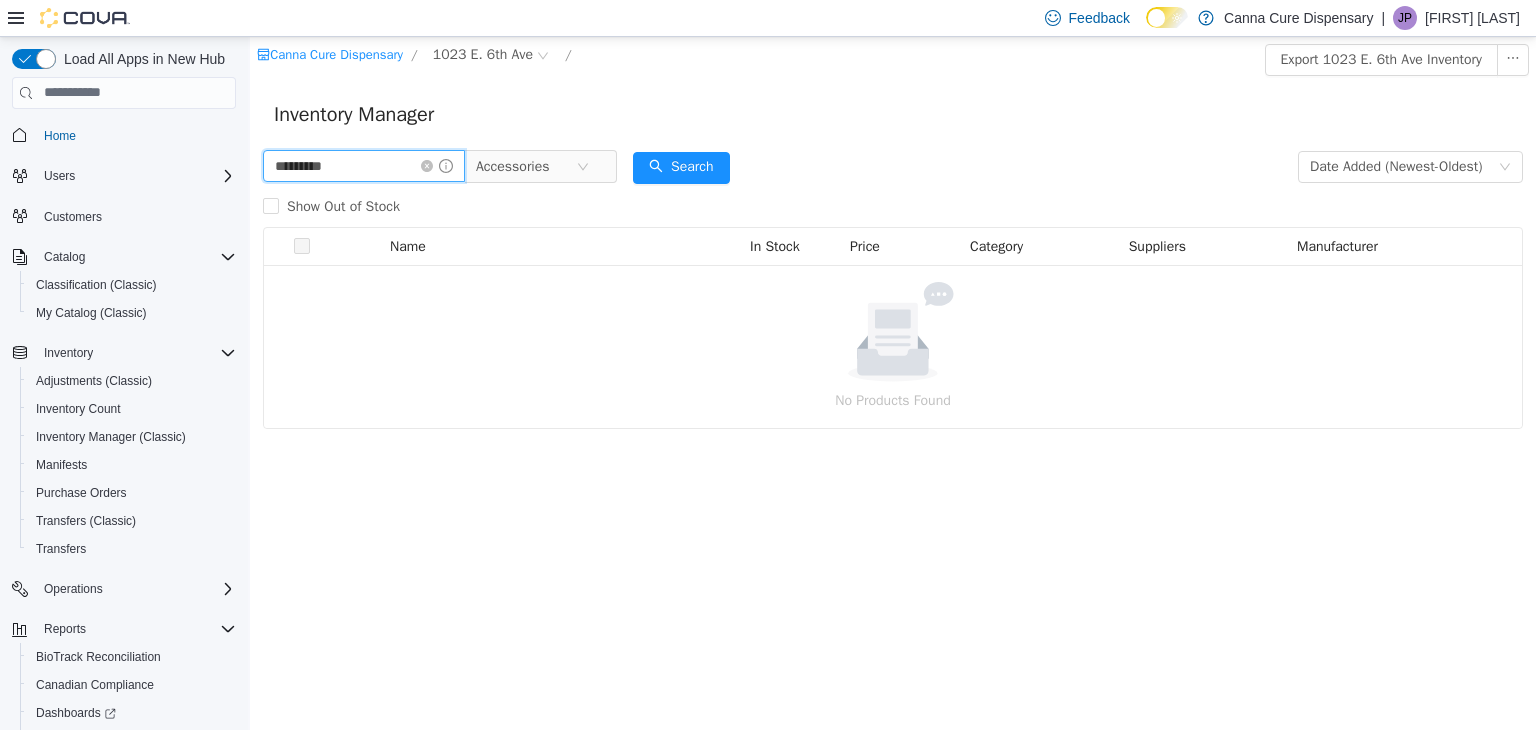 type on "*********" 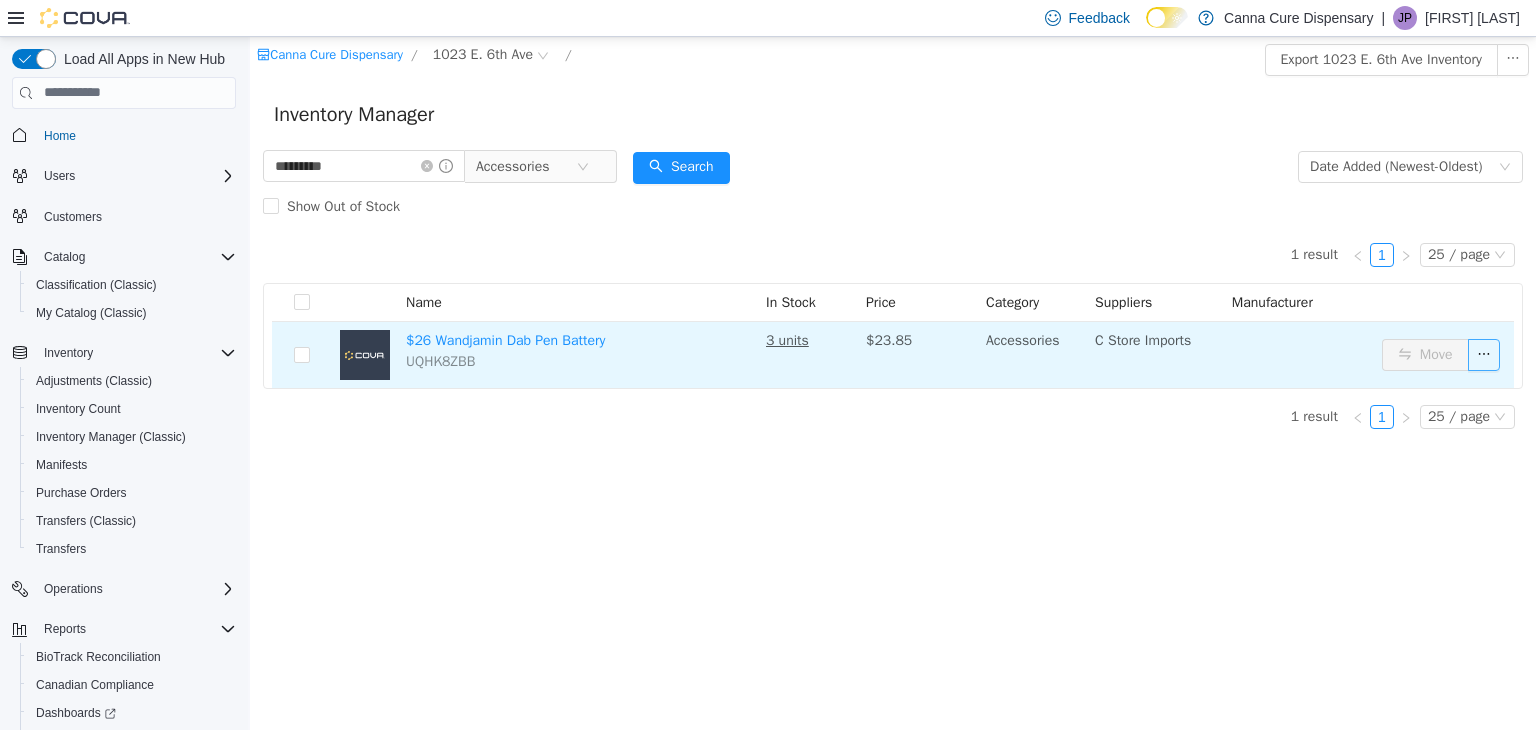click at bounding box center [1484, 354] 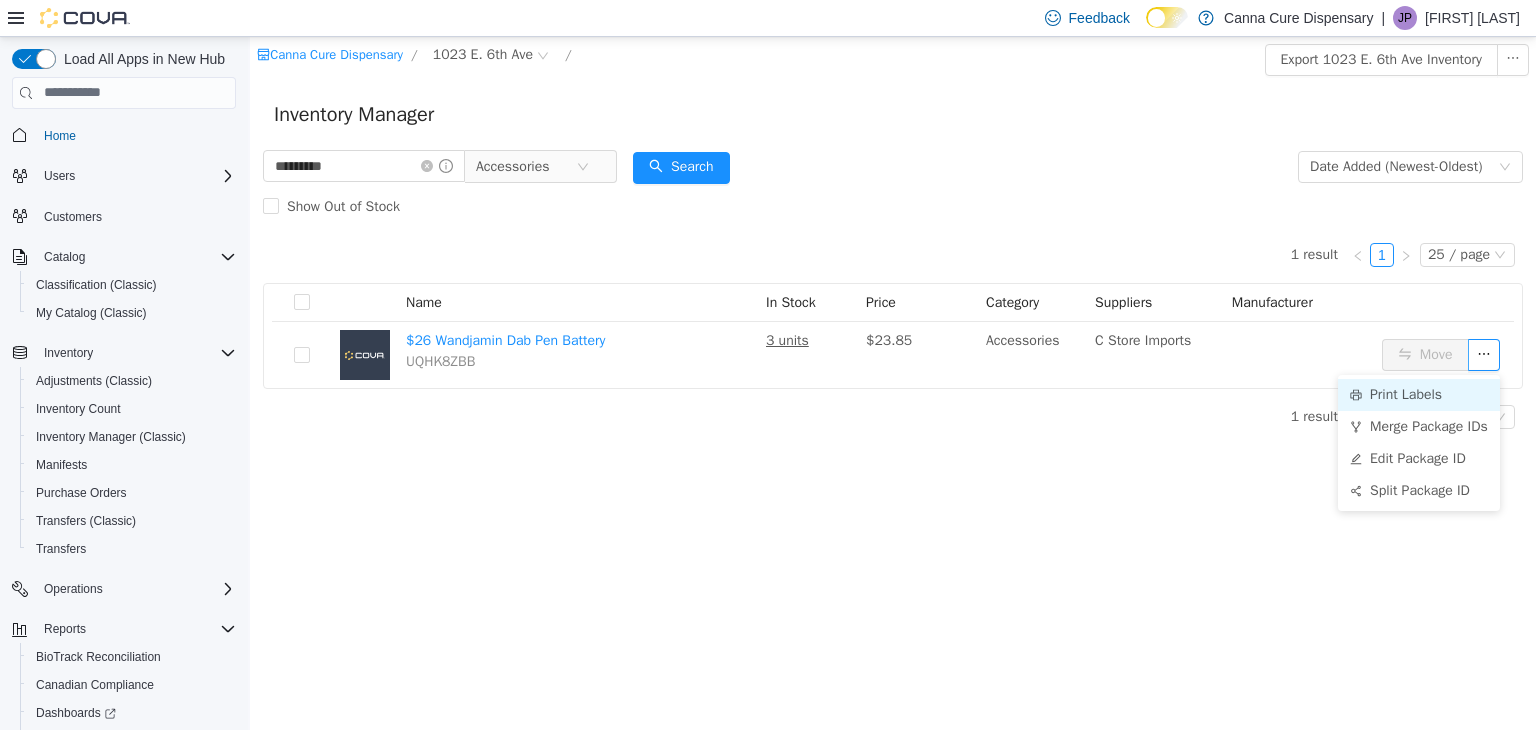 click on "Print Labels" at bounding box center [1419, 394] 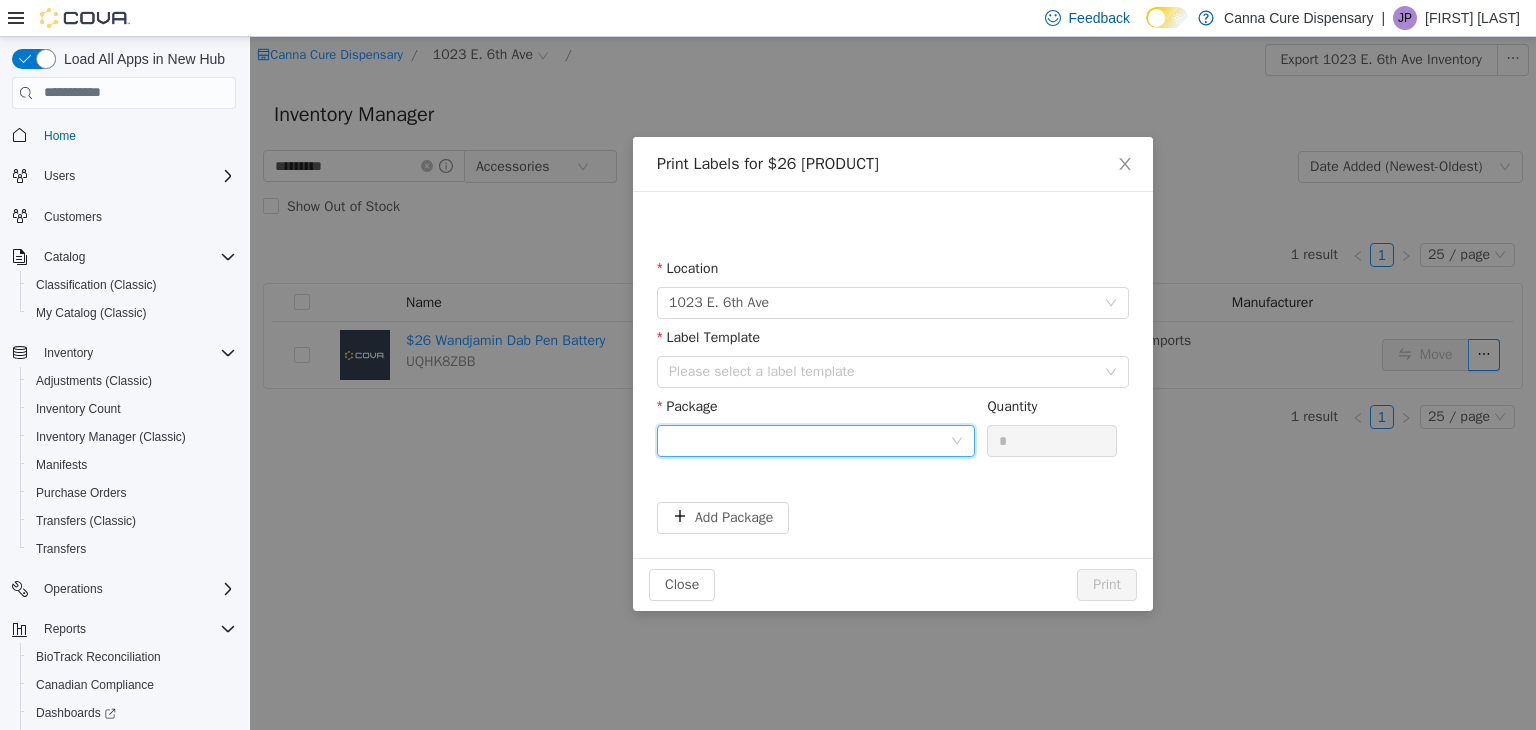 click at bounding box center (809, 440) 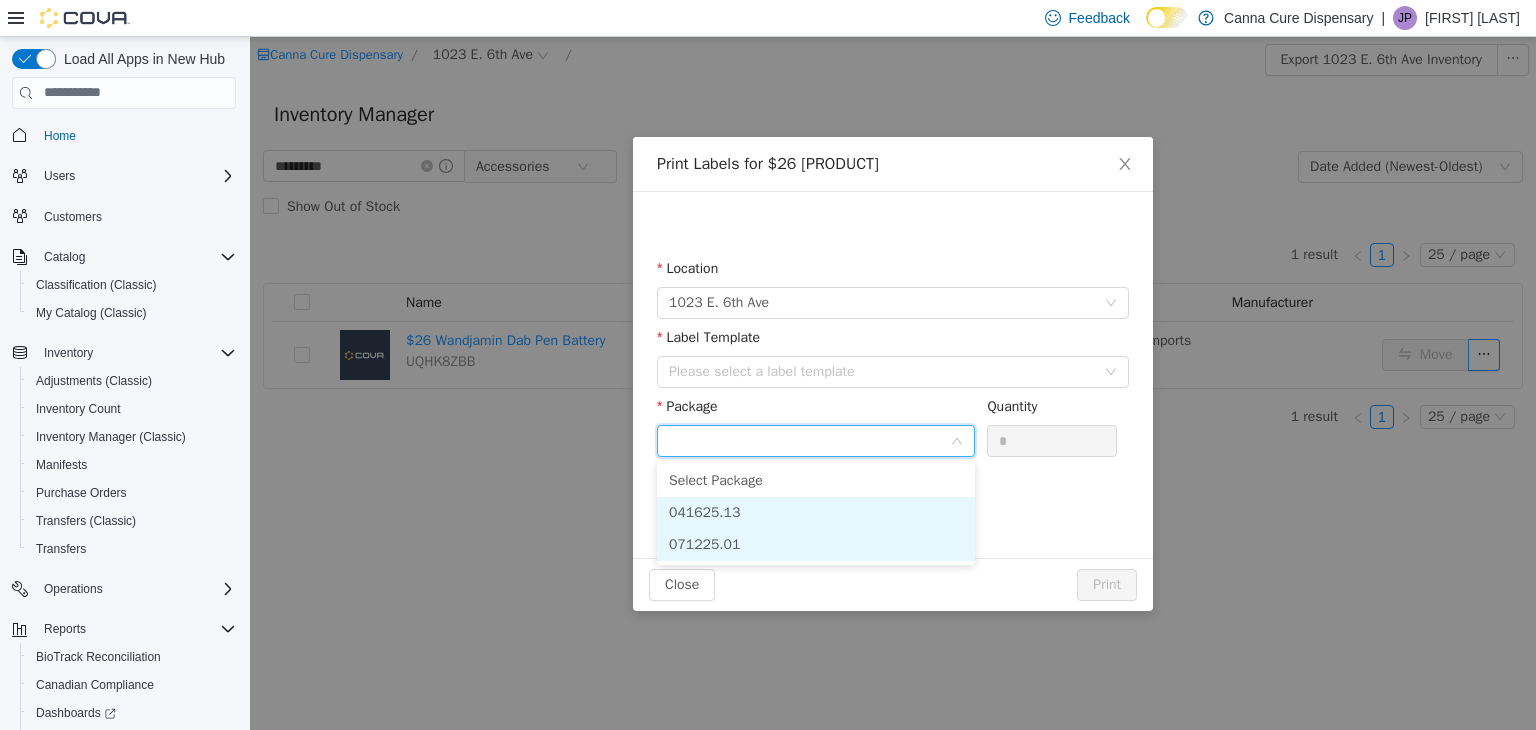 drag, startPoint x: 765, startPoint y: 538, endPoint x: 764, endPoint y: 526, distance: 12.0415945 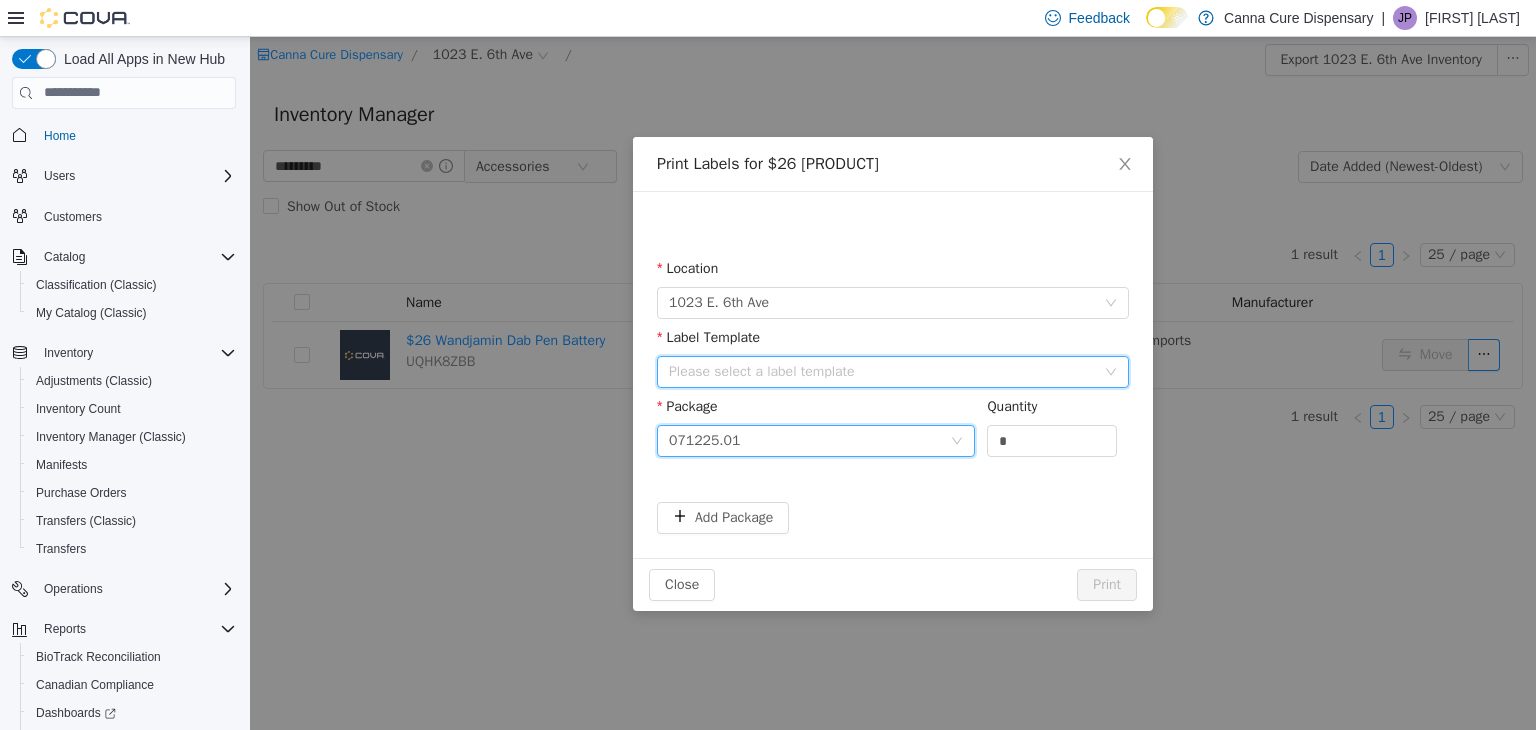 click on "Please select a label template" at bounding box center [886, 371] 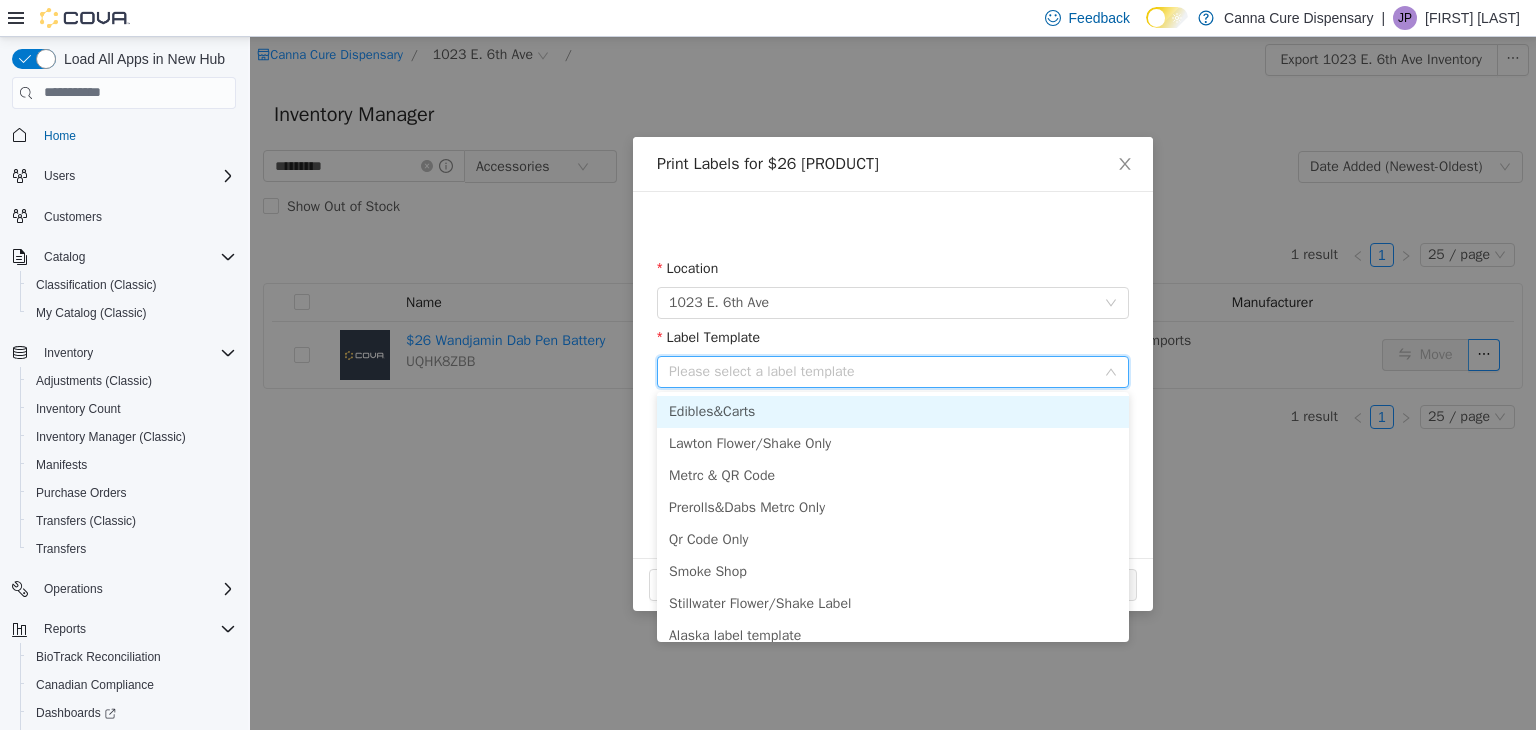 click on "Edibles&Carts" at bounding box center [893, 411] 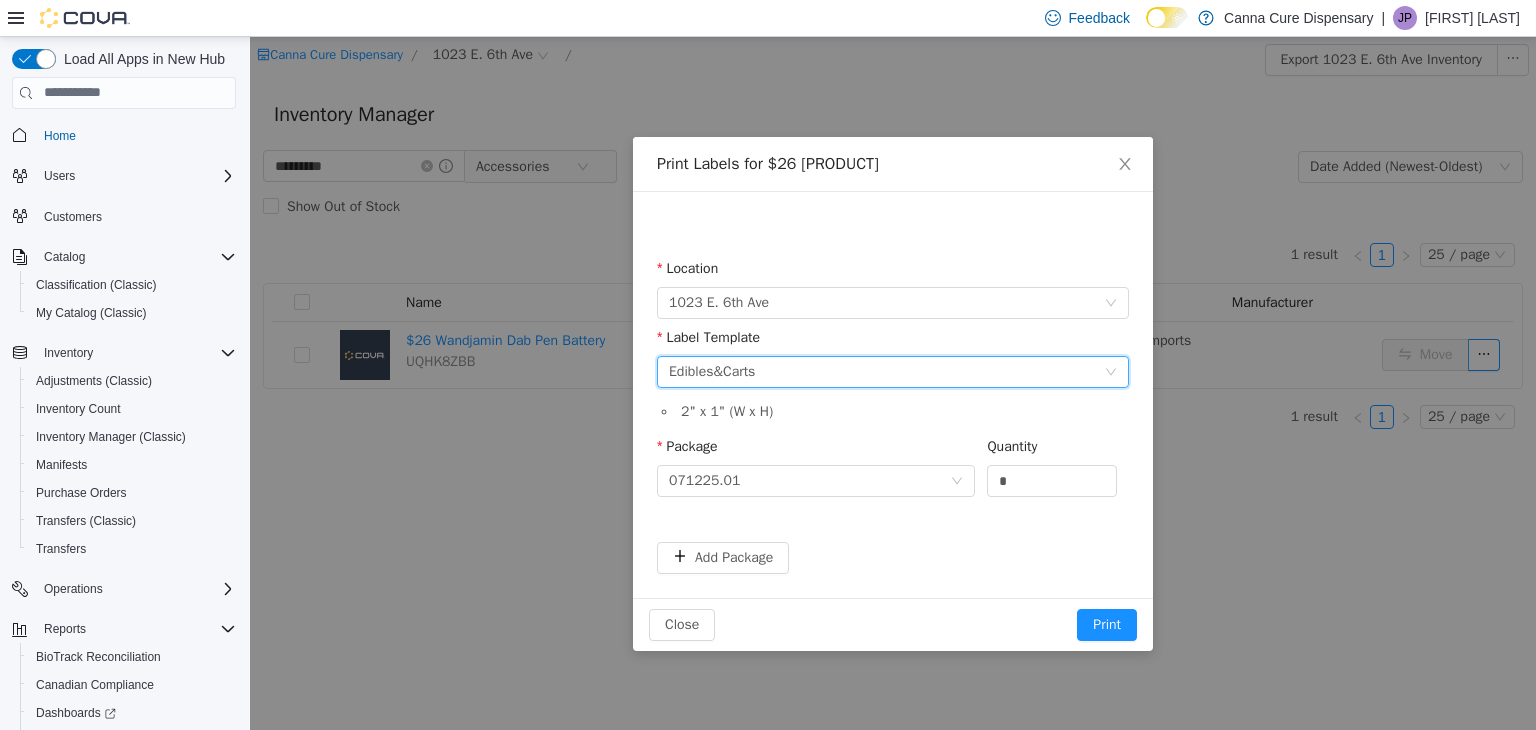 click on "Please select a label template Edibles&Carts" at bounding box center [886, 371] 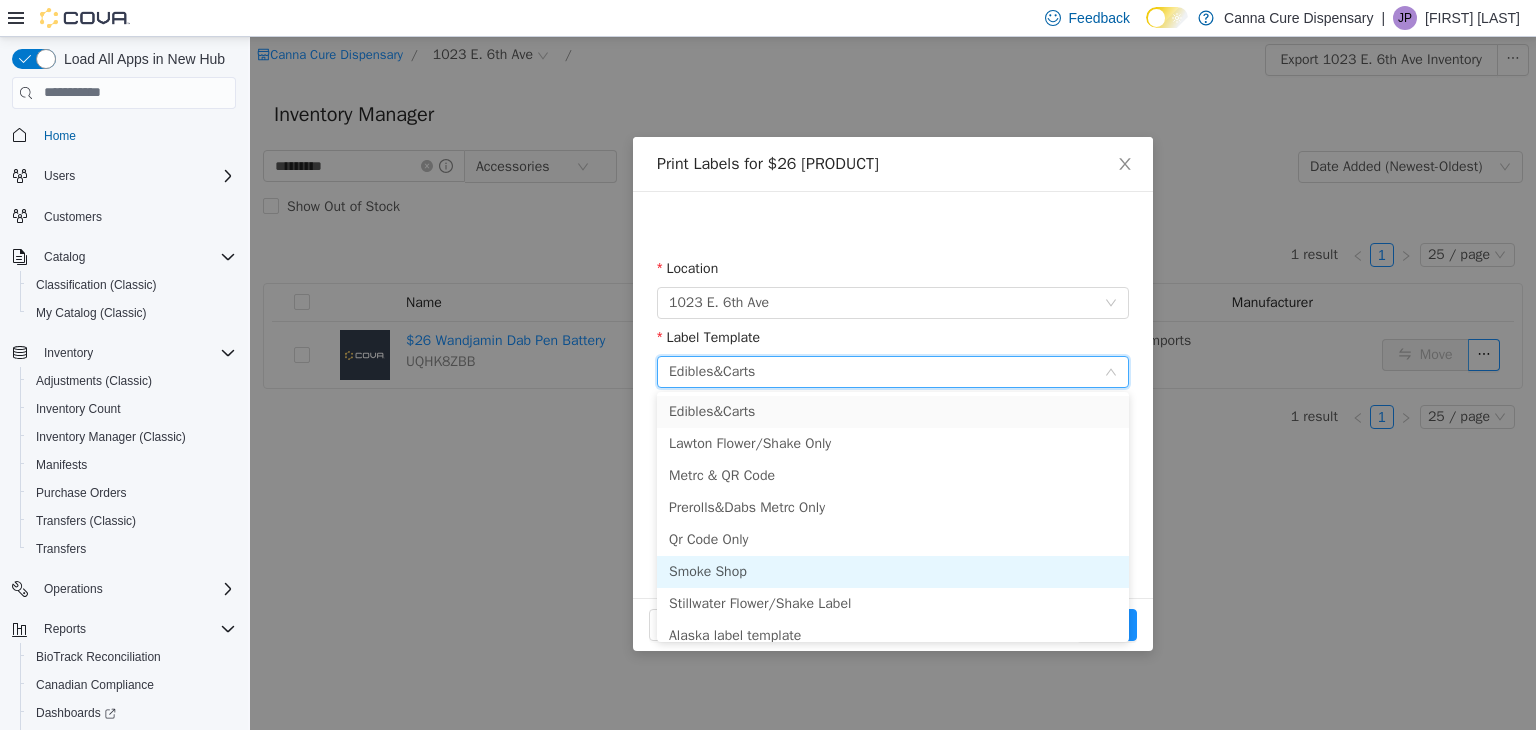drag, startPoint x: 757, startPoint y: 578, endPoint x: 936, endPoint y: 539, distance: 183.19934 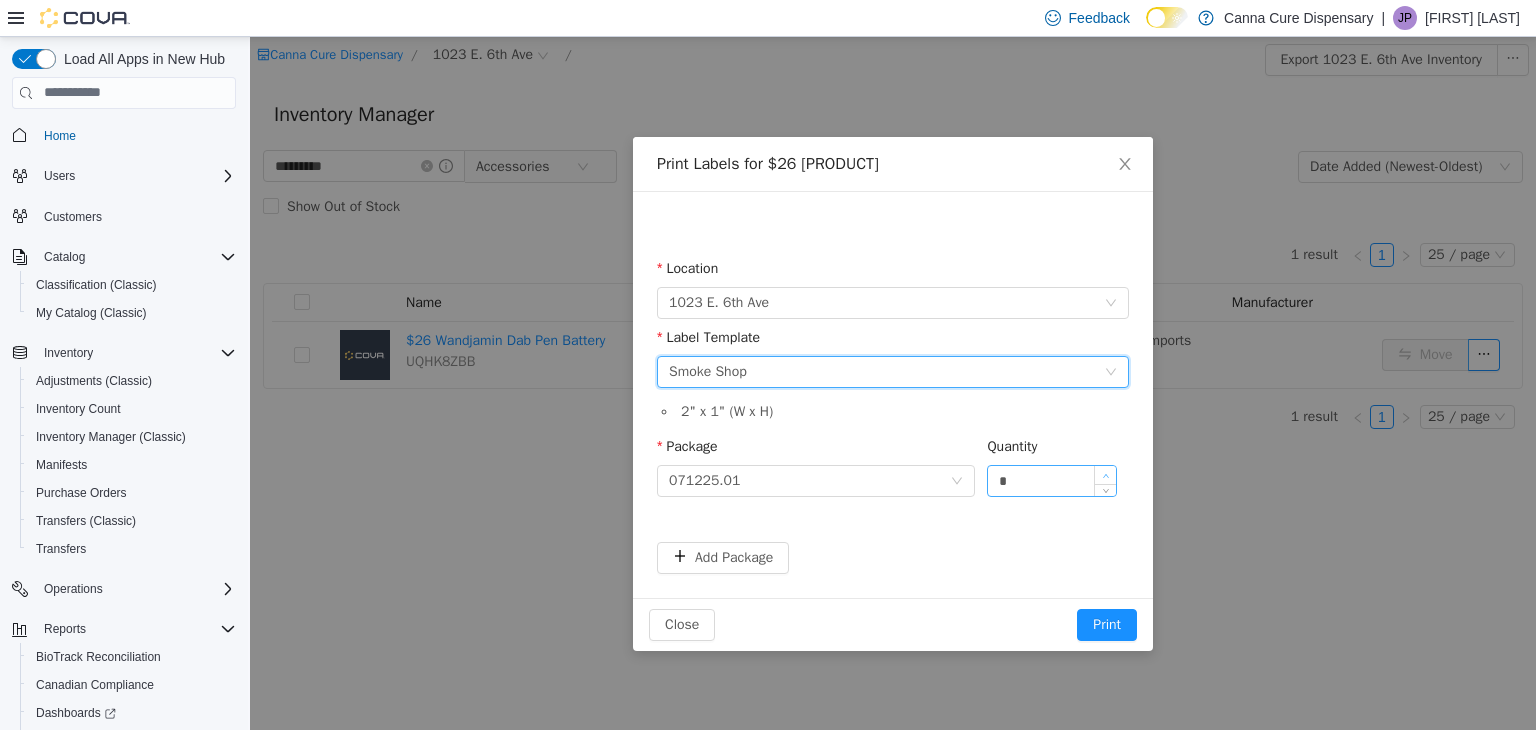 type on "*" 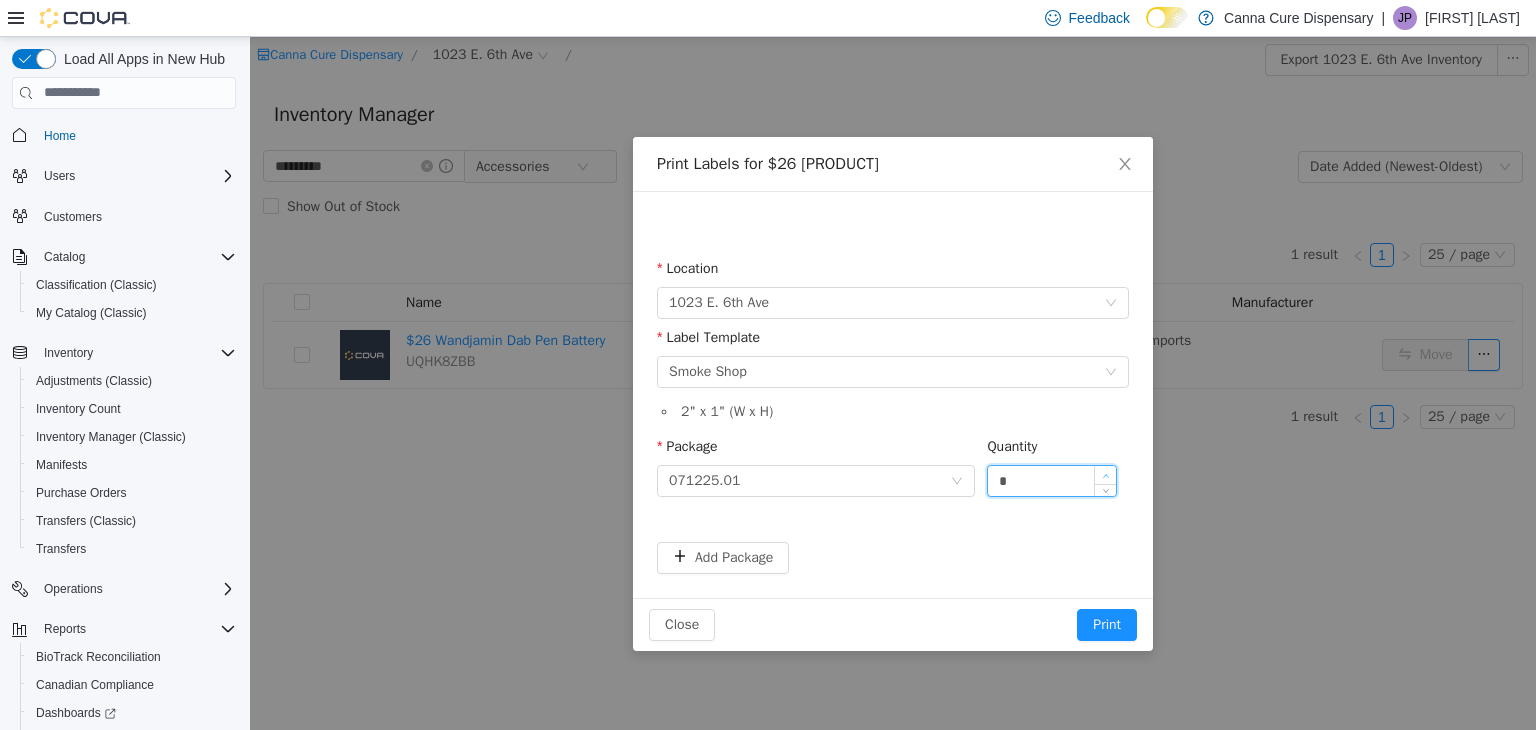 click 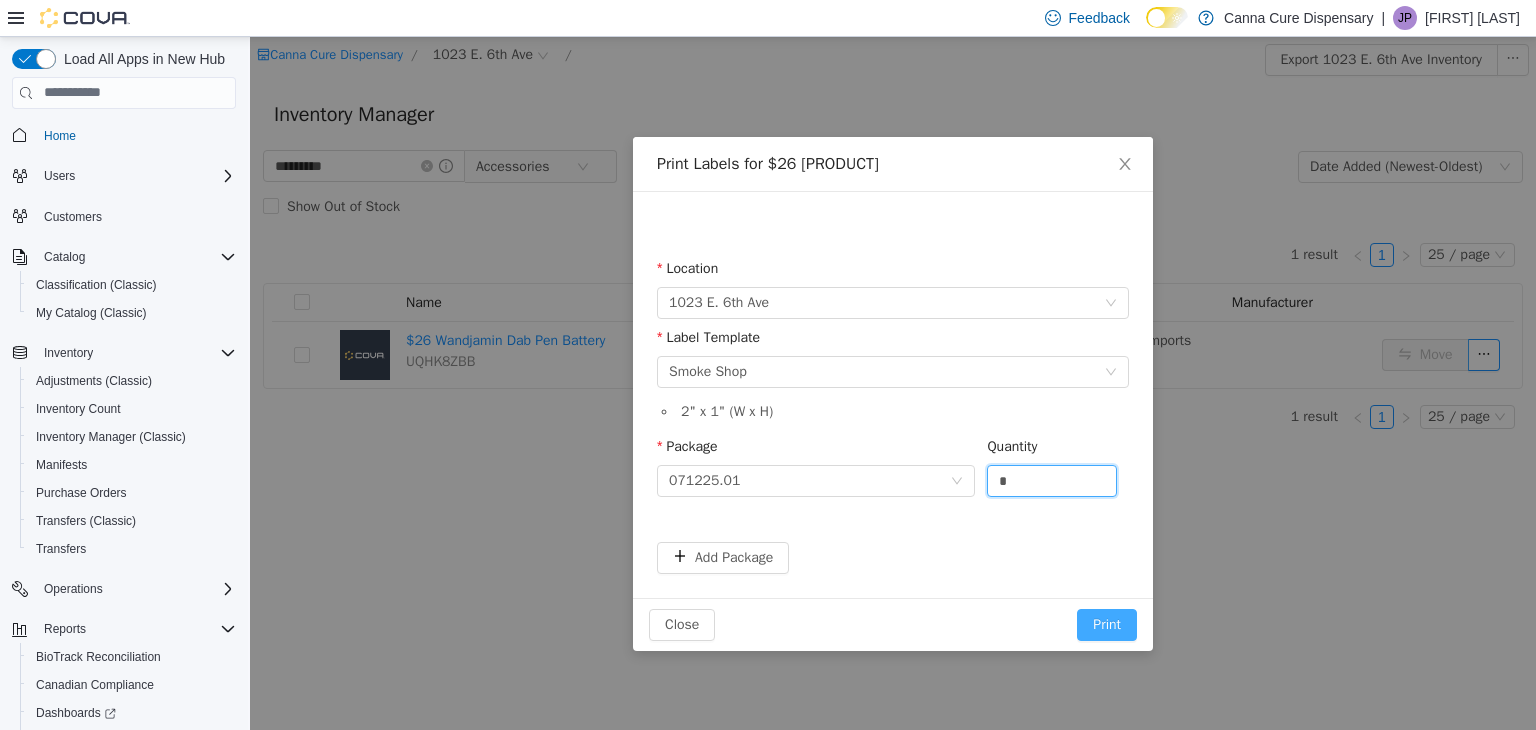 click on "Print" at bounding box center (1107, 624) 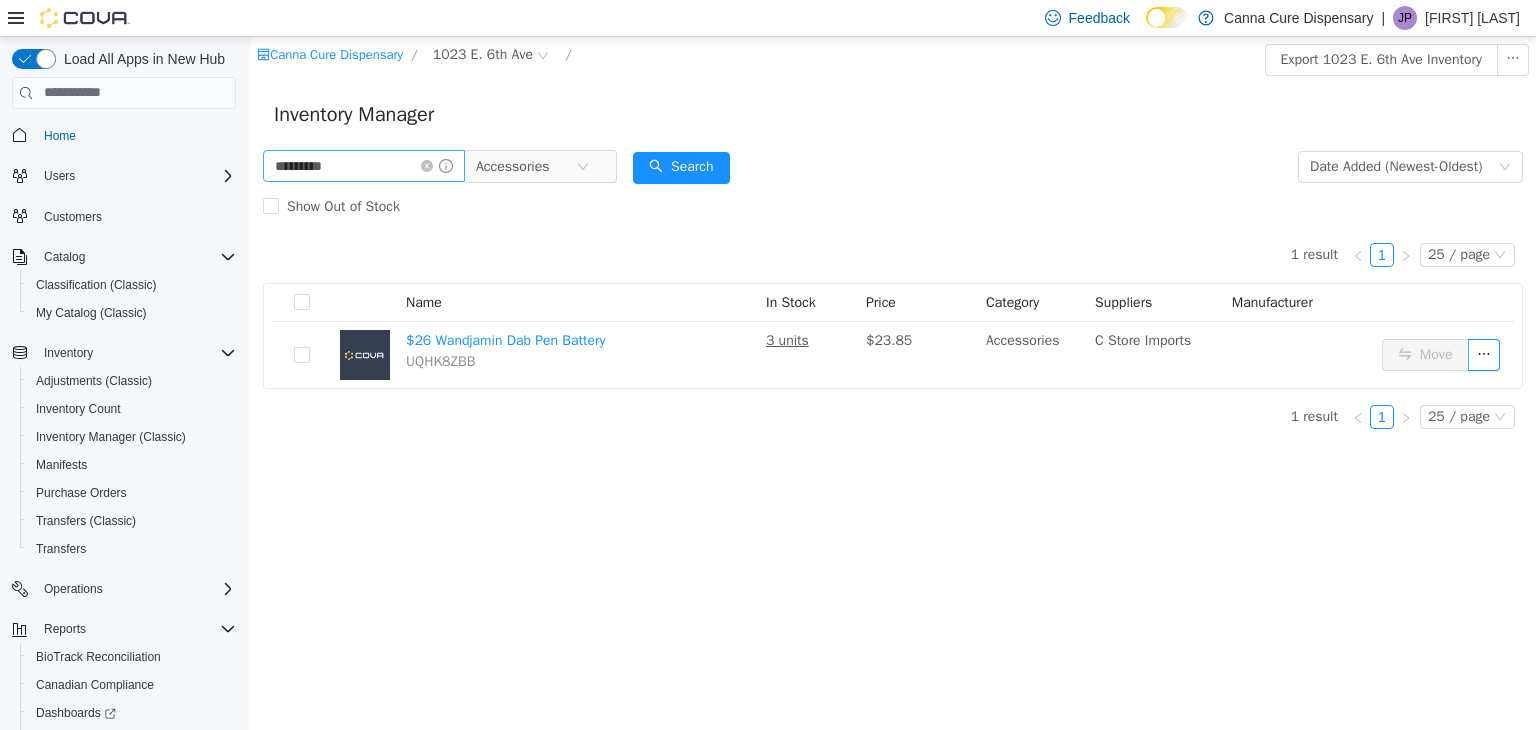 click 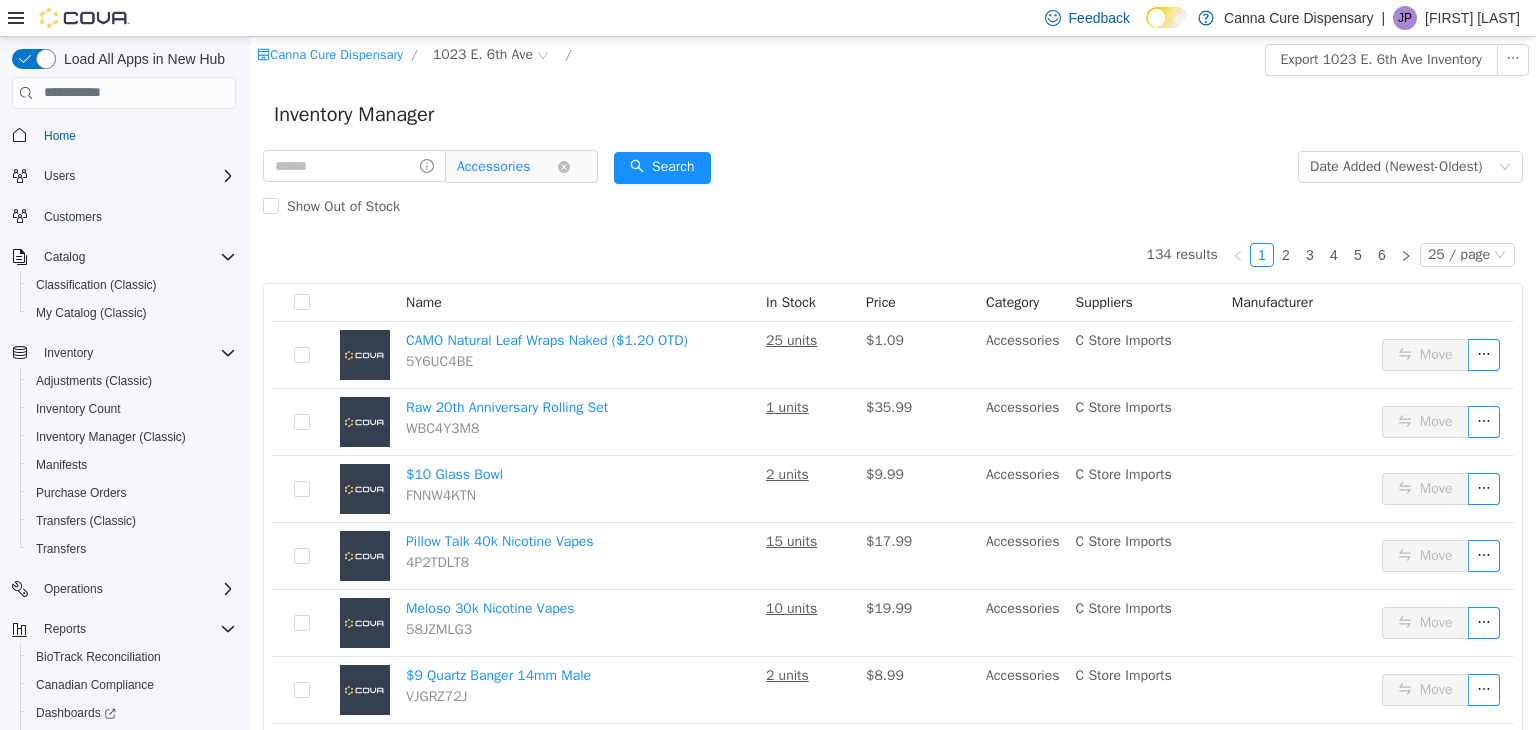 click on "Accessories" at bounding box center (513, 166) 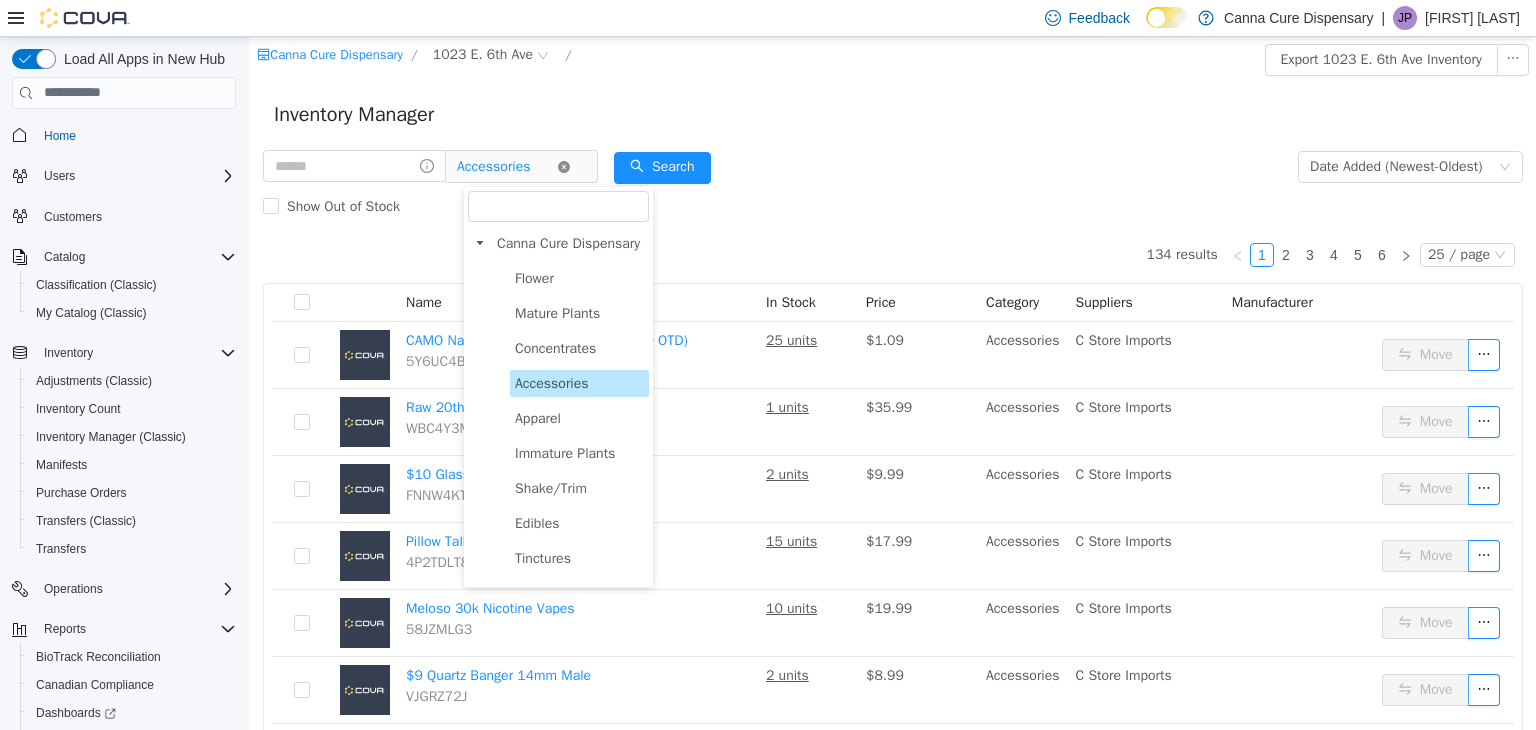 click 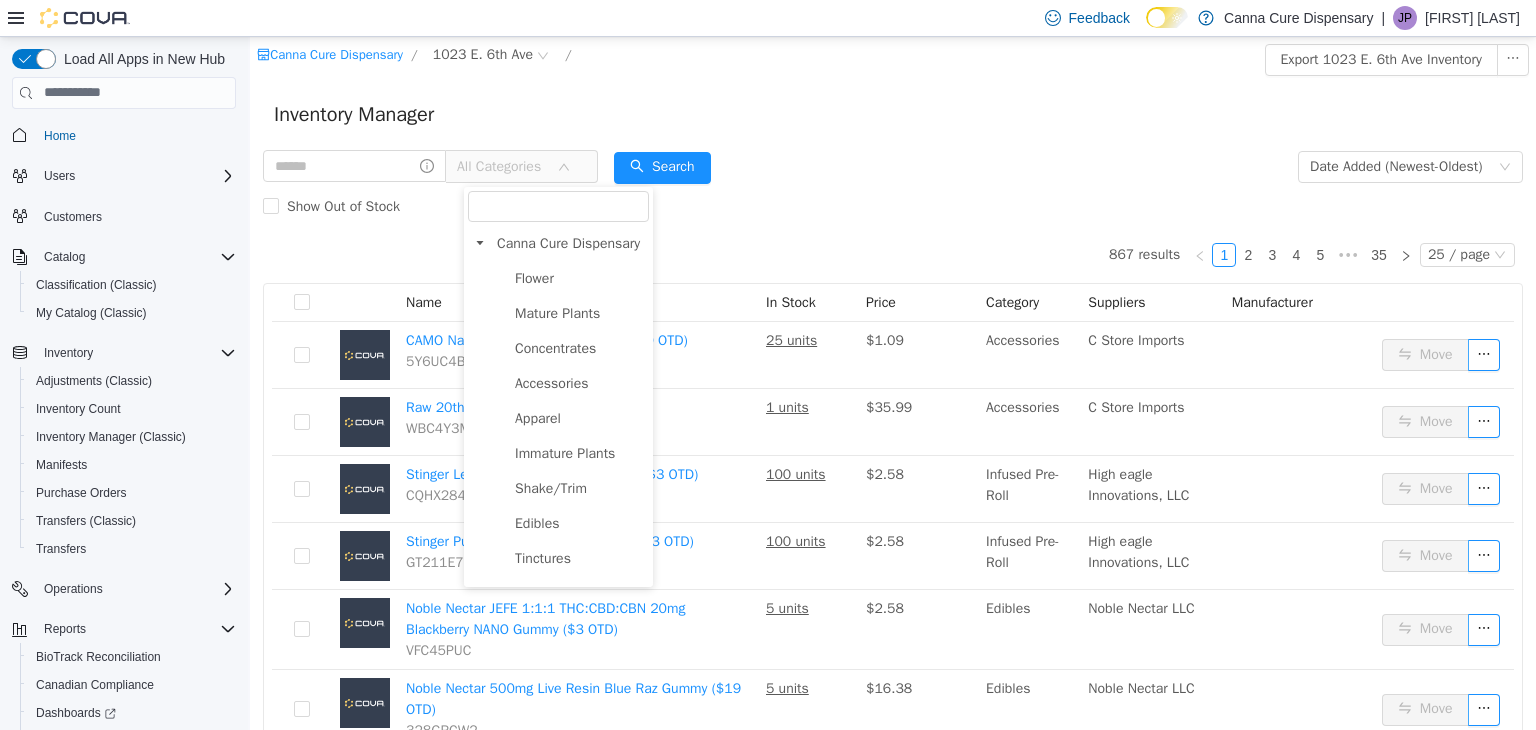 click on "All Categories Date Added (Newest-Oldest) Search Show Out of Stock" at bounding box center (893, 186) 